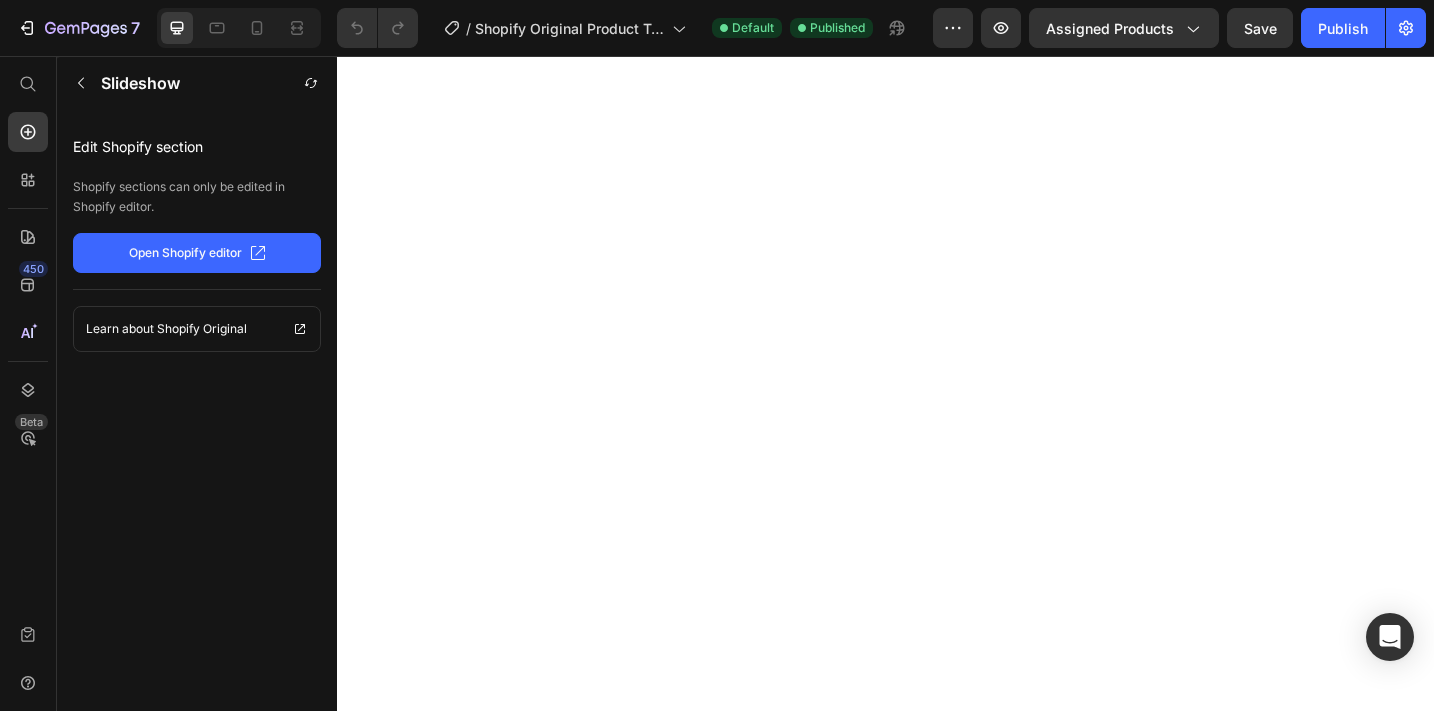 scroll, scrollTop: 0, scrollLeft: 0, axis: both 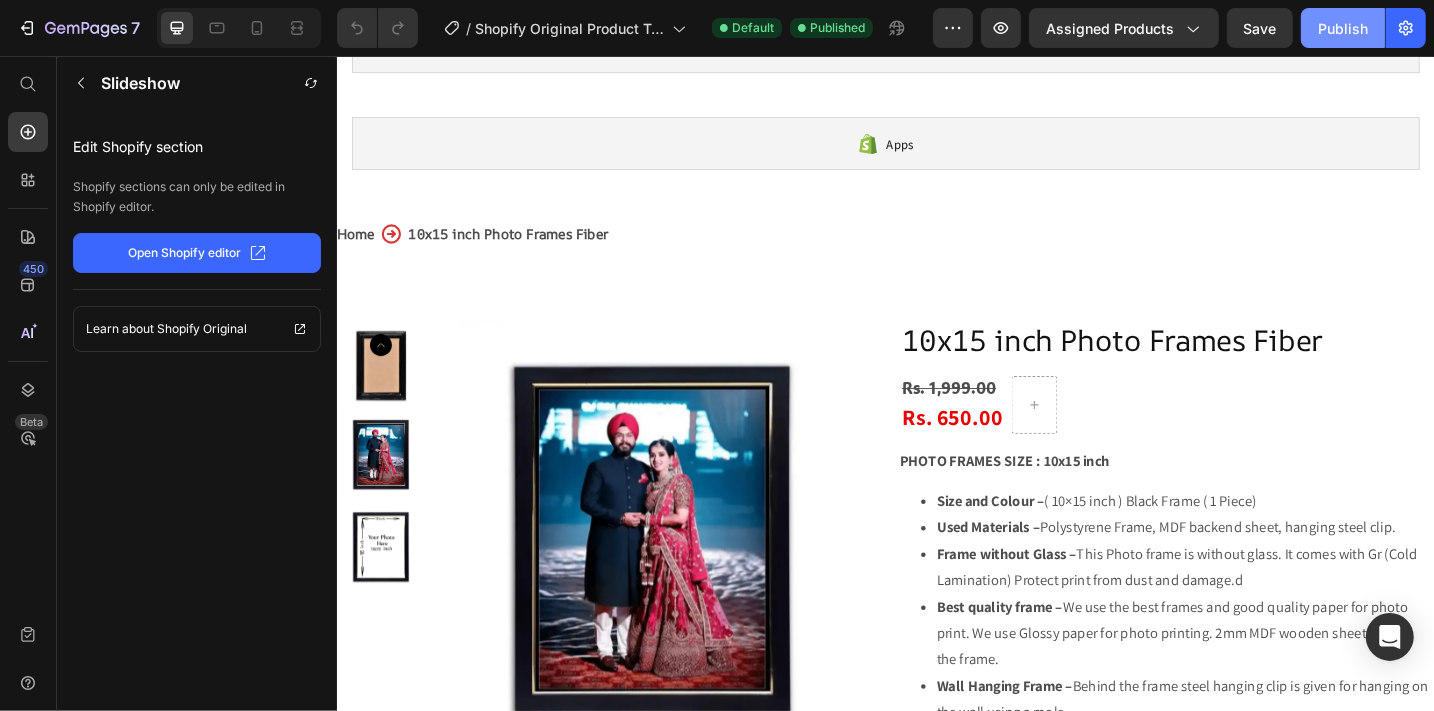 click on "Publish" 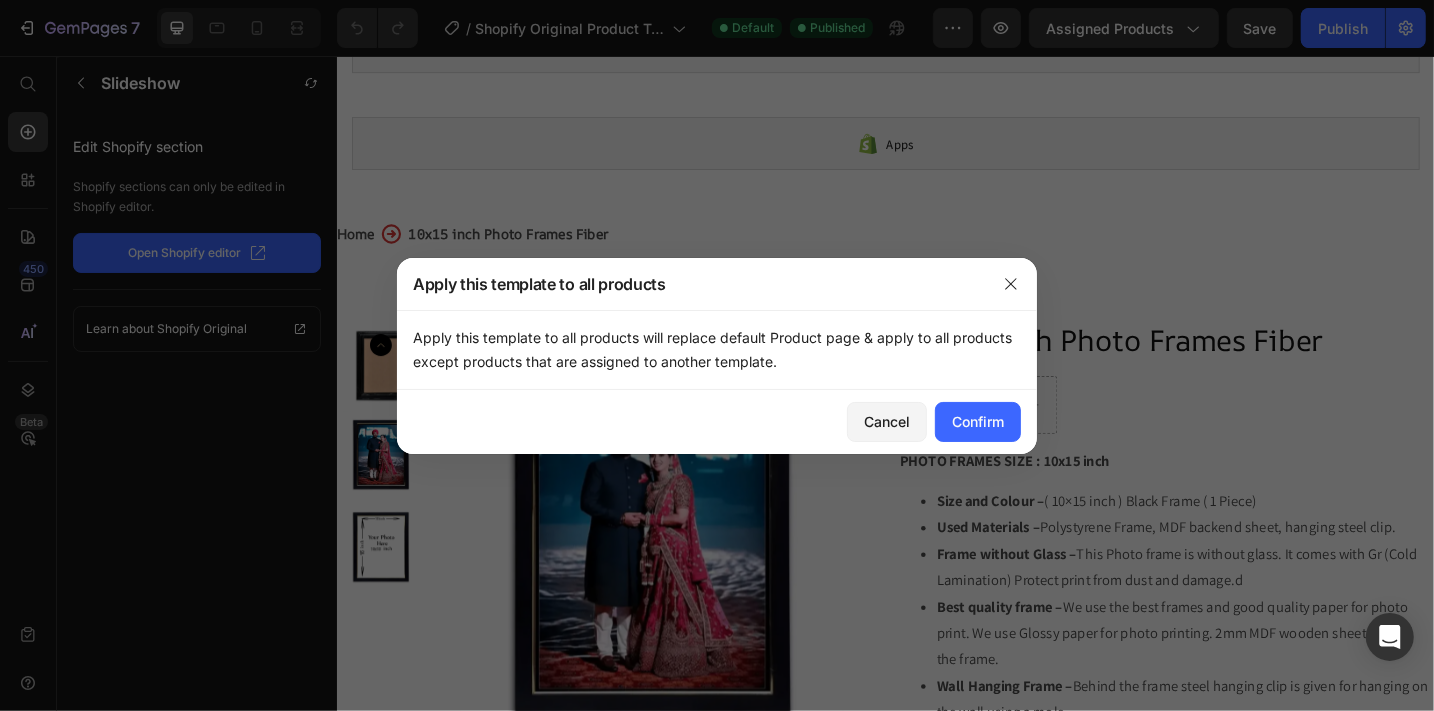 drag, startPoint x: 1040, startPoint y: 402, endPoint x: 1022, endPoint y: 414, distance: 21.633308 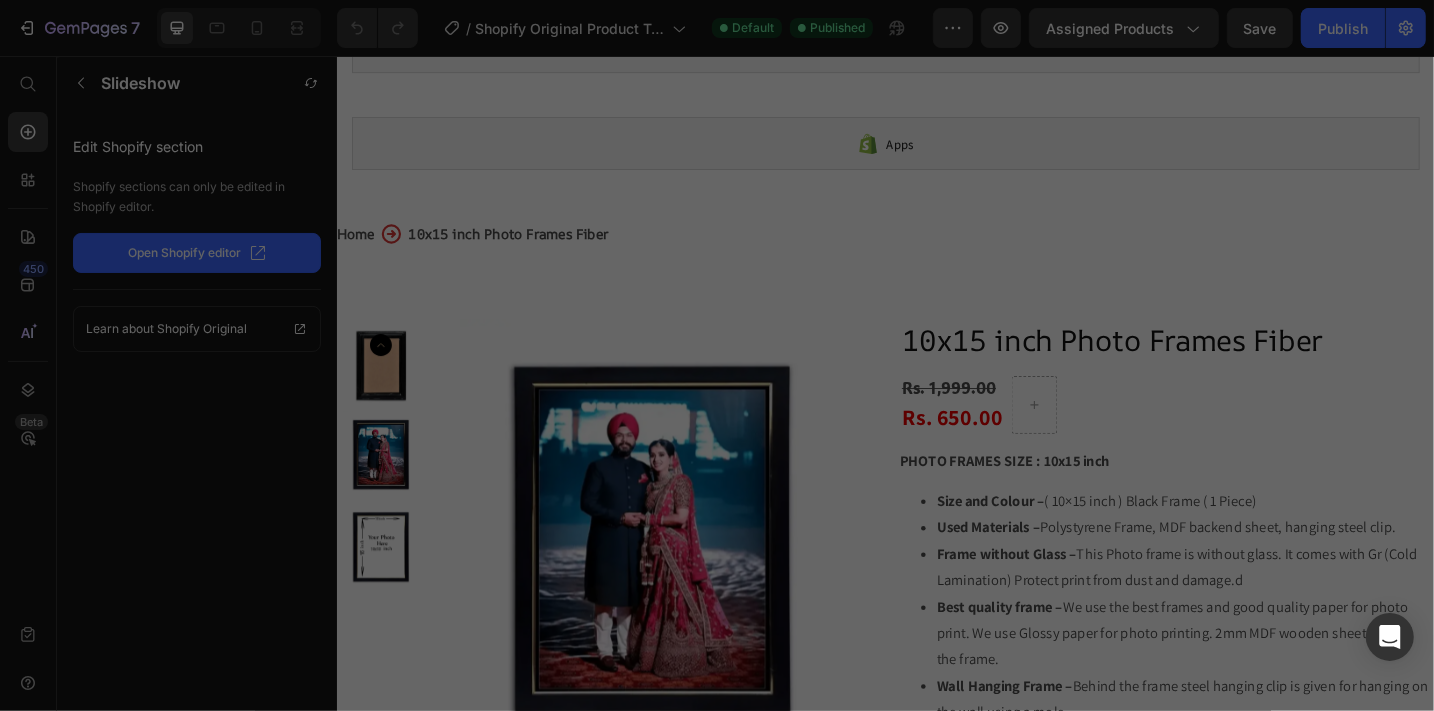 click on "Rs. 650.00" at bounding box center [1009, 450] 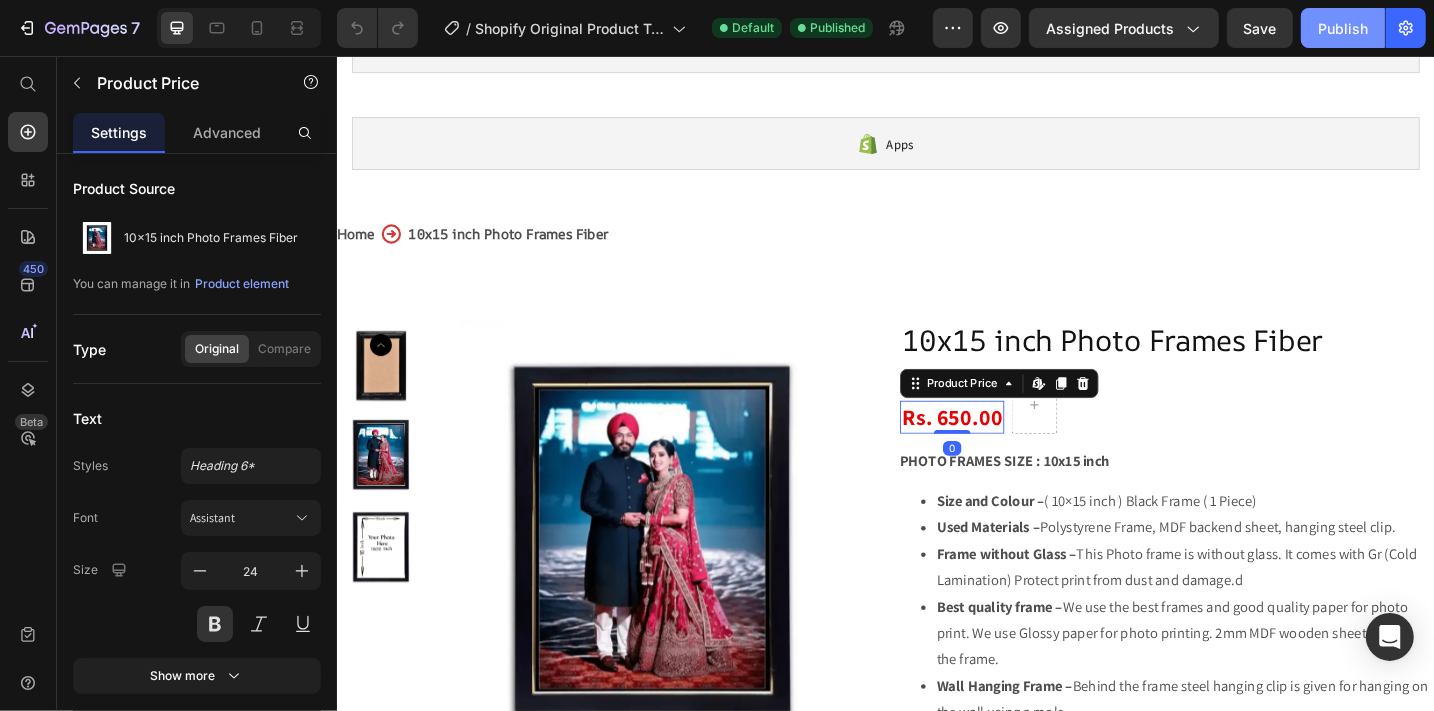 click on "Publish" at bounding box center [1343, 28] 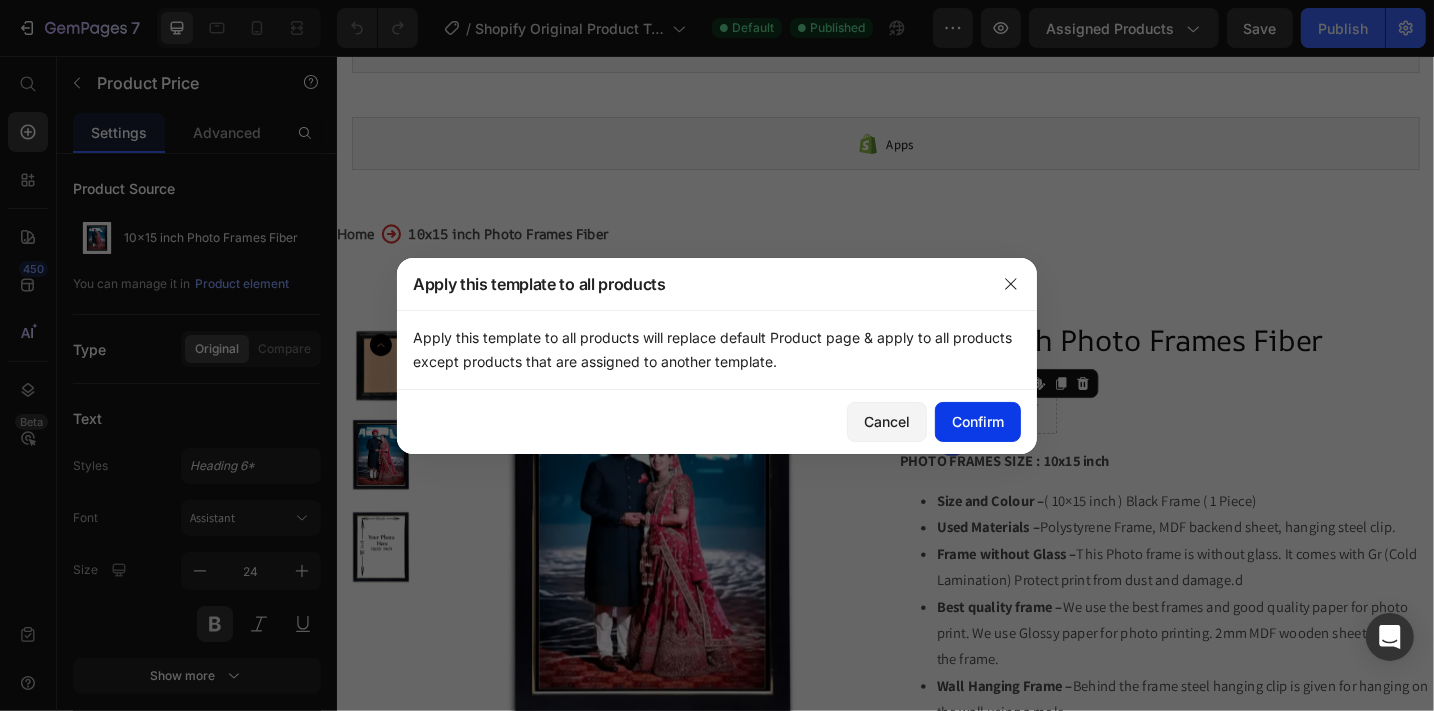 click on "Confirm" at bounding box center [978, 421] 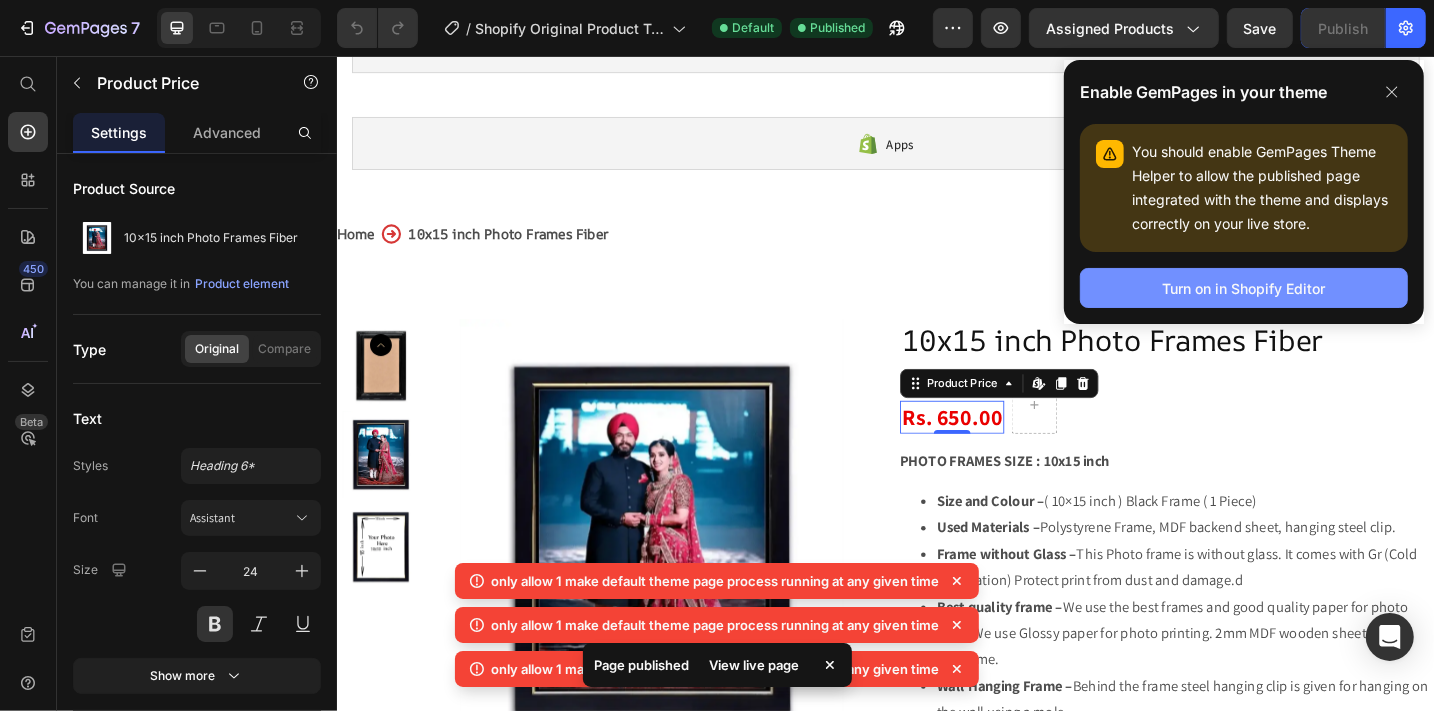 click on "Turn on in Shopify Editor" at bounding box center (1244, 288) 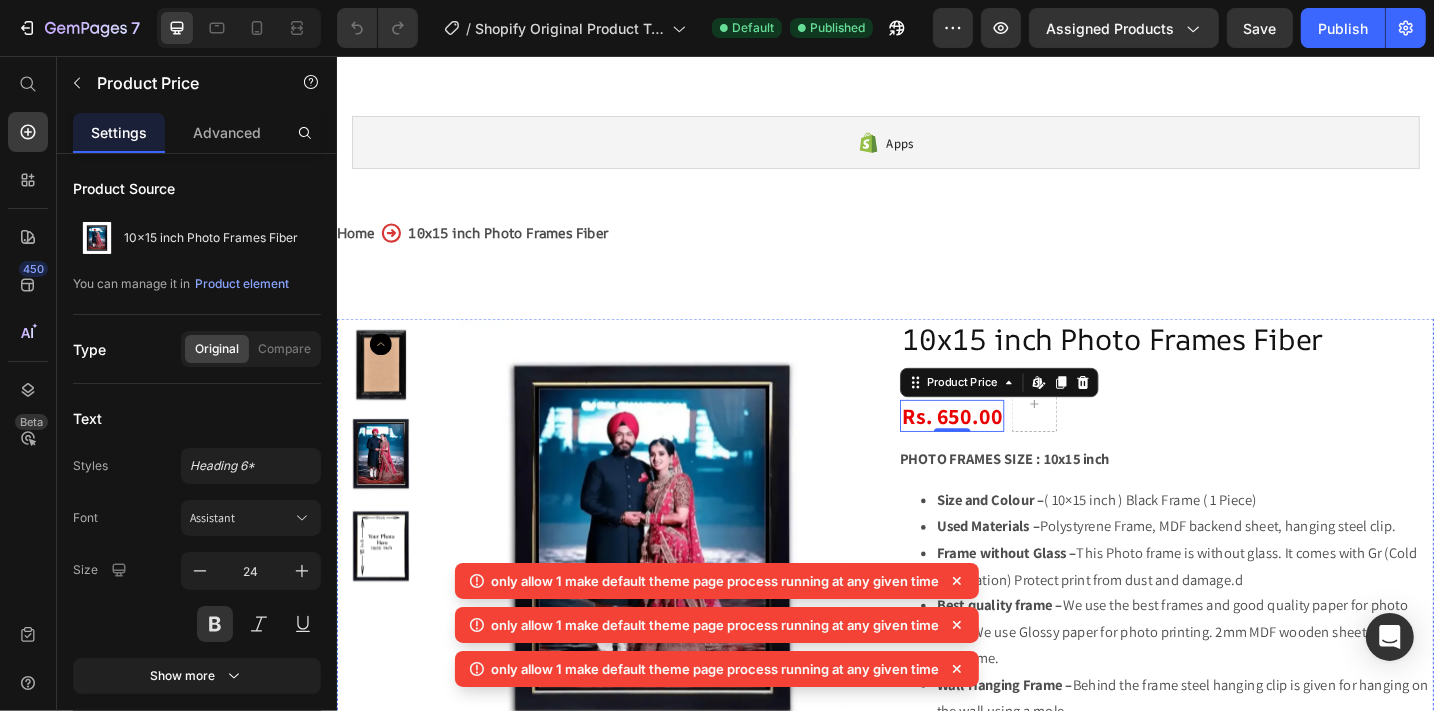 scroll, scrollTop: 1578, scrollLeft: 0, axis: vertical 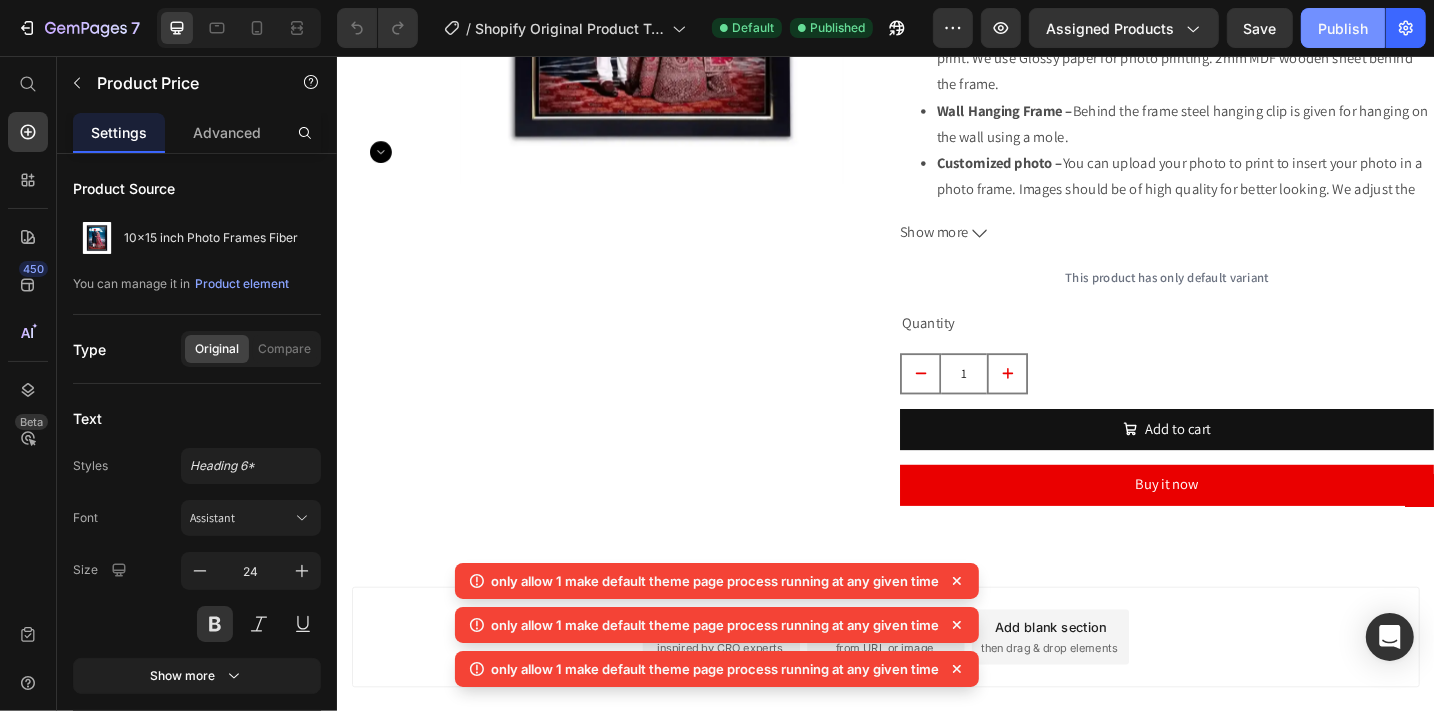 click on "Publish" at bounding box center [1343, 28] 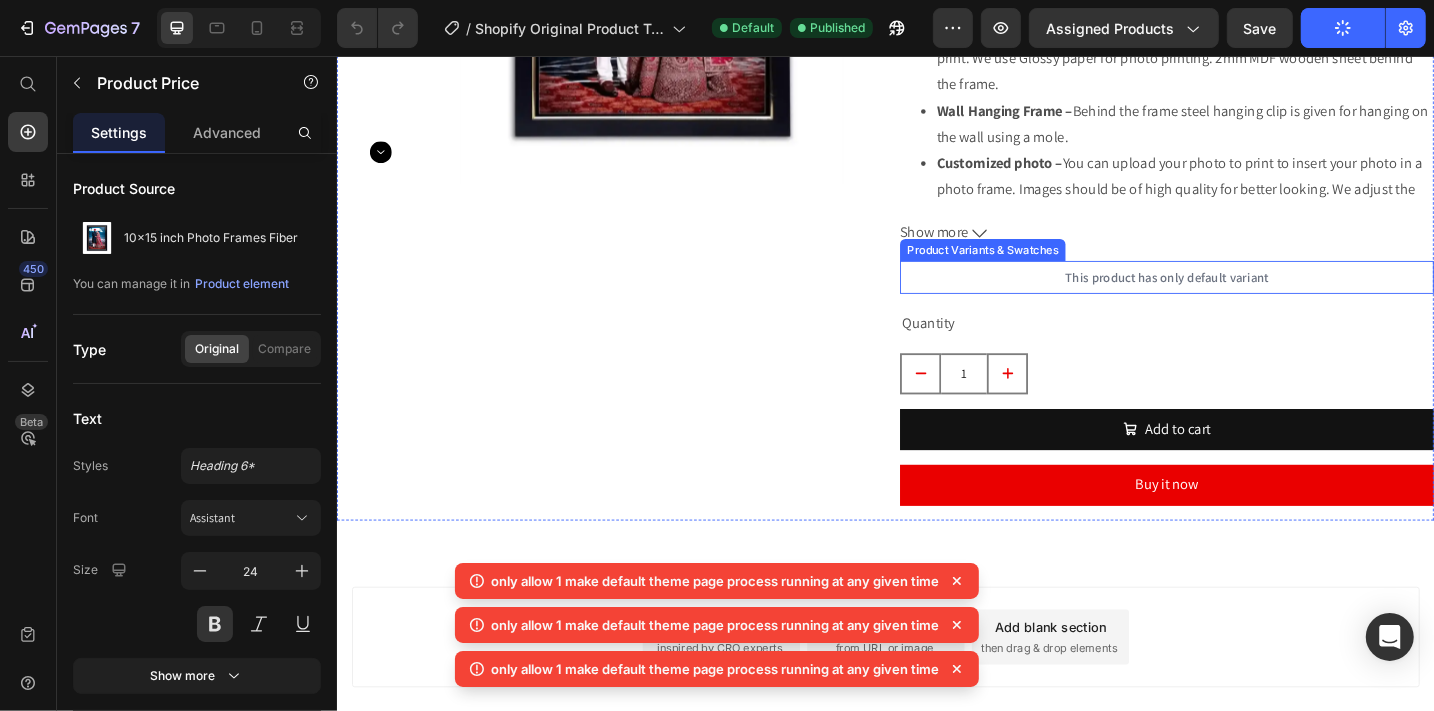 click on "This product has only default variant" at bounding box center [1244, 299] 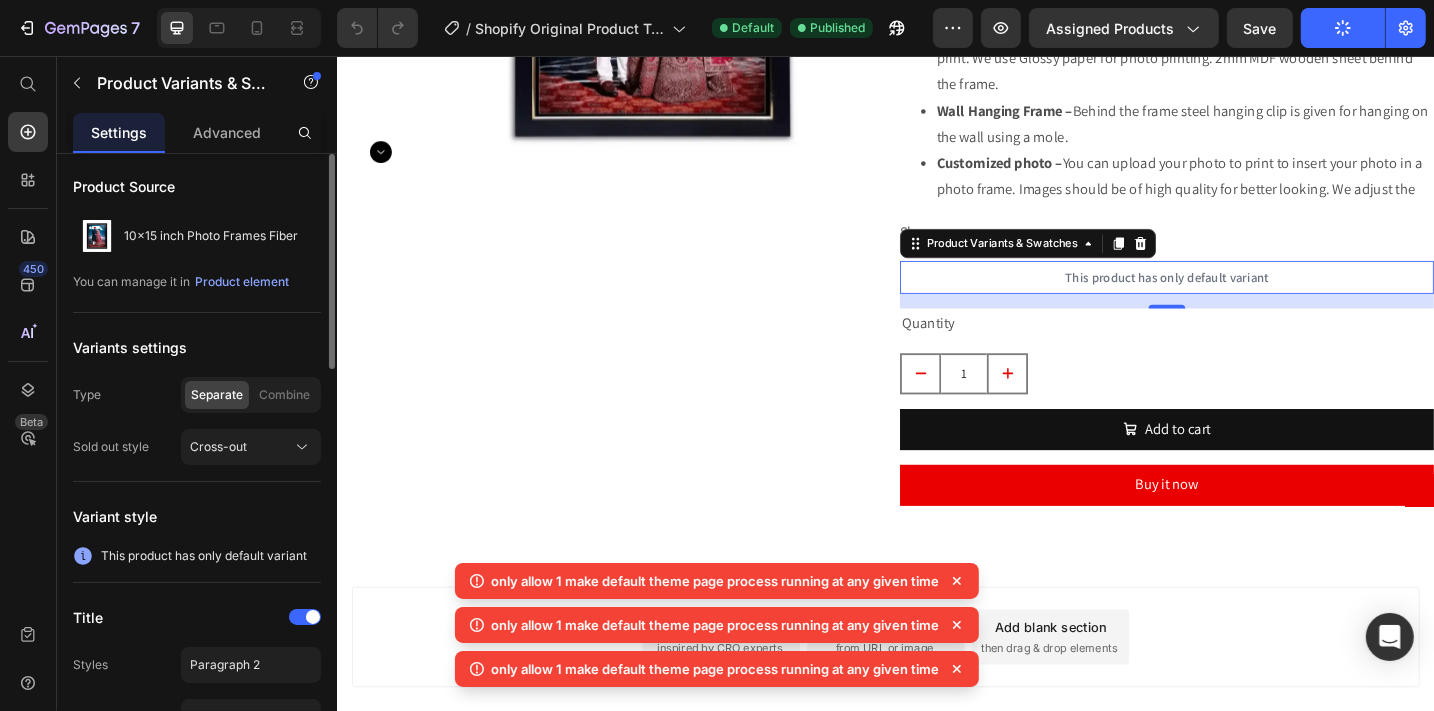 scroll, scrollTop: 3, scrollLeft: 0, axis: vertical 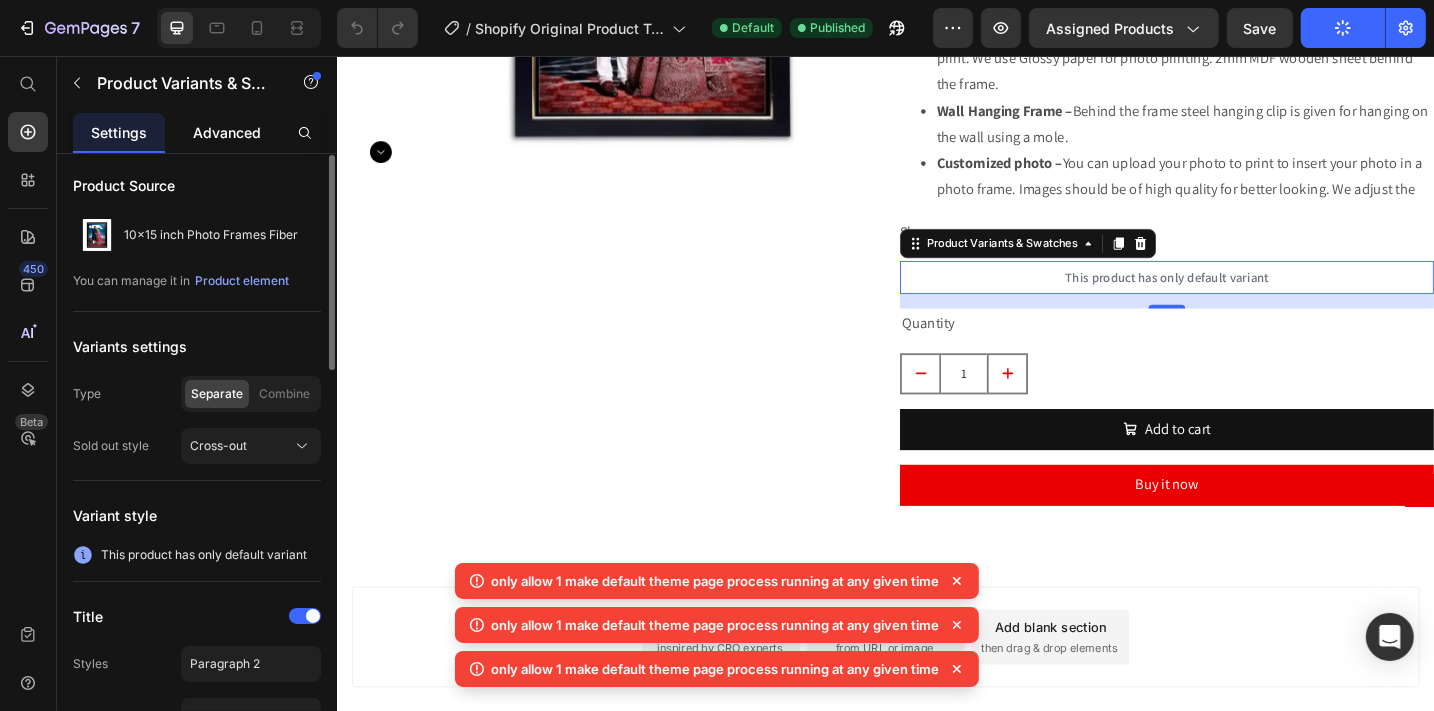 click on "Advanced" at bounding box center (227, 132) 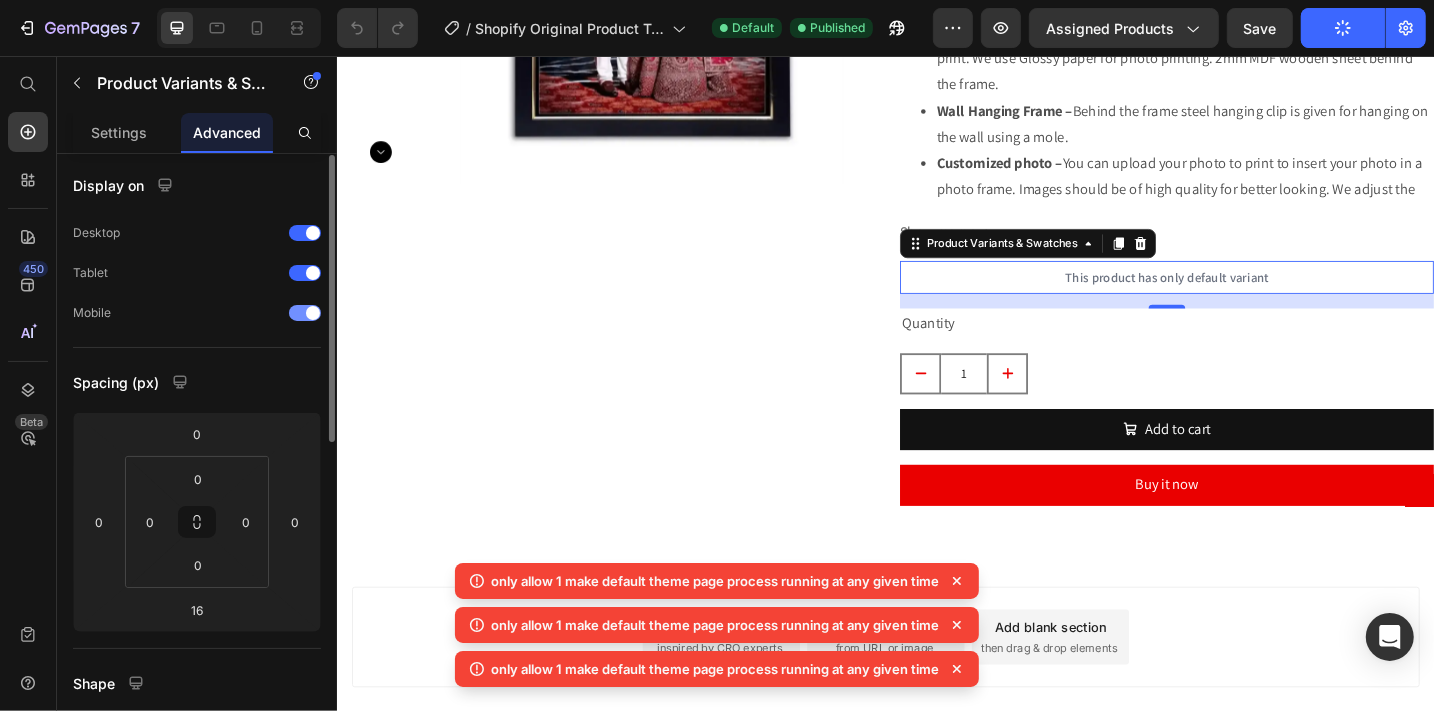 scroll, scrollTop: 1, scrollLeft: 0, axis: vertical 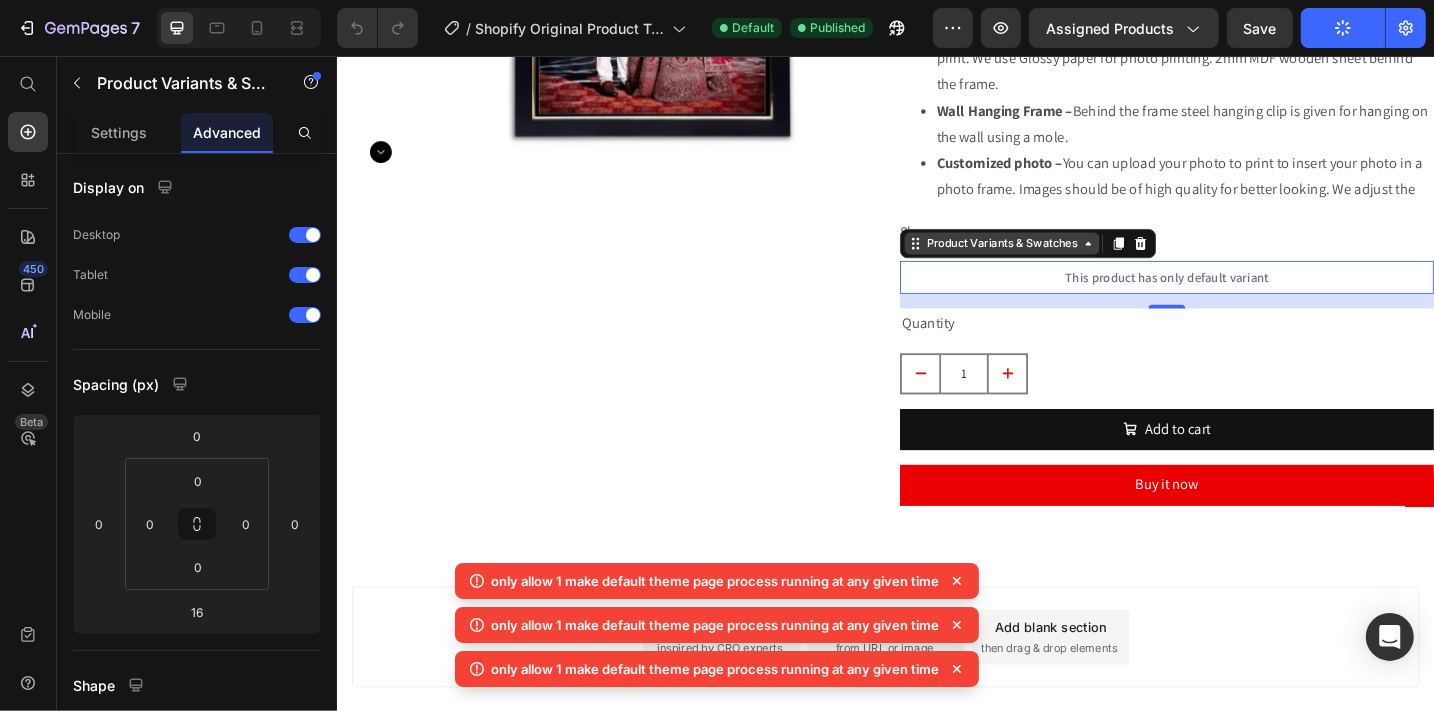click 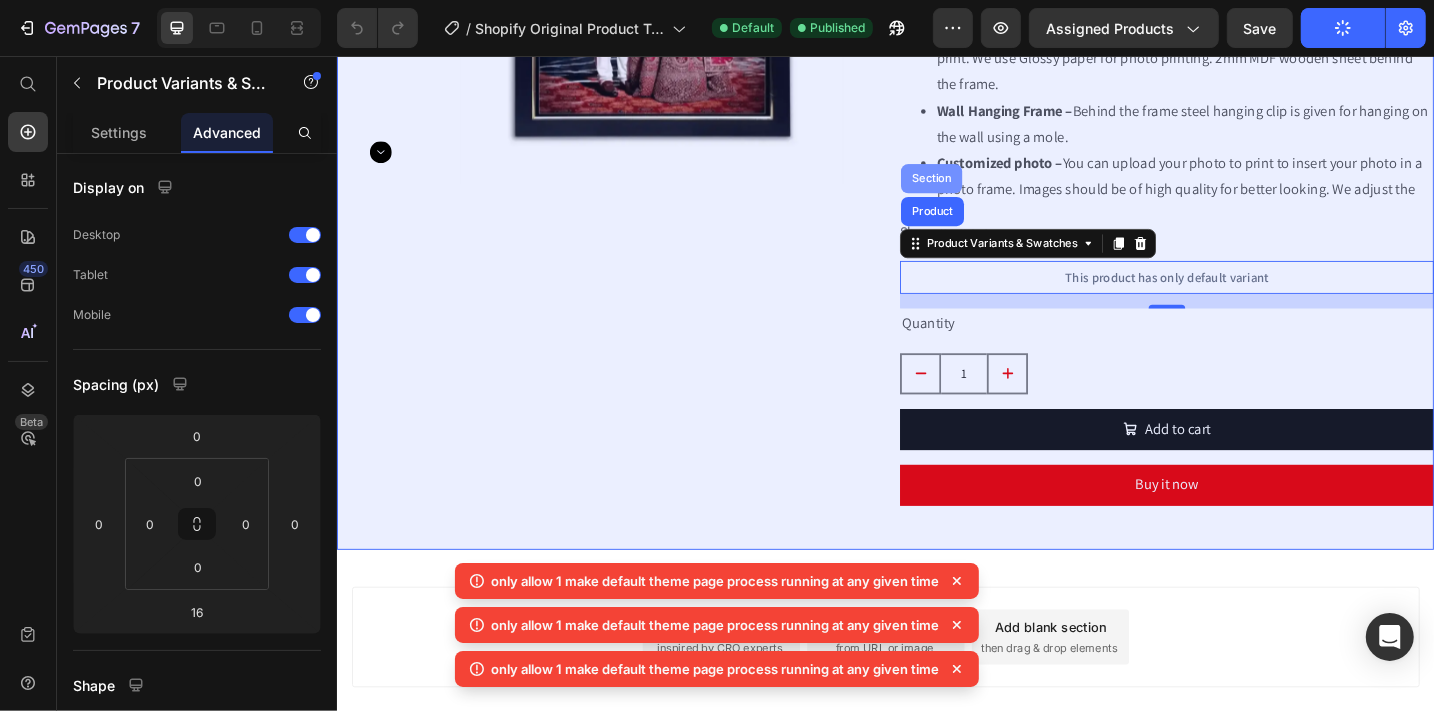 click on "Section" at bounding box center (986, 191) 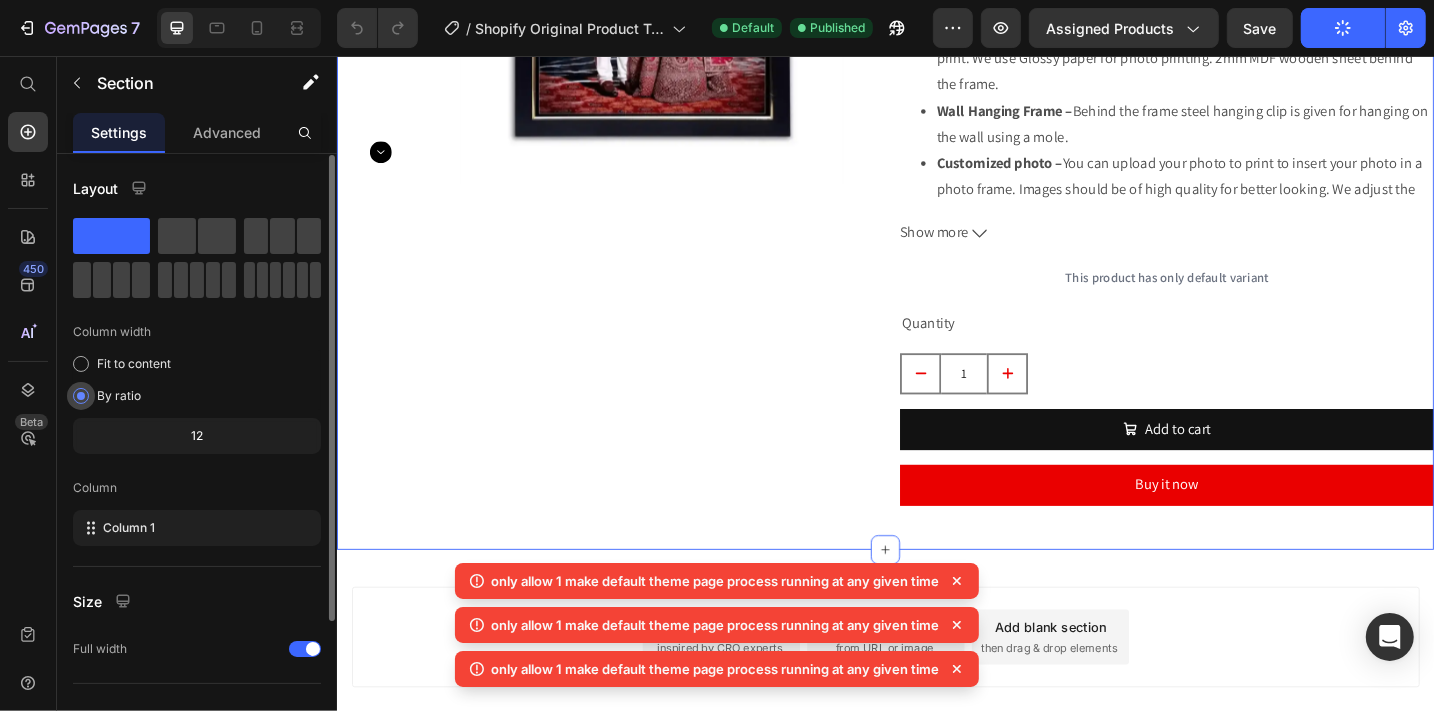 scroll, scrollTop: 1, scrollLeft: 0, axis: vertical 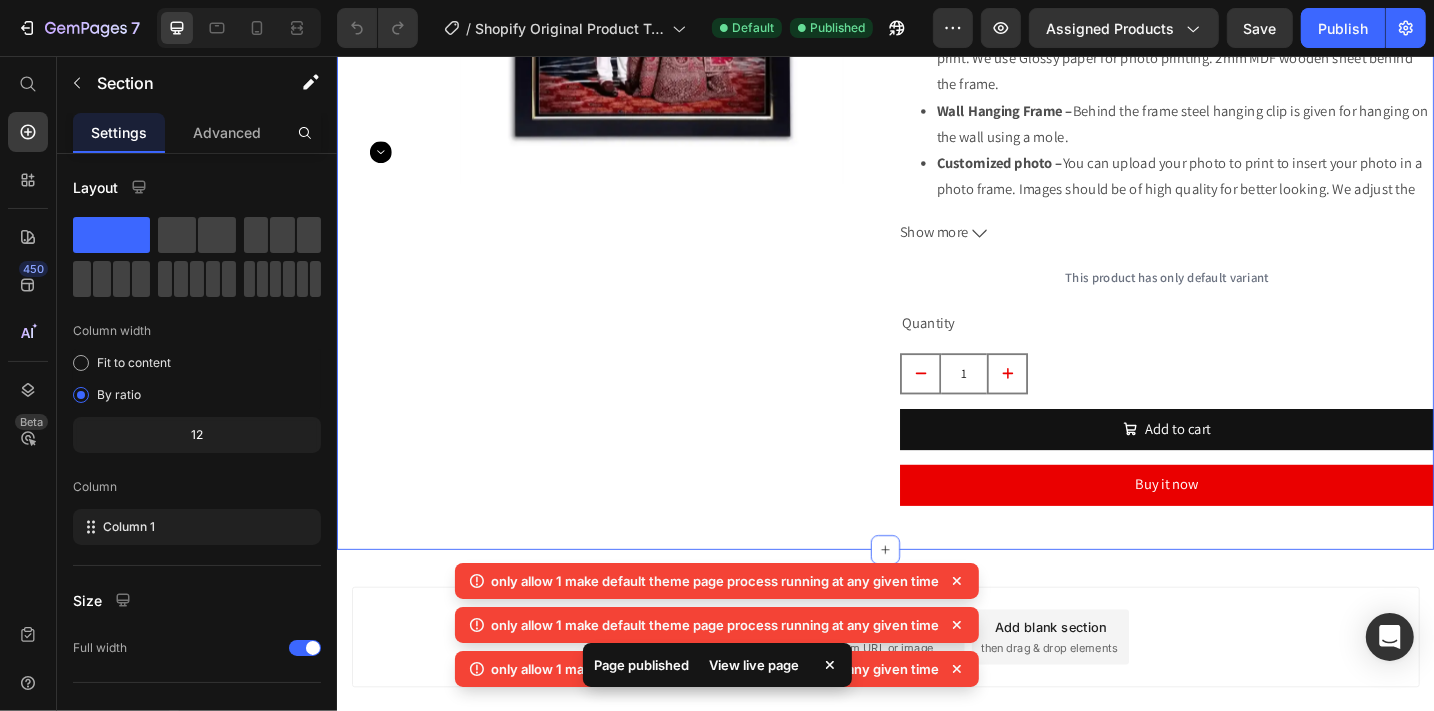 click on "View live page" at bounding box center (755, 665) 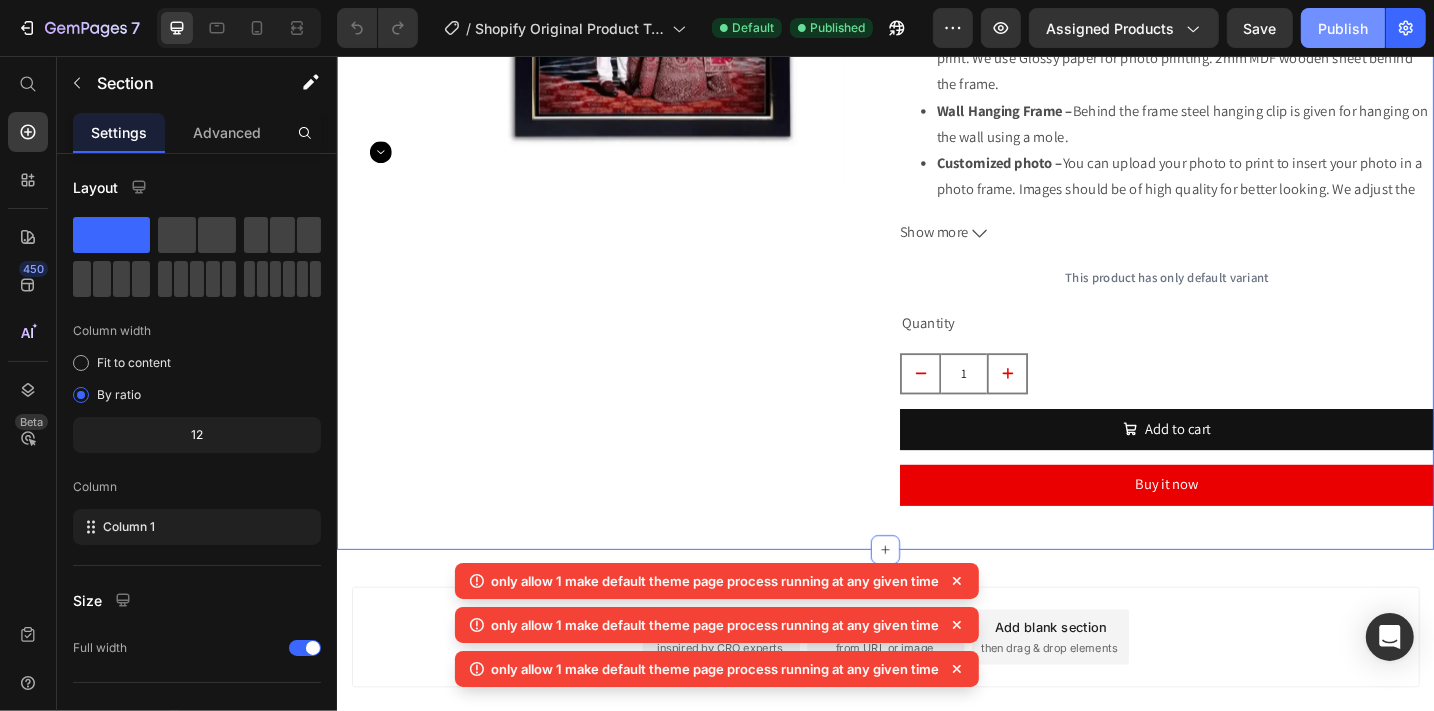 click on "Publish" at bounding box center [1343, 28] 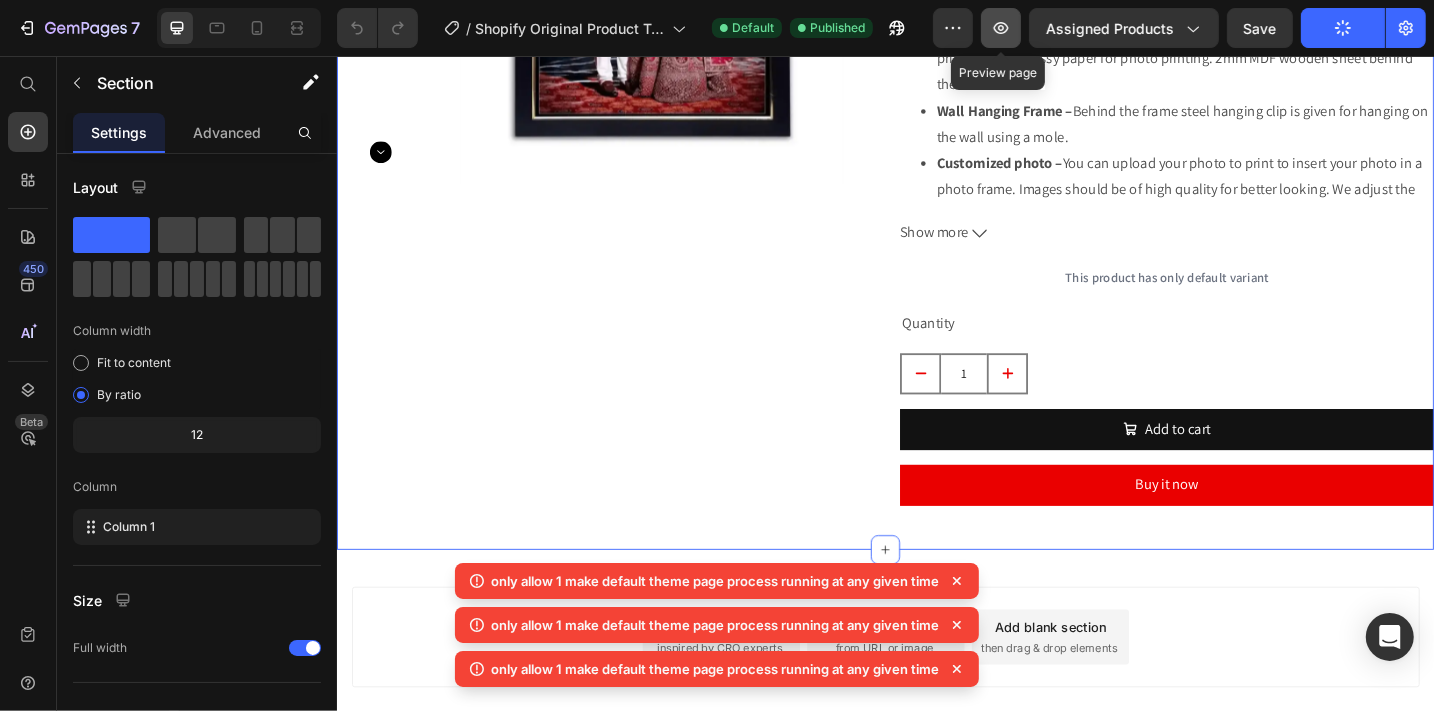 click 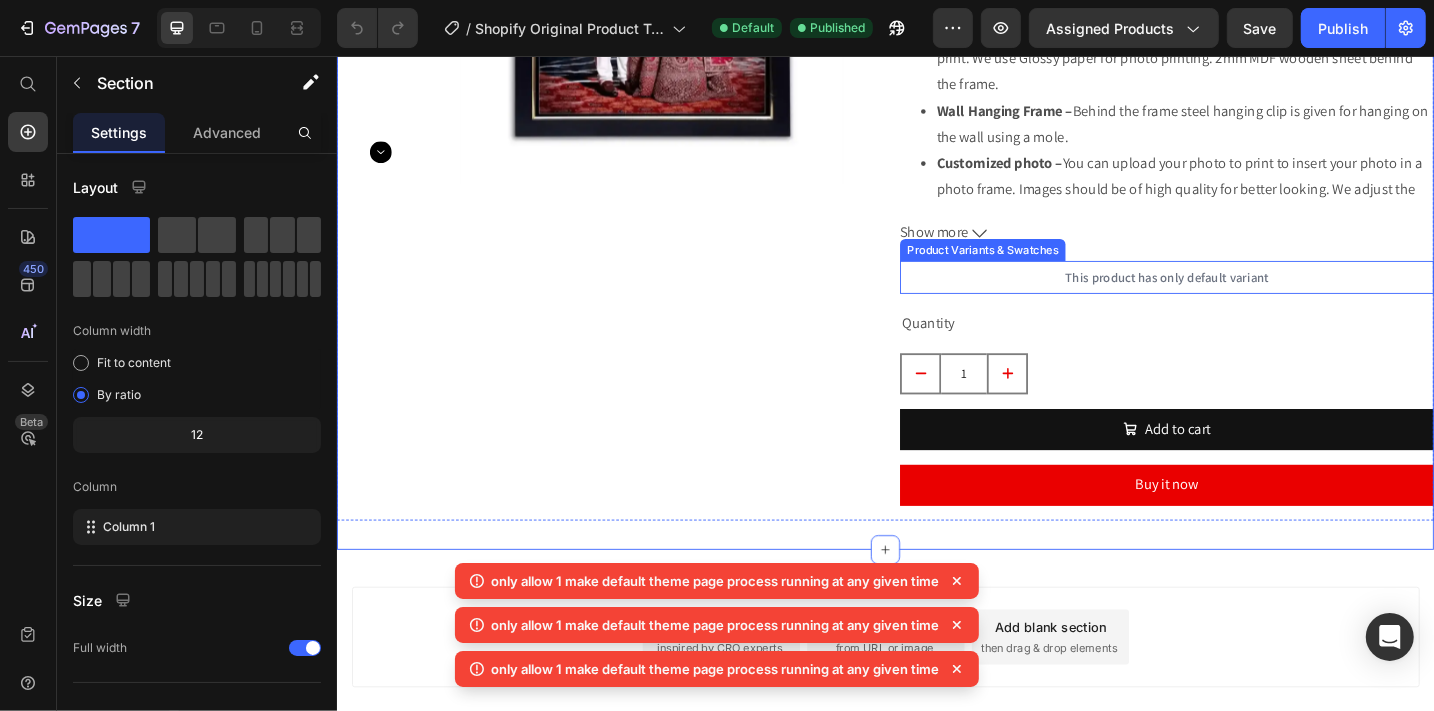 click on "This product has only default variant" at bounding box center [1244, 299] 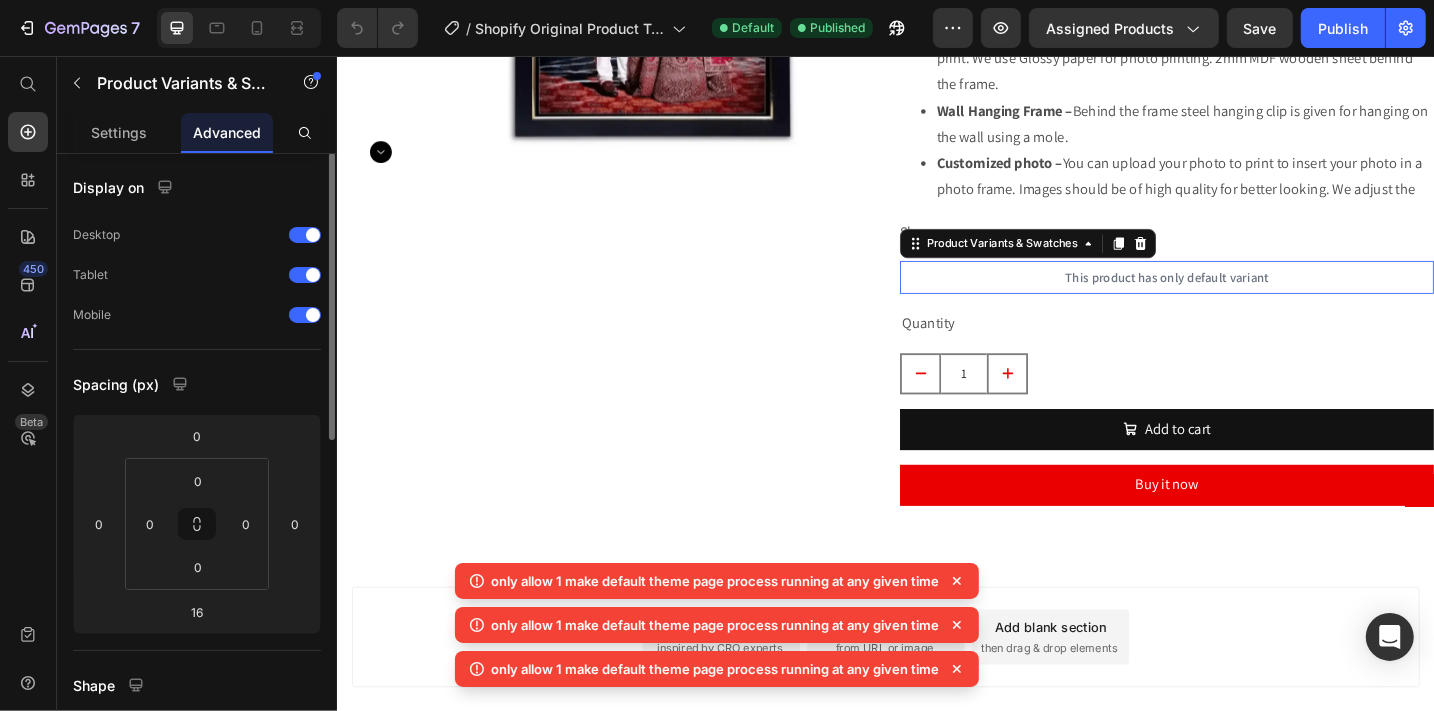 scroll, scrollTop: 0, scrollLeft: 0, axis: both 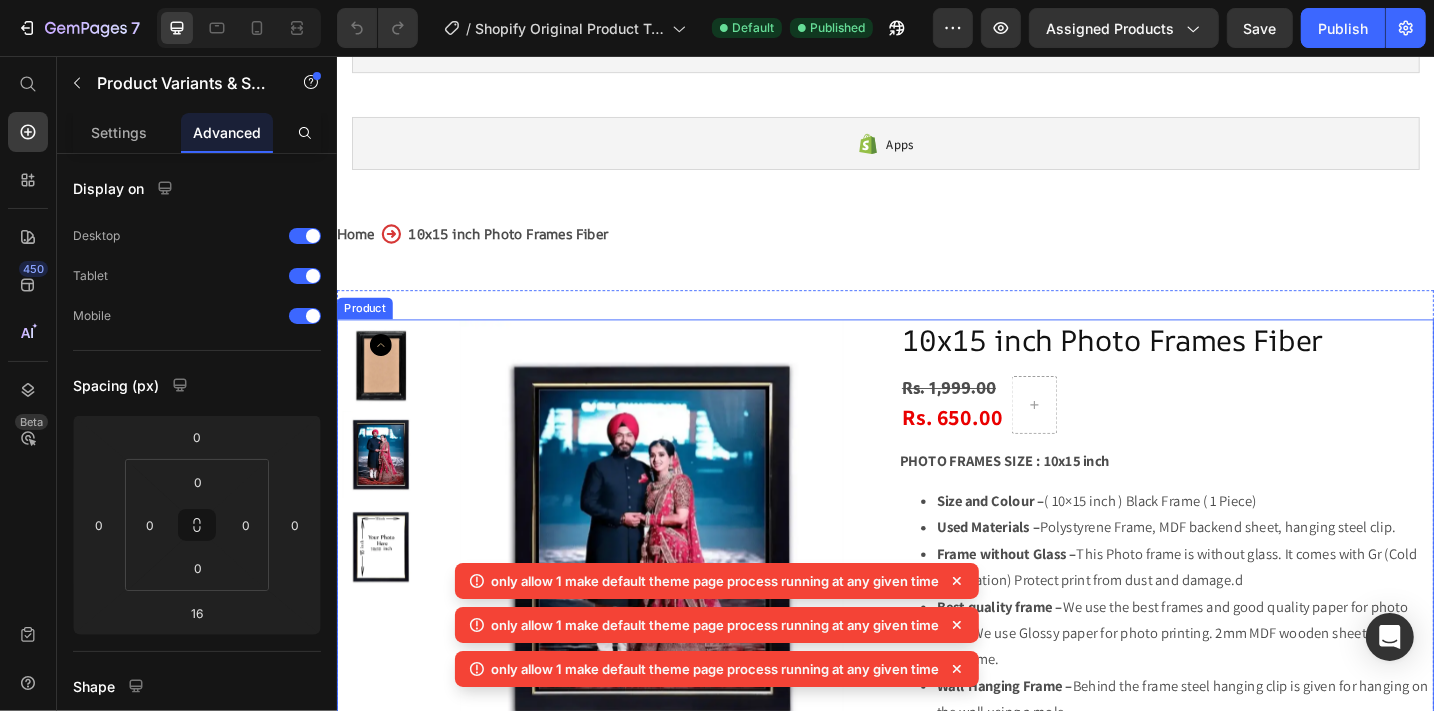 click on "10x15 inch Photo Frames Fiber Product Title Rs. 1,999.00 Product Price Rs. 650.00 Product Price
Row PHOTO FRAMES SIZE : 10x15 inch
Size and Colour –   ( 10×15 inch ) Black Frame ( 1 Piece)
Used Materials –  Polystyrene Frame, MDF backend sheet, hanging steel clip.
Frame without Glass –  This Photo frame is without glass. It comes with Gr (Cold Lamination) Protect print from dust and damage.d
Best quality frame –  We use the best frames and good quality paper for photo print. We use Glossy paper for photo printing. 2mm MDF wooden sheet behind the frame.
Wall Hanging Frame –  Behind the frame steel hanging clip is given for hanging on the wall using a mole.
Customized photo –  You can upload your photo to print to insert your photo in a photo frame. Images should be of high quality for better looking. We adjust the frame Horizontally or Vertically after looking at your photo.
Enter Your Text –
Given Occasion – Birthday ,  wedding ,  ,  ." at bounding box center [1244, 768] 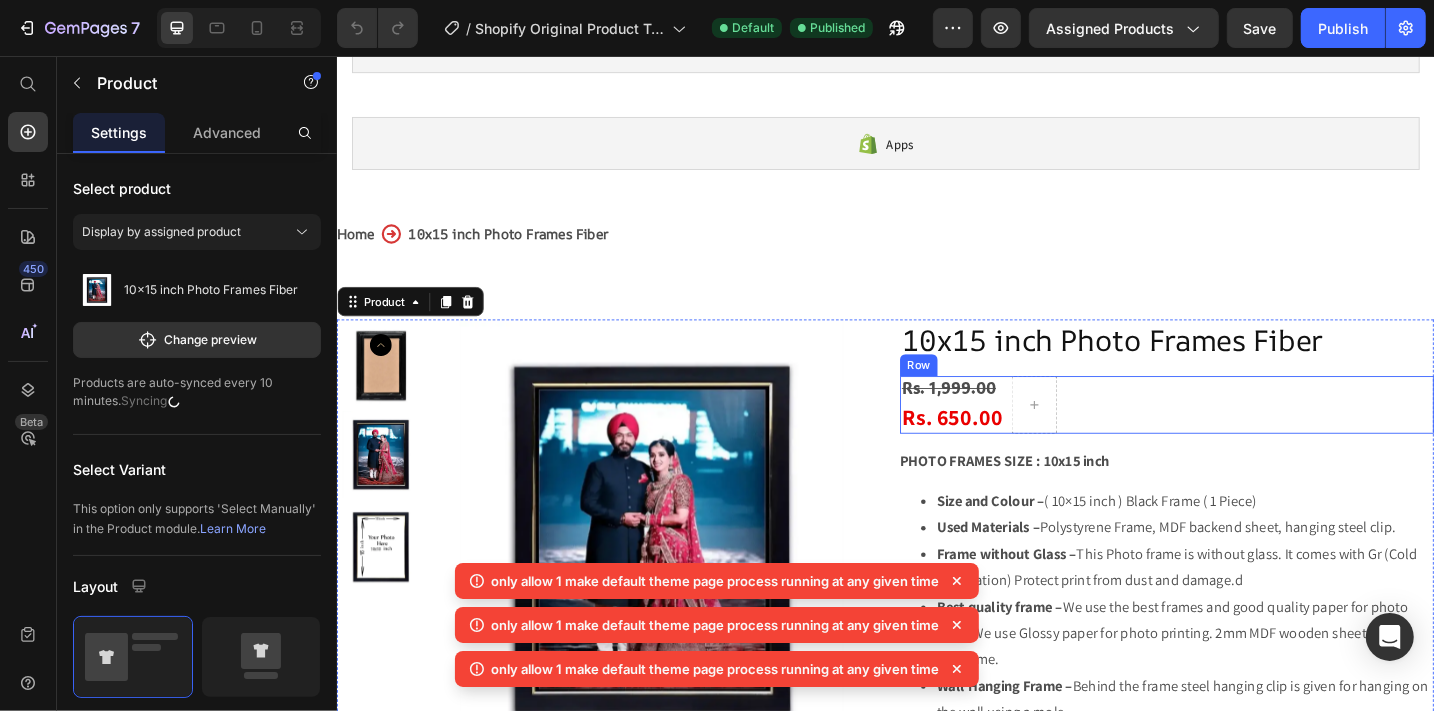 click on "Rs. 1,999.00 Product Price Rs. 650.00 Product Price
Row" at bounding box center [1244, 437] 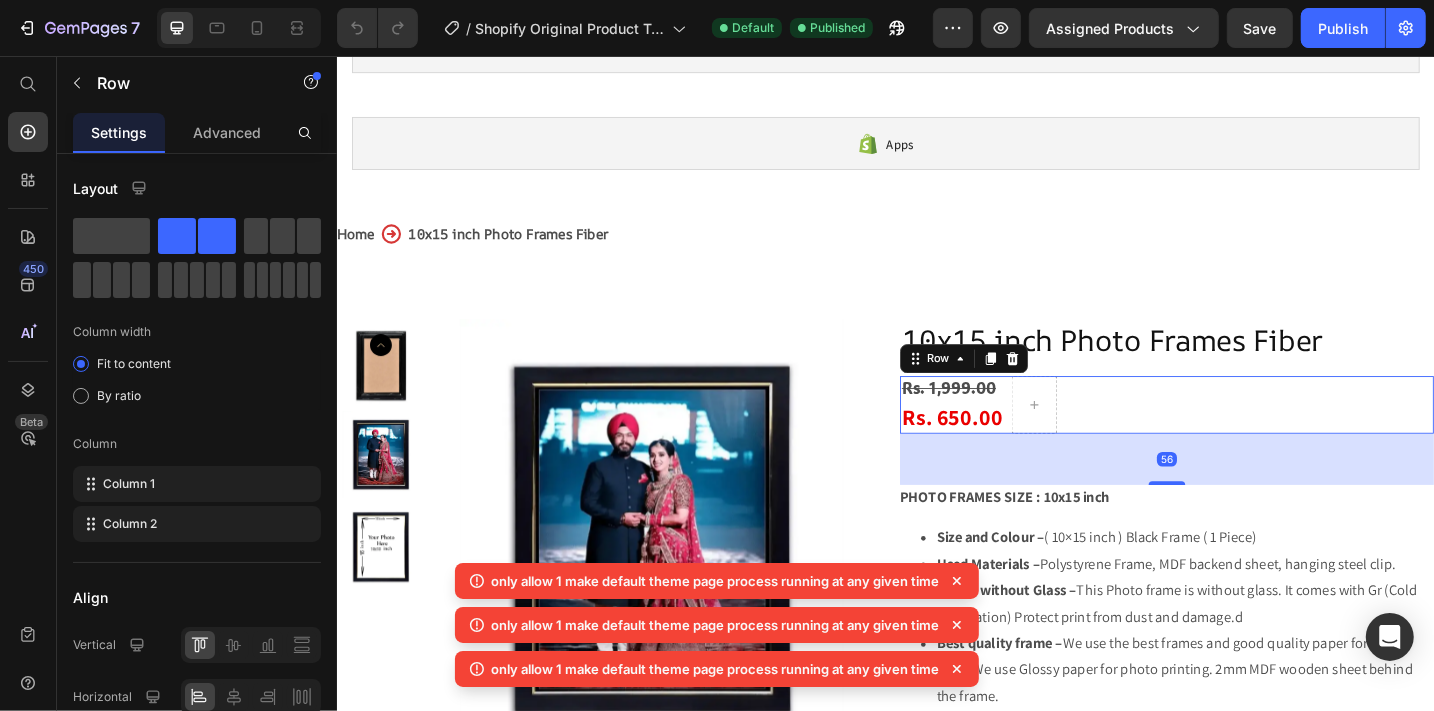 drag, startPoint x: 1235, startPoint y: 479, endPoint x: 1231, endPoint y: 499, distance: 20.396078 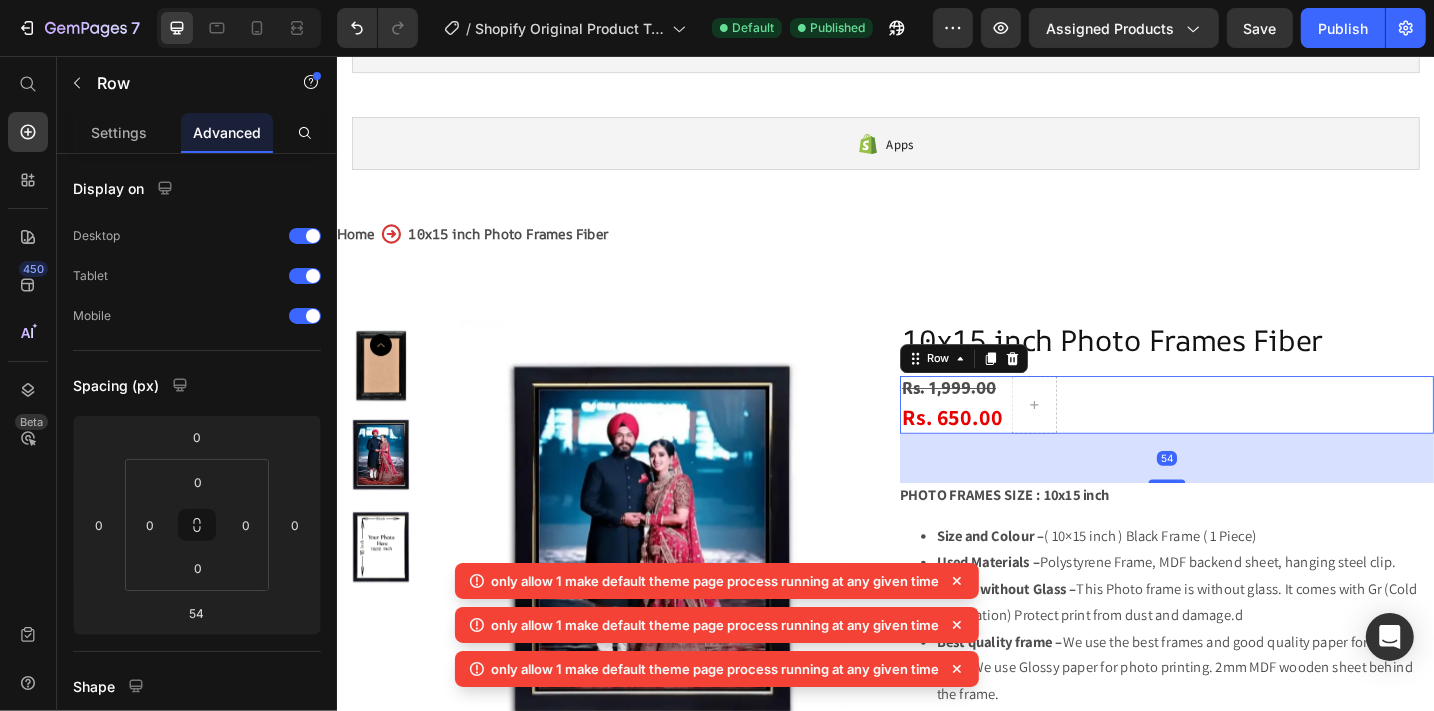 click on "54" at bounding box center (1244, 496) 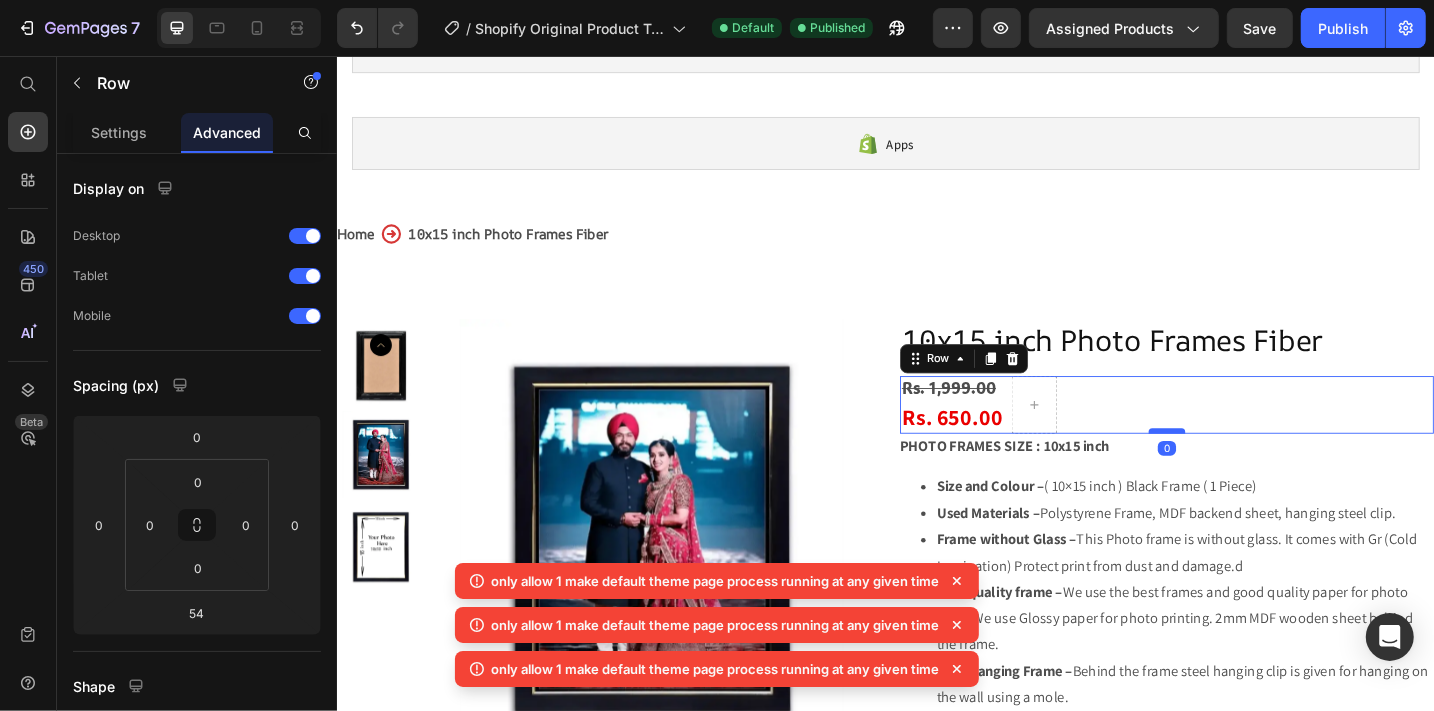 drag, startPoint x: 1227, startPoint y: 519, endPoint x: 1226, endPoint y: 462, distance: 57.00877 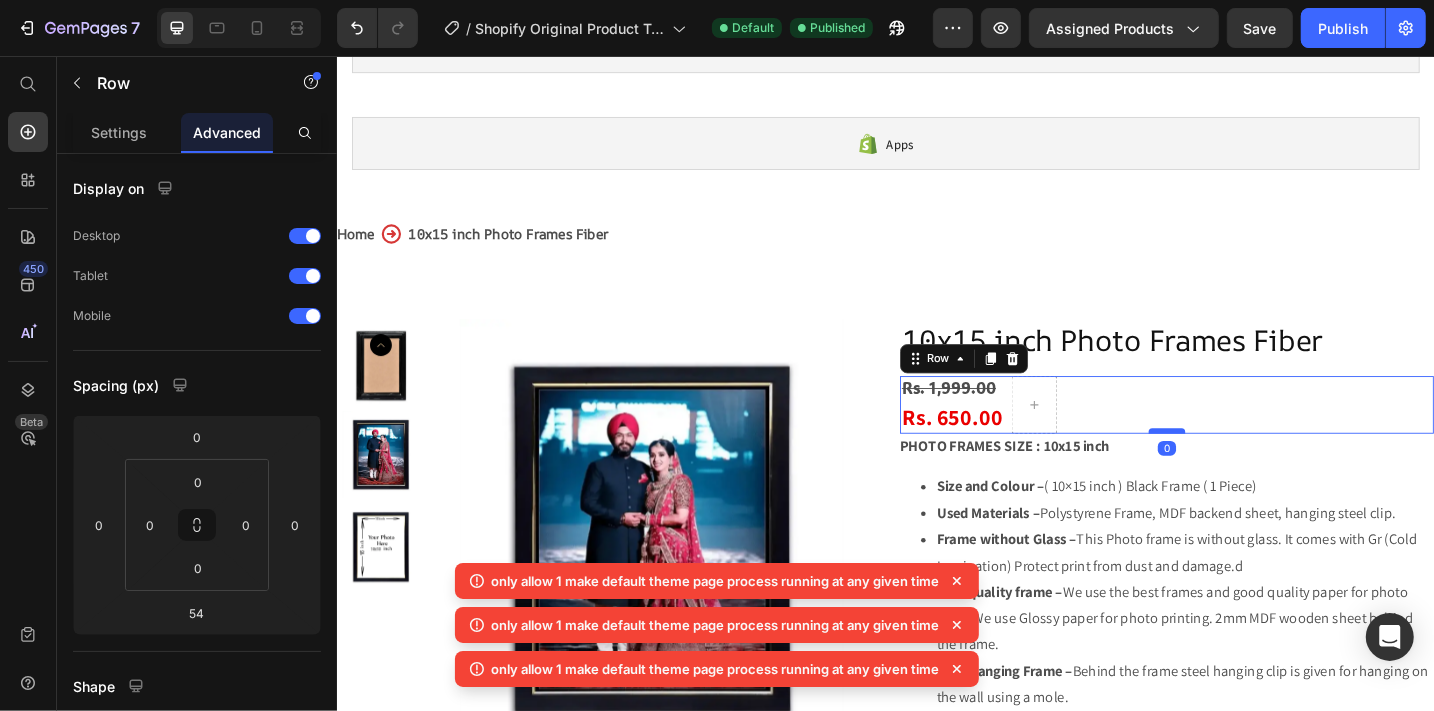 click at bounding box center [1244, 466] 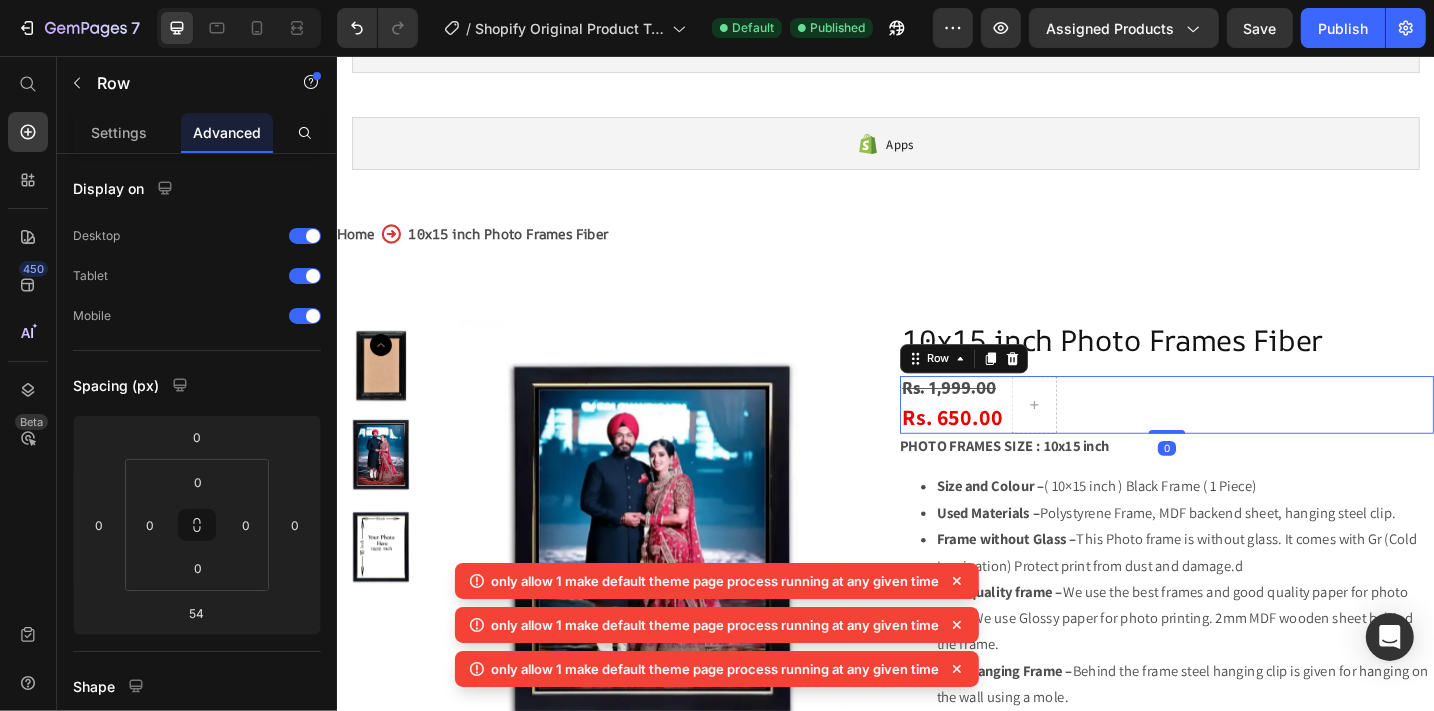 type on "0" 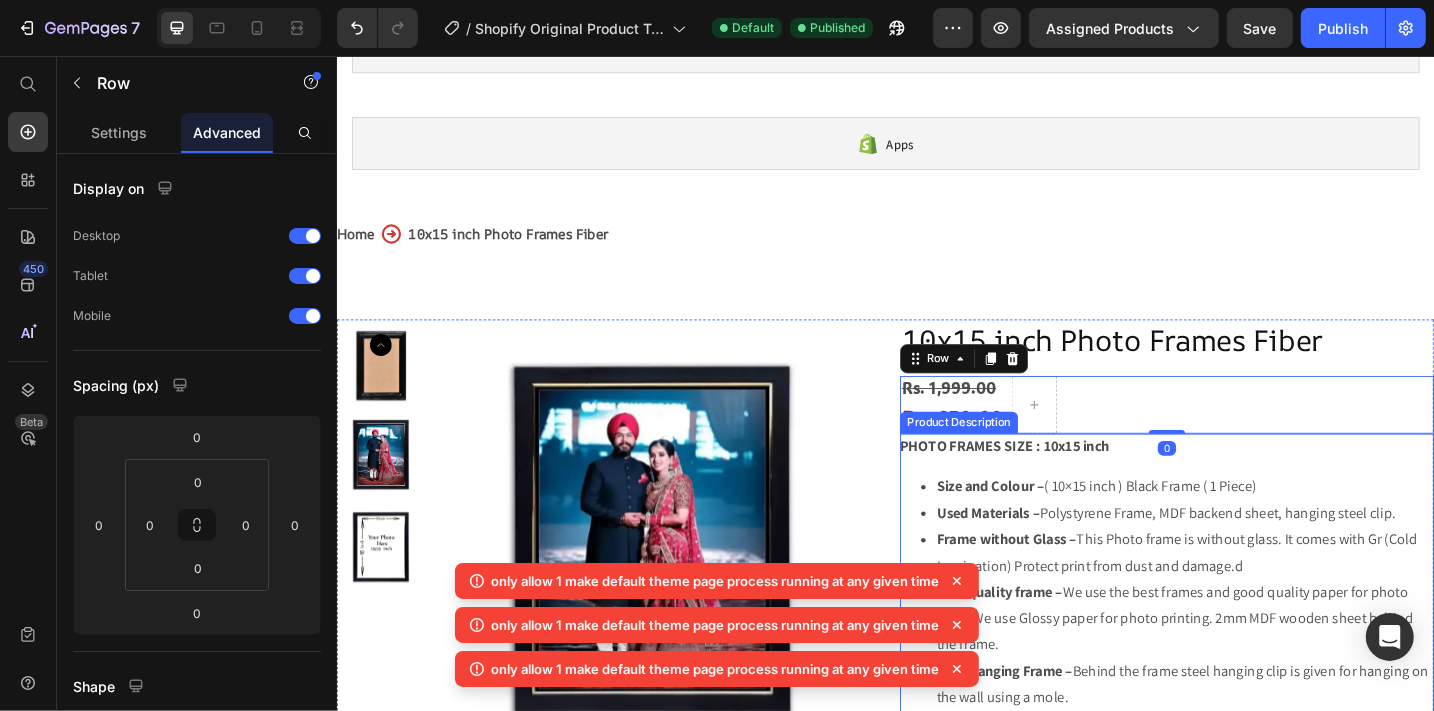 click on "PHOTO FRAMES SIZE : 10x15 inch
Size and Colour –   ( 10×15 inch ) Black Frame ( 1 Piece)
Used Materials –  Polystyrene Frame, MDF backend sheet, hanging steel clip.
Frame without Glass –  This Photo frame is without glass. It comes with Gr (Cold Lamination) Protect print from dust and damage.d
Best quality frame –  We use the best frames and good quality paper for photo print. We use Glossy paper for photo printing. 2mm MDF wooden sheet behind the frame.
Wall Hanging Frame –  Behind the frame steel hanging clip is given for hanging on the wall using a mole.
Customized photo –  You can upload your photo to print to insert your photo in a photo frame. Images should be of high quality for better looking. We adjust the frame Horizontally or Vertically after looking at your photo.
Enter Your Text –  If you want text on a photo Write your text in the Text box. This text will be printed on the photo.
Given Occasion – Birthday ,  wedding ,  anniversary ,  ." at bounding box center [1244, 651] 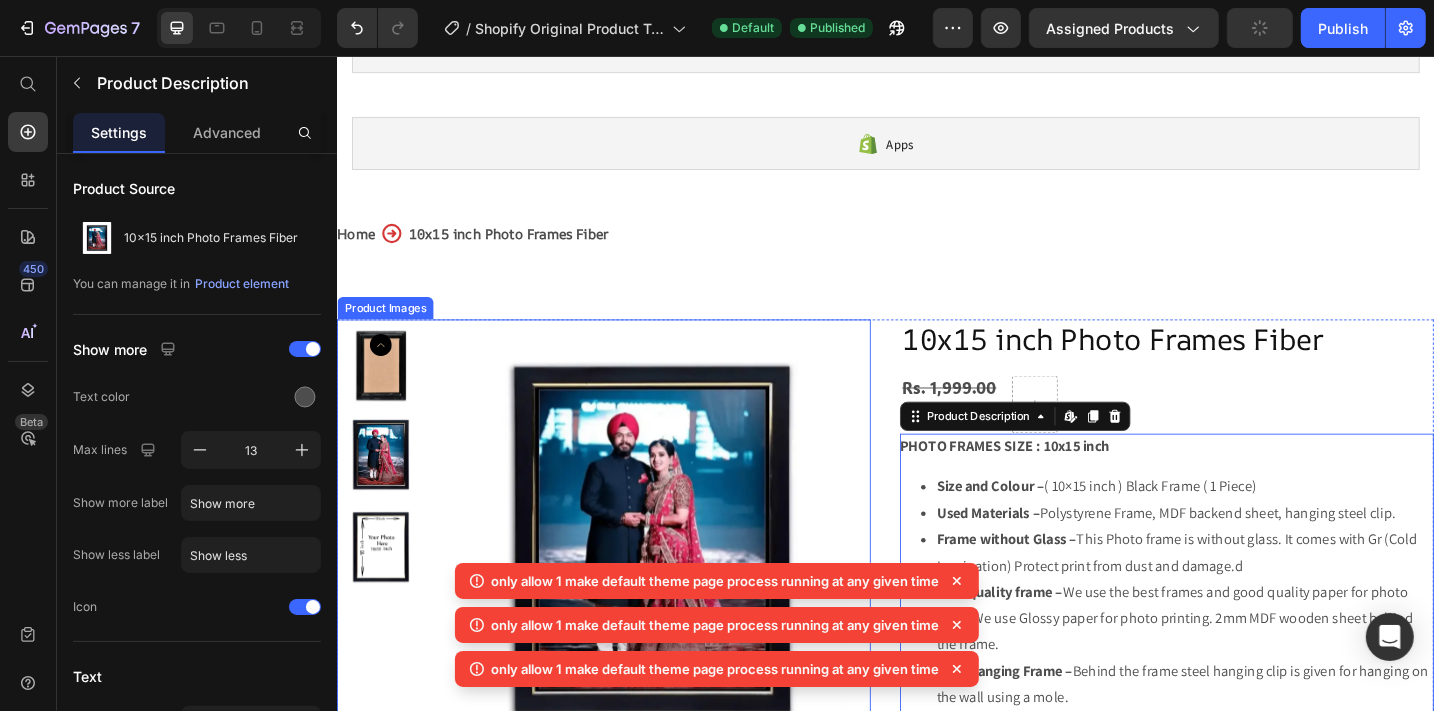 click at bounding box center [680, 584] 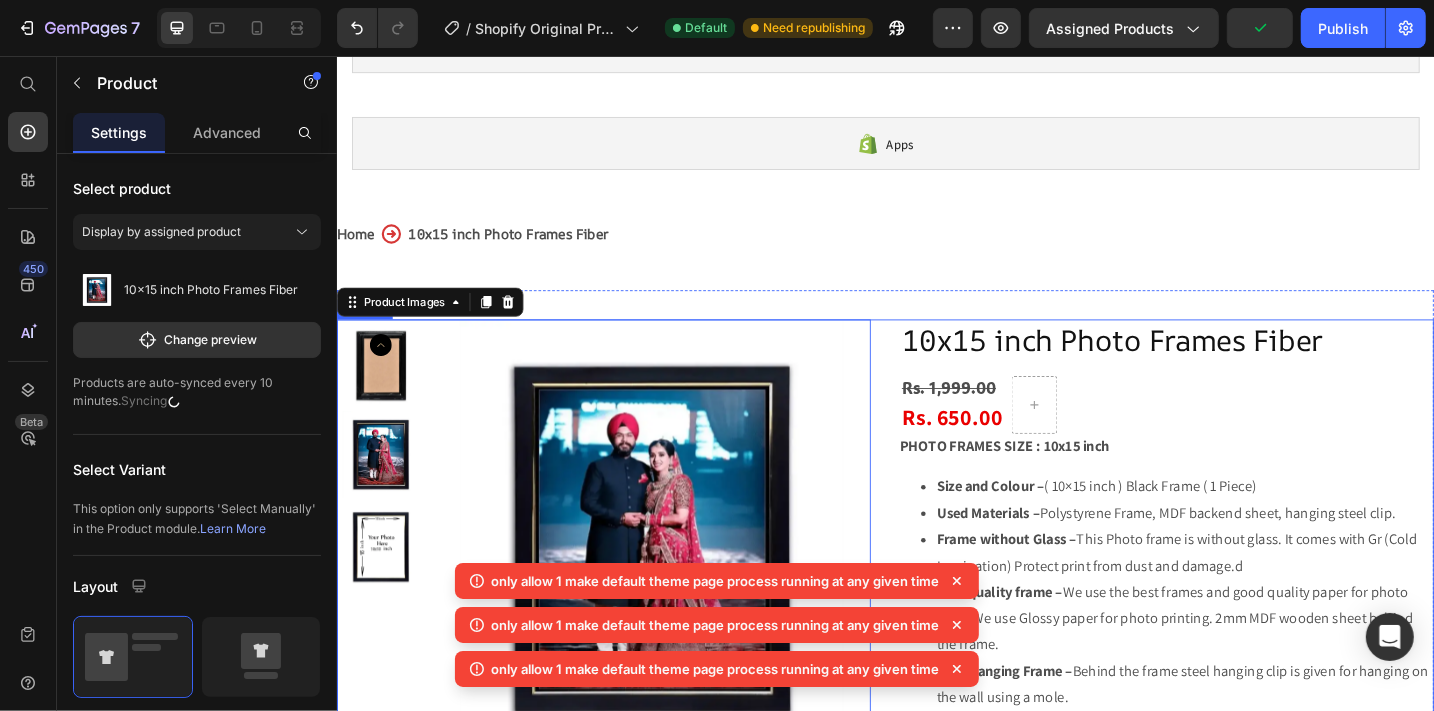 click on "Product Images   16 10x15 inch Photo Frames Fiber Product Title Rs. 1,999.00 Product Price Rs. 650.00 Product Price
Row PHOTO FRAMES SIZE : 10x15 inch
Size and Colour –   ( 10×15 inch ) Black Frame ( 1 Piece)
Used Materials –  Polystyrene Frame, MDF backend sheet, hanging steel clip.
Frame without Glass –  This Photo frame is without glass. It comes with Gr (Cold Lamination) Protect print from dust and damage.d
Best quality frame –  We use the best frames and good quality paper for photo print. We use Glossy paper for photo printing. 2mm MDF wooden sheet behind the frame.
Wall Hanging Frame –  Behind the frame steel hanging clip is given for hanging on the wall using a mole.
Customized photo –  You can upload your photo to print to insert your photo in a photo frame. Images should be of high quality for better looking. We adjust the frame Horizontally or Vertically after looking at your photo.
Enter Your Text –
," at bounding box center (936, 760) 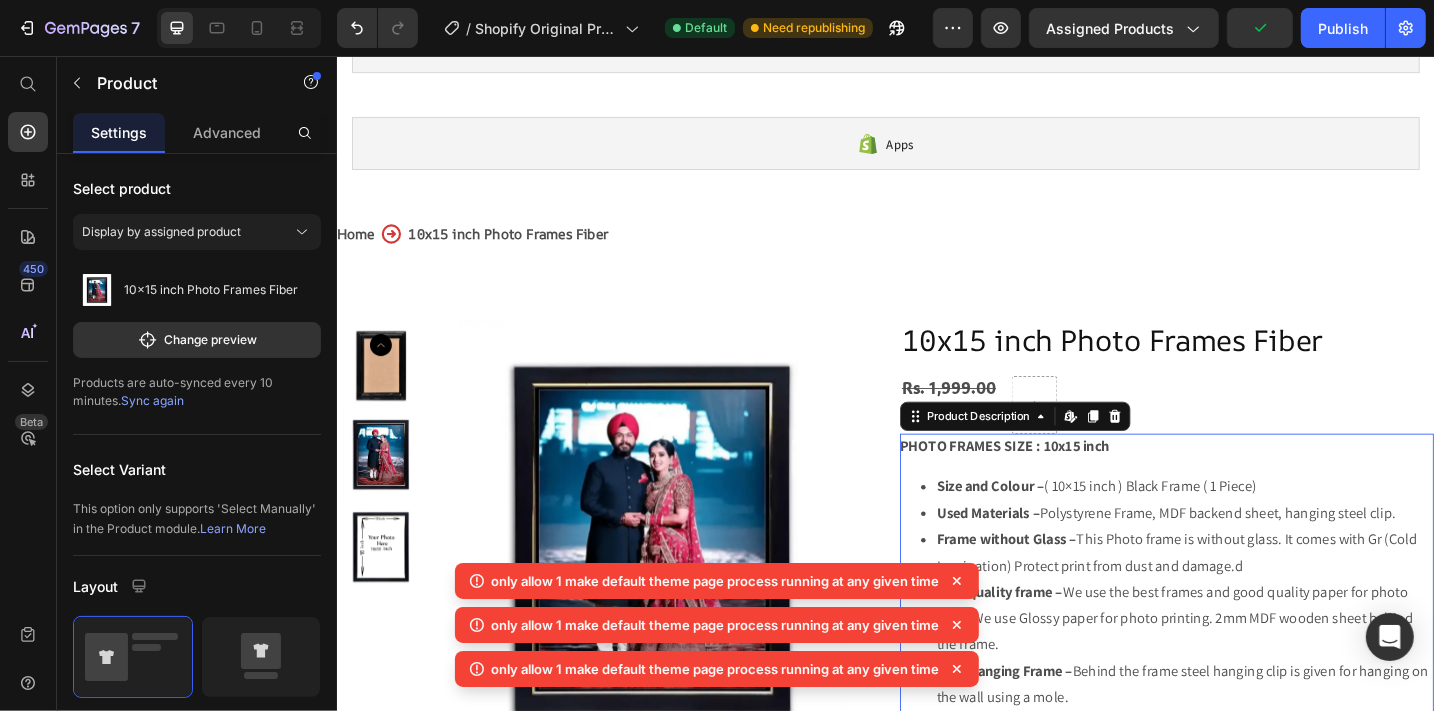 click on "PHOTO FRAMES SIZE : 10x15 inch
Size and Colour –   ( 10×15 inch ) Black Frame ( 1 Piece)
Used Materials –  Polystyrene Frame, MDF backend sheet, hanging steel clip.
Frame without Glass –  This Photo frame is without glass. It comes with Gr (Cold Lamination) Protect print from dust and damage.d
Best quality frame –  We use the best frames and good quality paper for photo print. We use Glossy paper for photo printing. 2mm MDF wooden sheet behind the frame.
Wall Hanging Frame –  Behind the frame steel hanging clip is given for hanging on the wall using a mole.
Customized photo –  You can upload your photo to print to insert your photo in a photo frame. Images should be of high quality for better looking. We adjust the frame Horizontally or Vertically after looking at your photo.
Enter Your Text –  If you want text on a photo Write your text in the Text box. This text will be printed on the photo.
Given Occasion – Birthday ,  wedding ,  anniversary ,  ." at bounding box center (1244, 651) 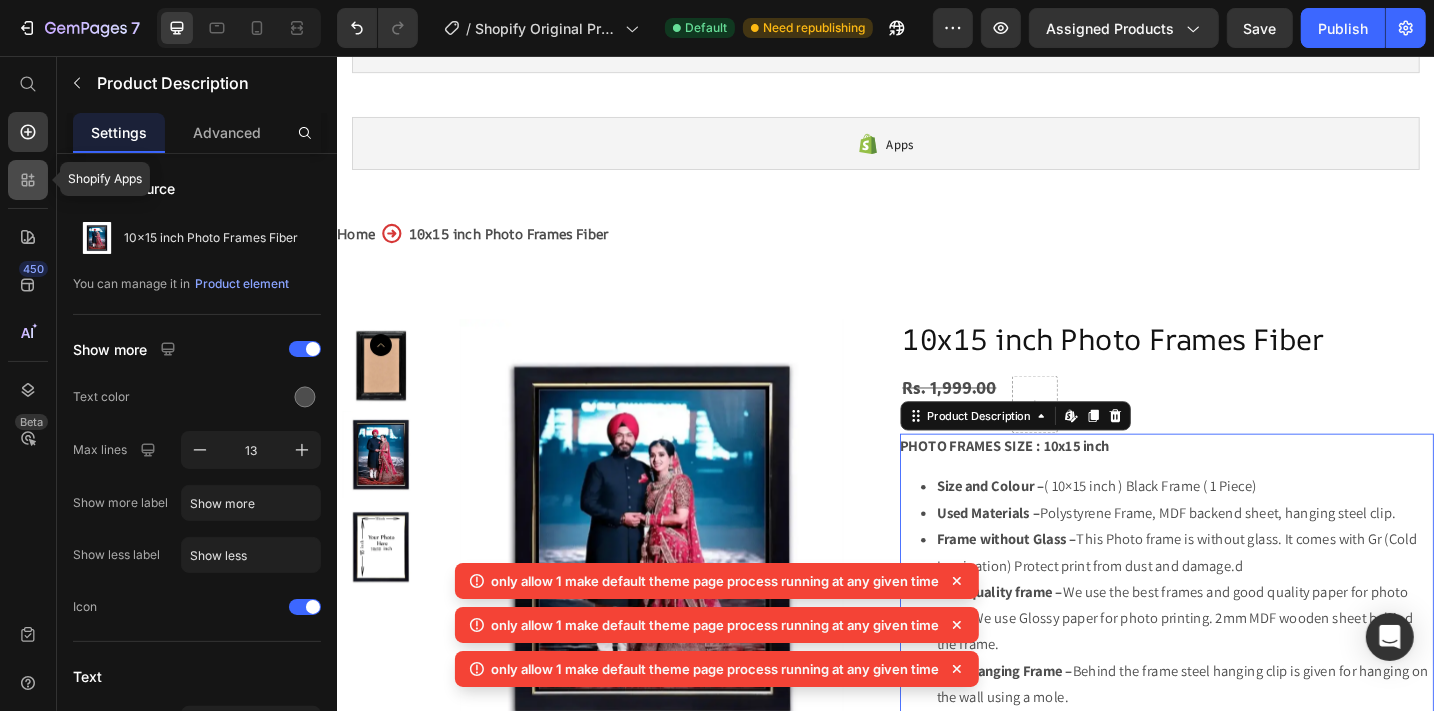 click 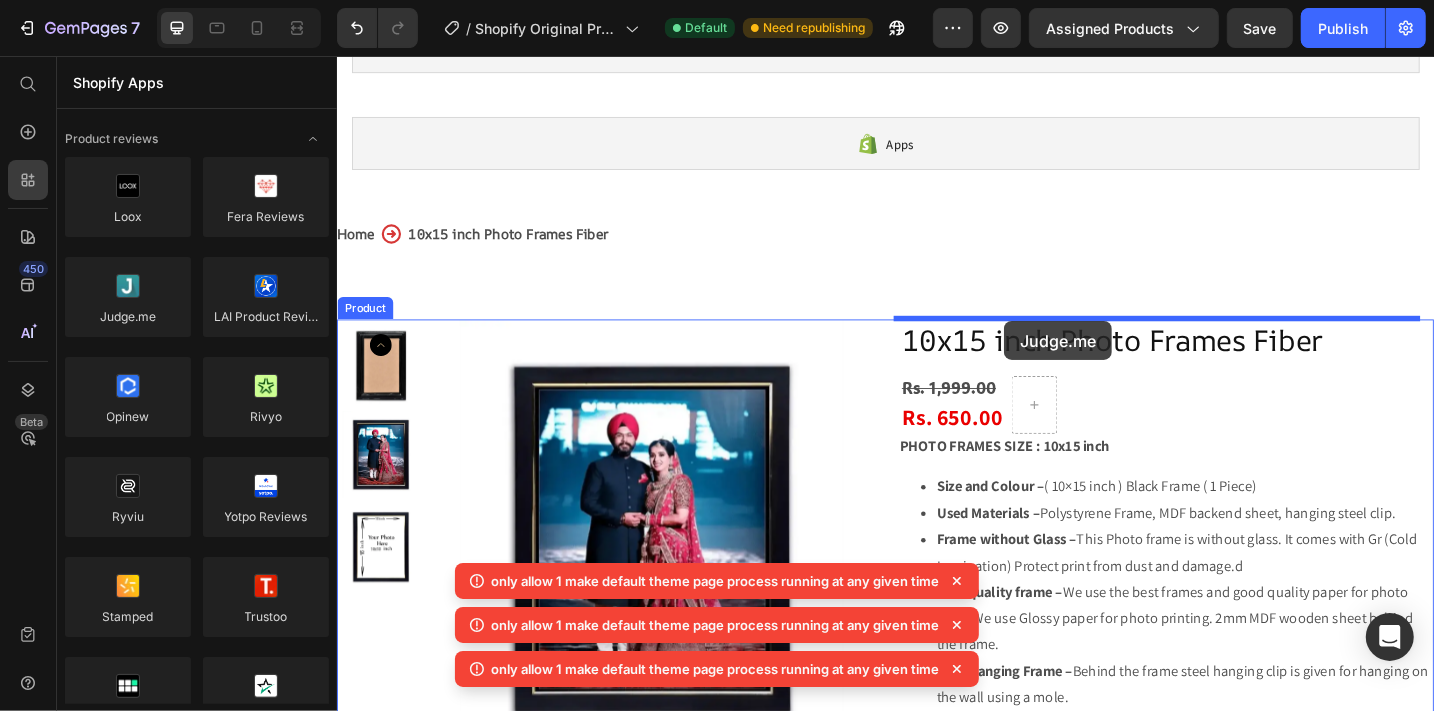 drag, startPoint x: 457, startPoint y: 364, endPoint x: 1066, endPoint y: 346, distance: 609.2659 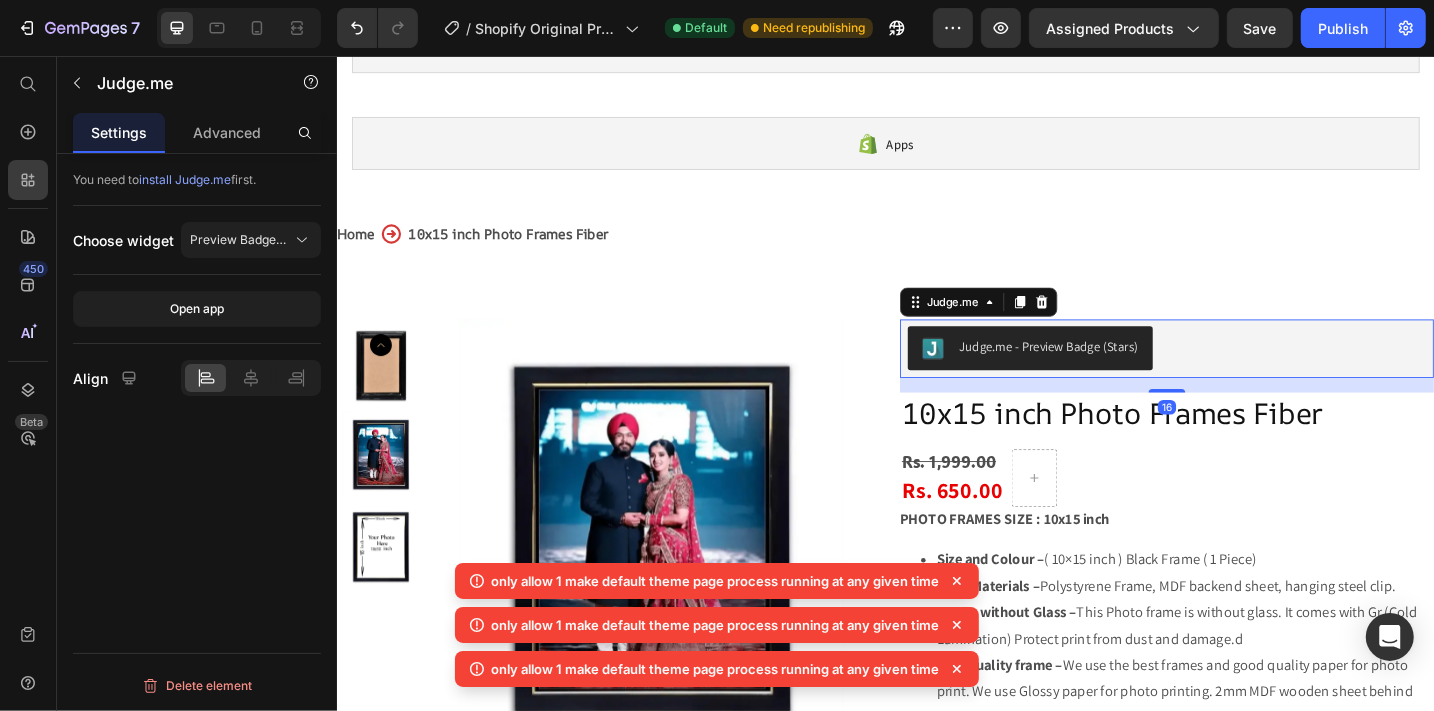 click on "Judge.me - Preview Badge (Stars)" at bounding box center [1244, 376] 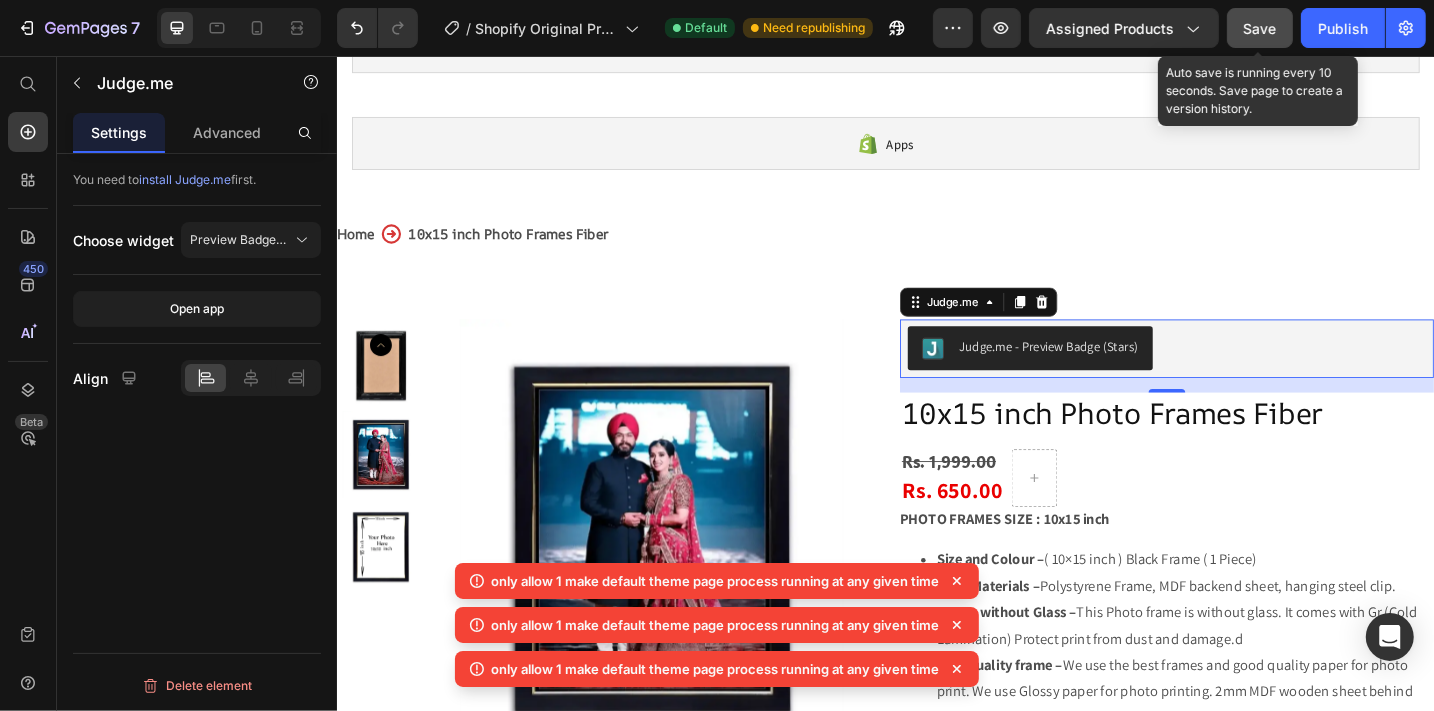 click on "Save" at bounding box center [1260, 28] 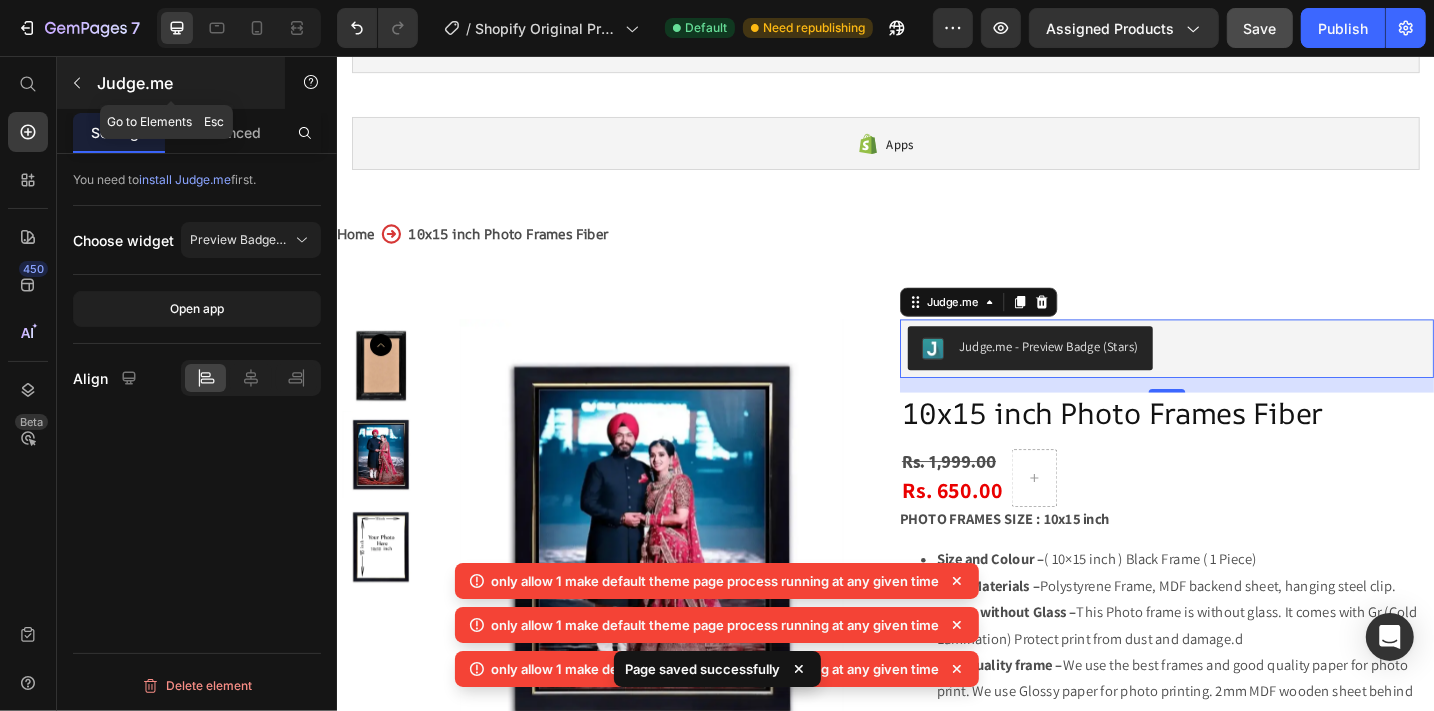 click 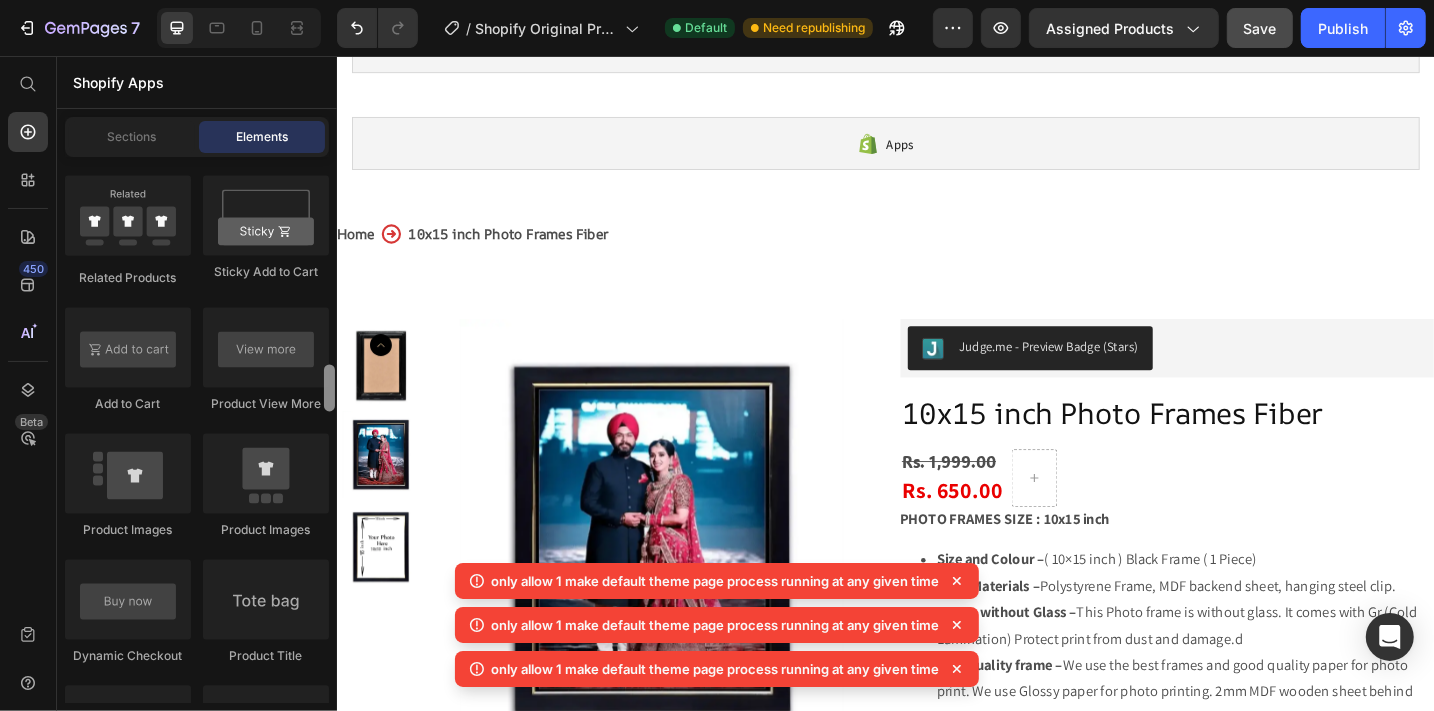 scroll, scrollTop: 2962, scrollLeft: 0, axis: vertical 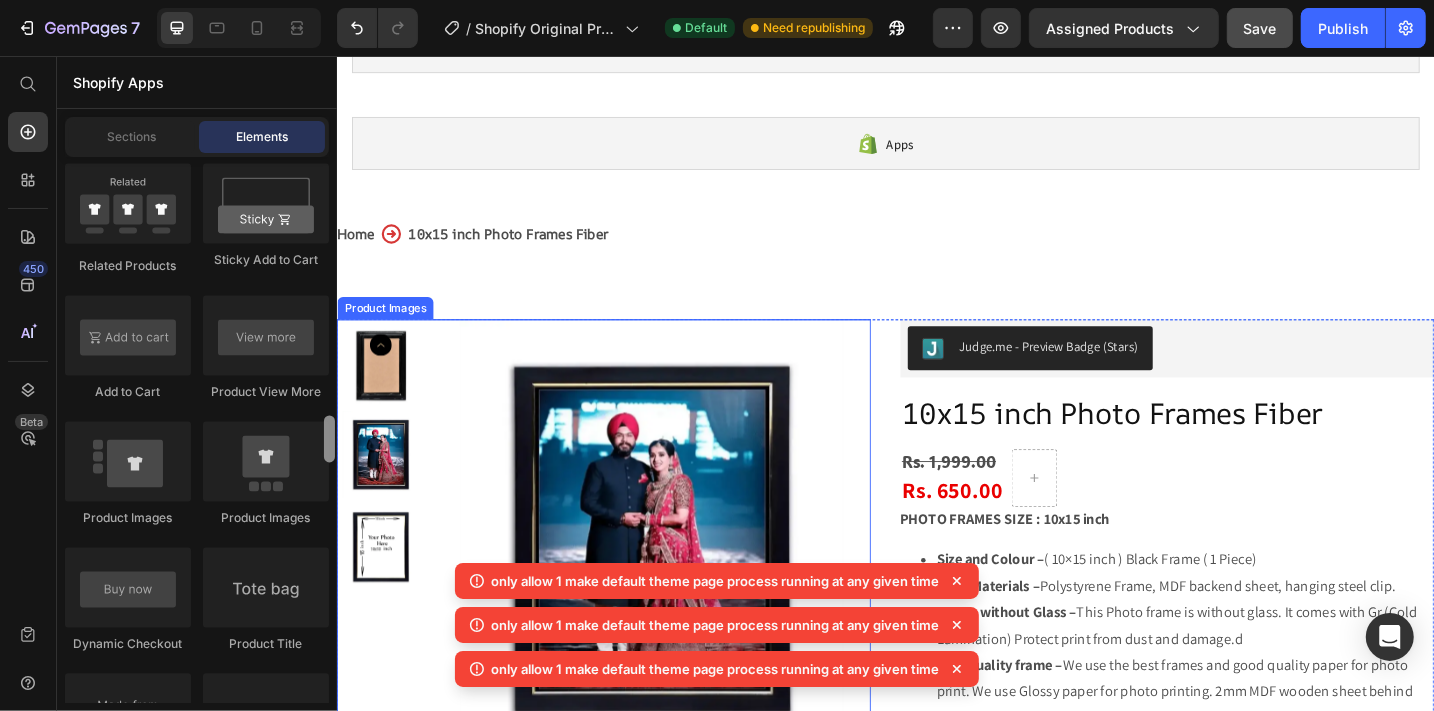 drag, startPoint x: 667, startPoint y: 244, endPoint x: 336, endPoint y: 486, distance: 410.0305 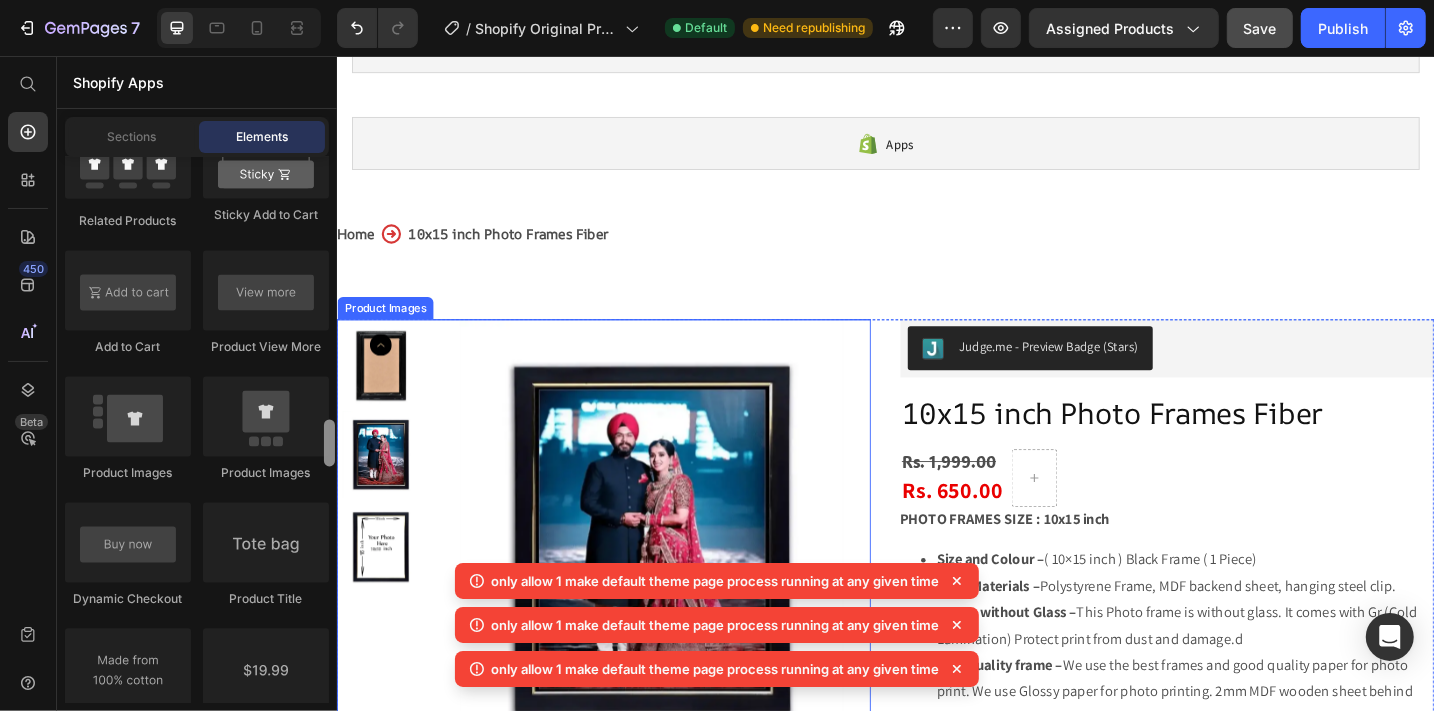 scroll, scrollTop: 1687, scrollLeft: 0, axis: vertical 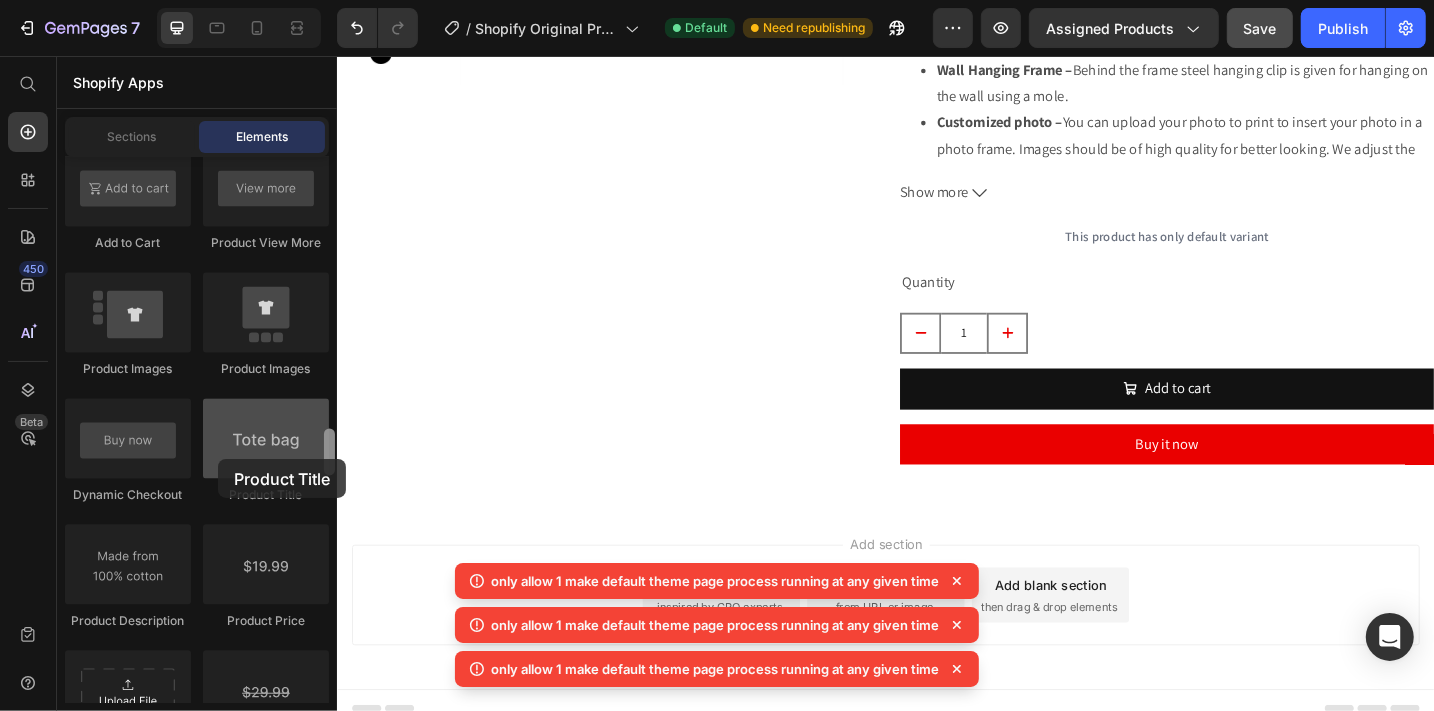 click at bounding box center [266, 438] 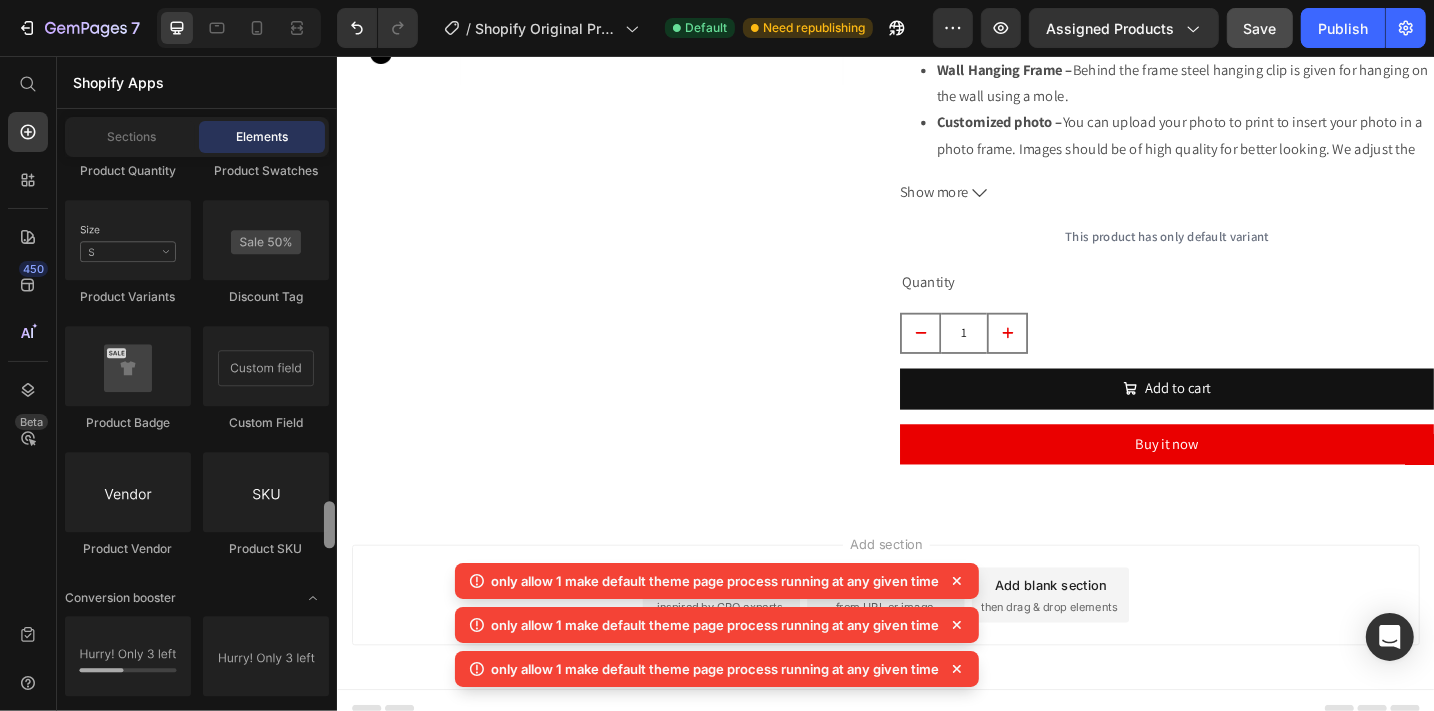 scroll, scrollTop: 3848, scrollLeft: 0, axis: vertical 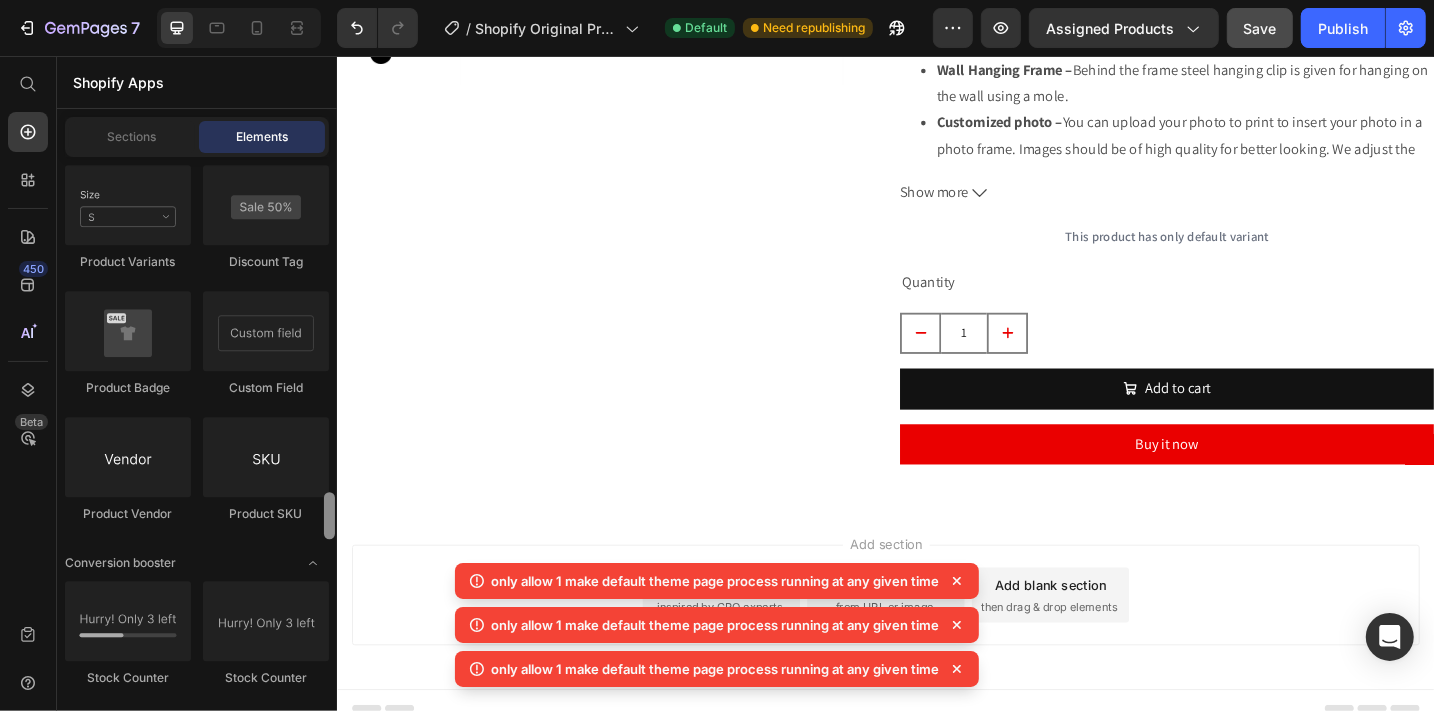 drag, startPoint x: 331, startPoint y: 452, endPoint x: 327, endPoint y: 516, distance: 64.12488 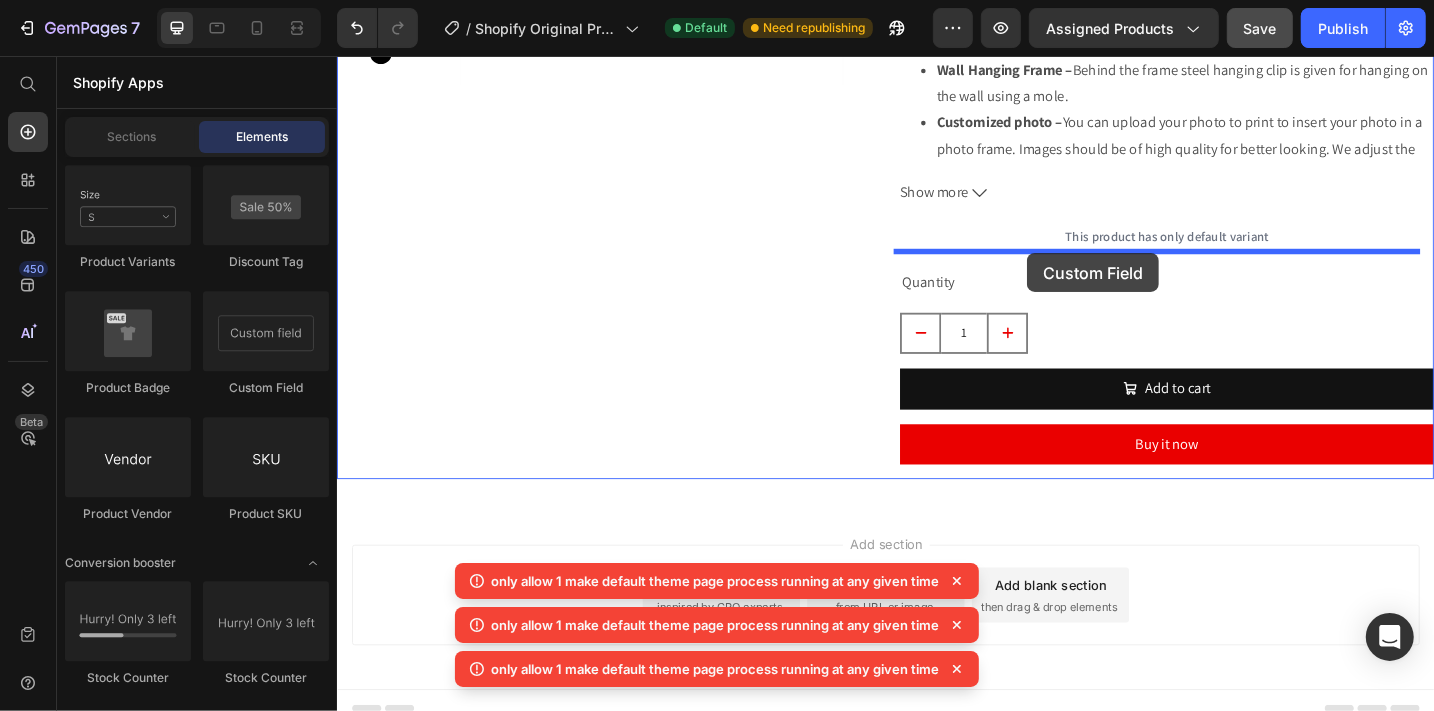 drag, startPoint x: 571, startPoint y: 452, endPoint x: 1091, endPoint y: 272, distance: 550.27264 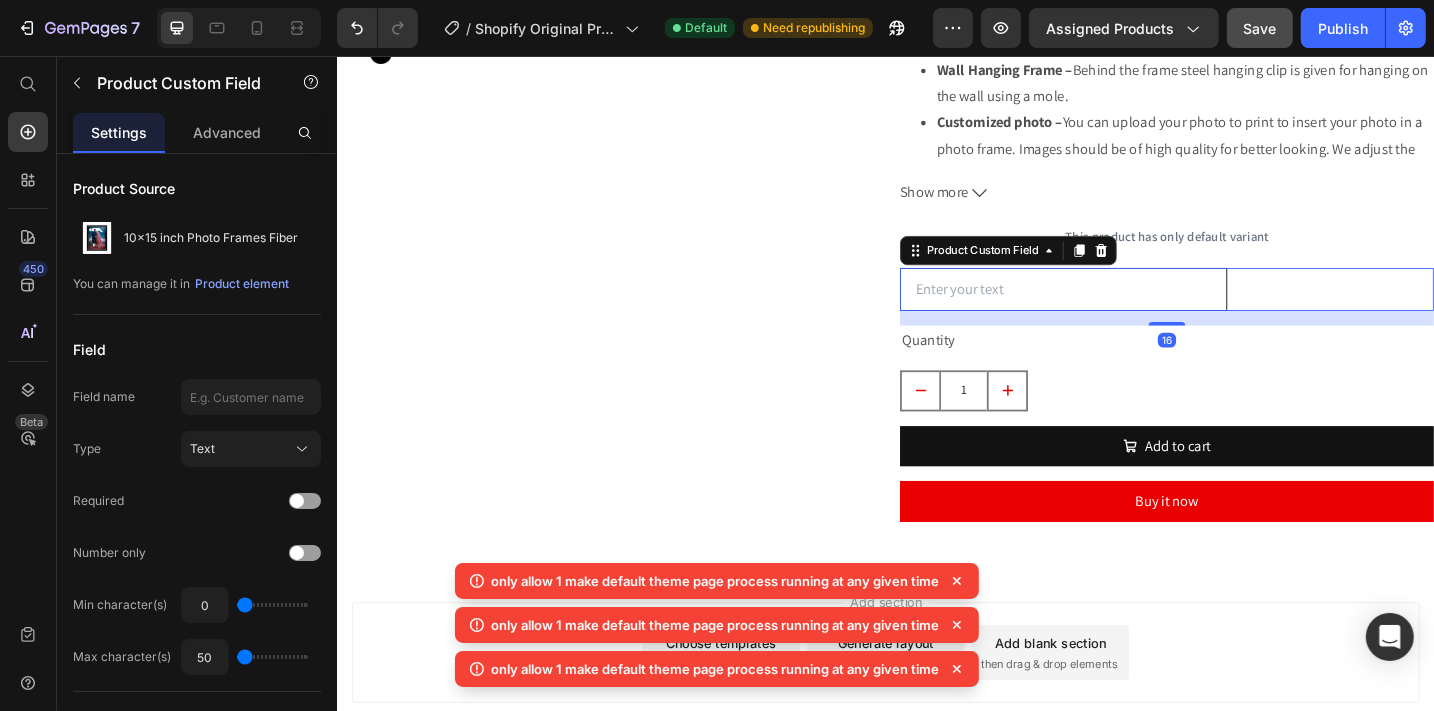 click at bounding box center [1131, 311] 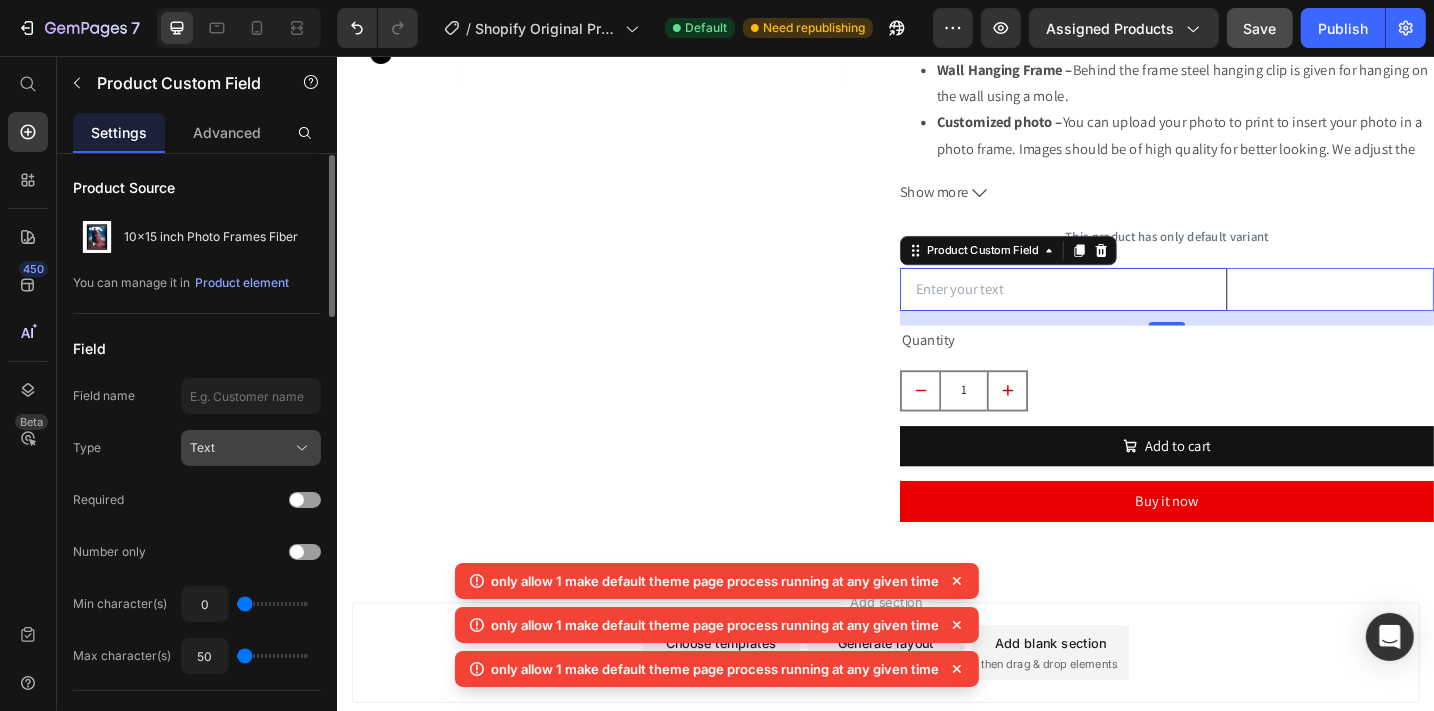 scroll, scrollTop: 2, scrollLeft: 0, axis: vertical 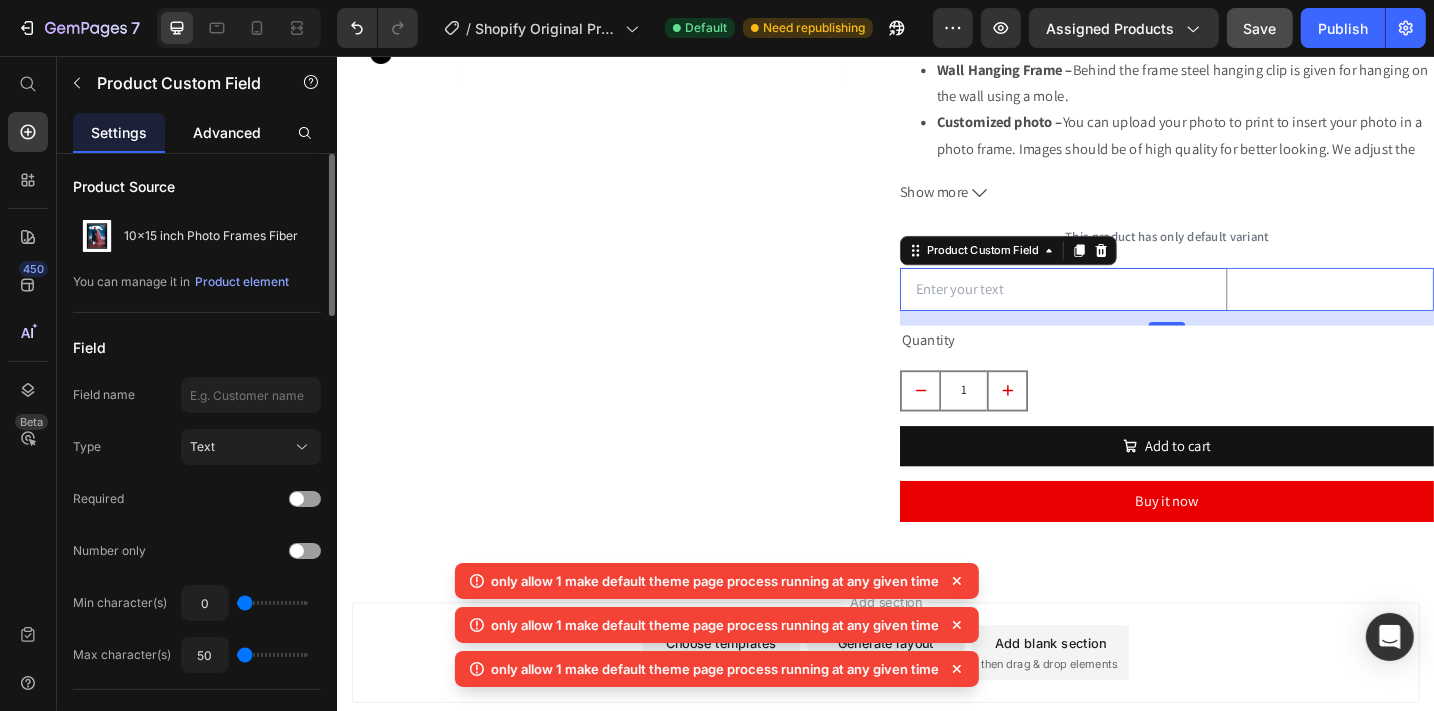 click on "Advanced" at bounding box center (227, 132) 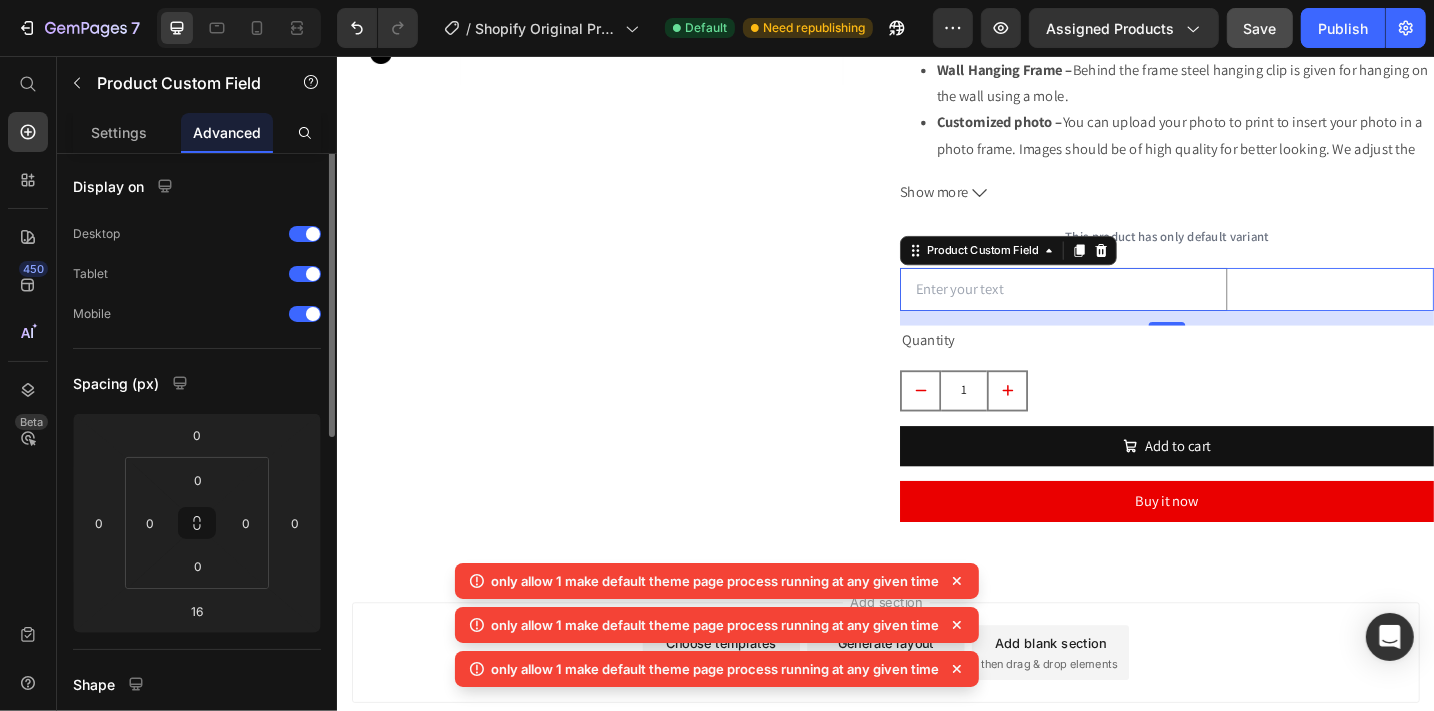 scroll, scrollTop: 0, scrollLeft: 0, axis: both 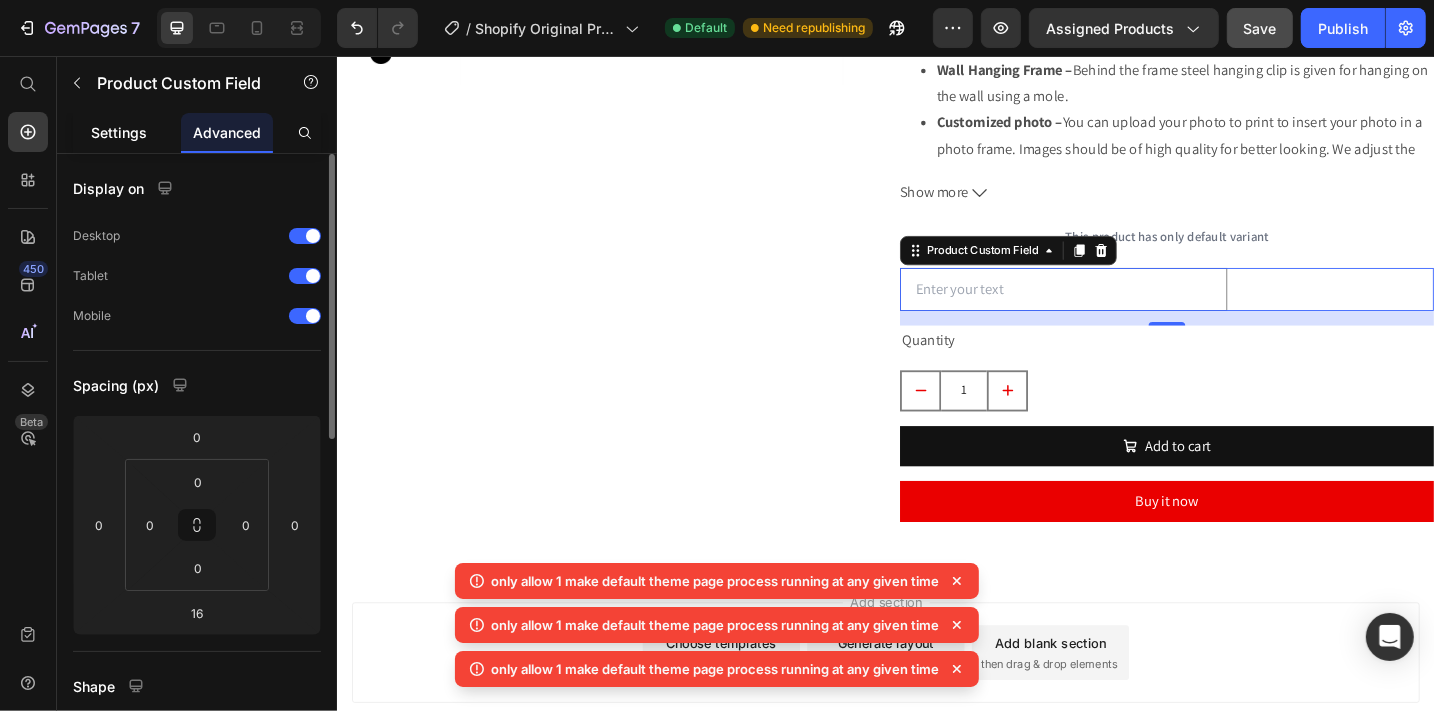 click on "Settings" at bounding box center (119, 132) 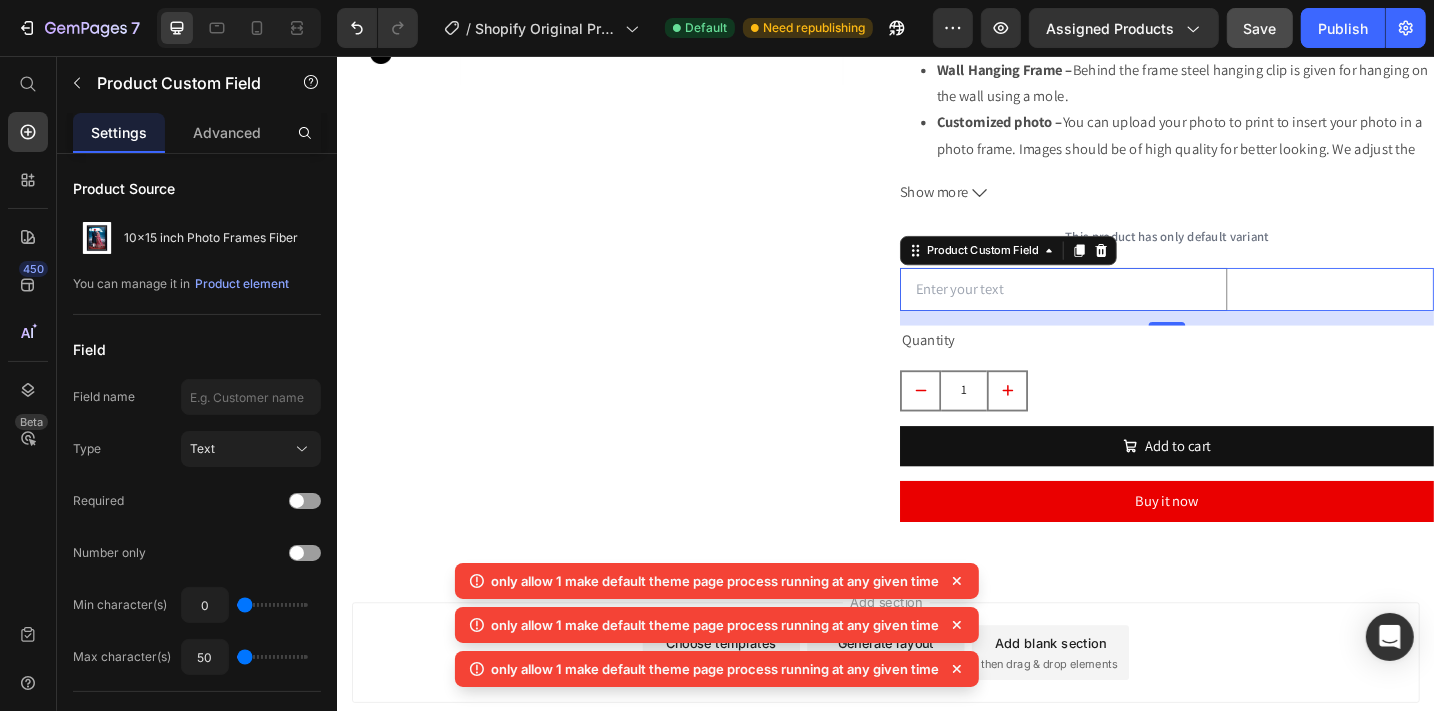 click at bounding box center (1244, 311) 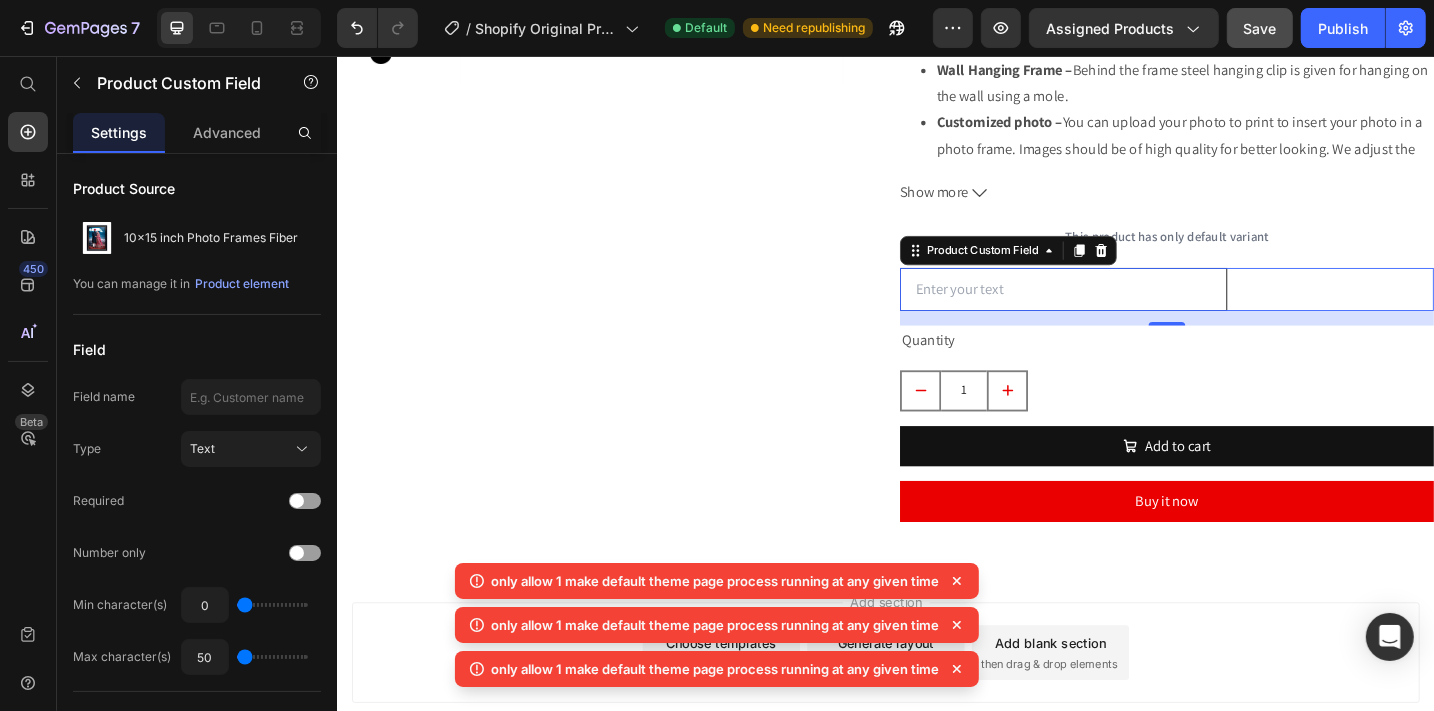 click at bounding box center (1131, 311) 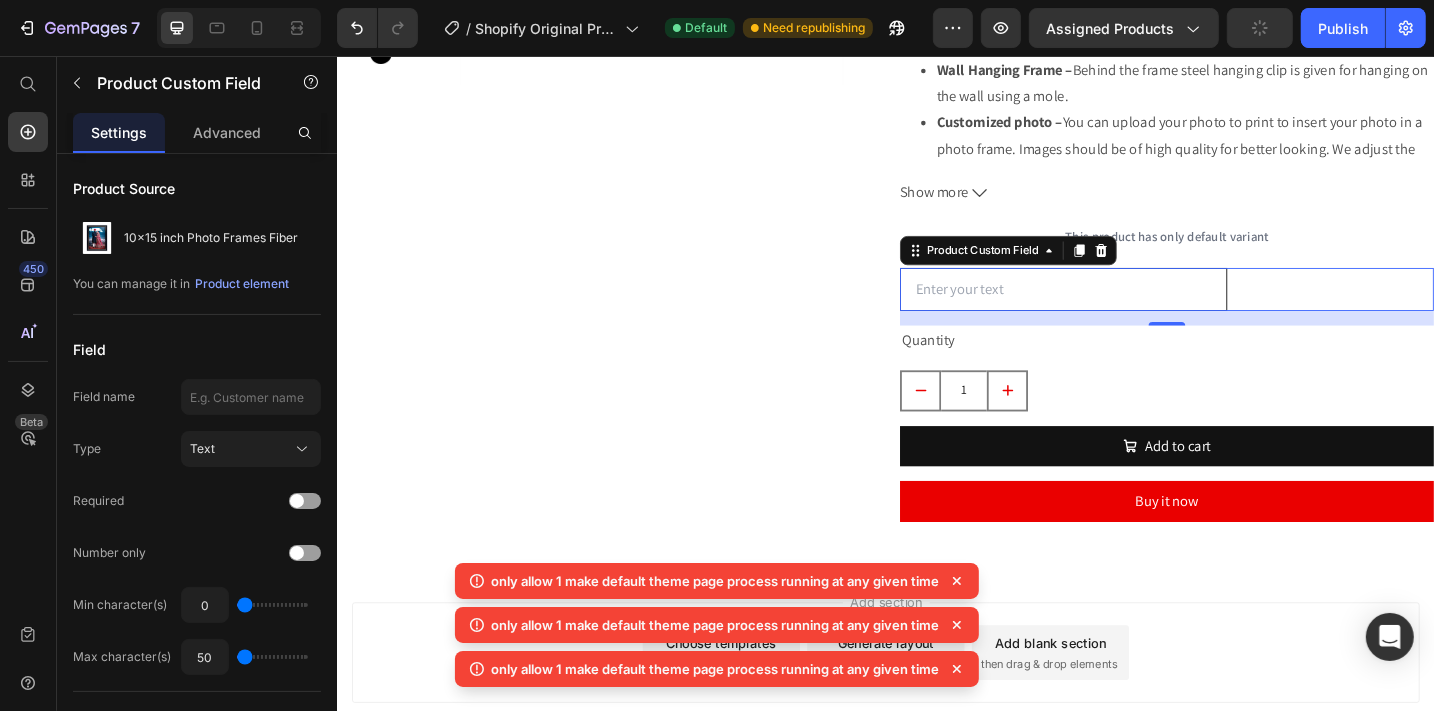 click at bounding box center (1131, 311) 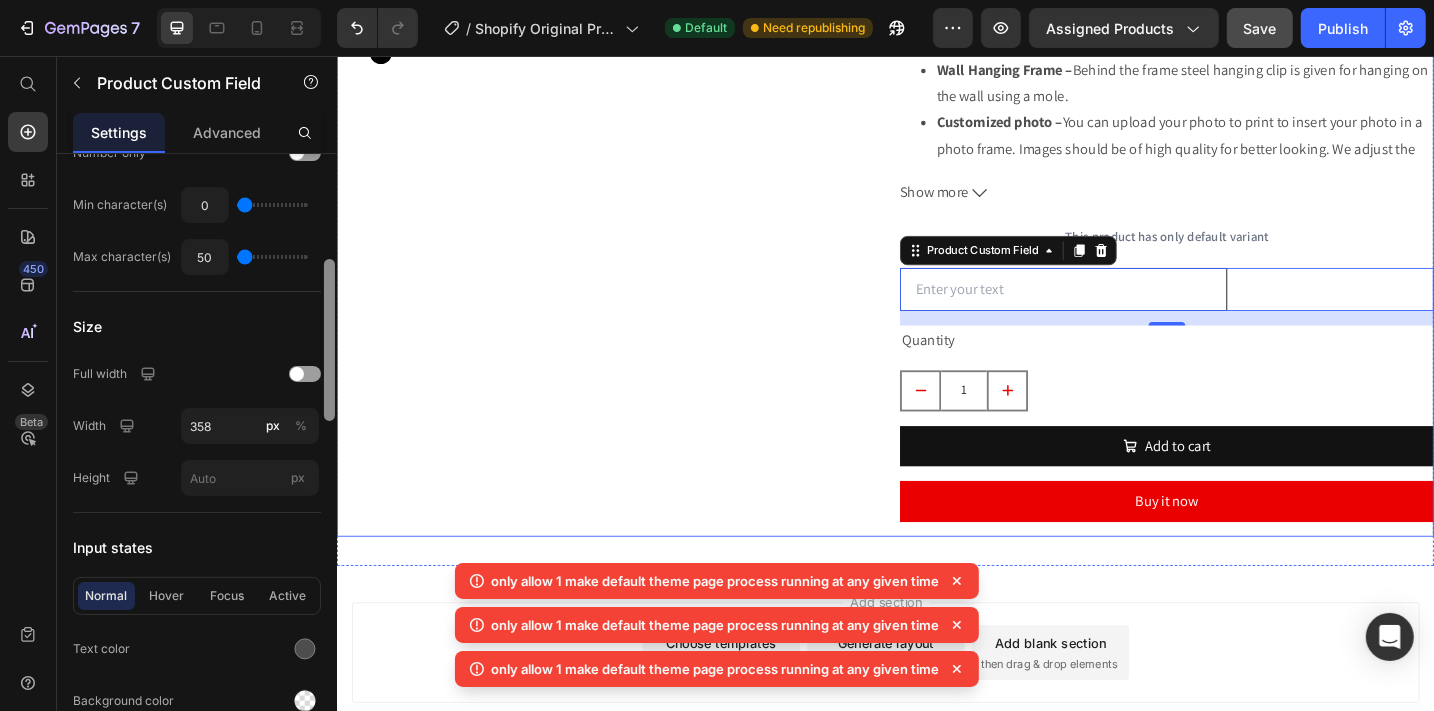 drag, startPoint x: 665, startPoint y: 326, endPoint x: 339, endPoint y: 445, distance: 347.04034 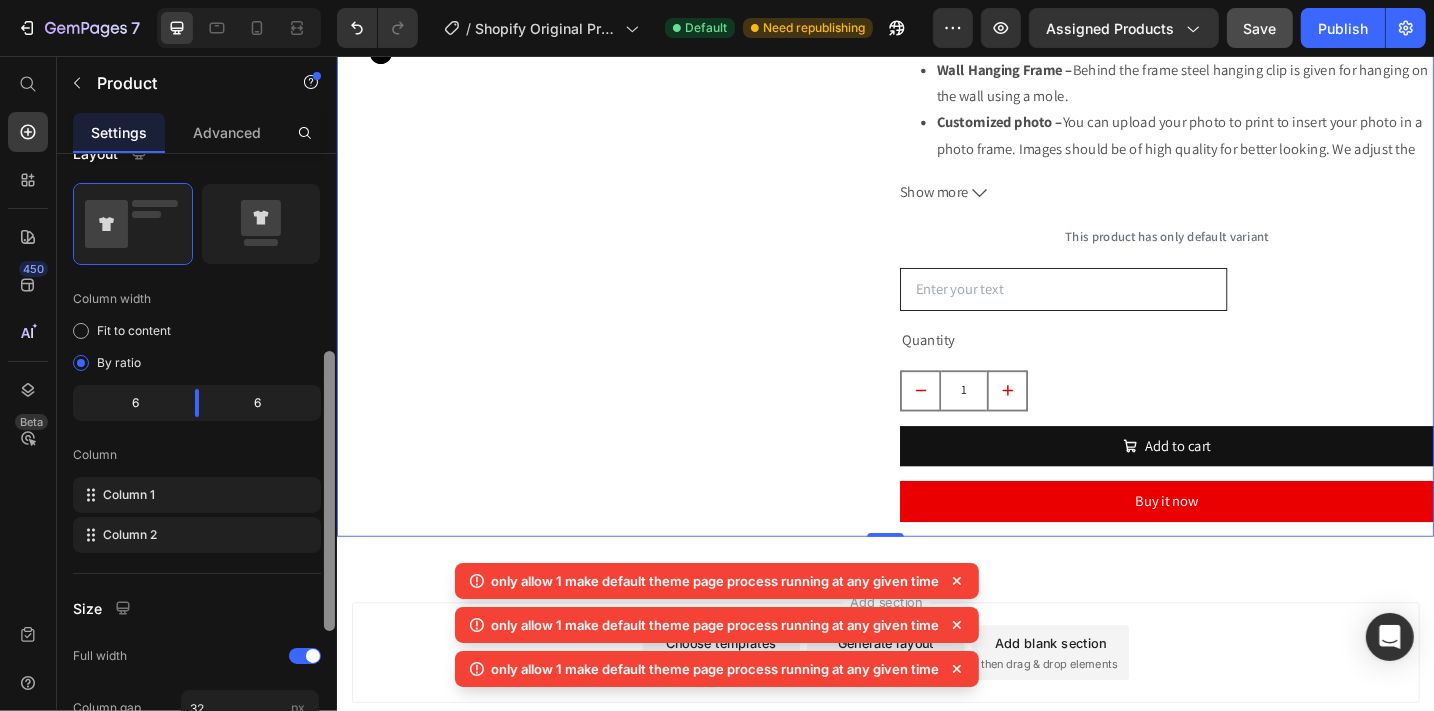 drag, startPoint x: 669, startPoint y: 429, endPoint x: 337, endPoint y: 558, distance: 356.18112 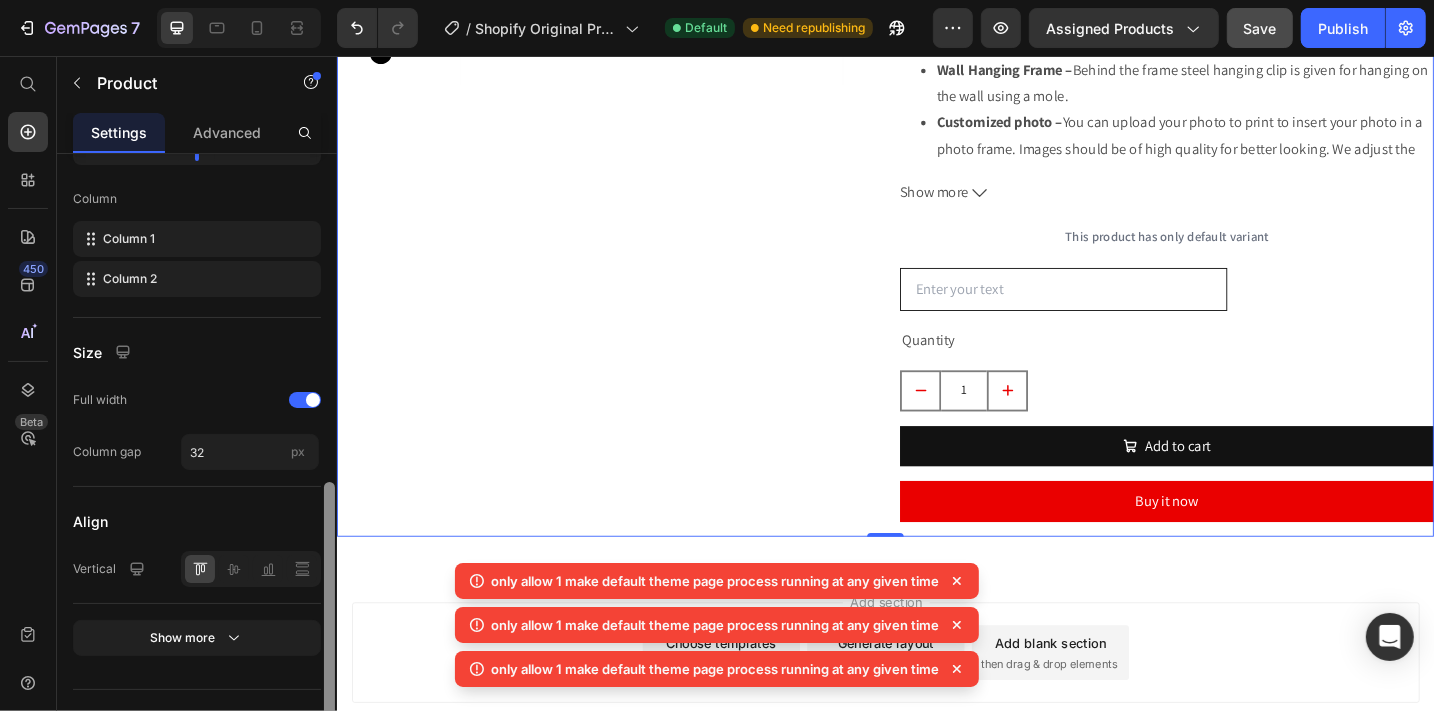 click at bounding box center [329, 622] 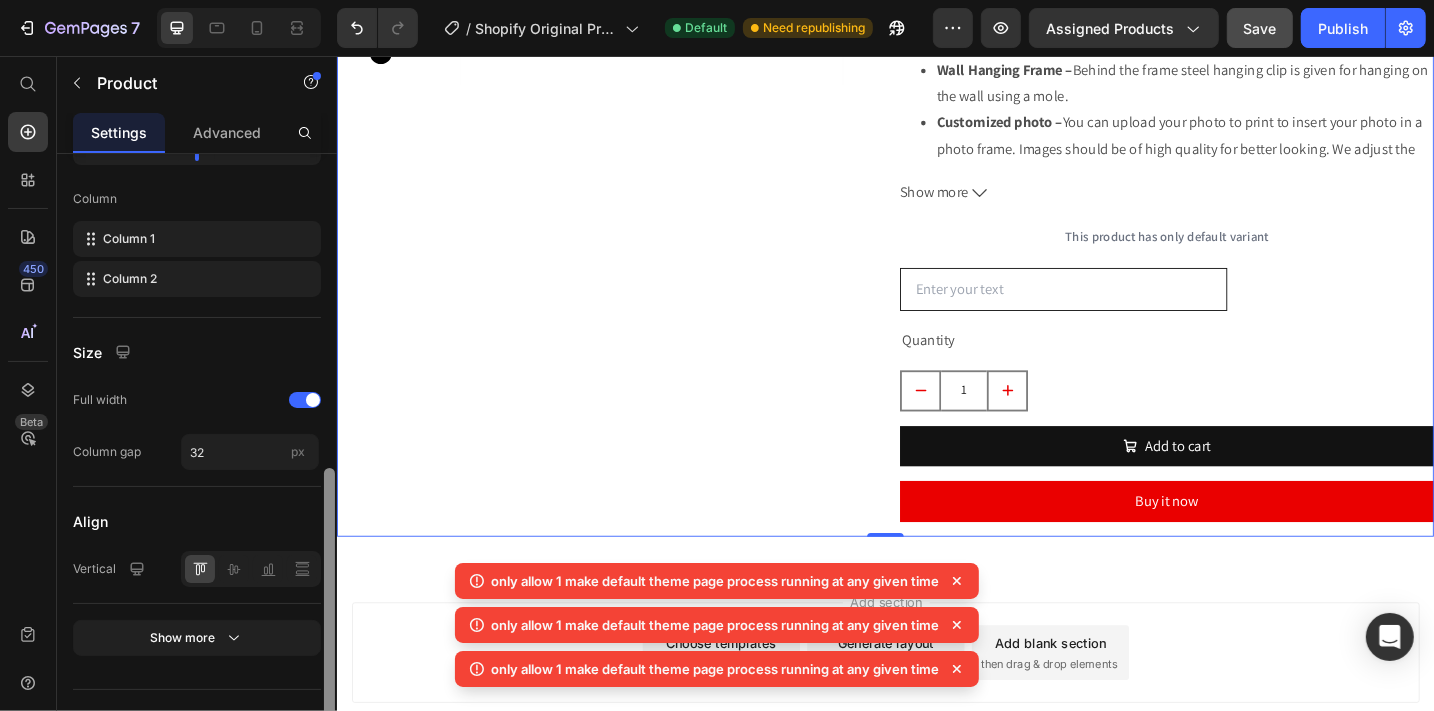 scroll, scrollTop: 732, scrollLeft: 0, axis: vertical 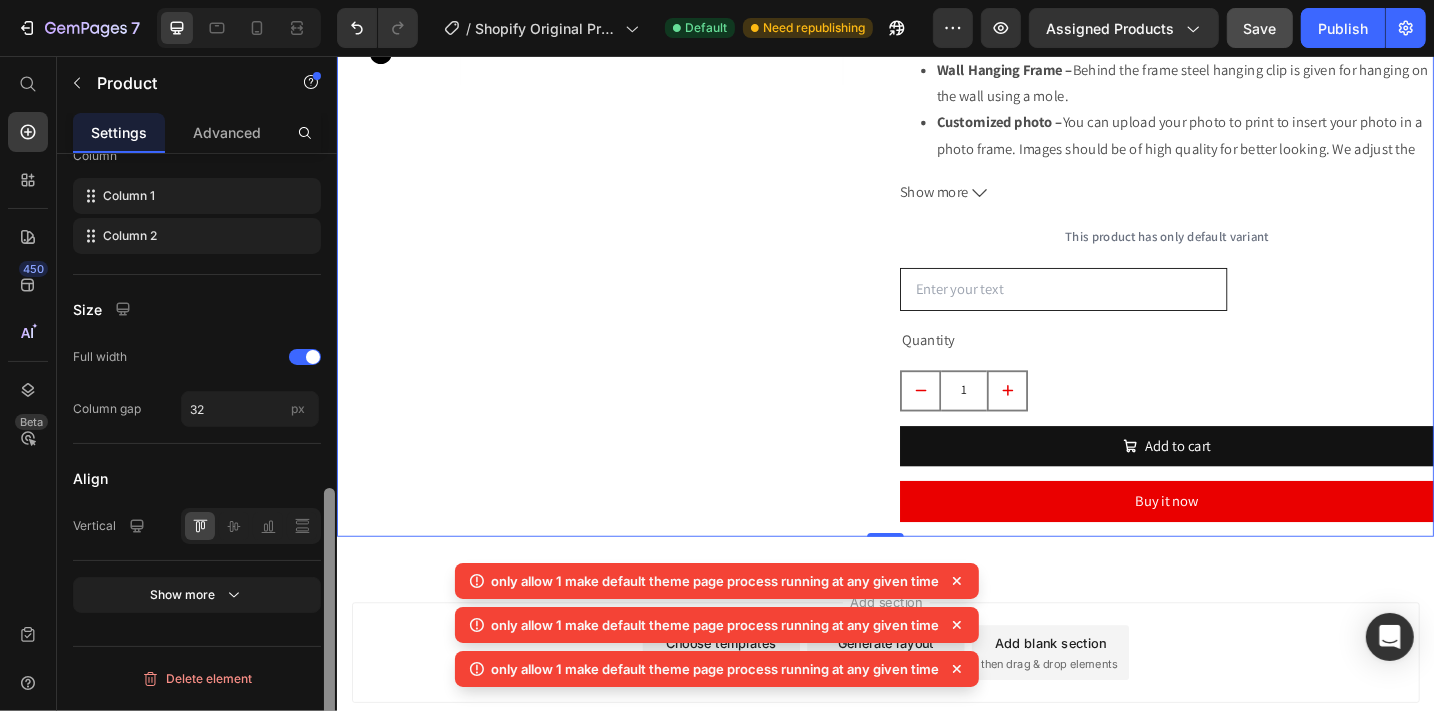 drag, startPoint x: 328, startPoint y: 510, endPoint x: 327, endPoint y: 564, distance: 54.00926 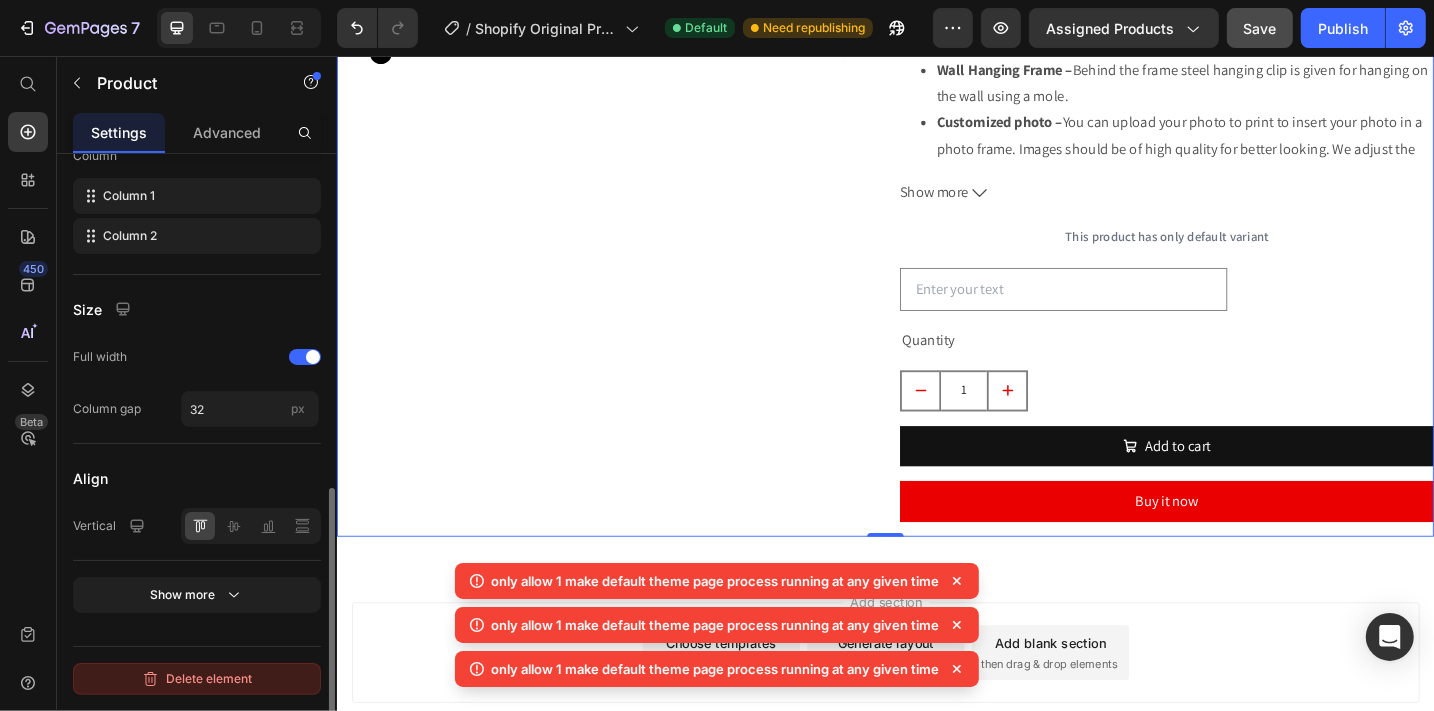 click on "Delete element" at bounding box center (197, 679) 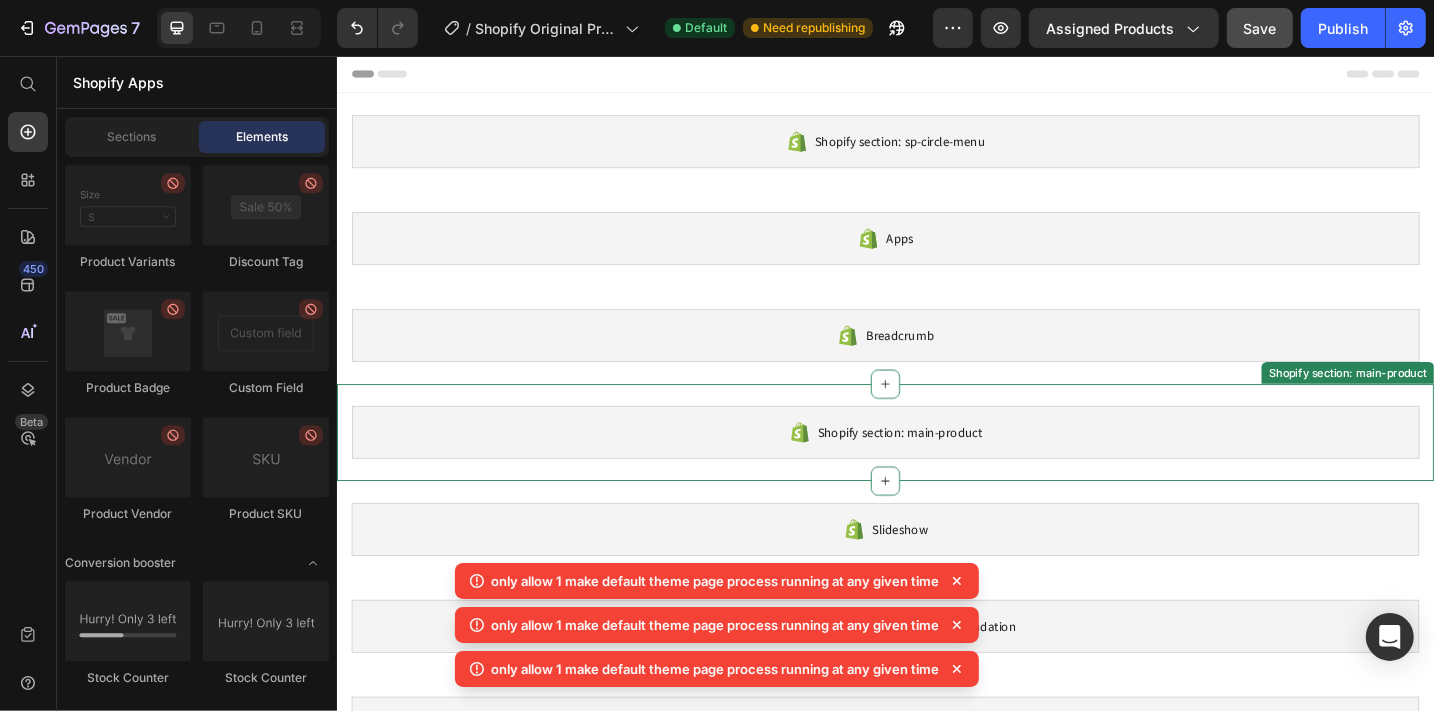 scroll, scrollTop: 852, scrollLeft: 0, axis: vertical 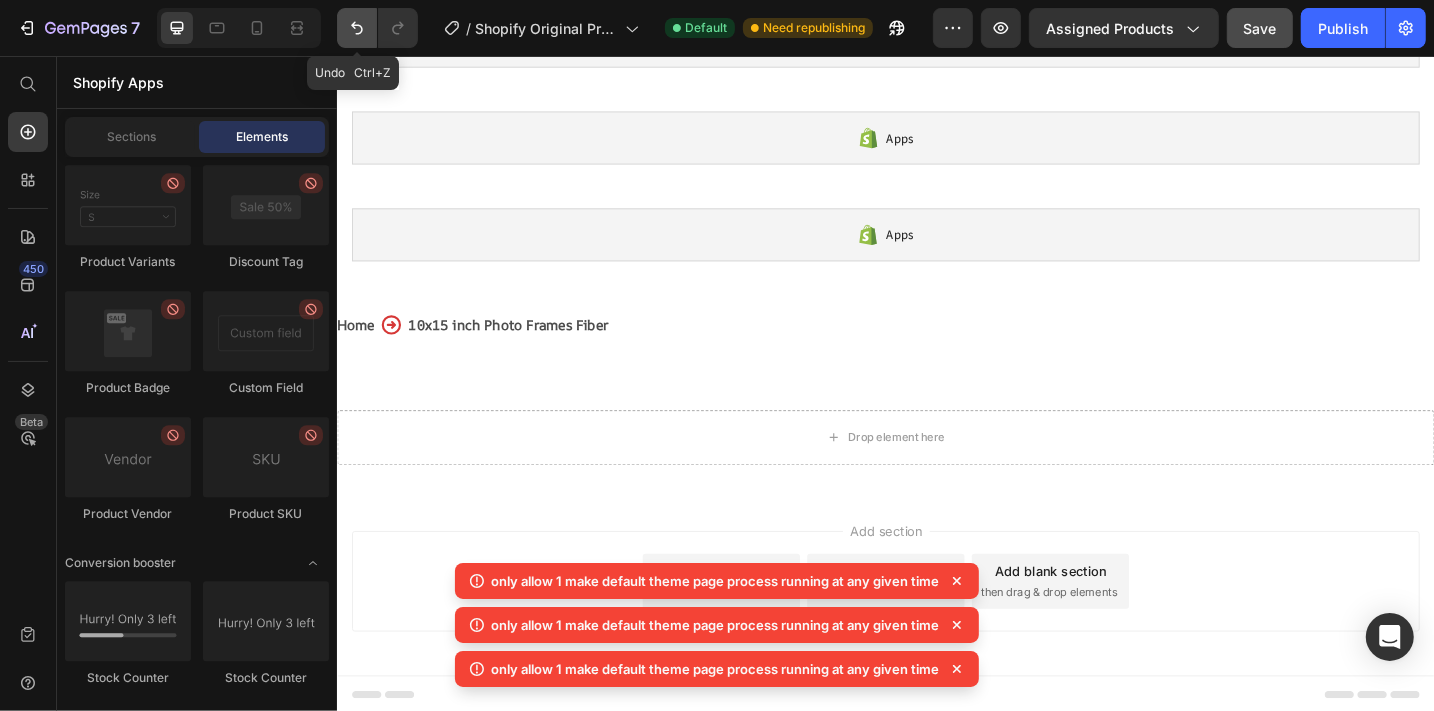 click 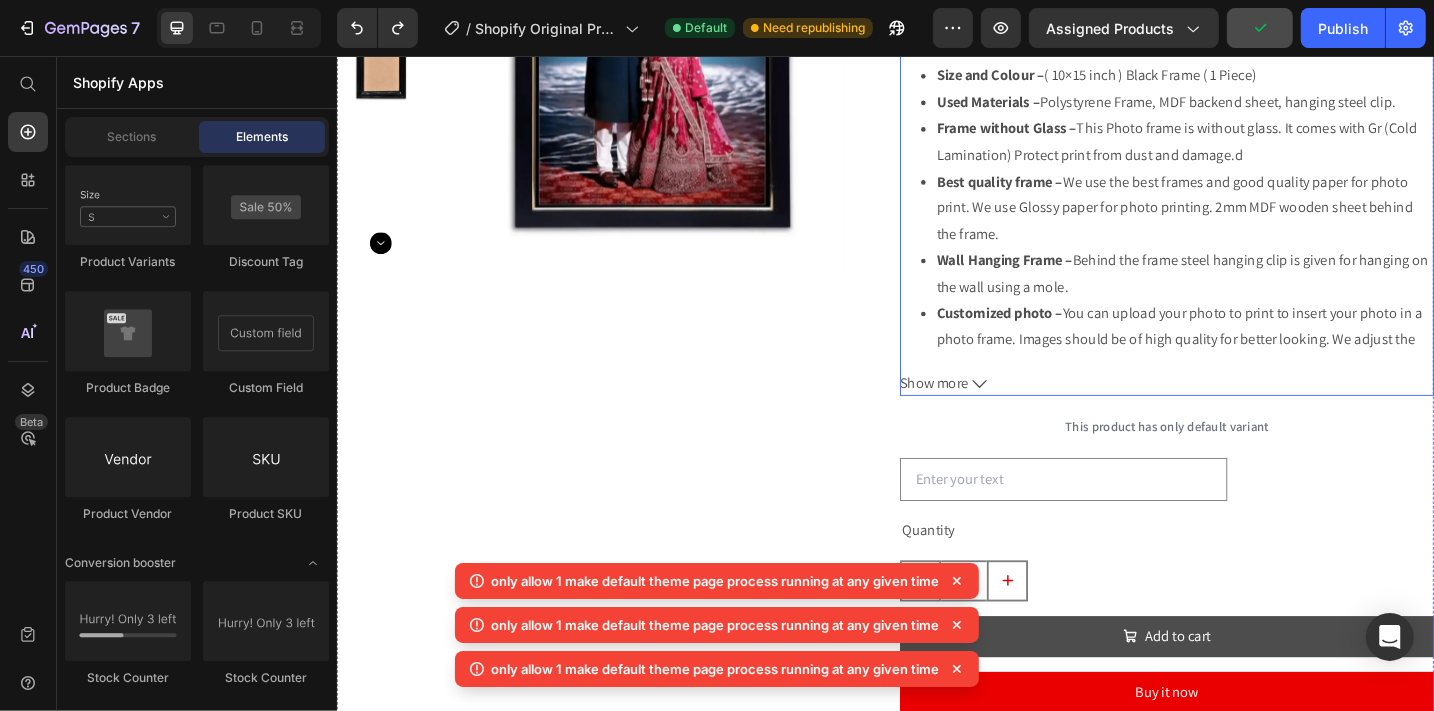 scroll, scrollTop: 1746, scrollLeft: 0, axis: vertical 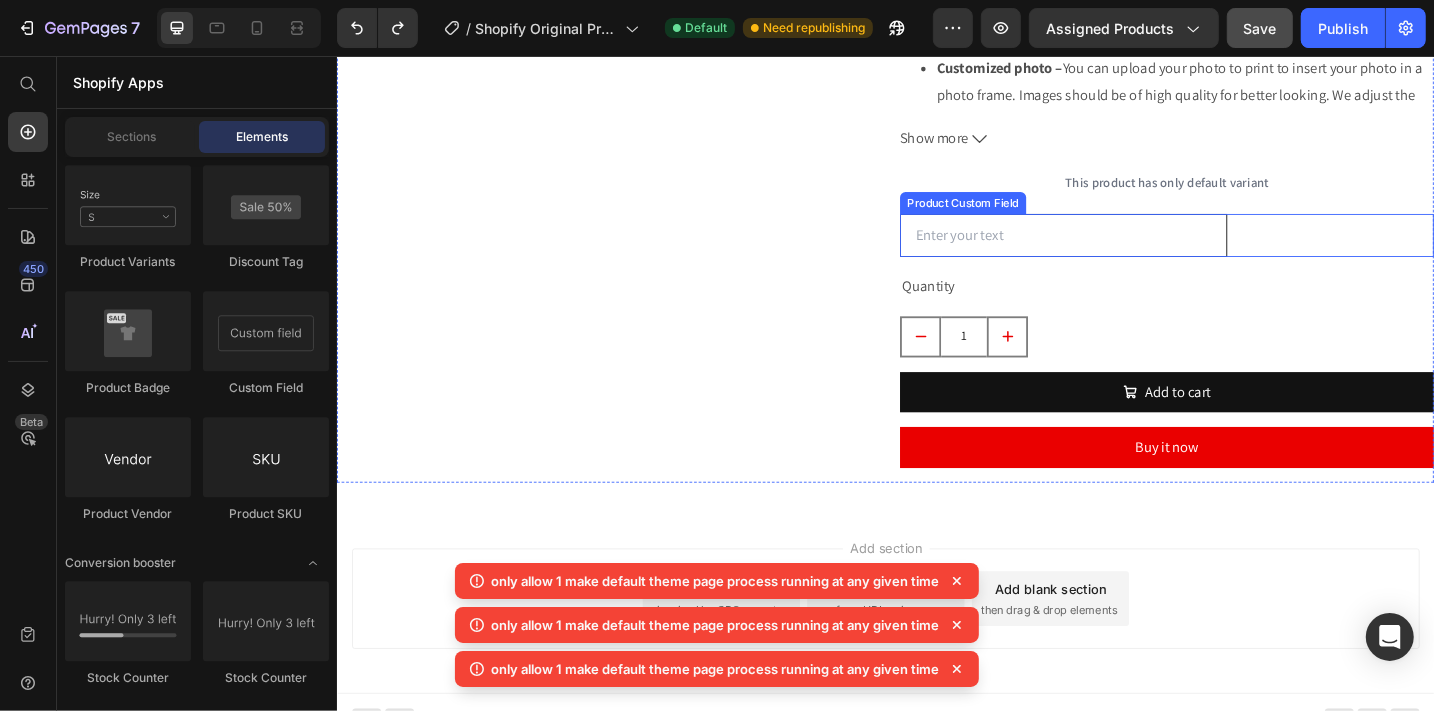 click at bounding box center (1131, 252) 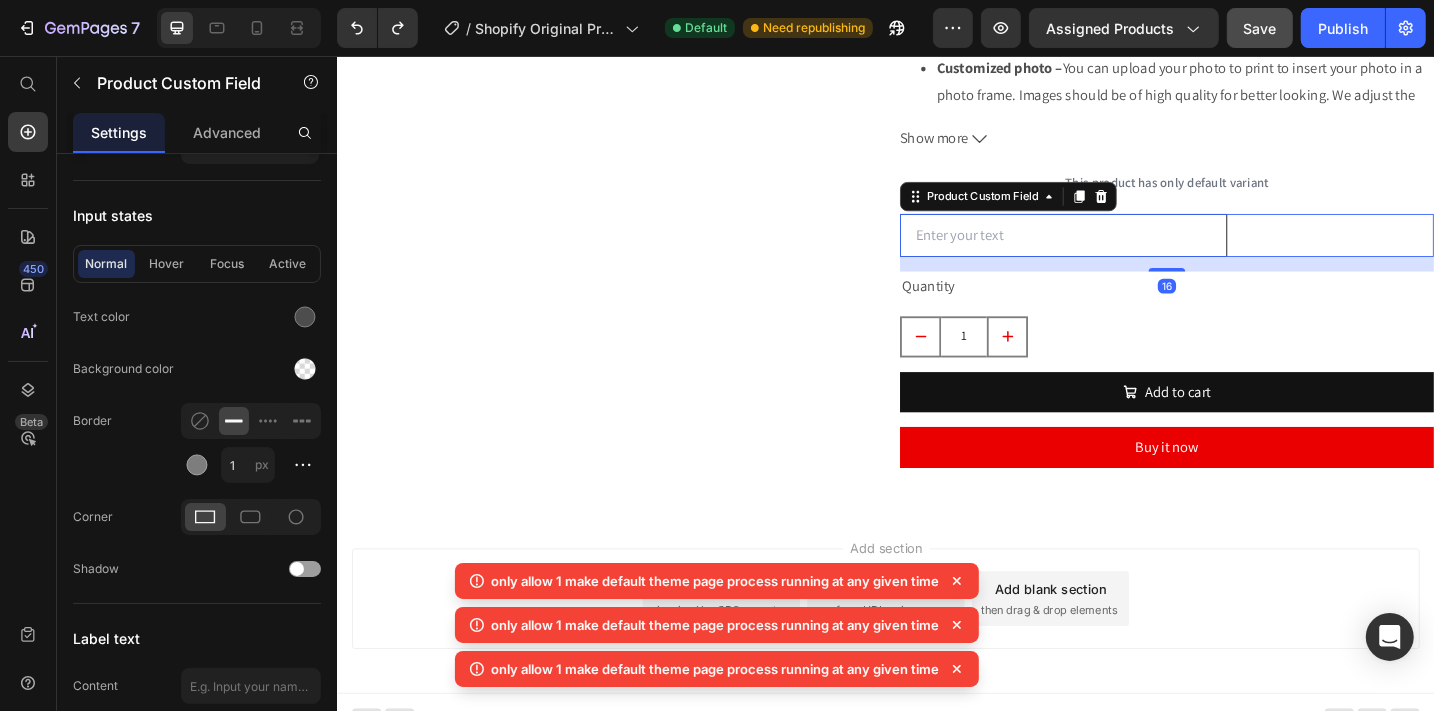 scroll, scrollTop: 0, scrollLeft: 0, axis: both 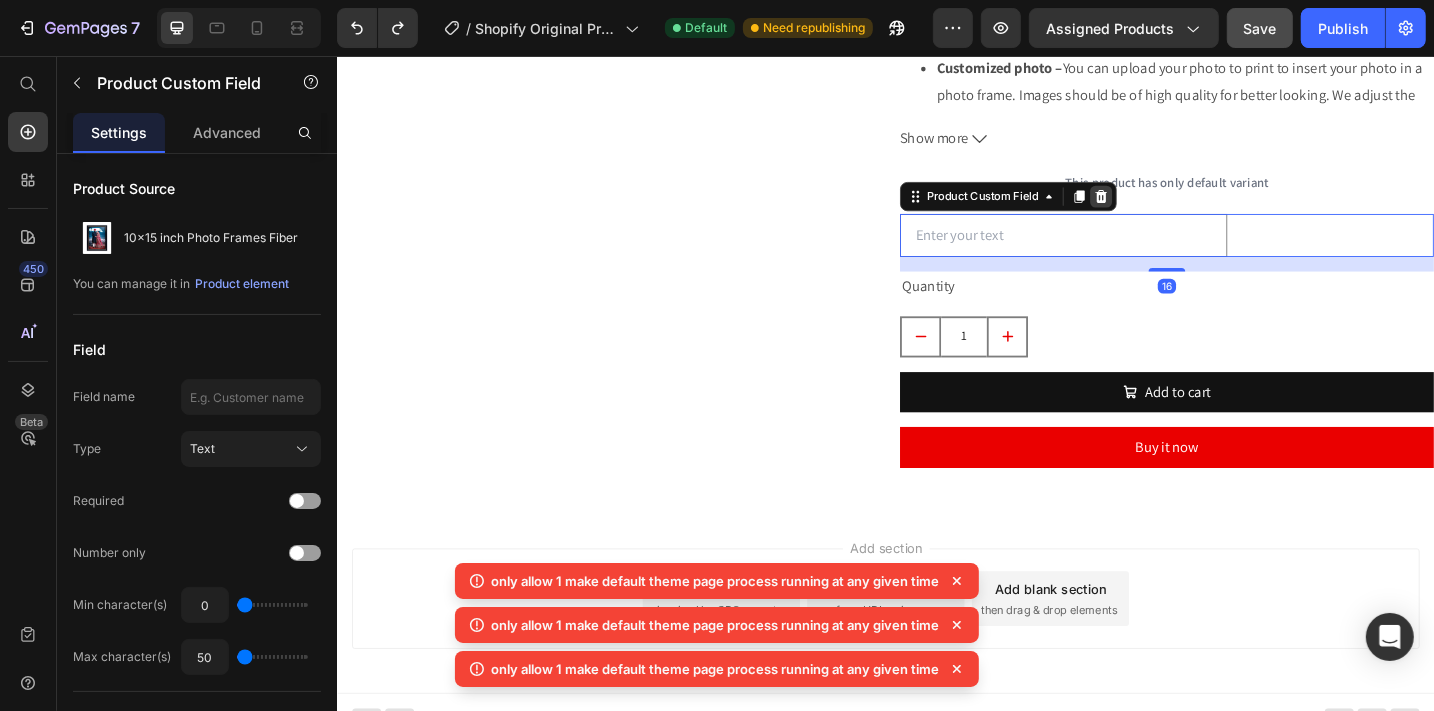 click 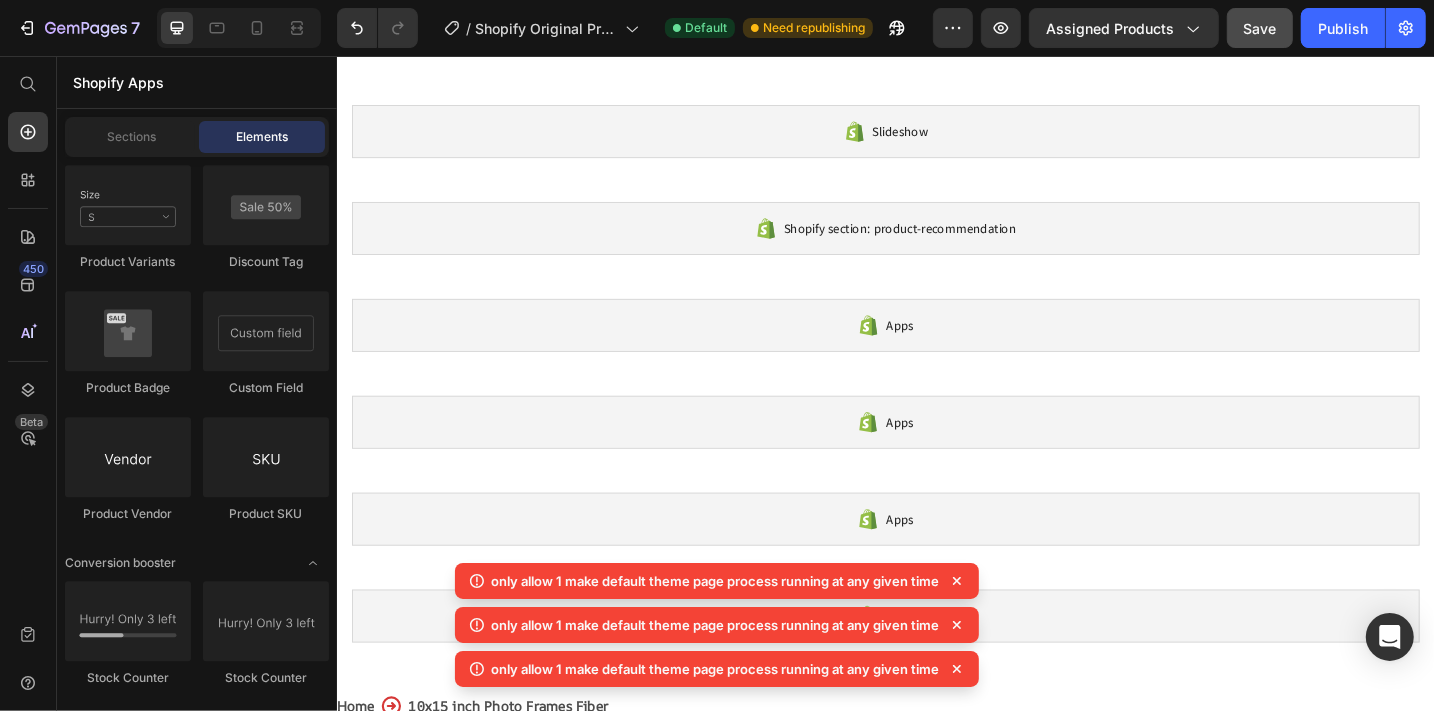 scroll, scrollTop: 1061, scrollLeft: 0, axis: vertical 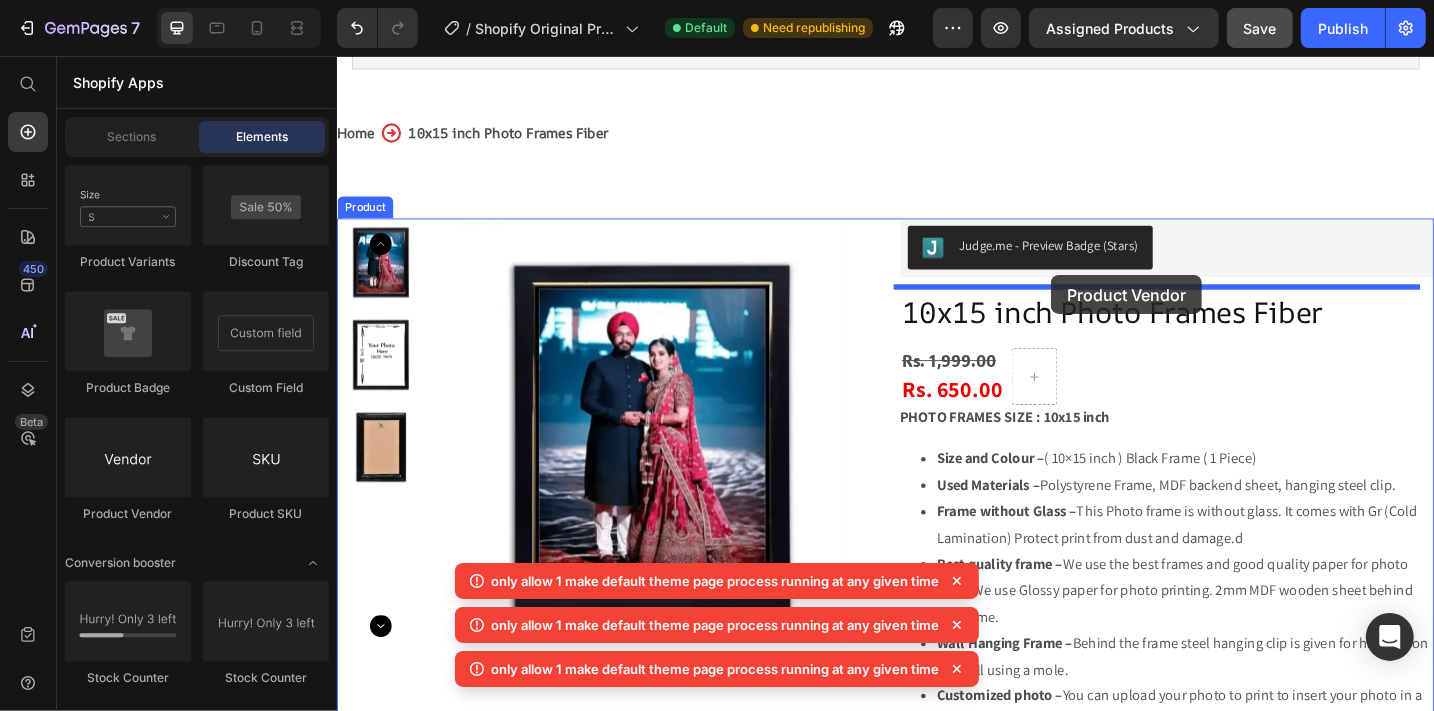 drag, startPoint x: 467, startPoint y: 604, endPoint x: 1117, endPoint y: 296, distance: 719.2802 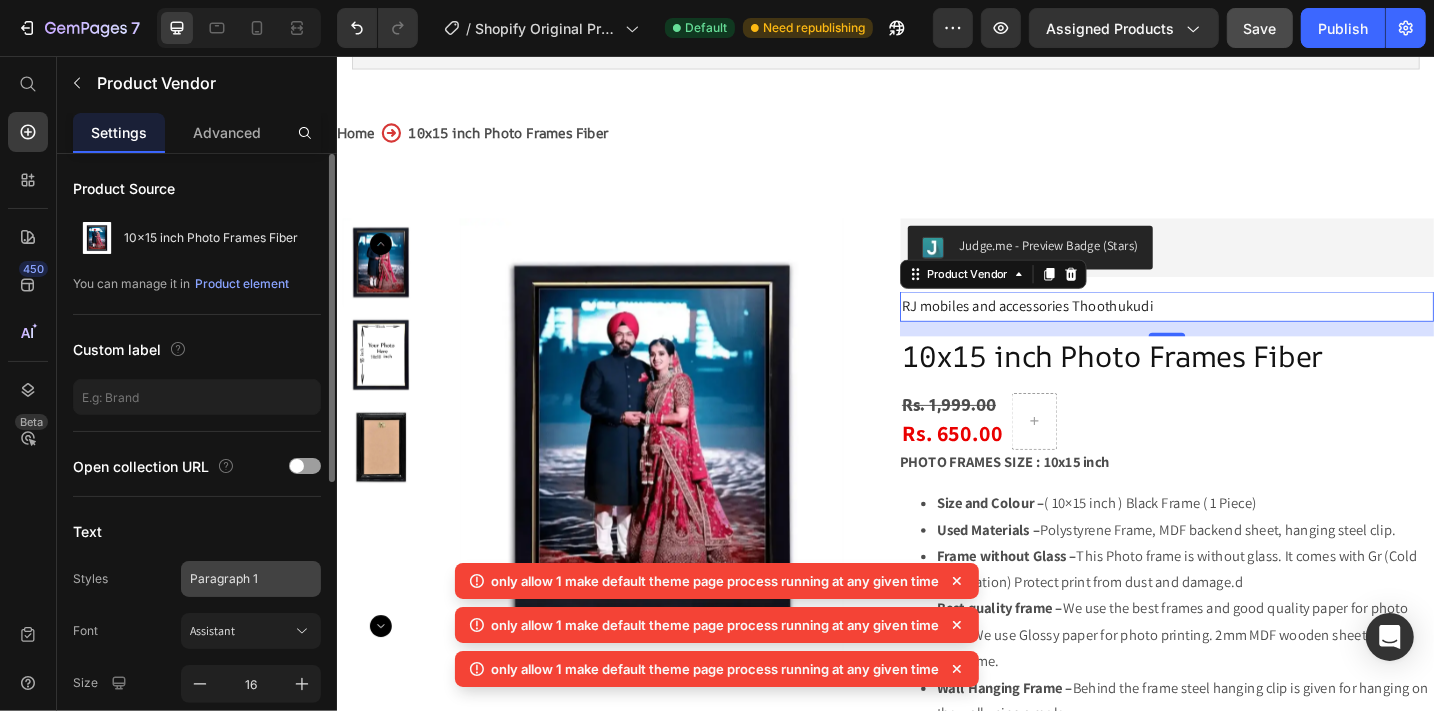 click on "Paragraph 1" at bounding box center [239, 579] 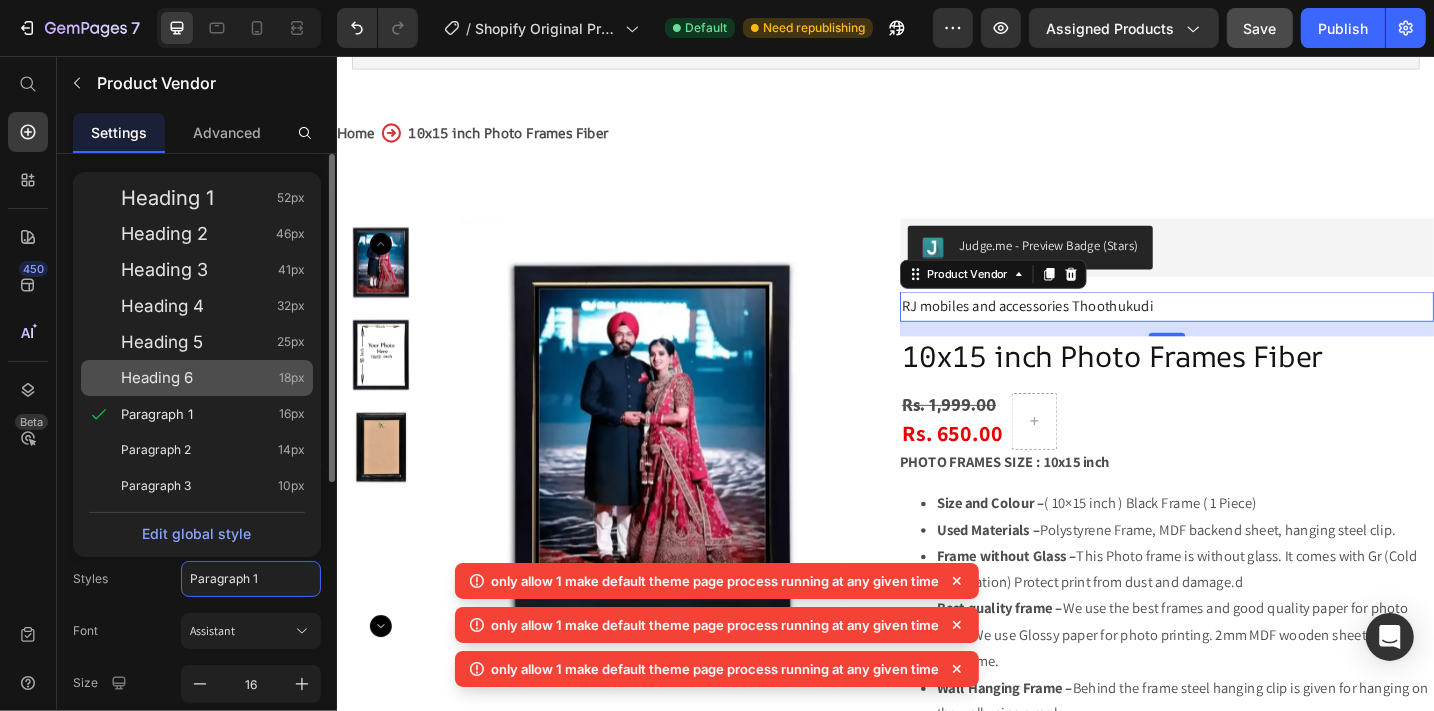 click on "Heading 6 18px" 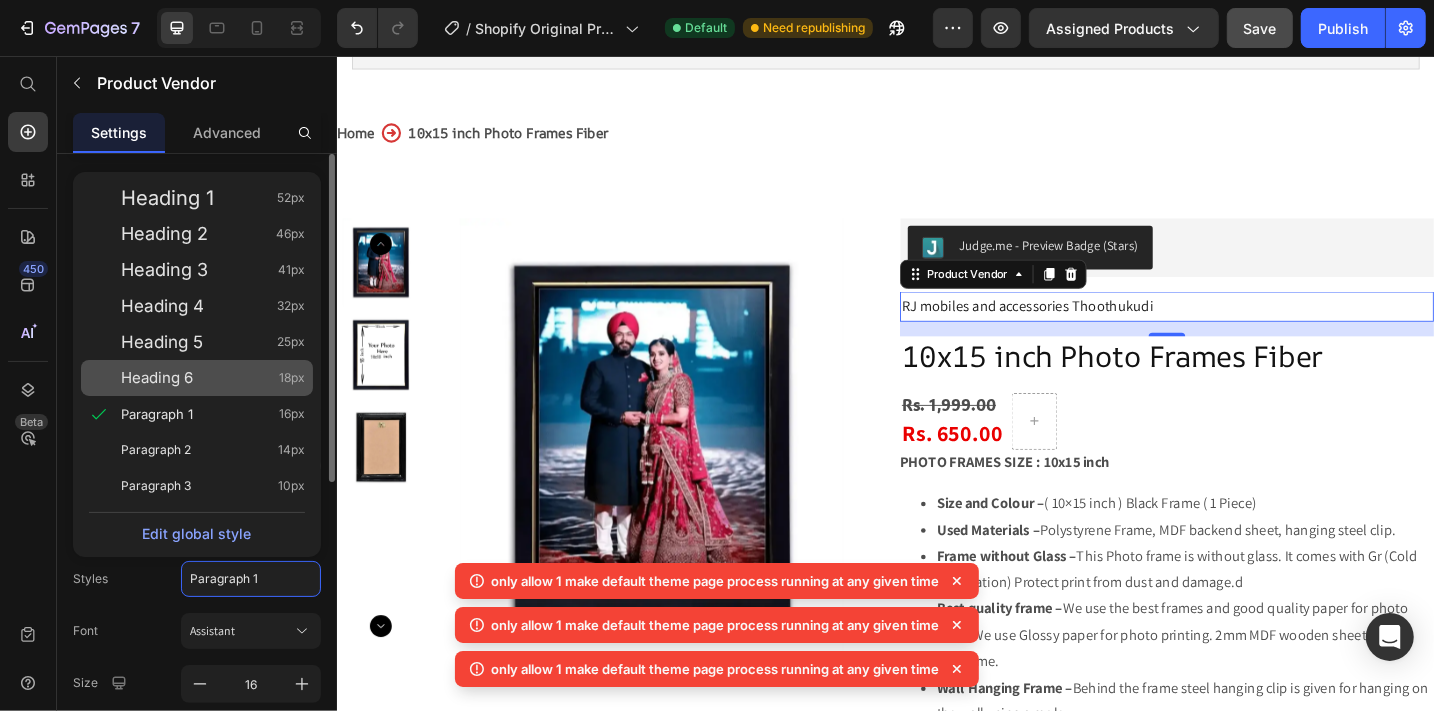 type on "18" 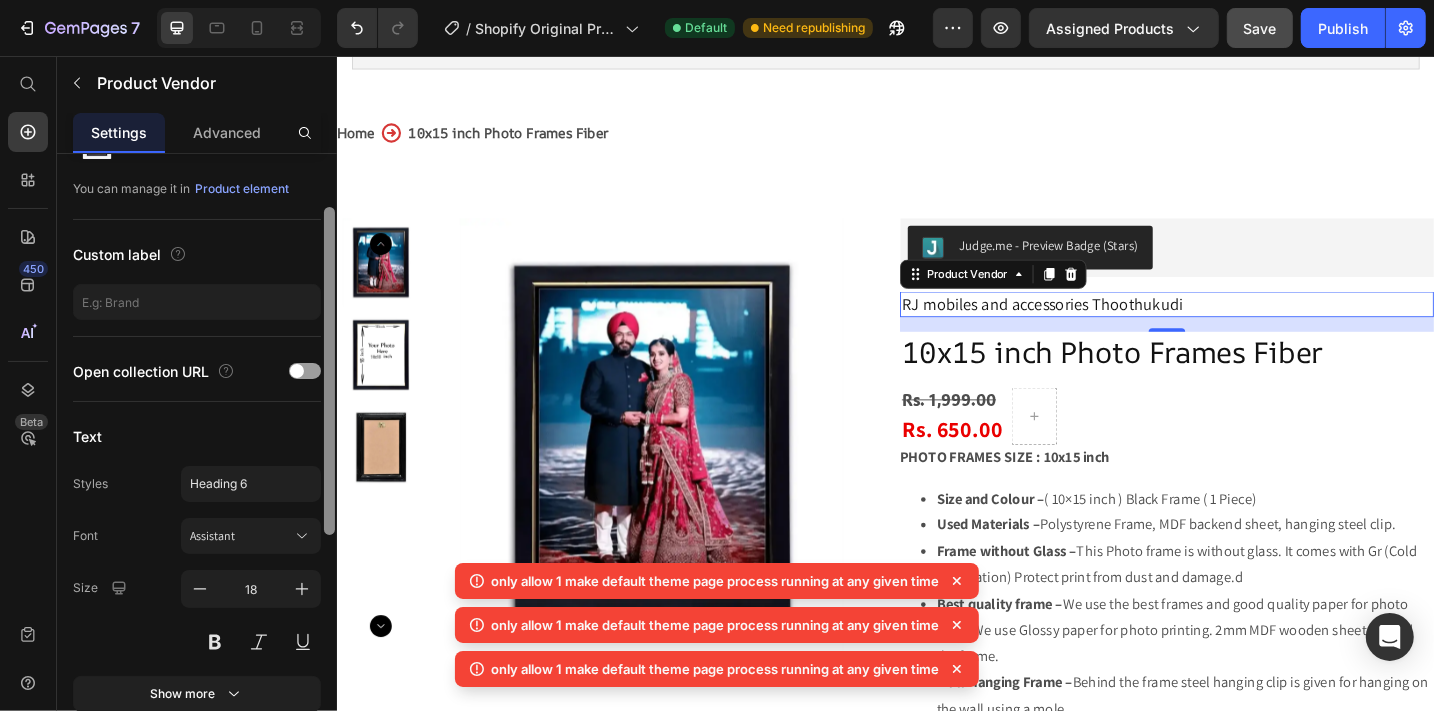 drag, startPoint x: 327, startPoint y: 466, endPoint x: 324, endPoint y: 509, distance: 43.104523 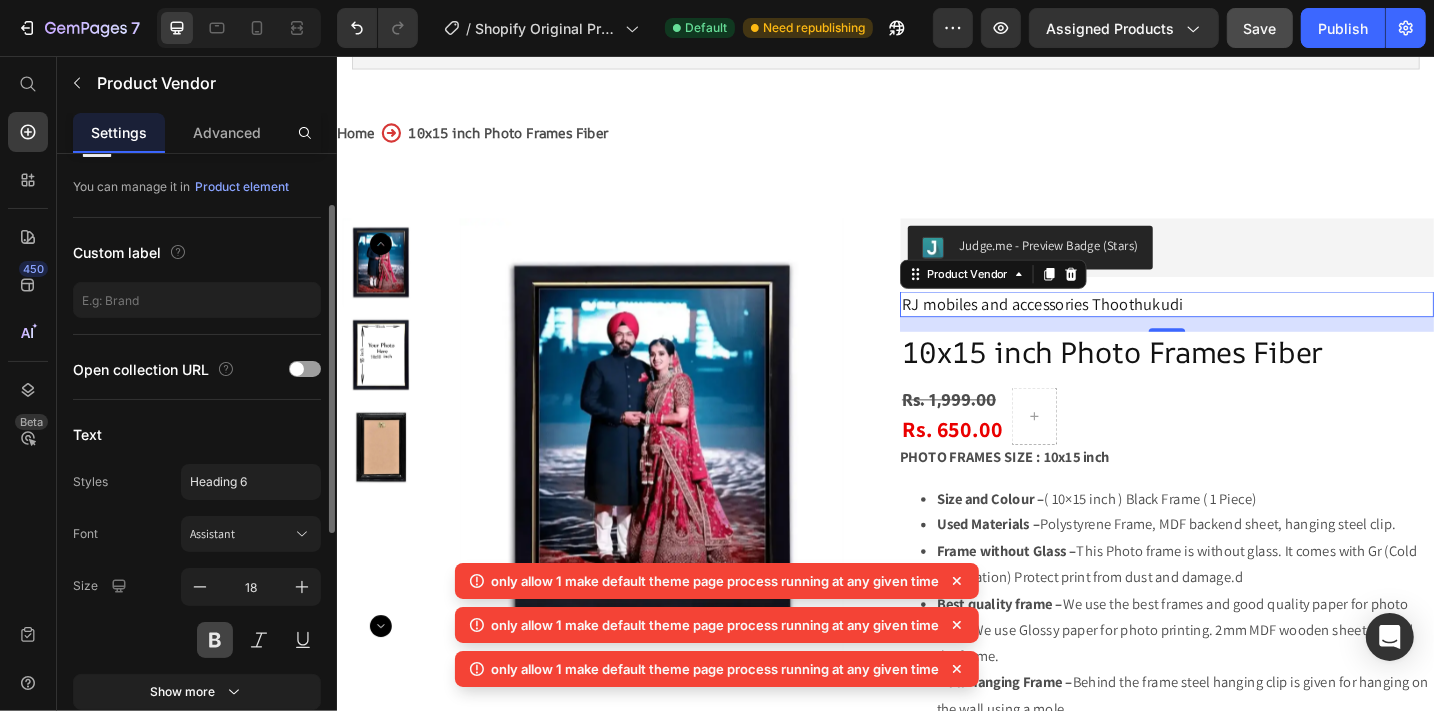 click at bounding box center (215, 640) 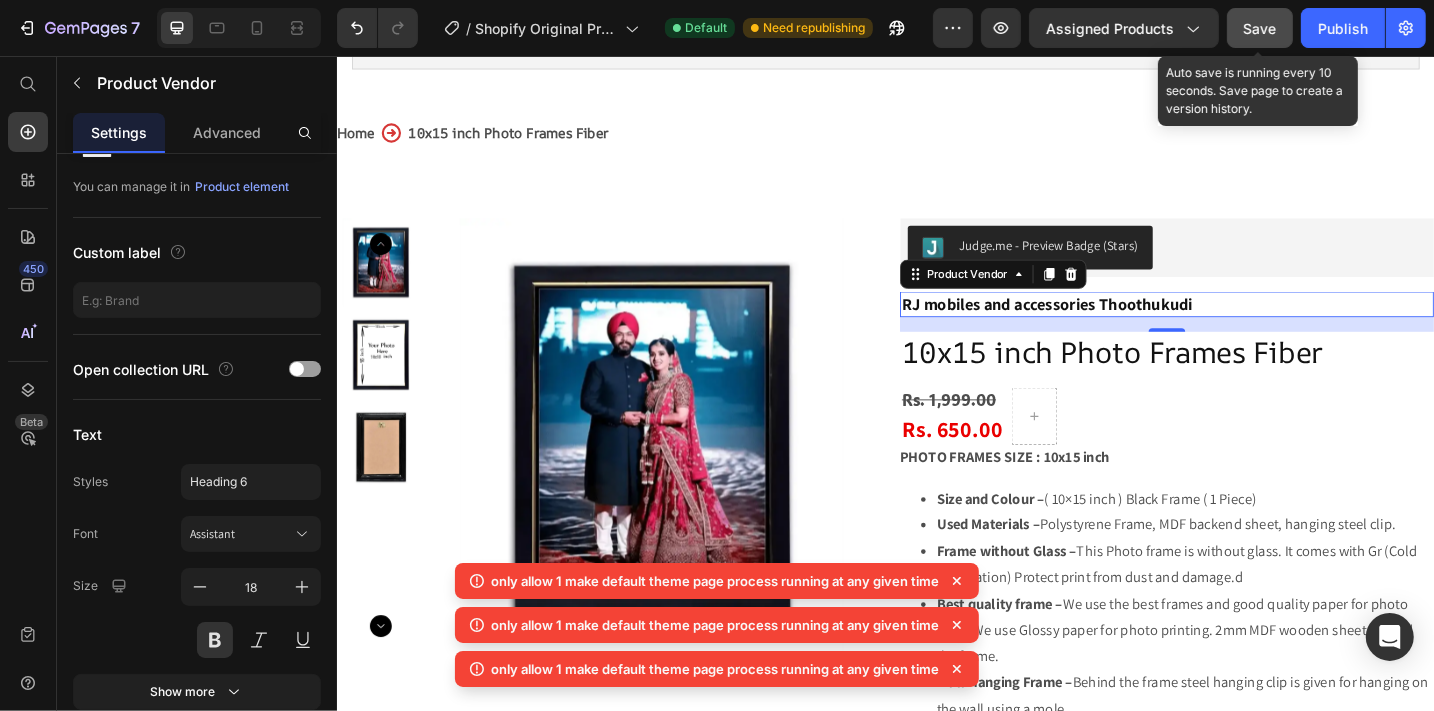 click on "Save" at bounding box center [1260, 28] 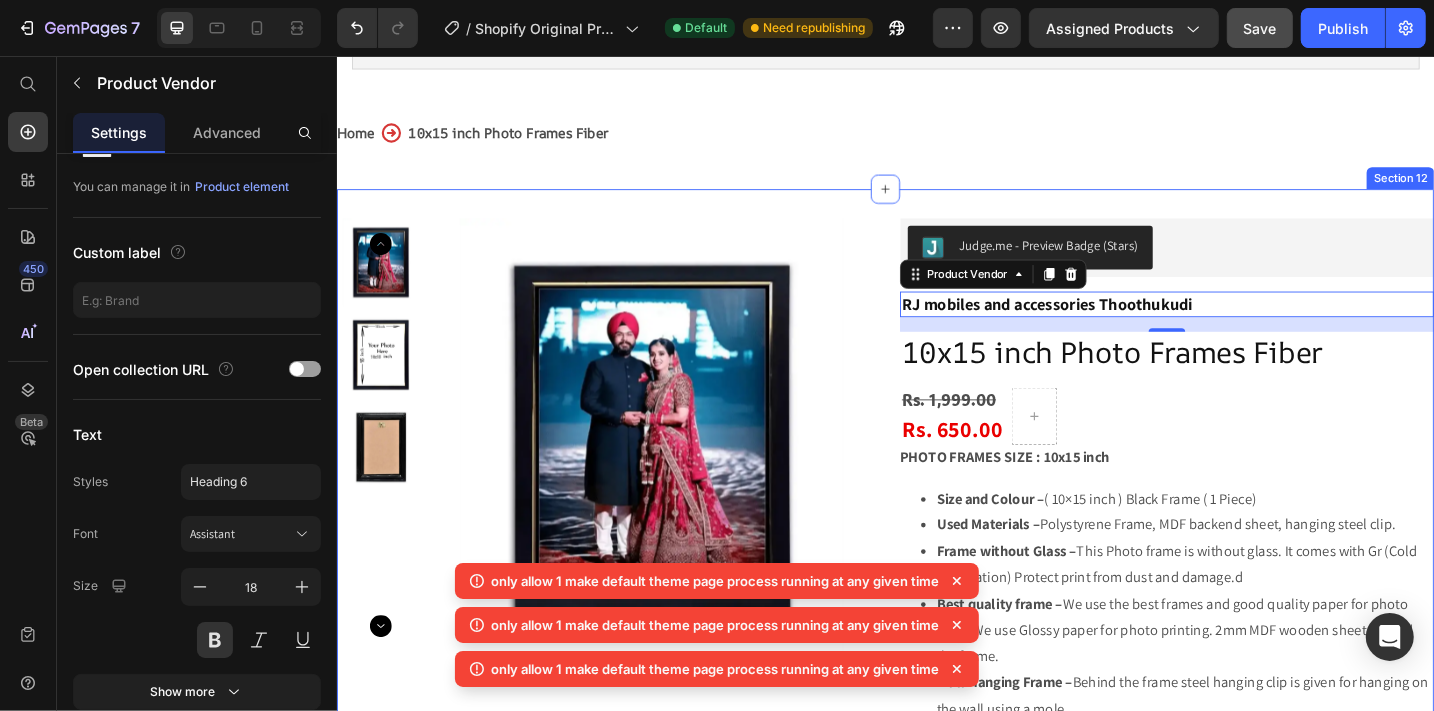 click on "Product Images Judge.me - Preview Badge (Stars) Judge.me RJ mobiles and accessories [CITY] Product Vendor   16 10x15 inch Photo Frames Fiber Product Title Rs. 1,999.00 Product Price Rs. 650.00 Product Price
Row PHOTO FRAMES SIZE : 10x15 inch
Size and Colour –   ( 10×15 inch ) Black Frame ( 1 Piece)
Used Materials –  Polystyrene Frame, MDF backend sheet, hanging steel clip.
Frame without Glass –  This Photo frame is without glass. It comes with Gr (Cold Lamination) Protect print from dust and damage.d
Best quality frame –  We use the best frames and good quality paper for photo print. We use Glossy paper for photo printing. 2mm MDF wooden sheet behind the frame.
Wall Hanging Frame –  Behind the frame steel hanging clip is given for hanging on the wall using a mole.
Customized photo –
Enter Your Text –  If you want text on a photo Write your text in the Text box. This text will be printed on the photo.
Birthday" at bounding box center (936, 712) 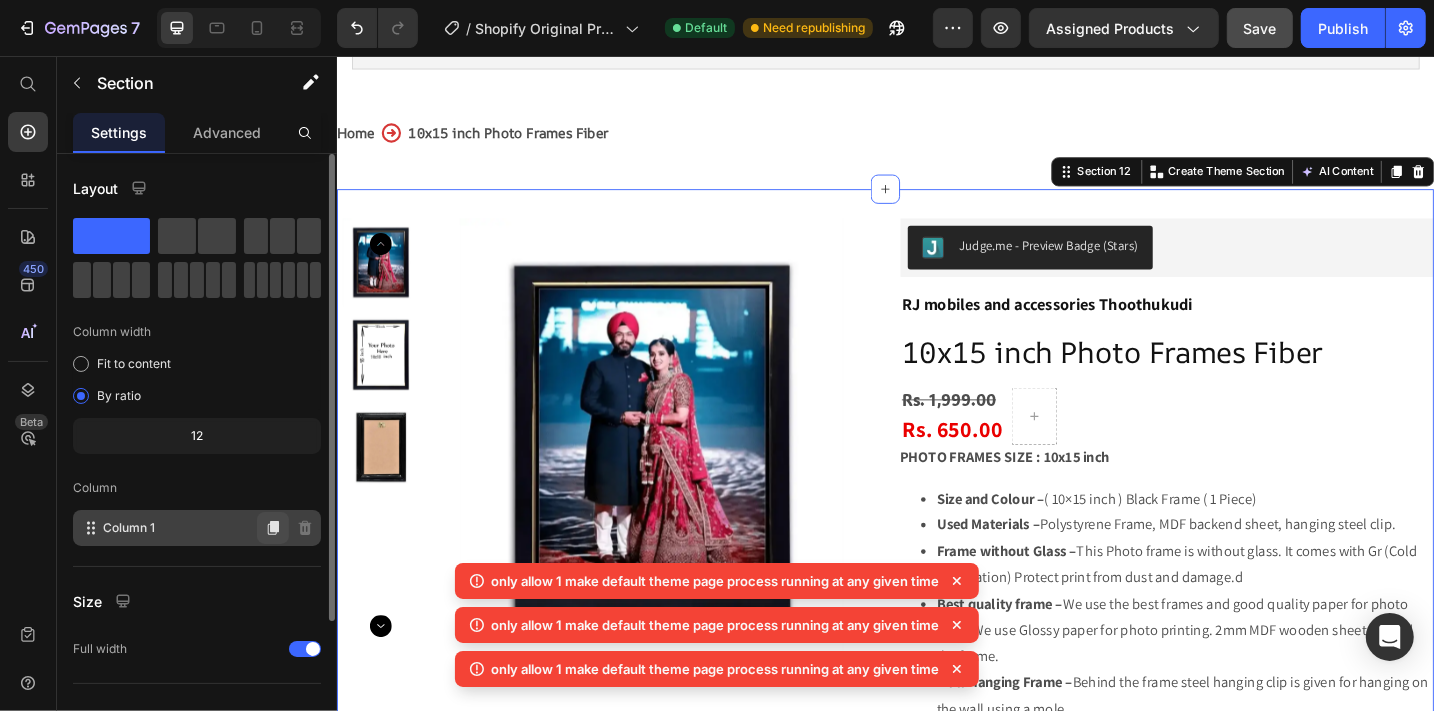 scroll, scrollTop: 1, scrollLeft: 0, axis: vertical 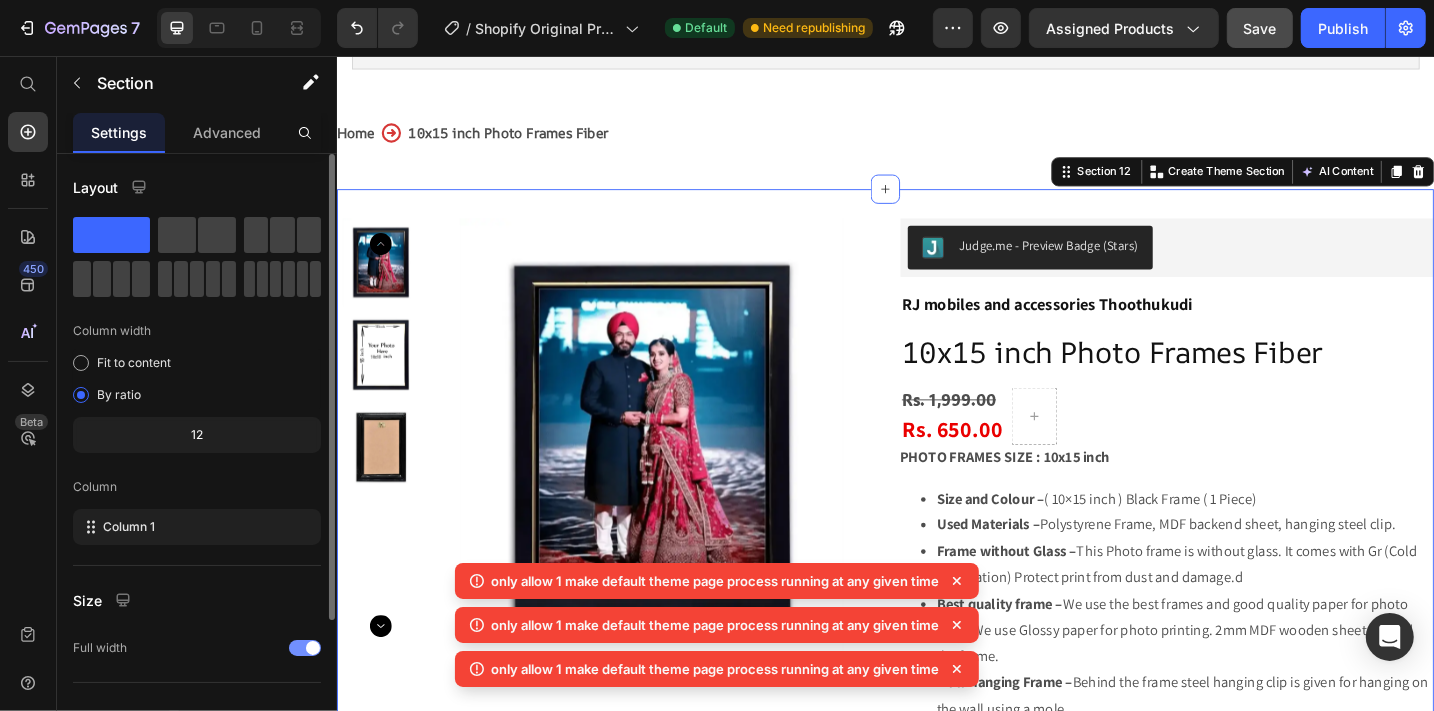click at bounding box center [305, 648] 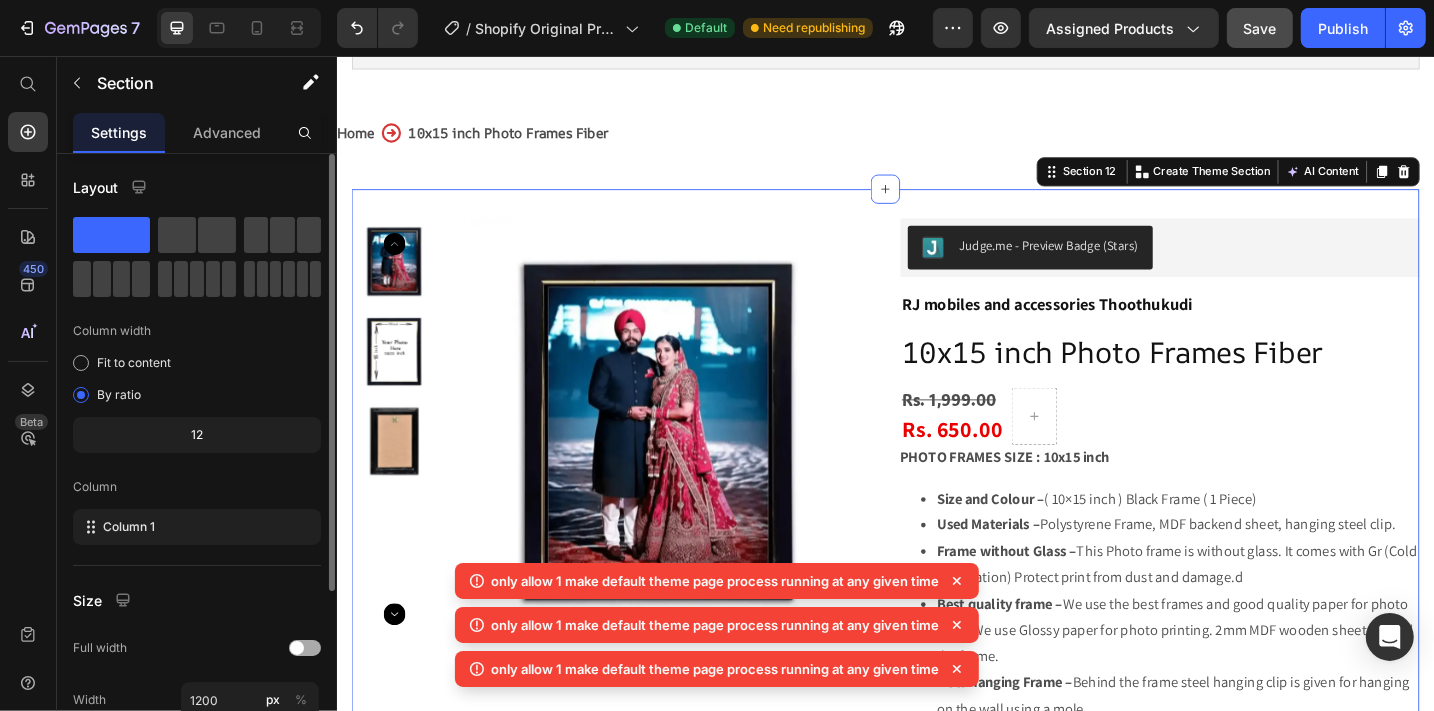 click at bounding box center (297, 648) 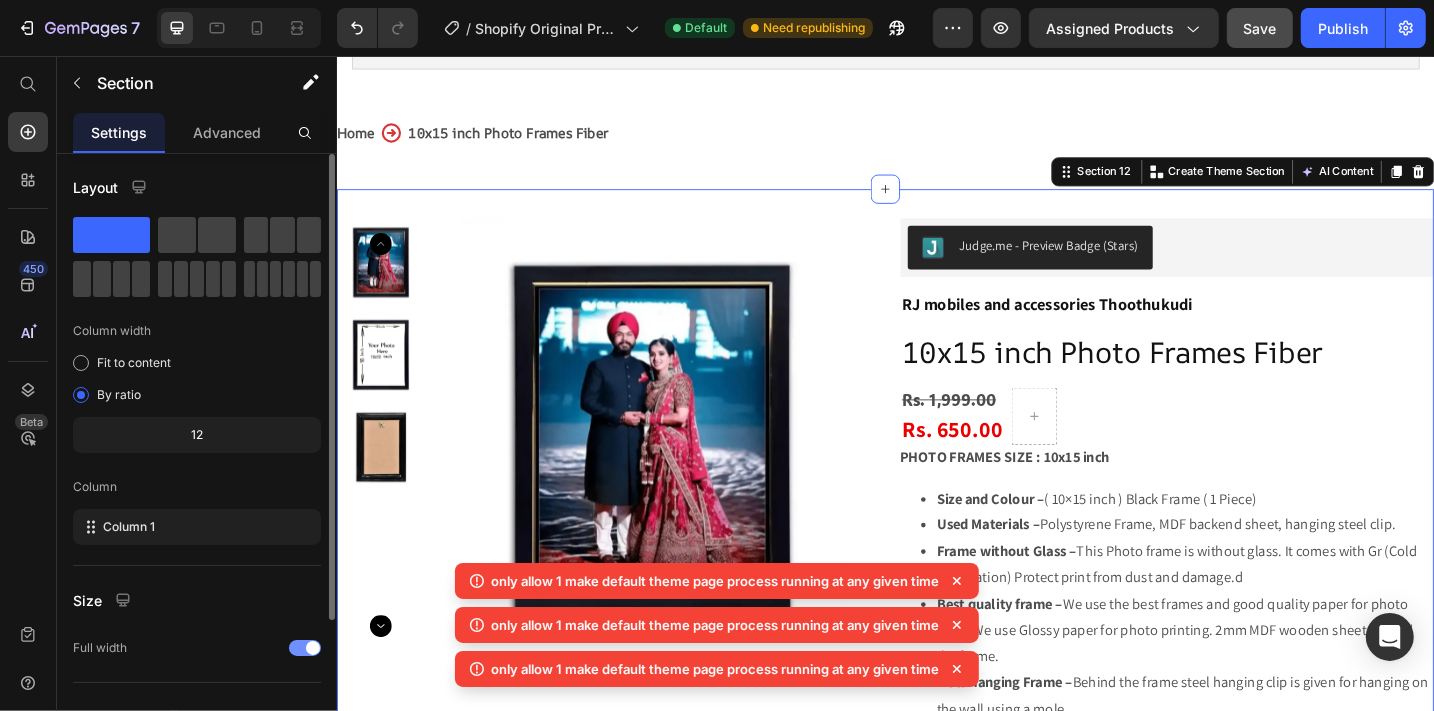 click at bounding box center [305, 648] 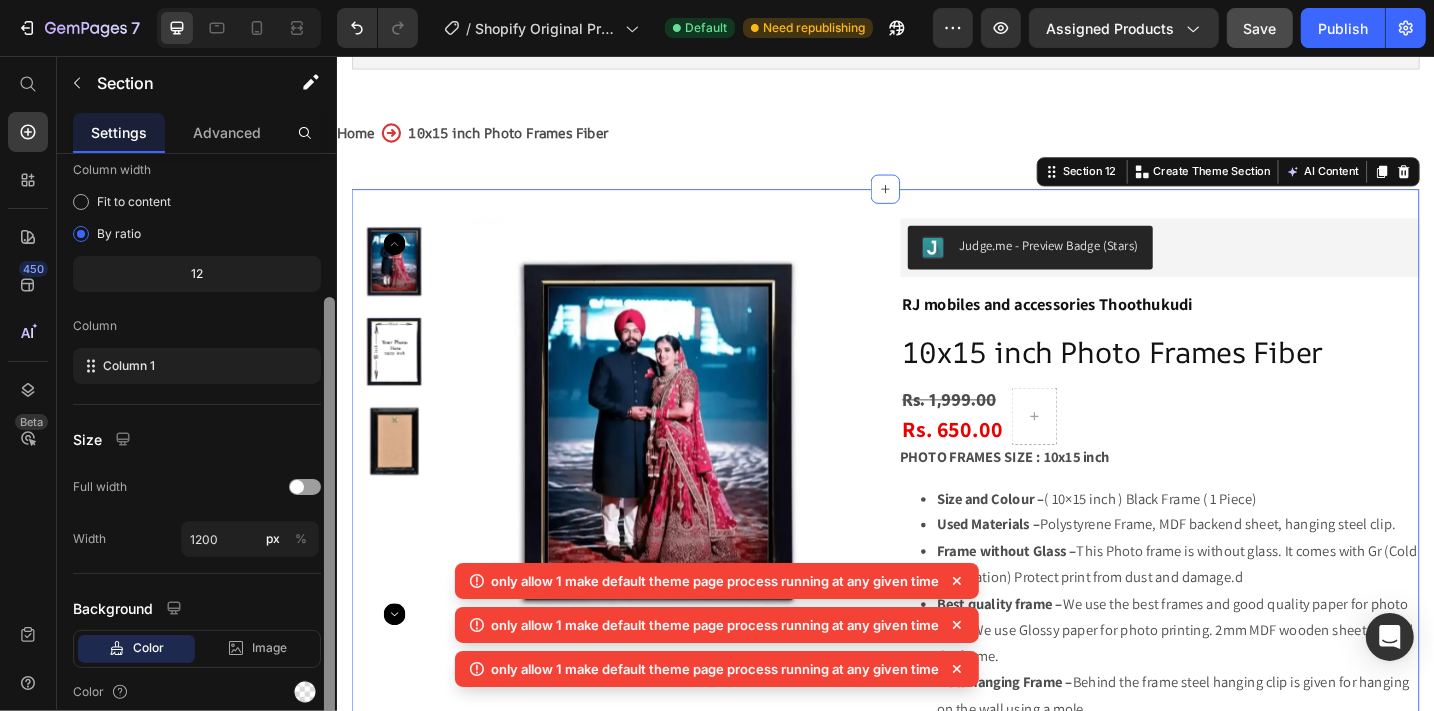 scroll, scrollTop: 178, scrollLeft: 0, axis: vertical 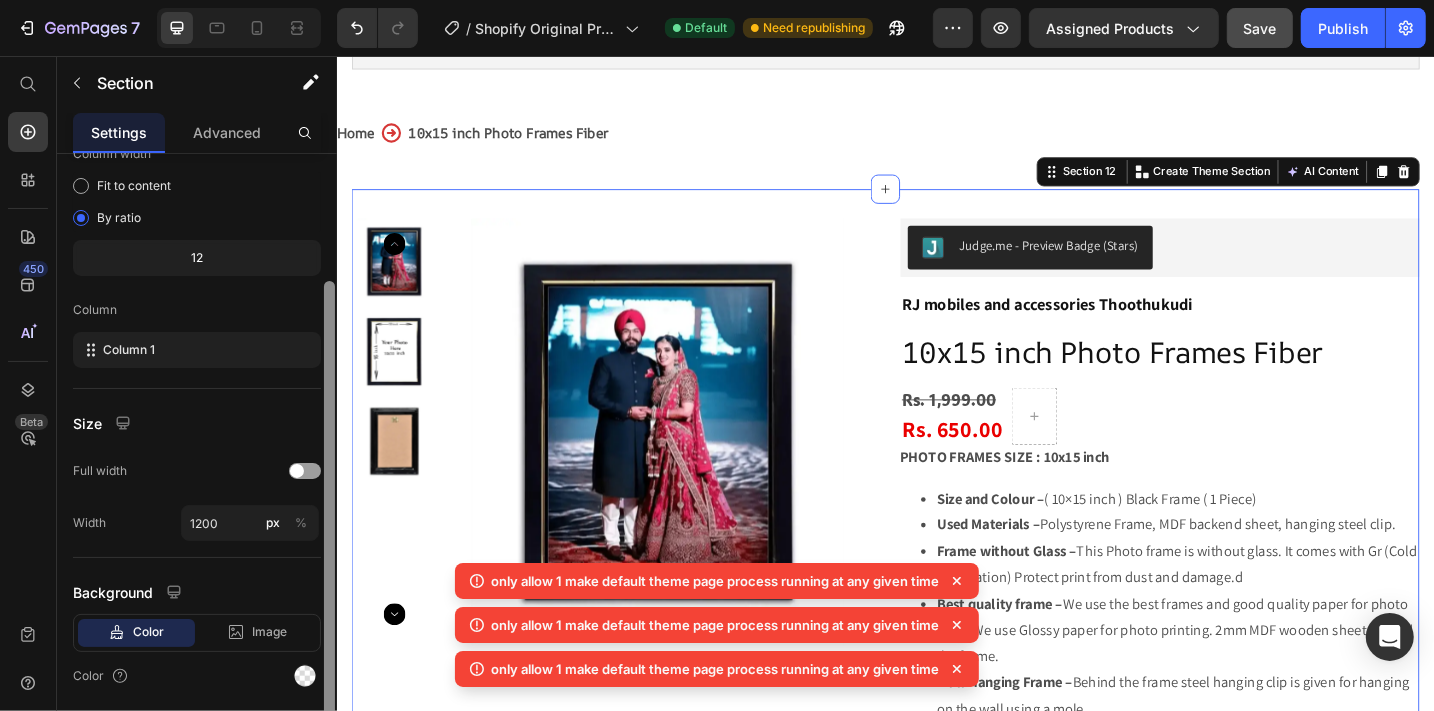 drag, startPoint x: 329, startPoint y: 443, endPoint x: 315, endPoint y: 570, distance: 127.769325 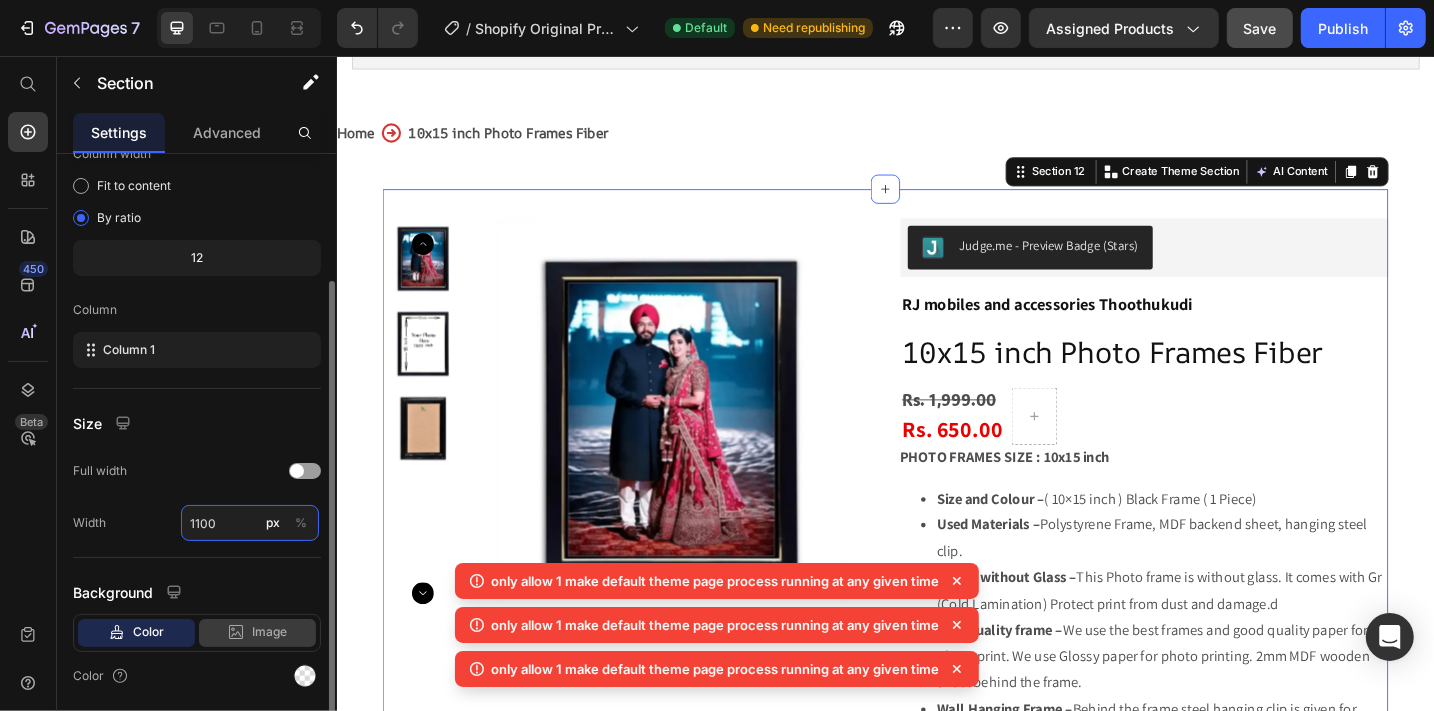 scroll, scrollTop: 180, scrollLeft: 0, axis: vertical 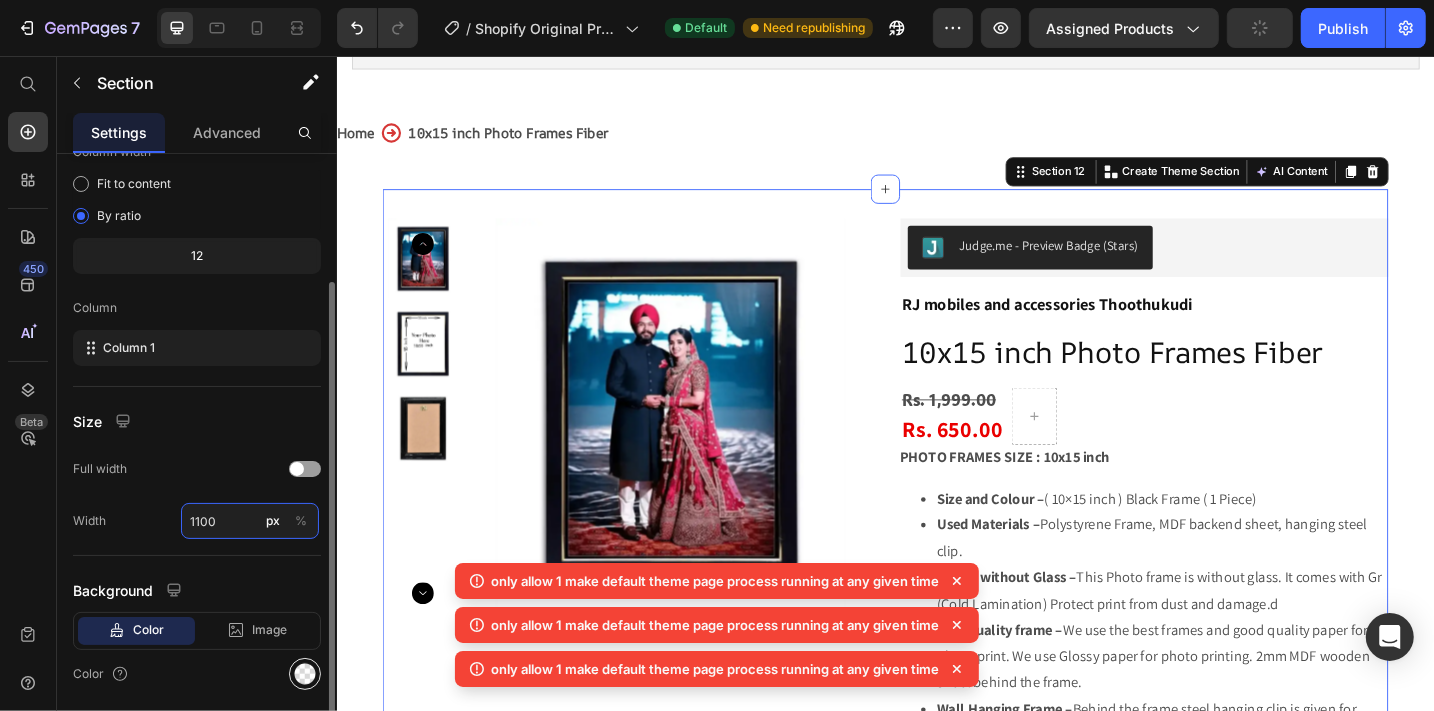 type on "1200" 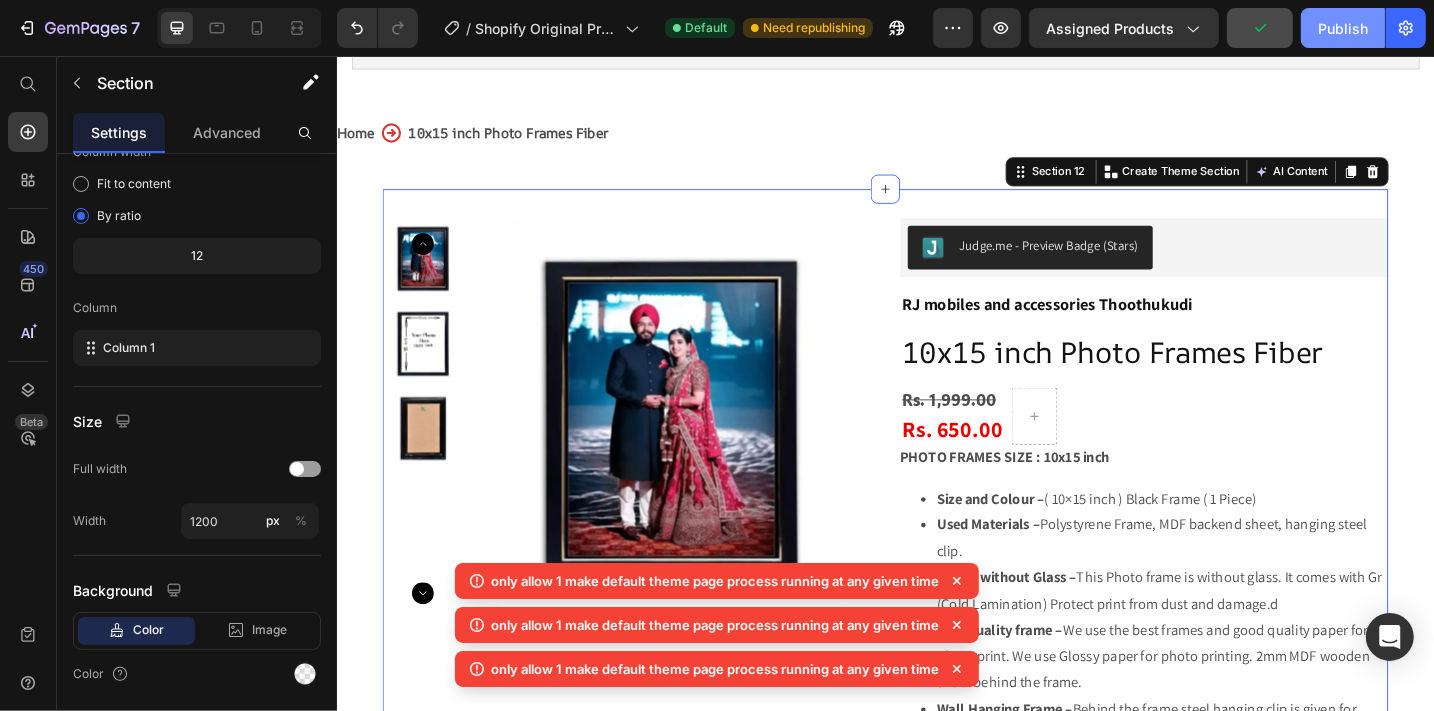click on "Publish" at bounding box center [1343, 28] 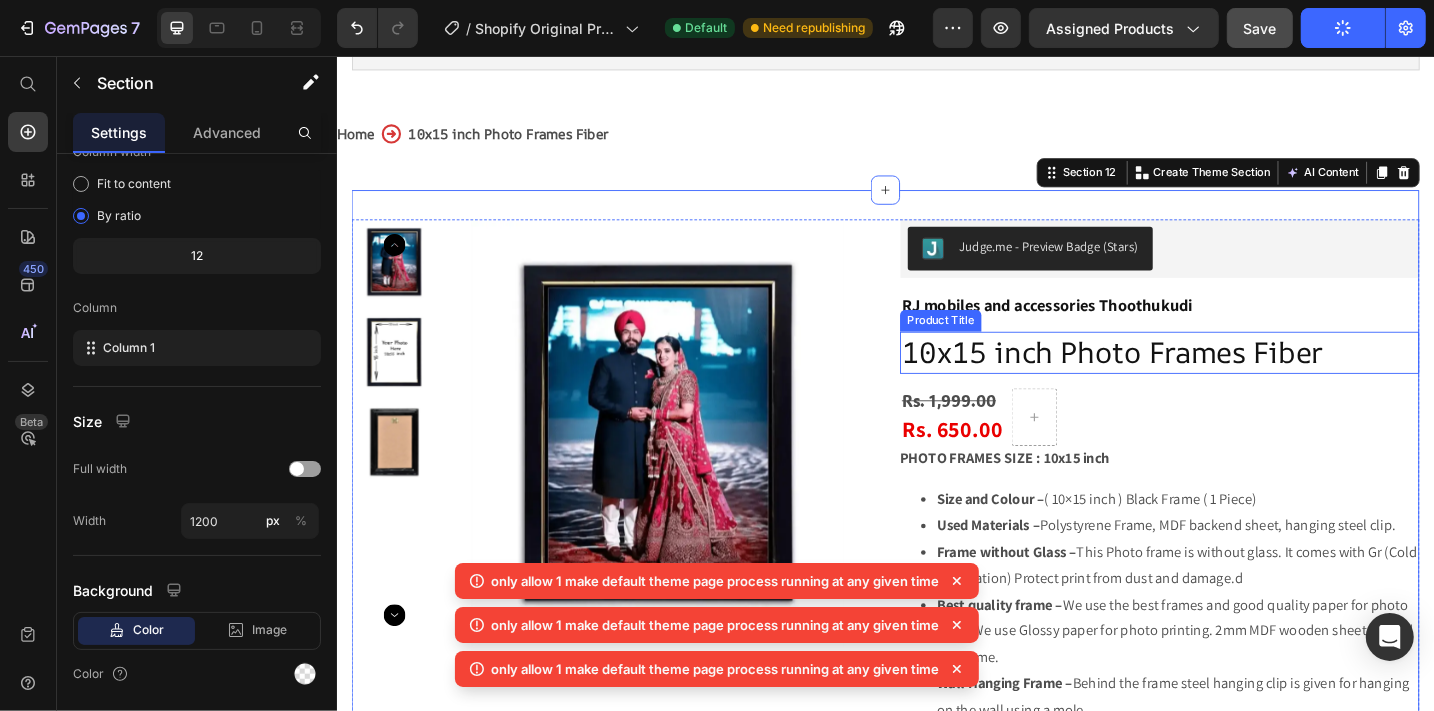 scroll, scrollTop: 0, scrollLeft: 0, axis: both 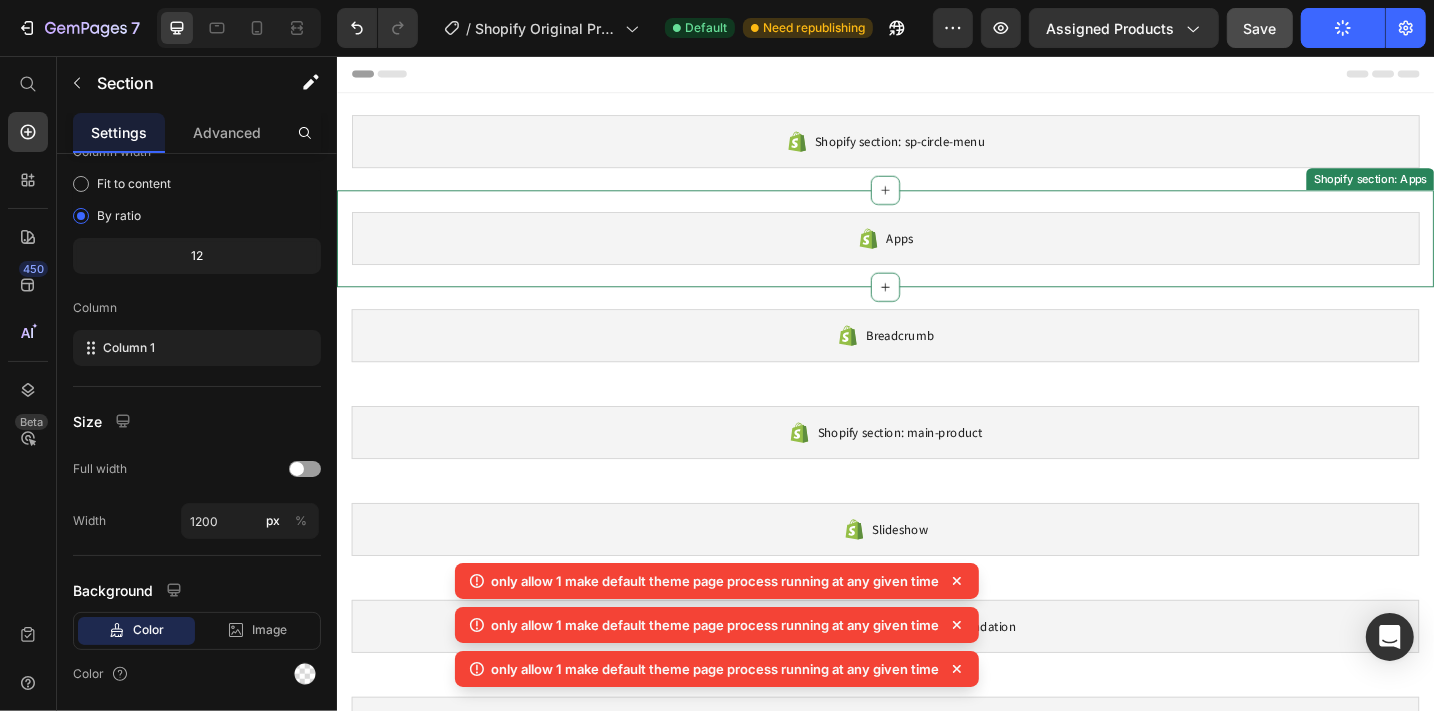 click on "Apps" at bounding box center (936, 256) 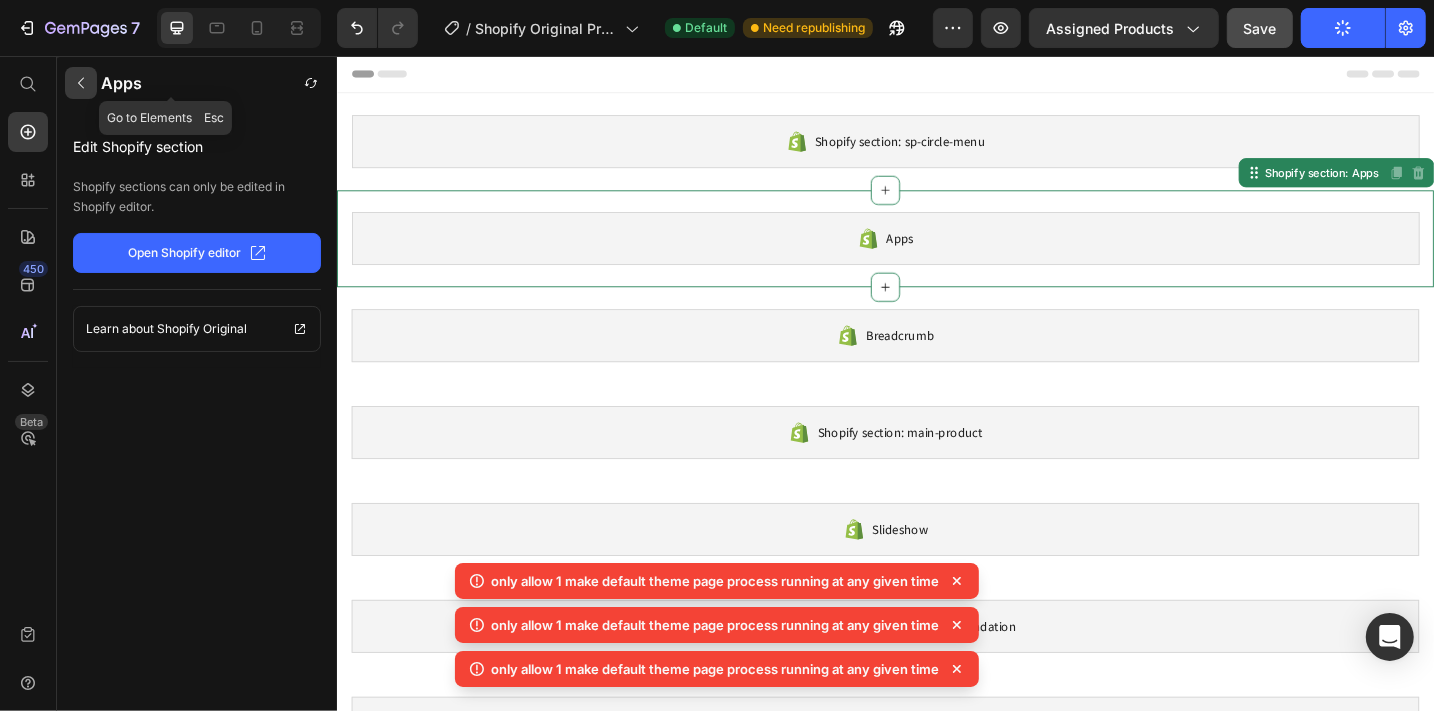 click at bounding box center [81, 83] 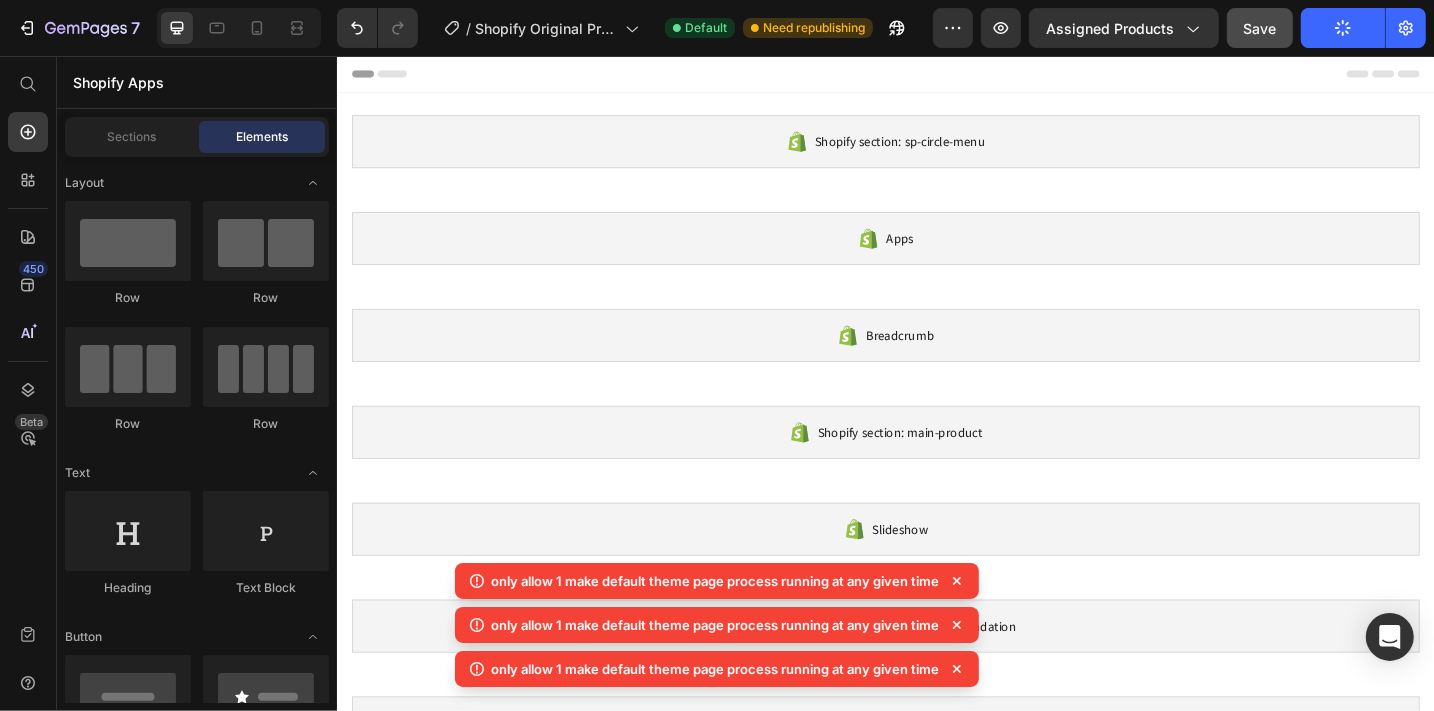 scroll, scrollTop: 3848, scrollLeft: 0, axis: vertical 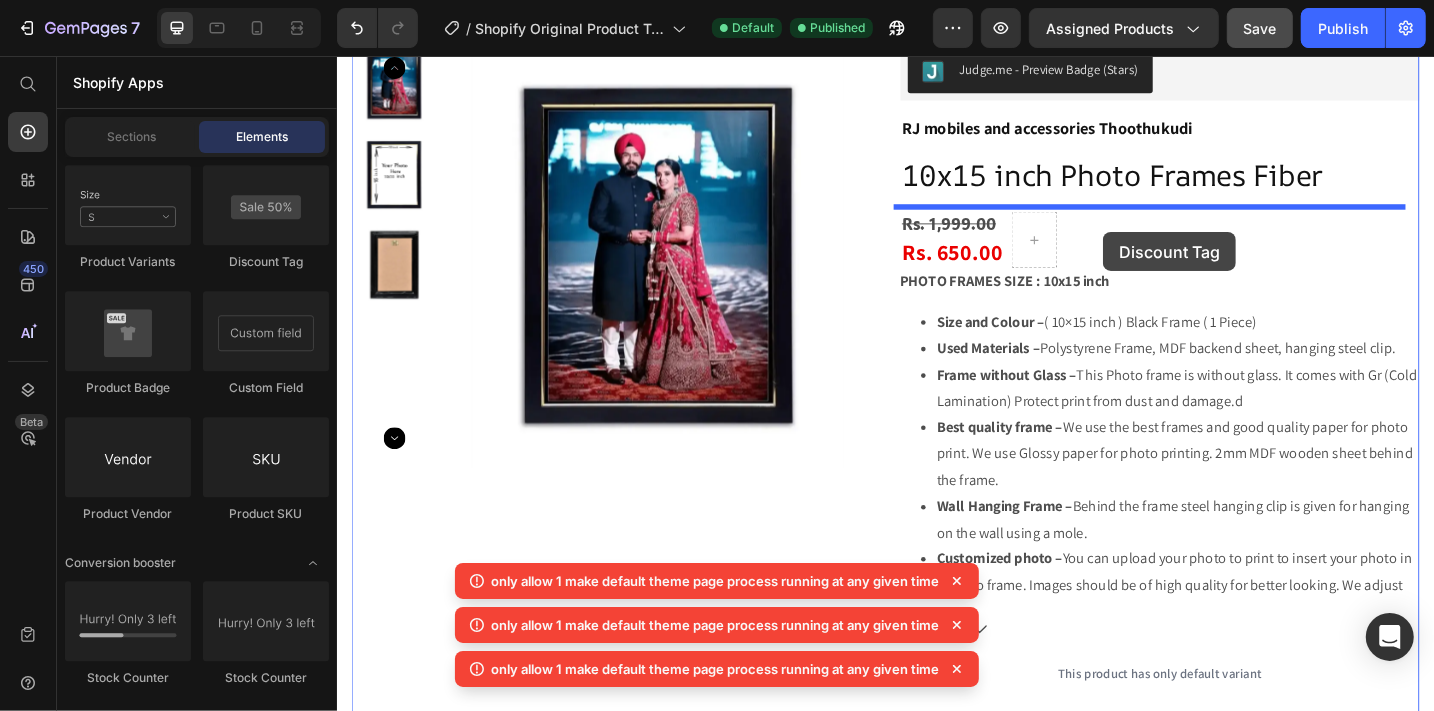 drag, startPoint x: 592, startPoint y: 332, endPoint x: 1174, endPoint y: 249, distance: 587.8886 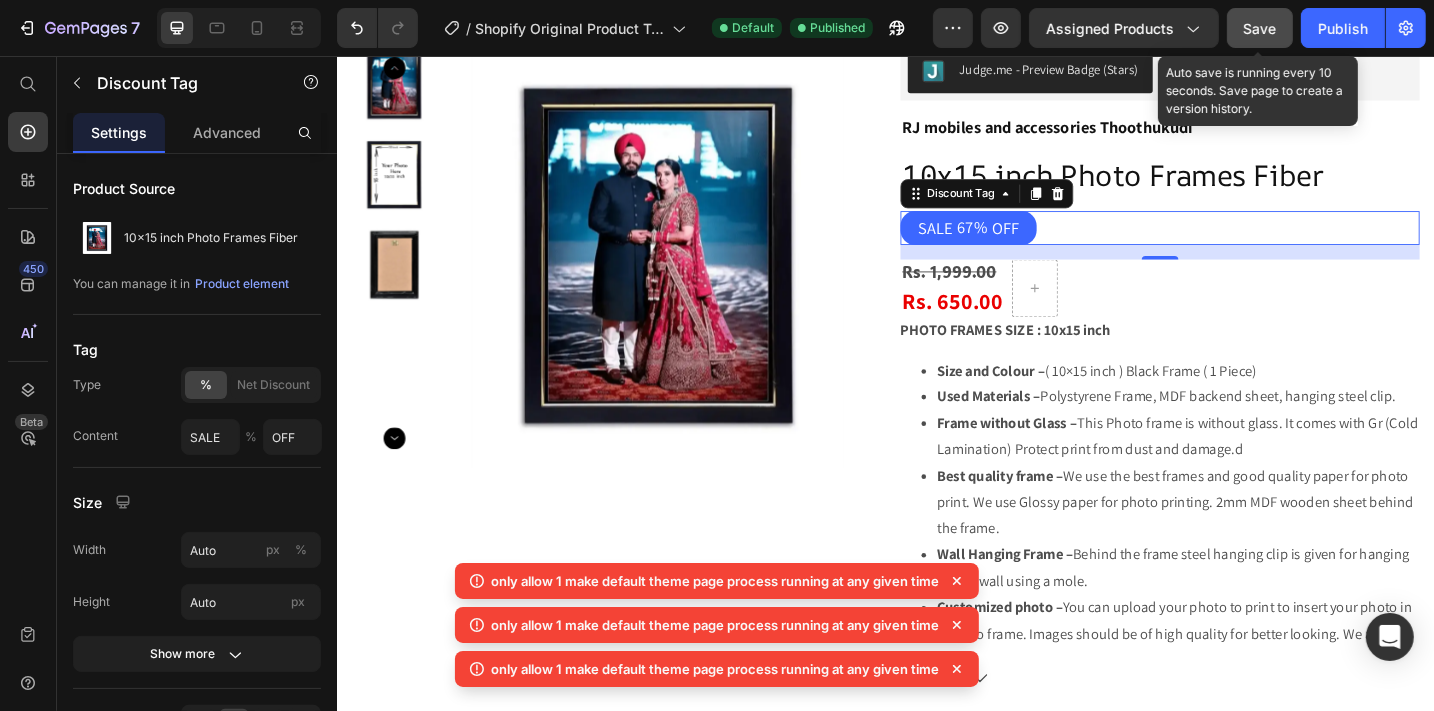 click on "Save" at bounding box center (1260, 28) 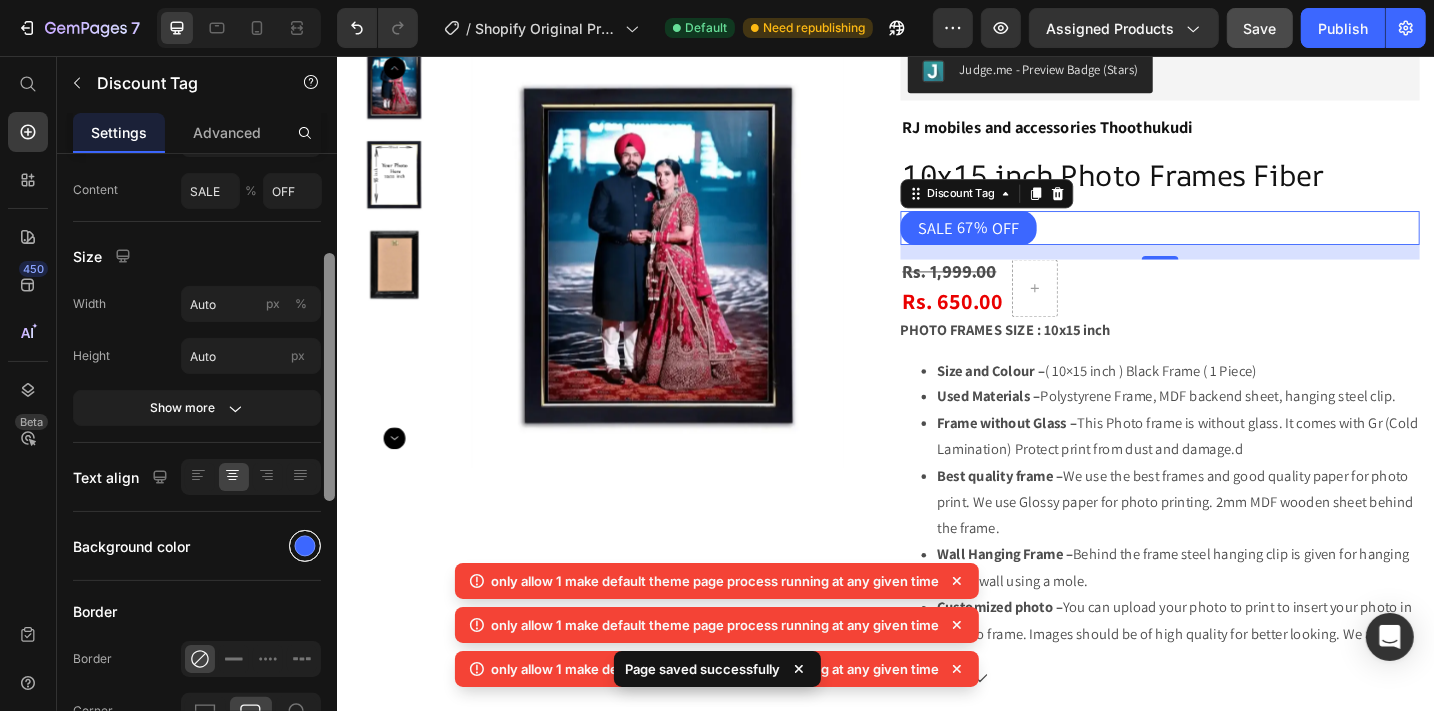scroll, scrollTop: 286, scrollLeft: 0, axis: vertical 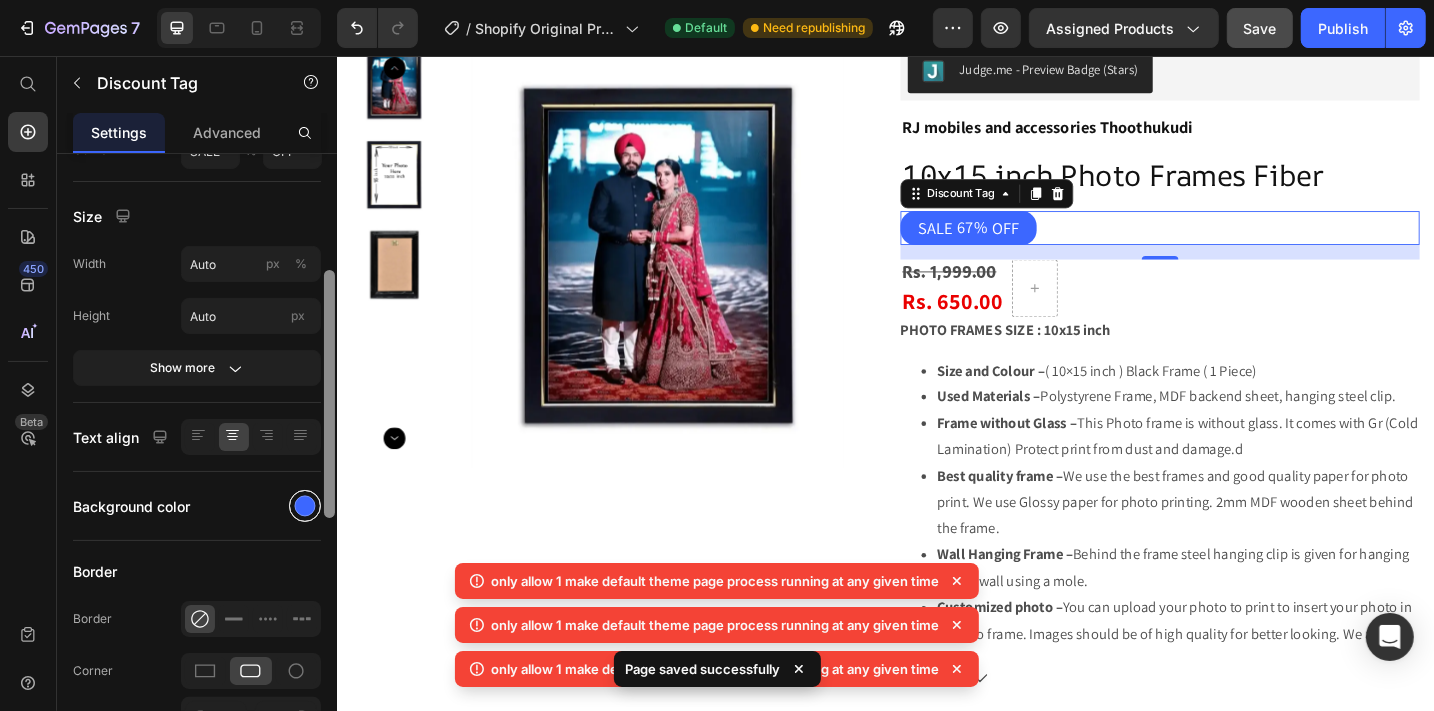 drag, startPoint x: 332, startPoint y: 372, endPoint x: 320, endPoint y: 488, distance: 116.61904 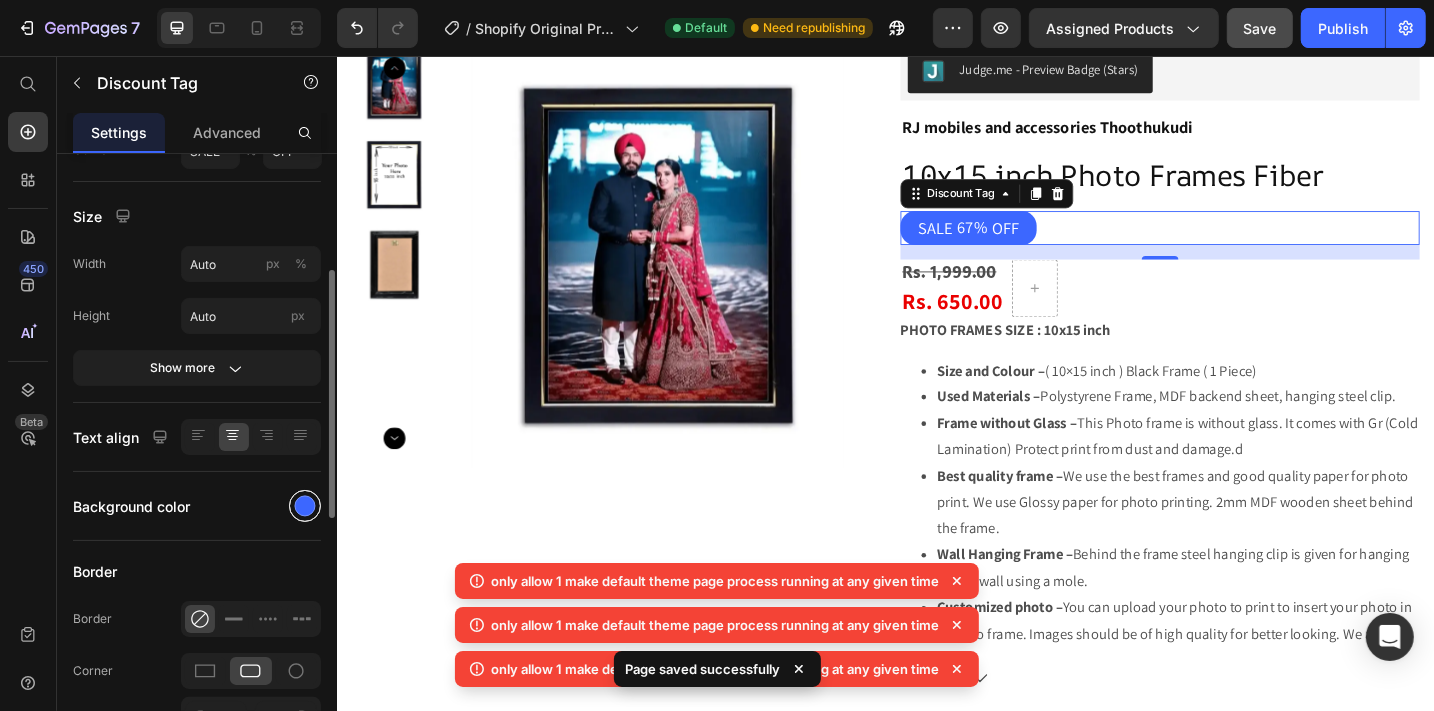 click at bounding box center (305, 506) 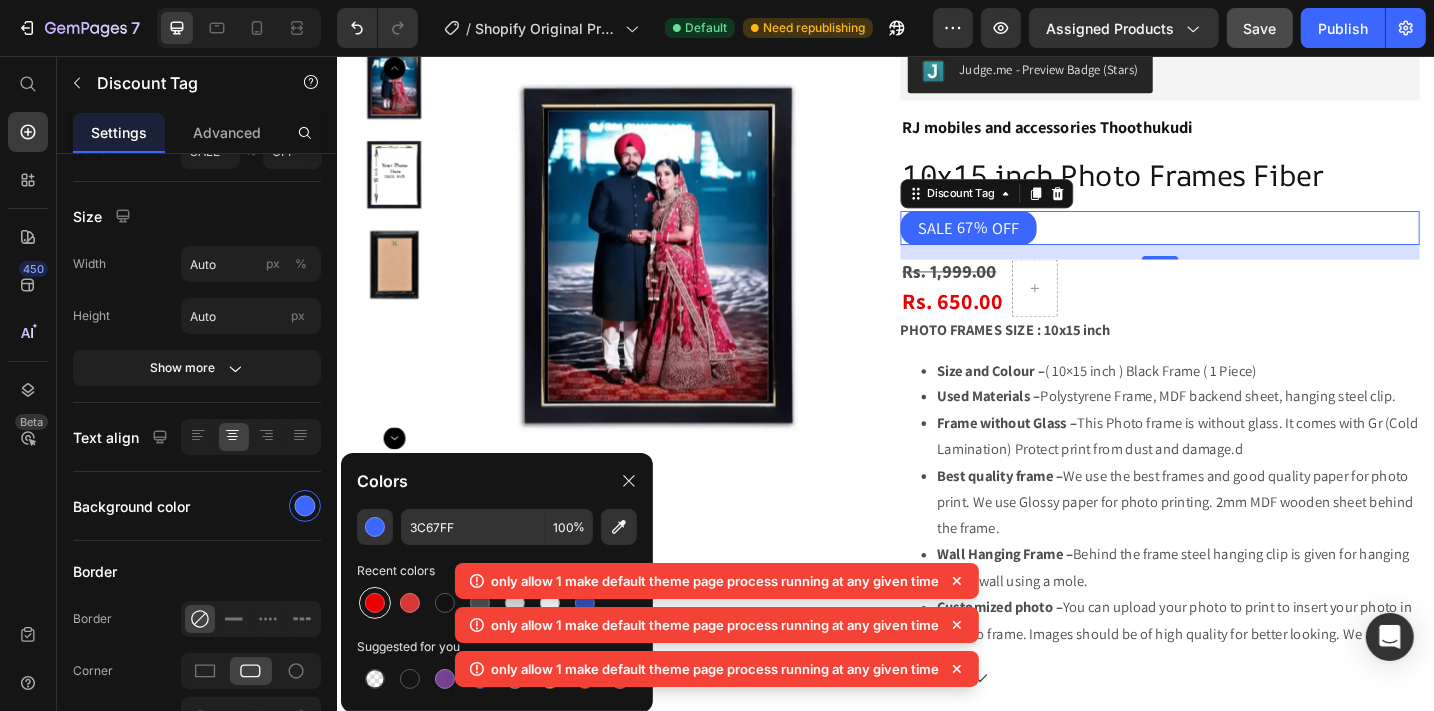 click at bounding box center (375, 603) 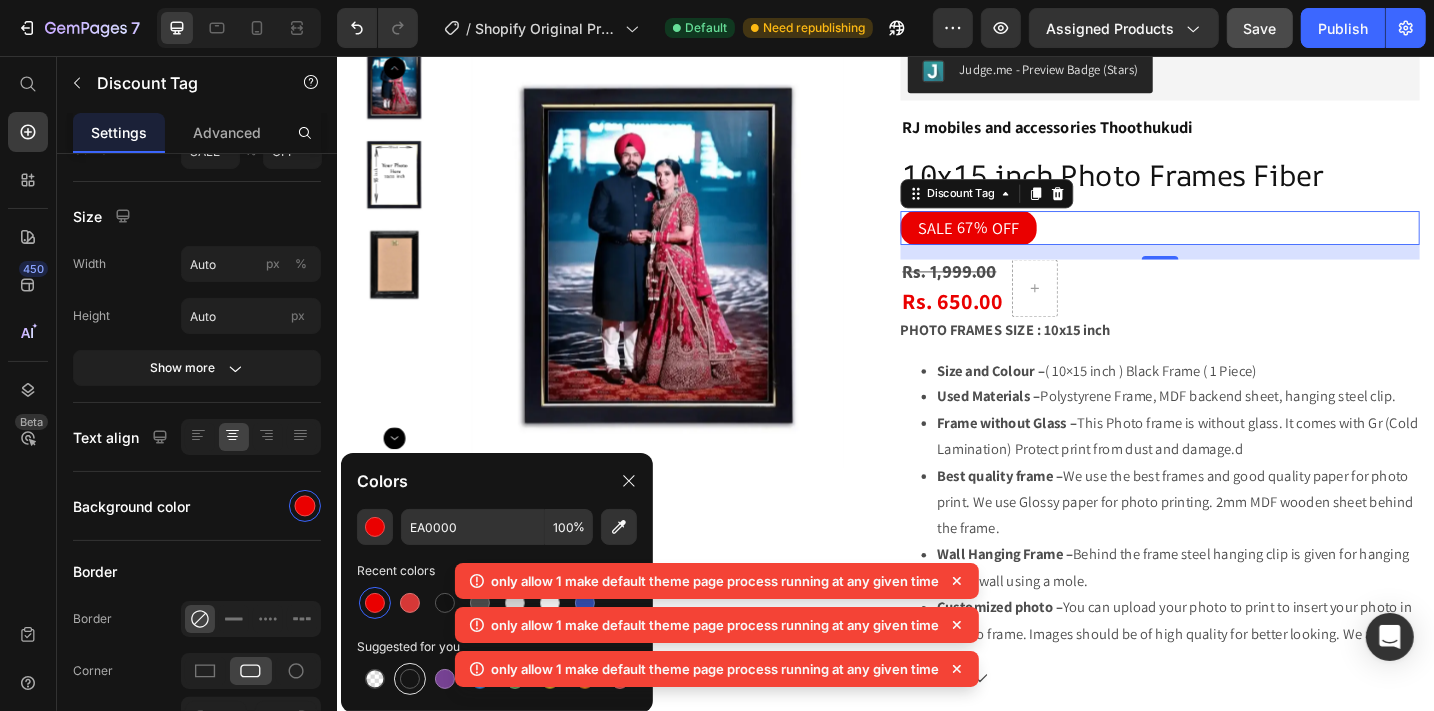 click at bounding box center (410, 679) 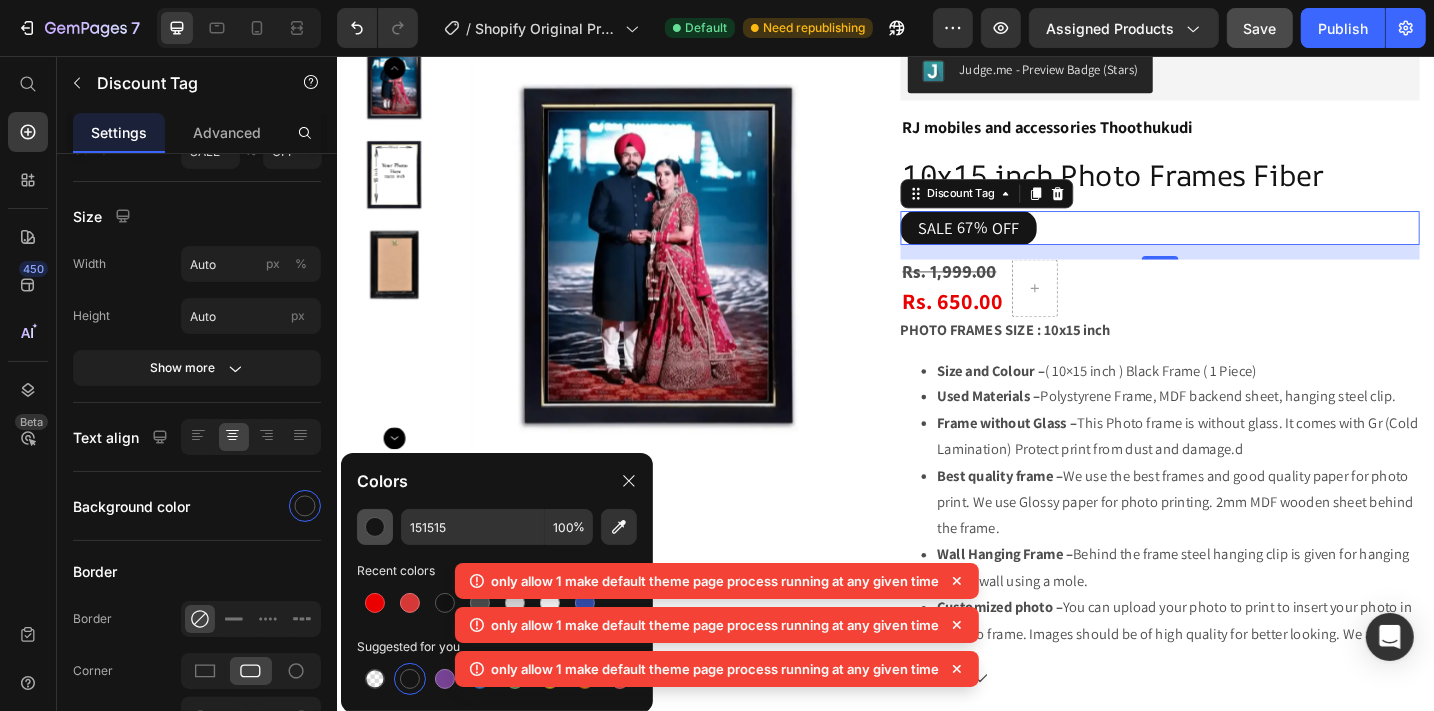 click at bounding box center (375, 527) 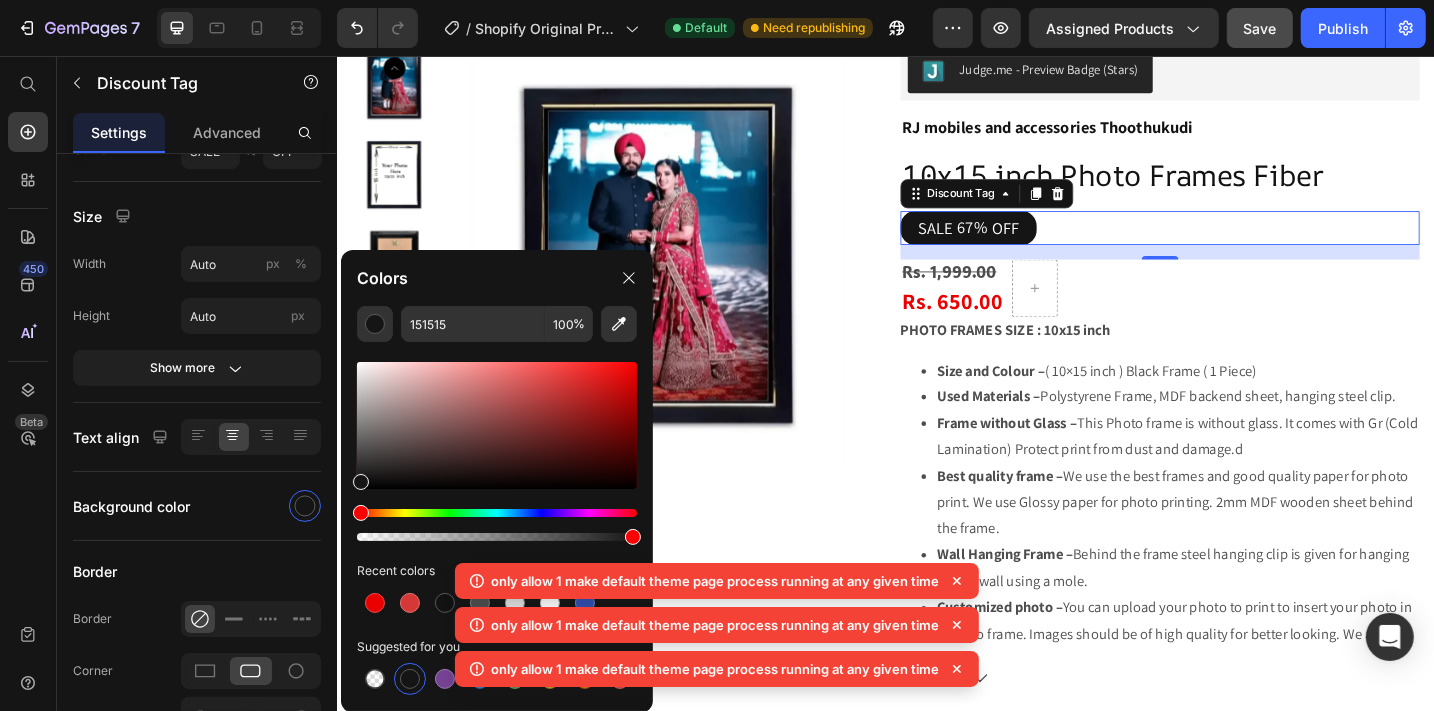 click at bounding box center (497, 513) 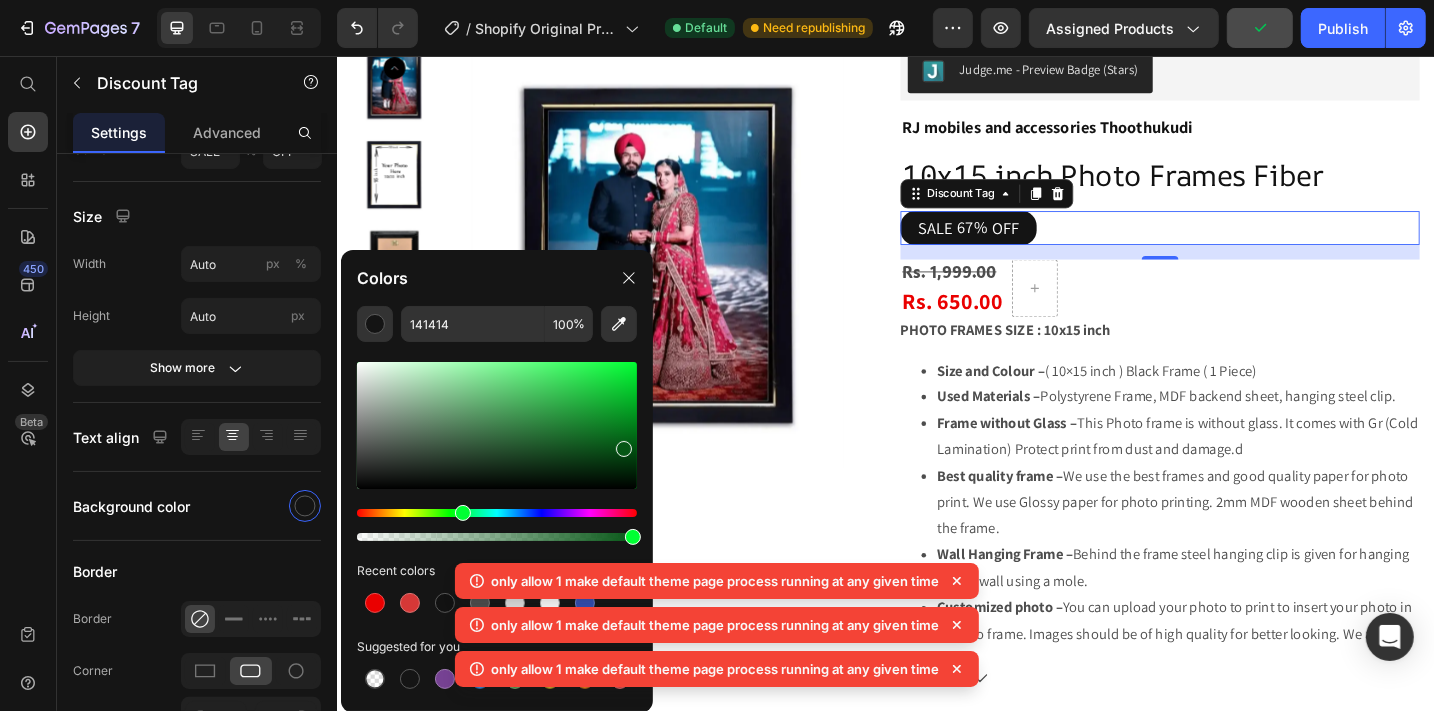 click at bounding box center [497, 425] 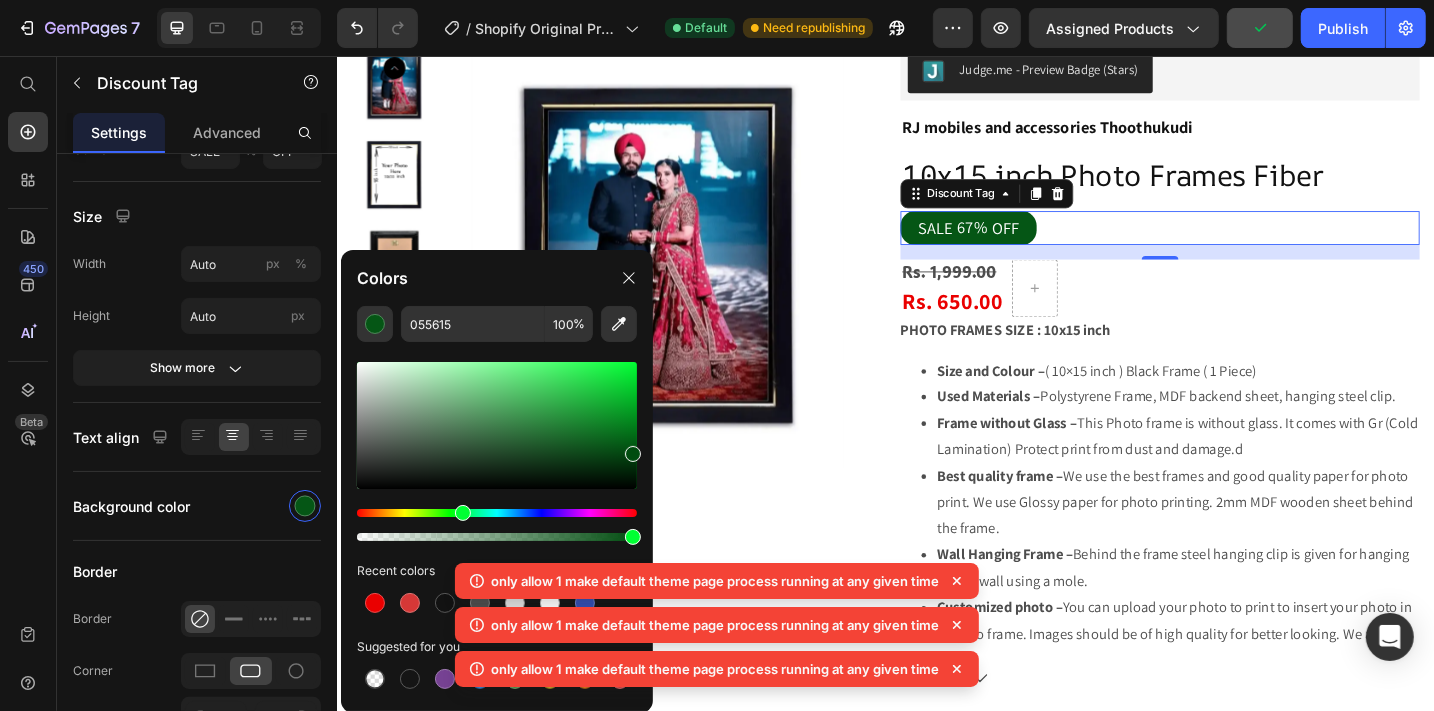 drag, startPoint x: 625, startPoint y: 431, endPoint x: 651, endPoint y: 451, distance: 32.80244 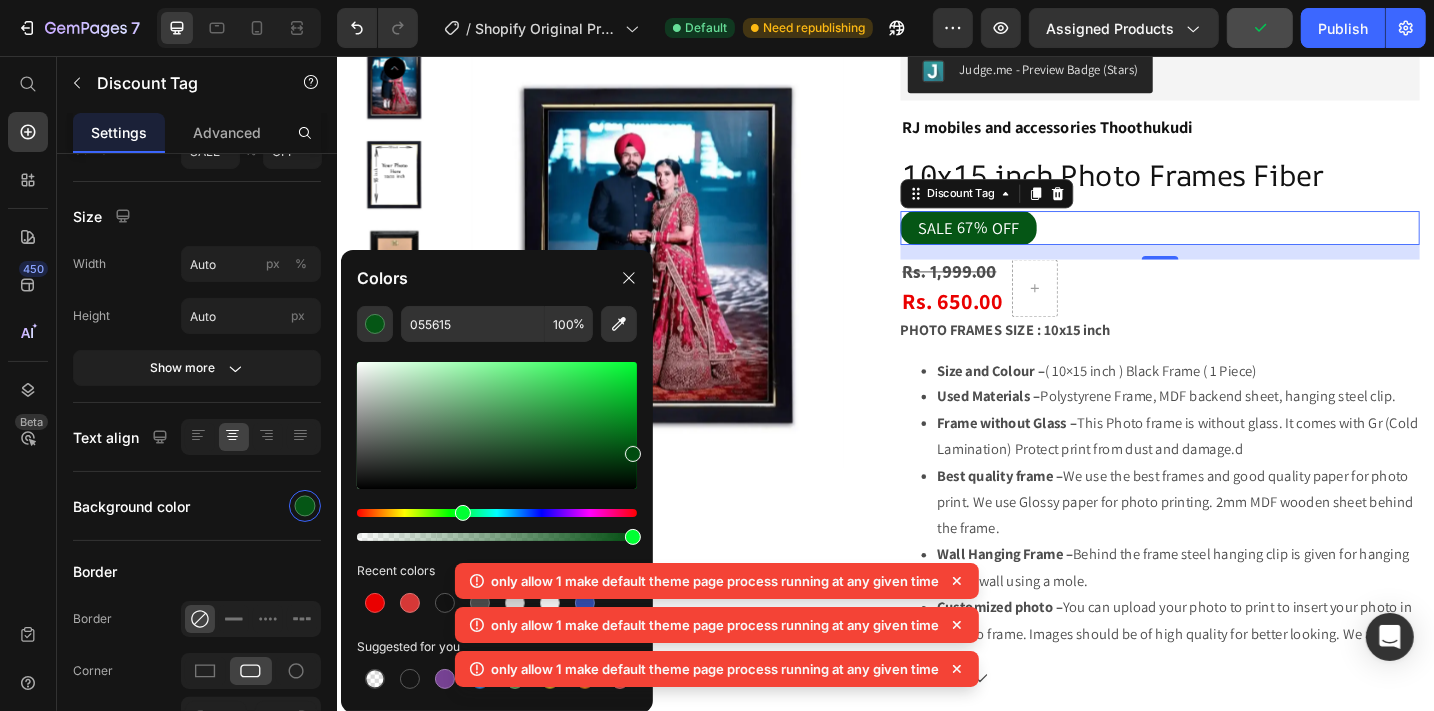 click on "055615 100 % Recent colors Suggested for you" 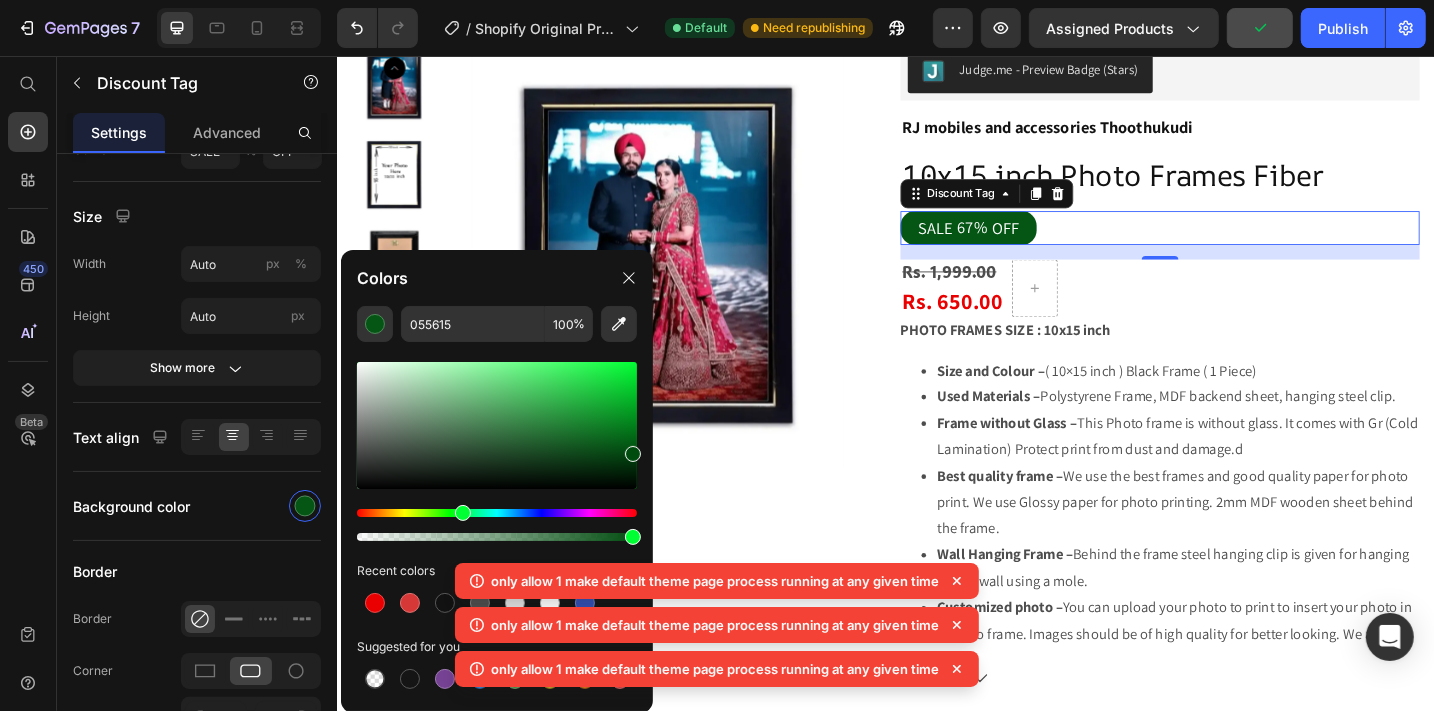 type on "004C0F" 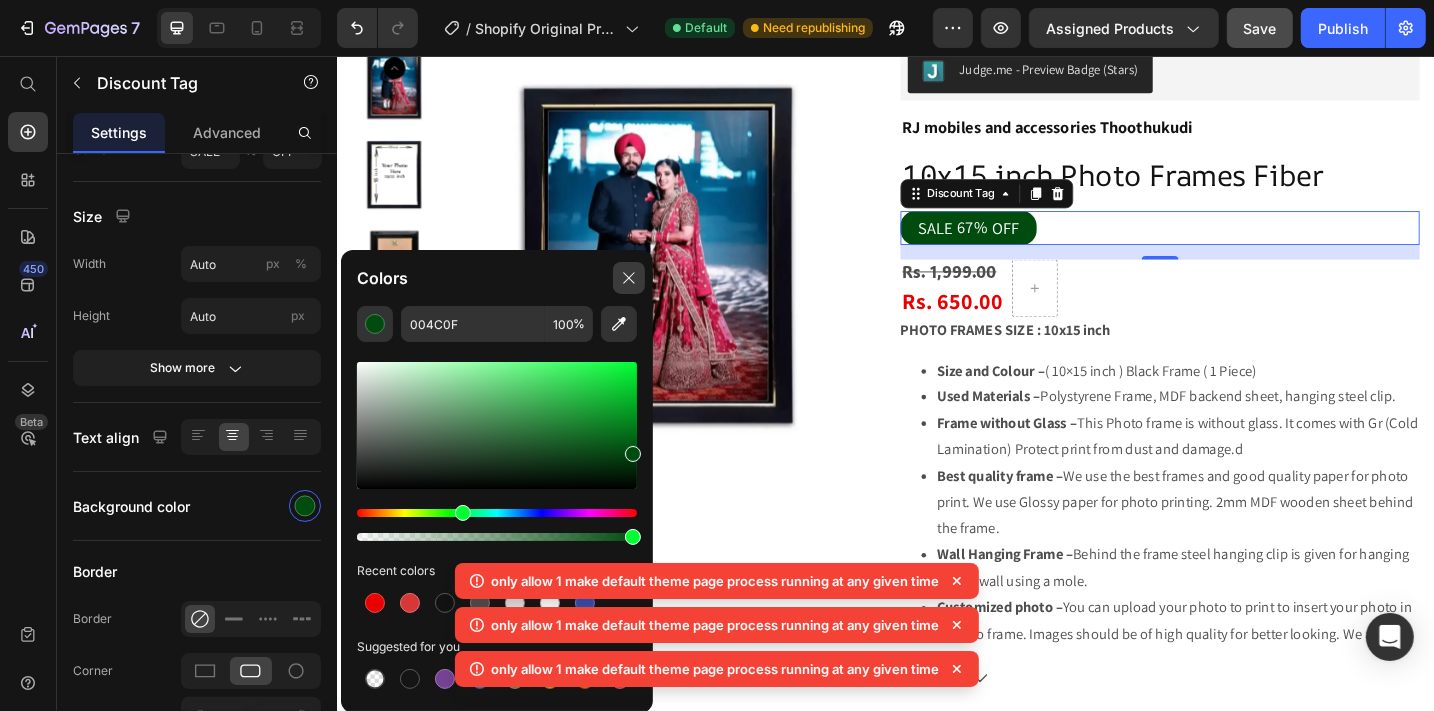 click 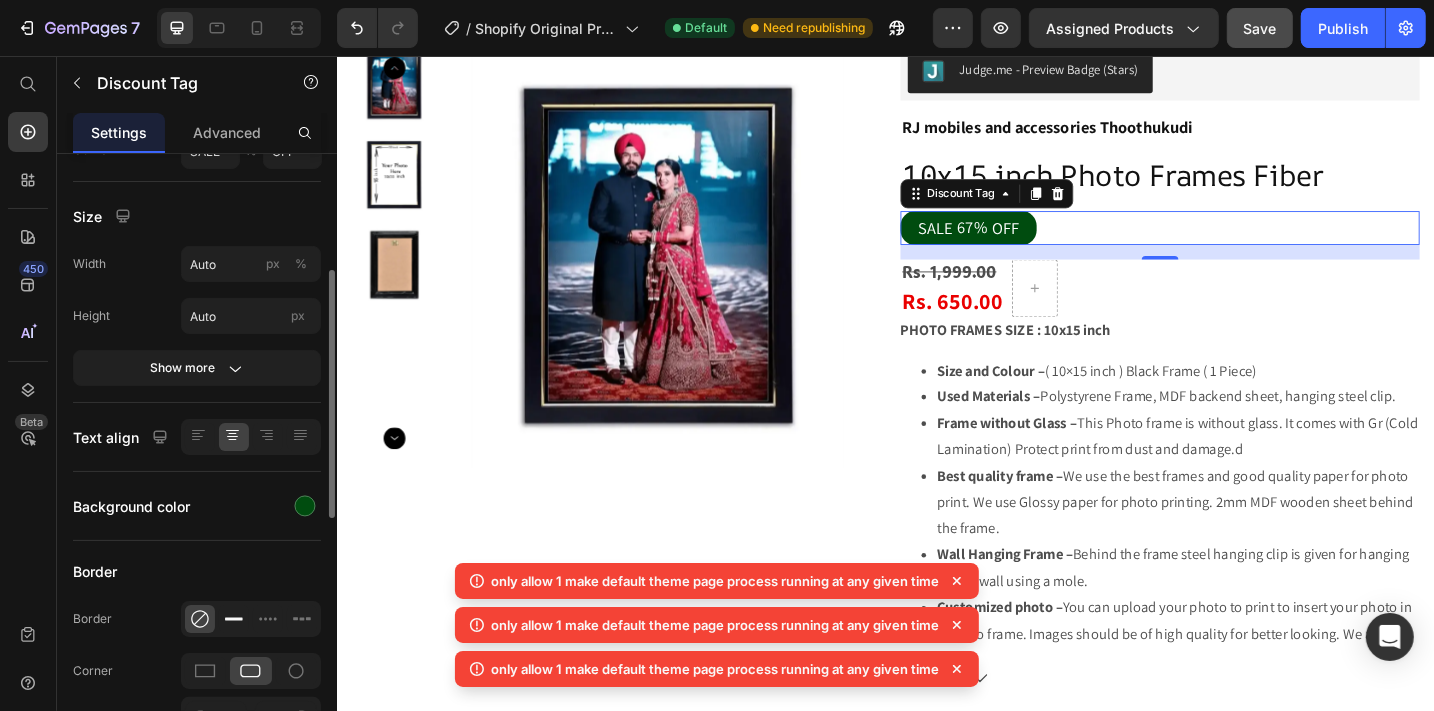 click 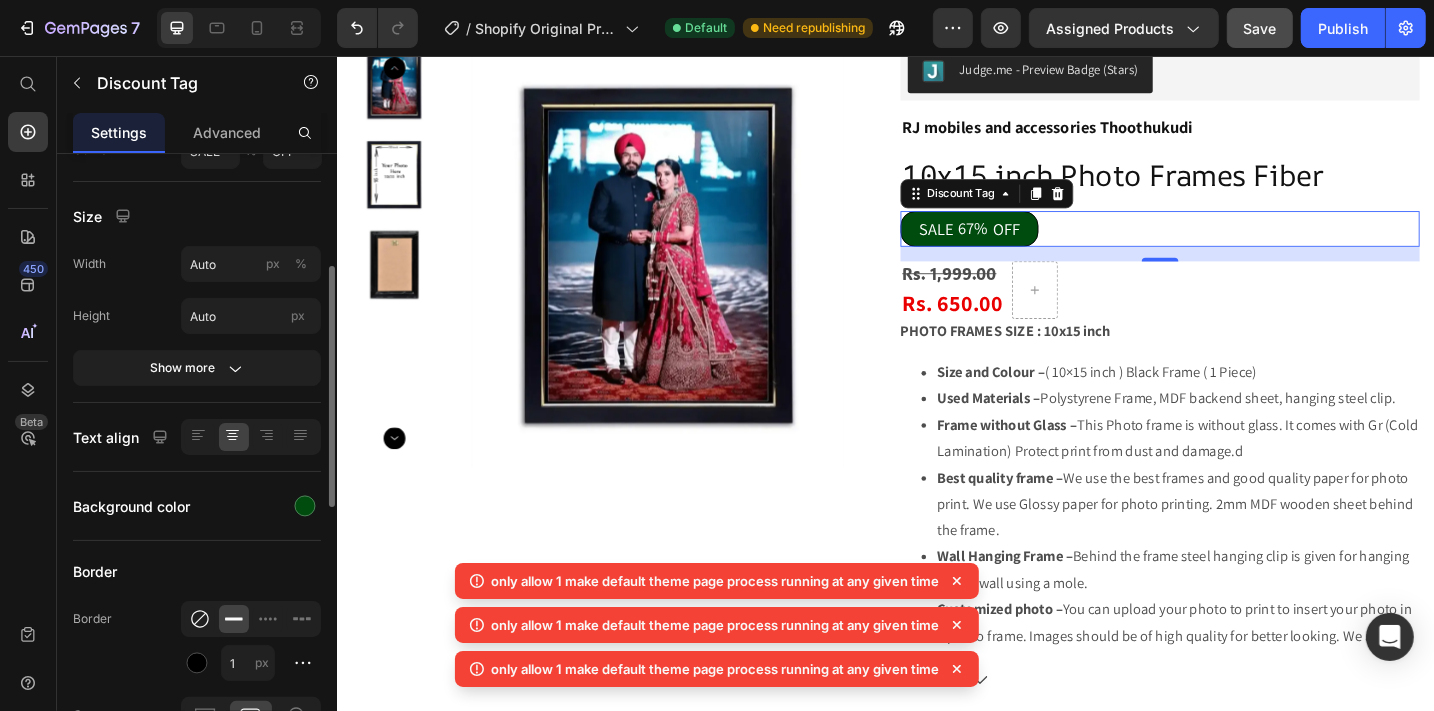 click 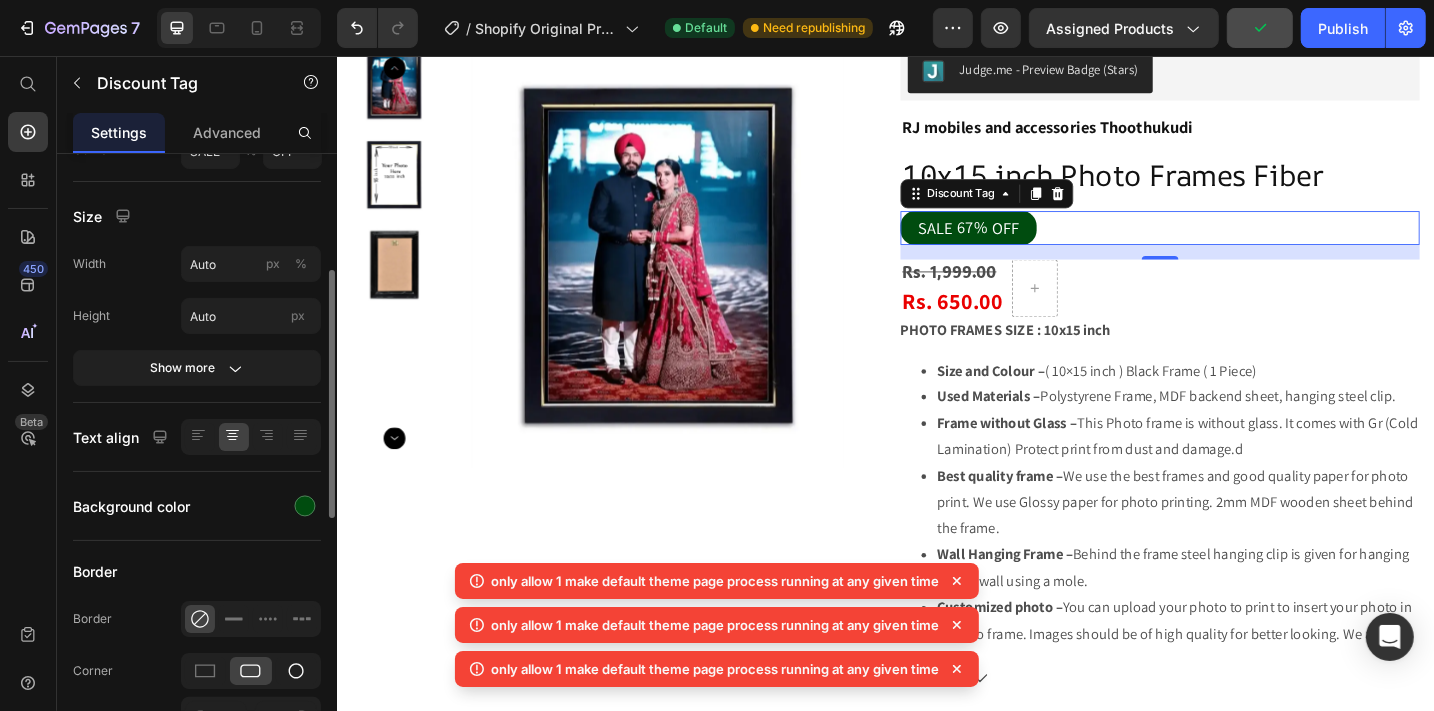 click 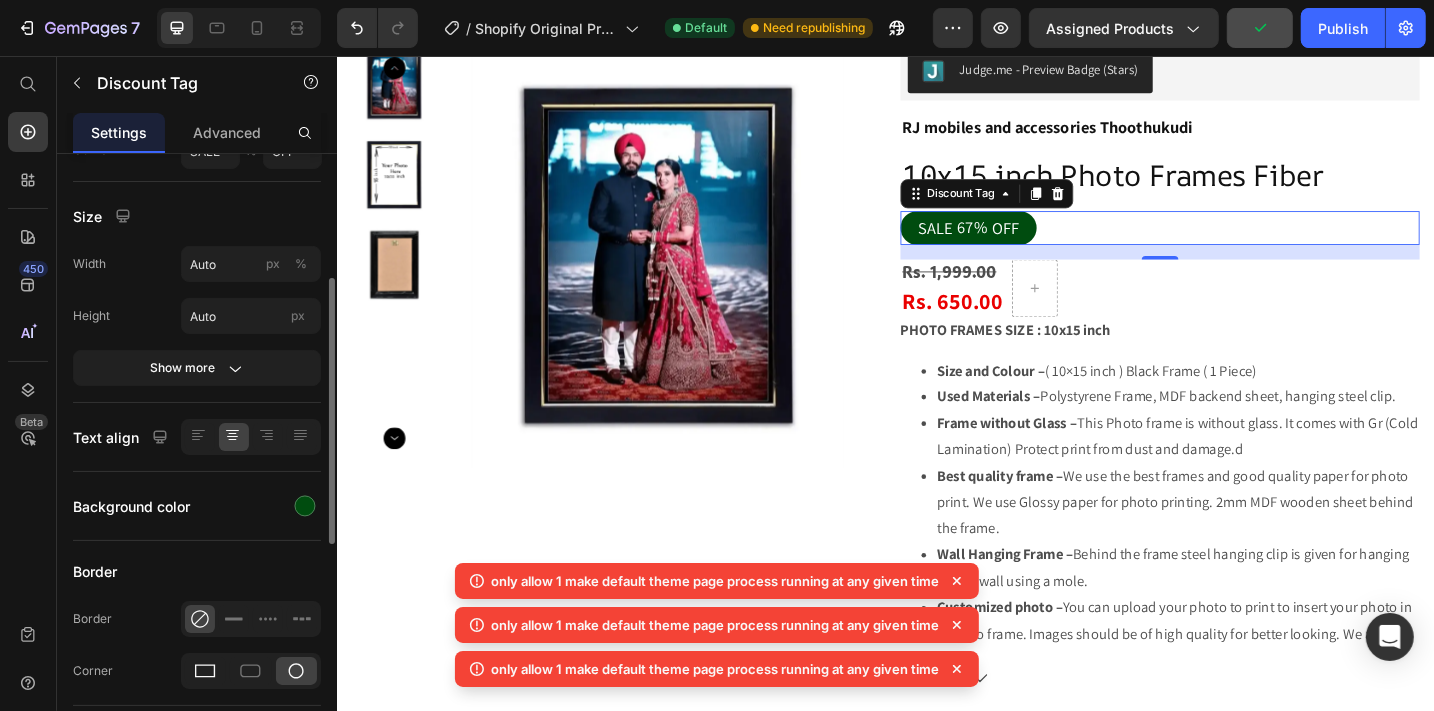 click 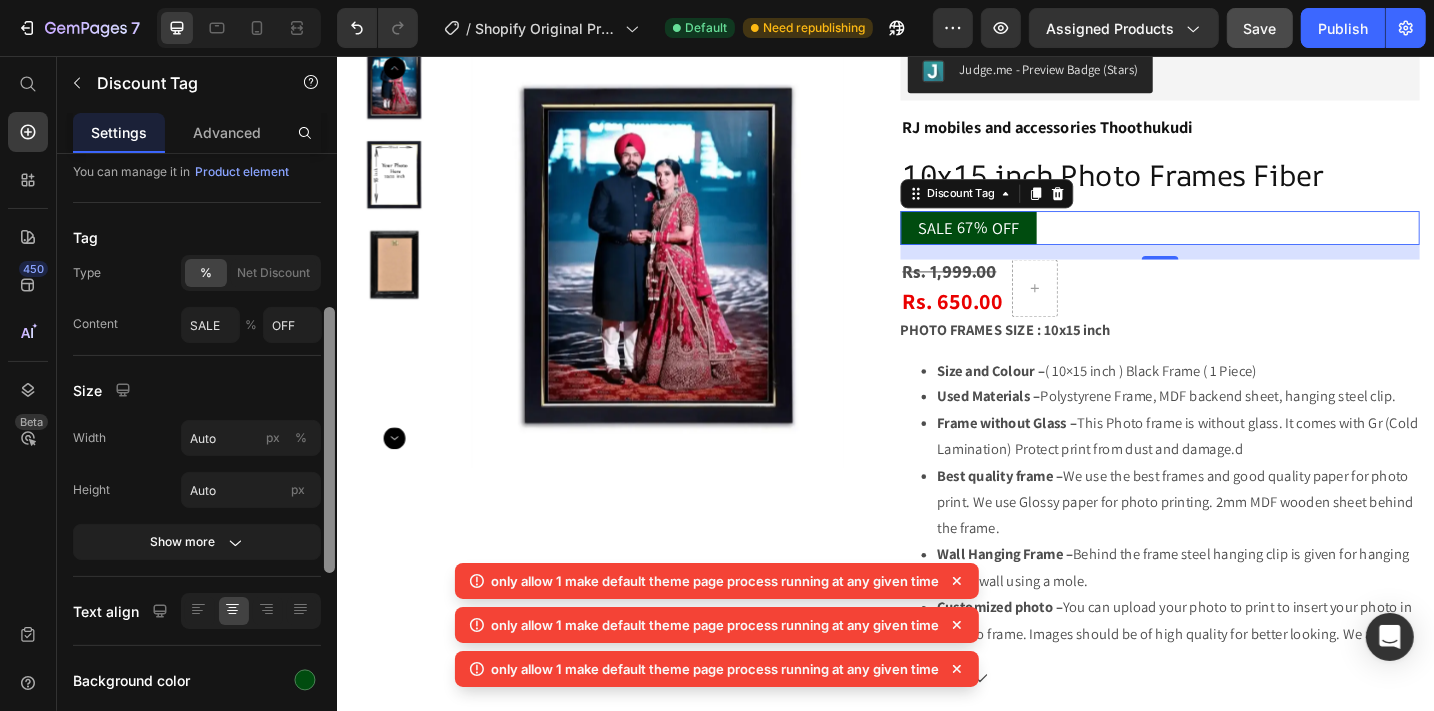 scroll, scrollTop: 109, scrollLeft: 0, axis: vertical 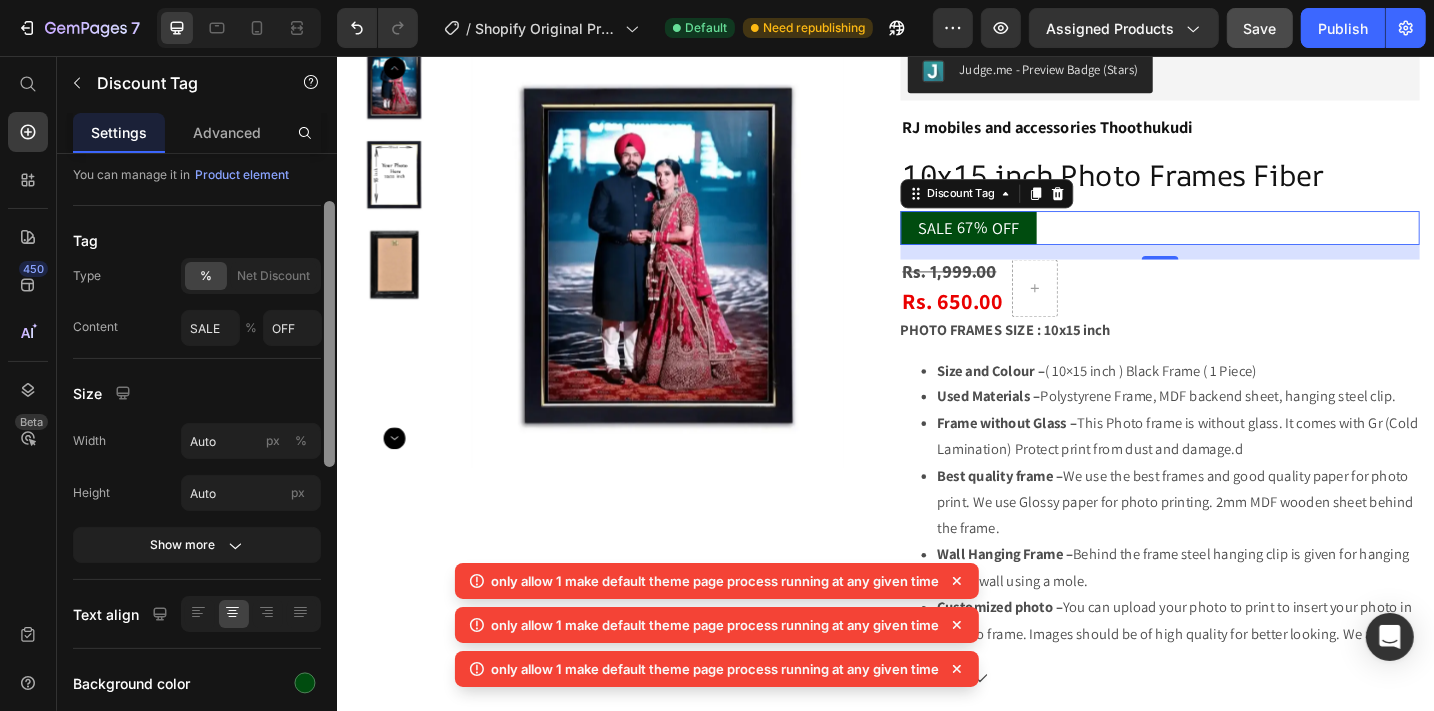 drag, startPoint x: 328, startPoint y: 339, endPoint x: 328, endPoint y: 310, distance: 29 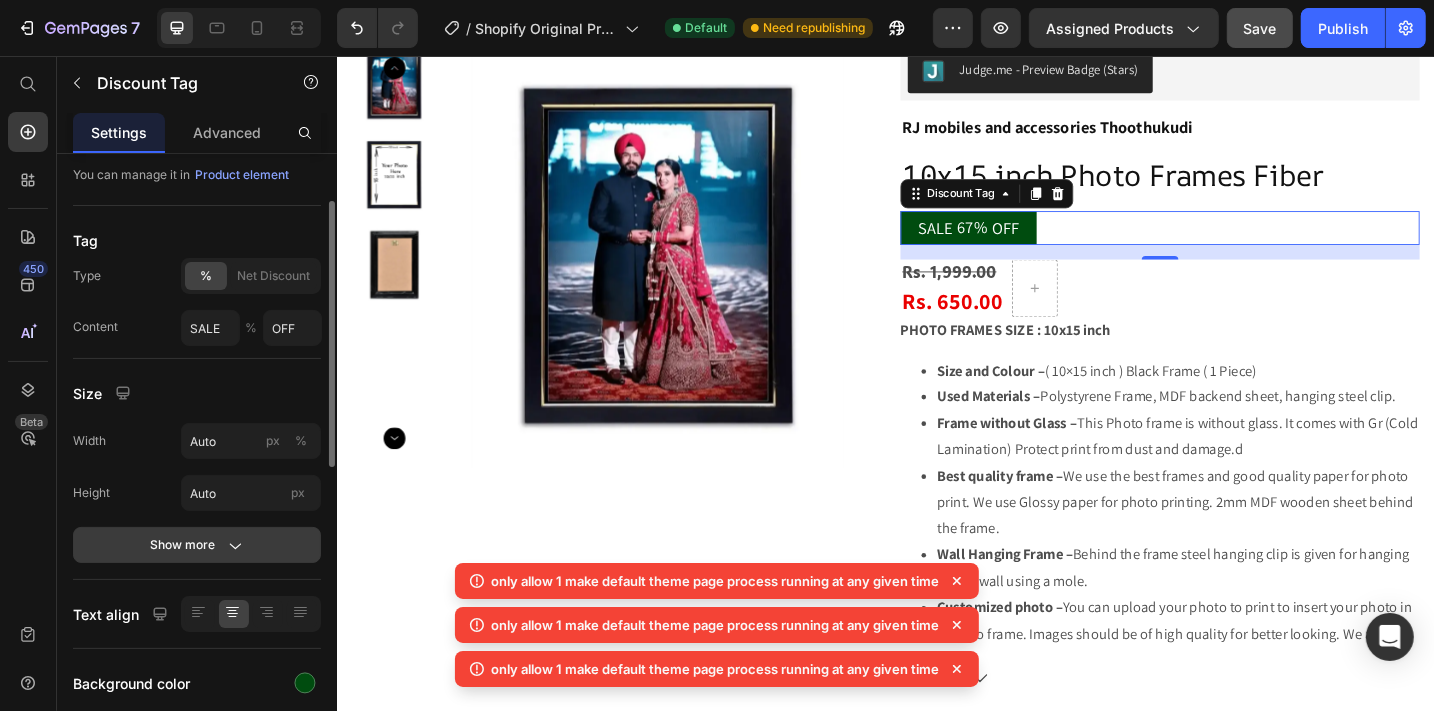 click 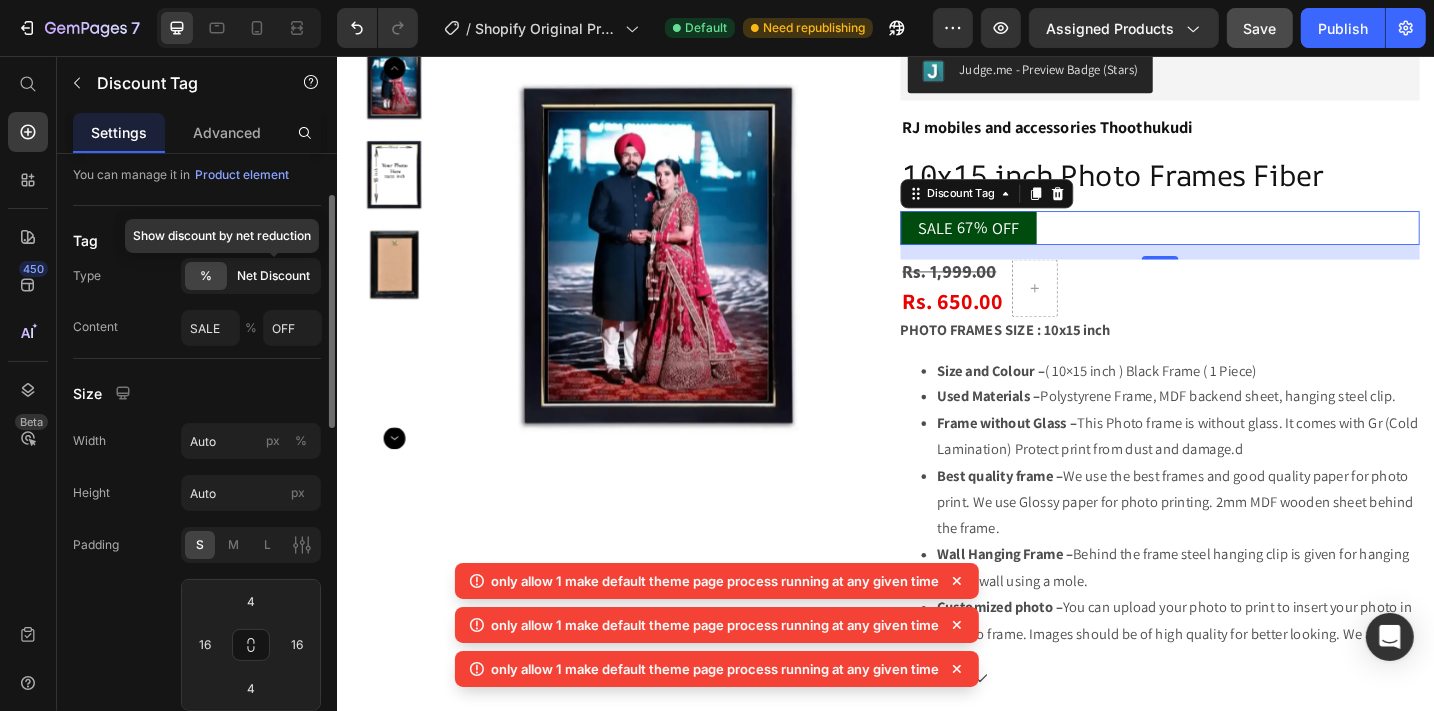 click on "Net Discount" 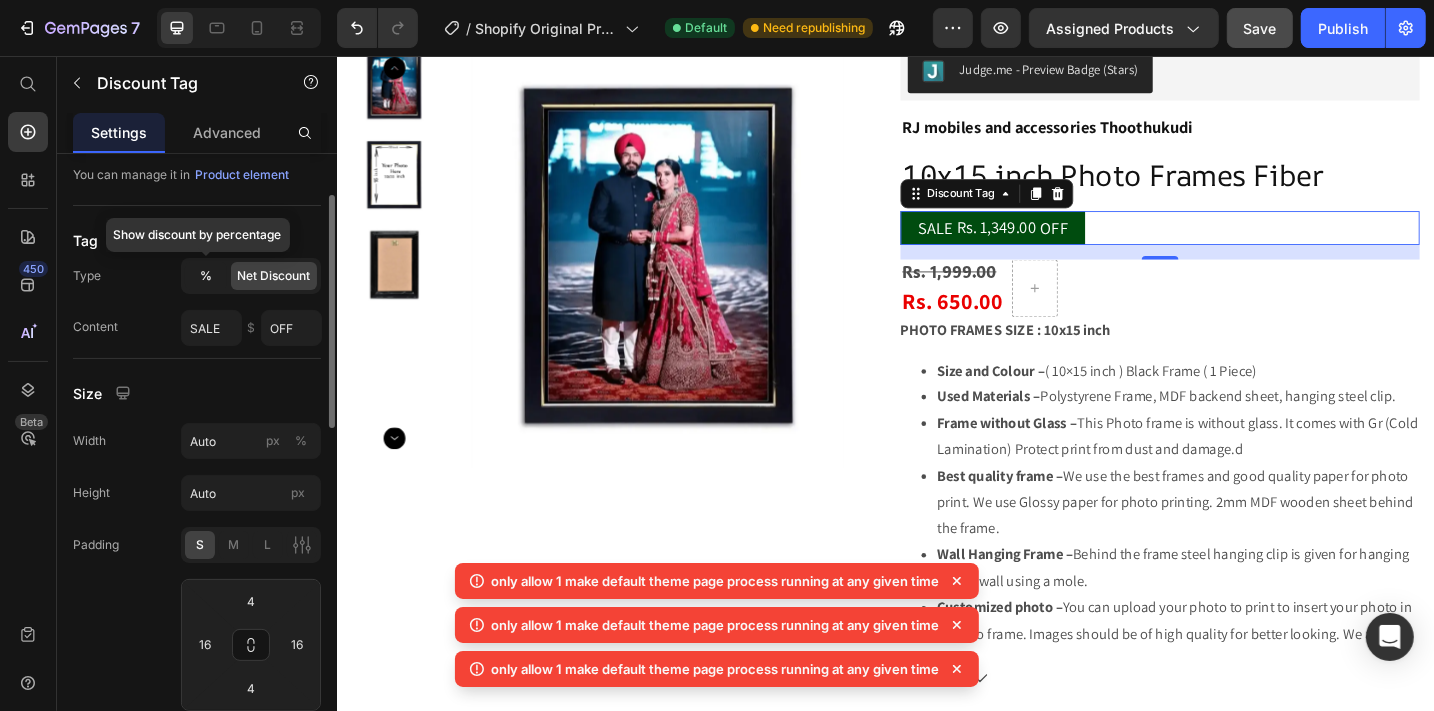 click on "%" 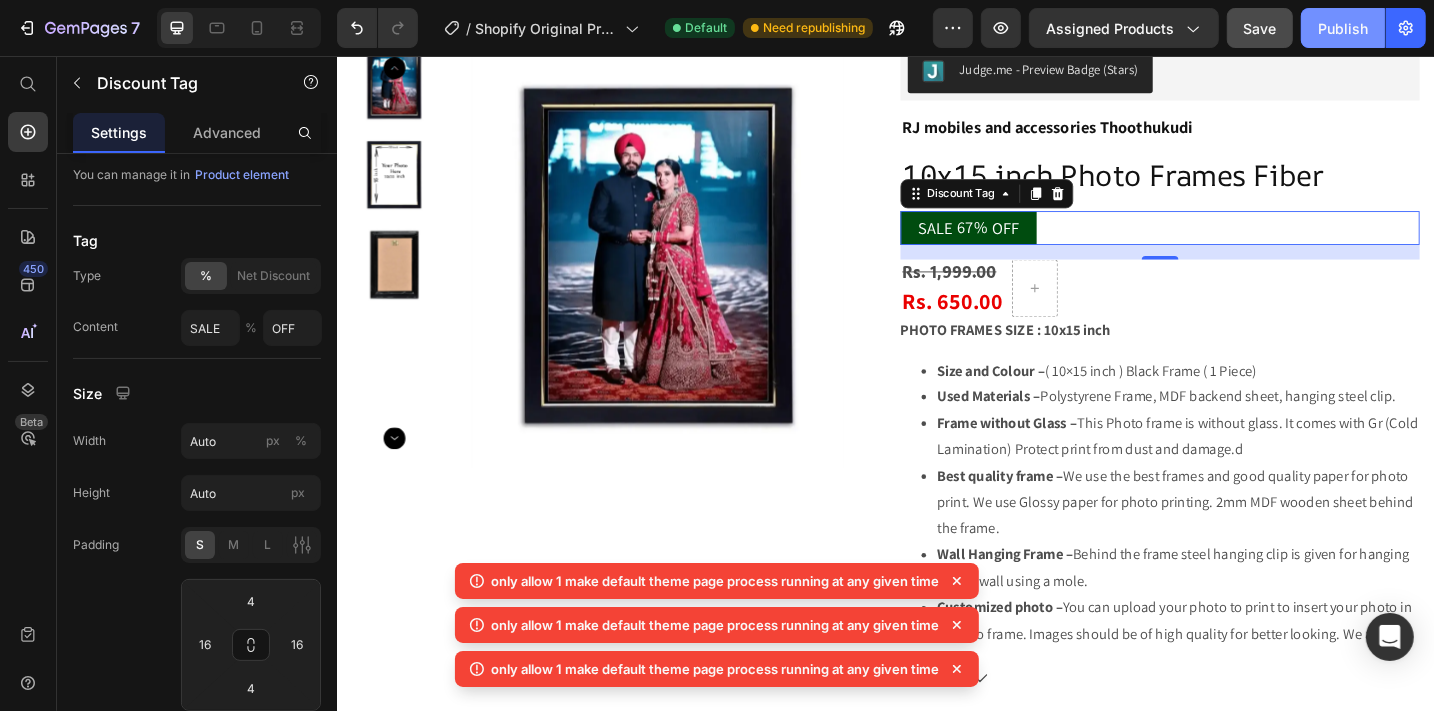 click on "Publish" 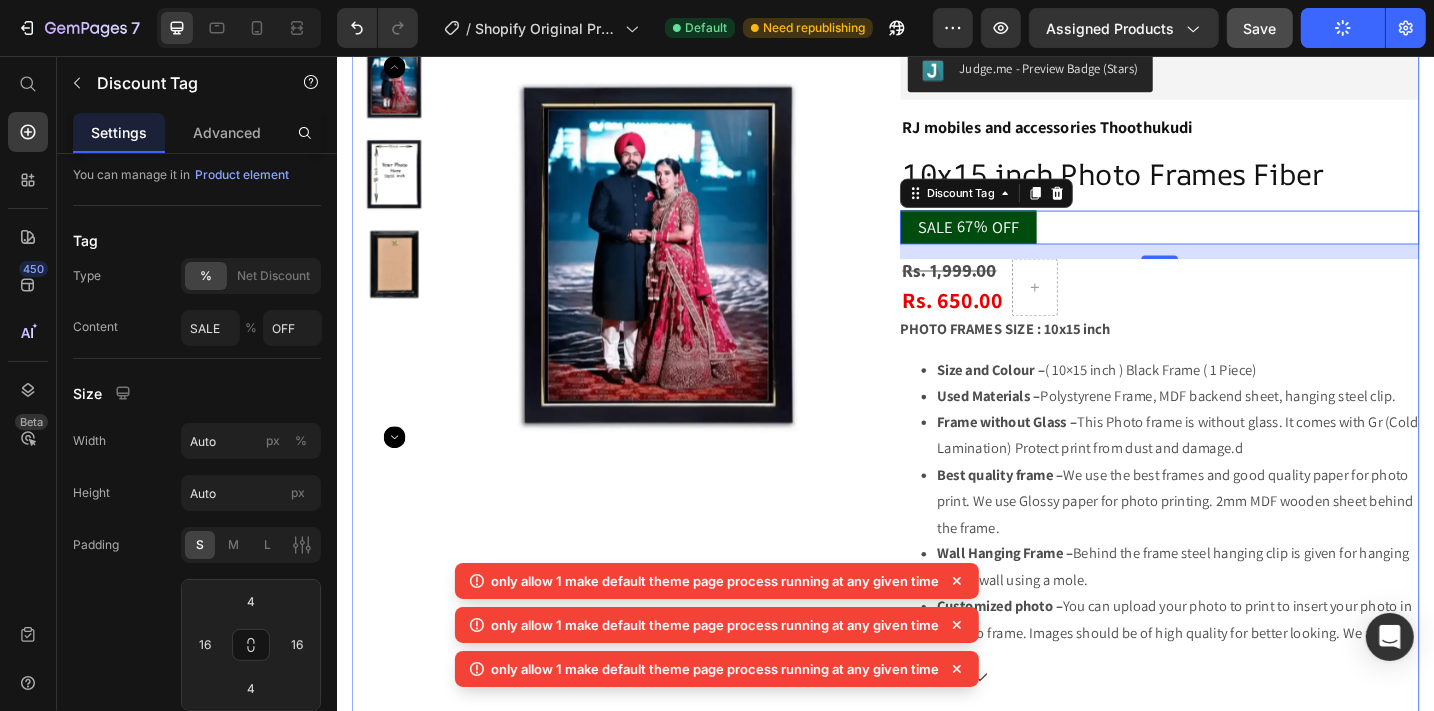 scroll, scrollTop: 1784, scrollLeft: 0, axis: vertical 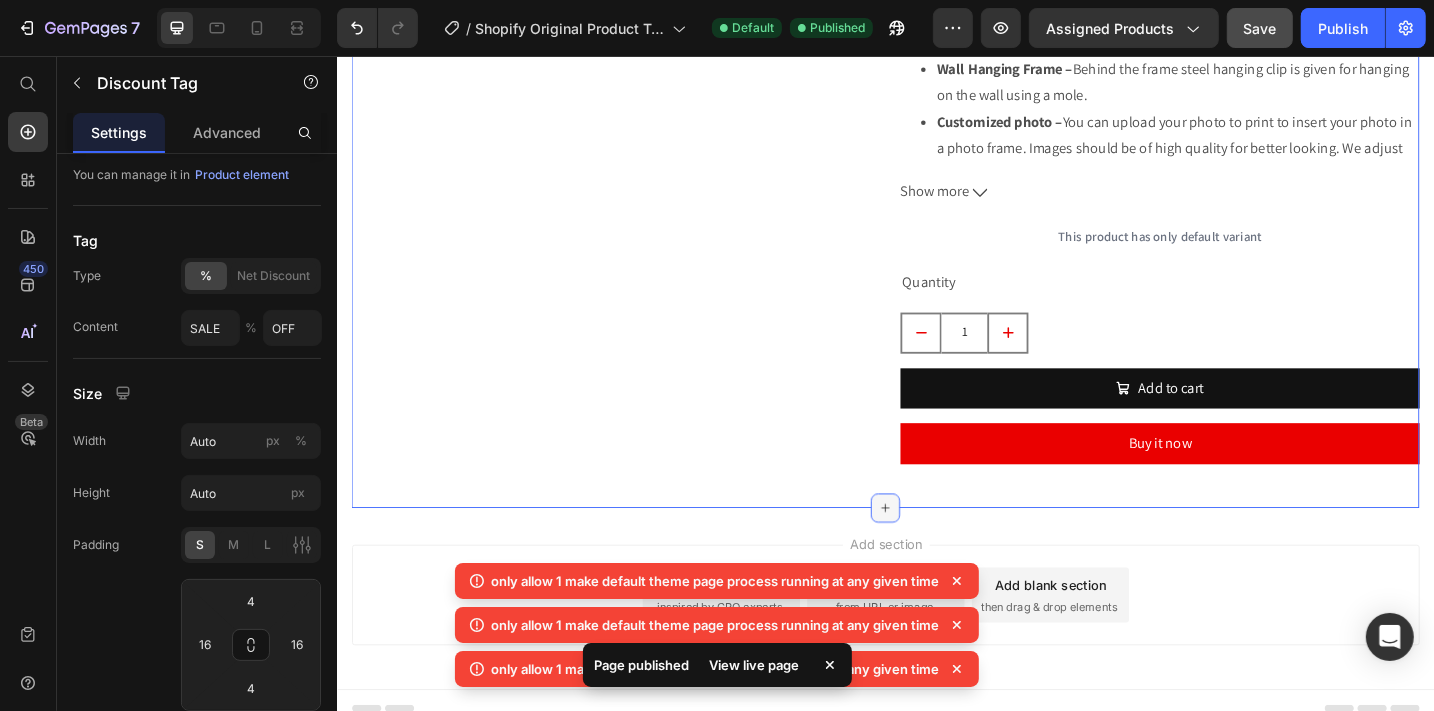 click 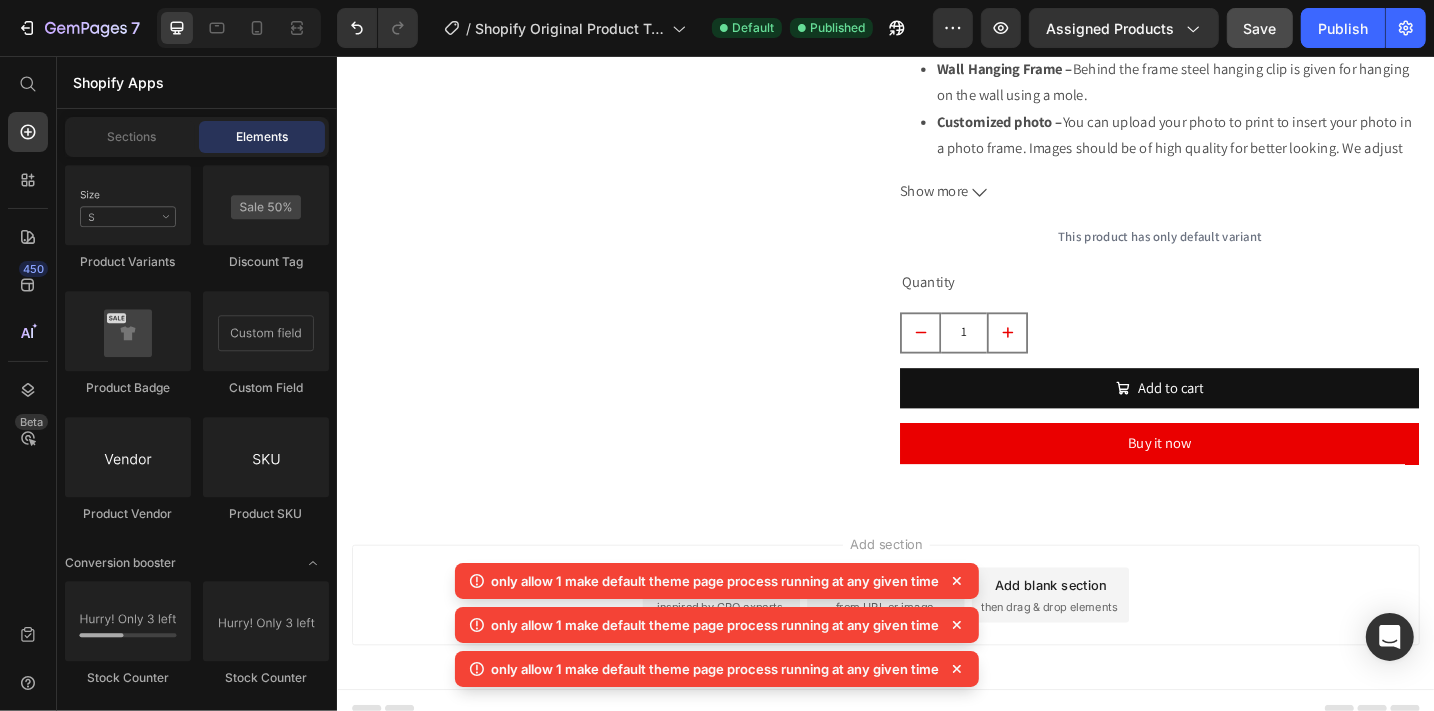 click on "Add section Choose templates inspired by CRO experts Generate layout from URL or image Add blank section then drag & drop elements" at bounding box center (936, 646) 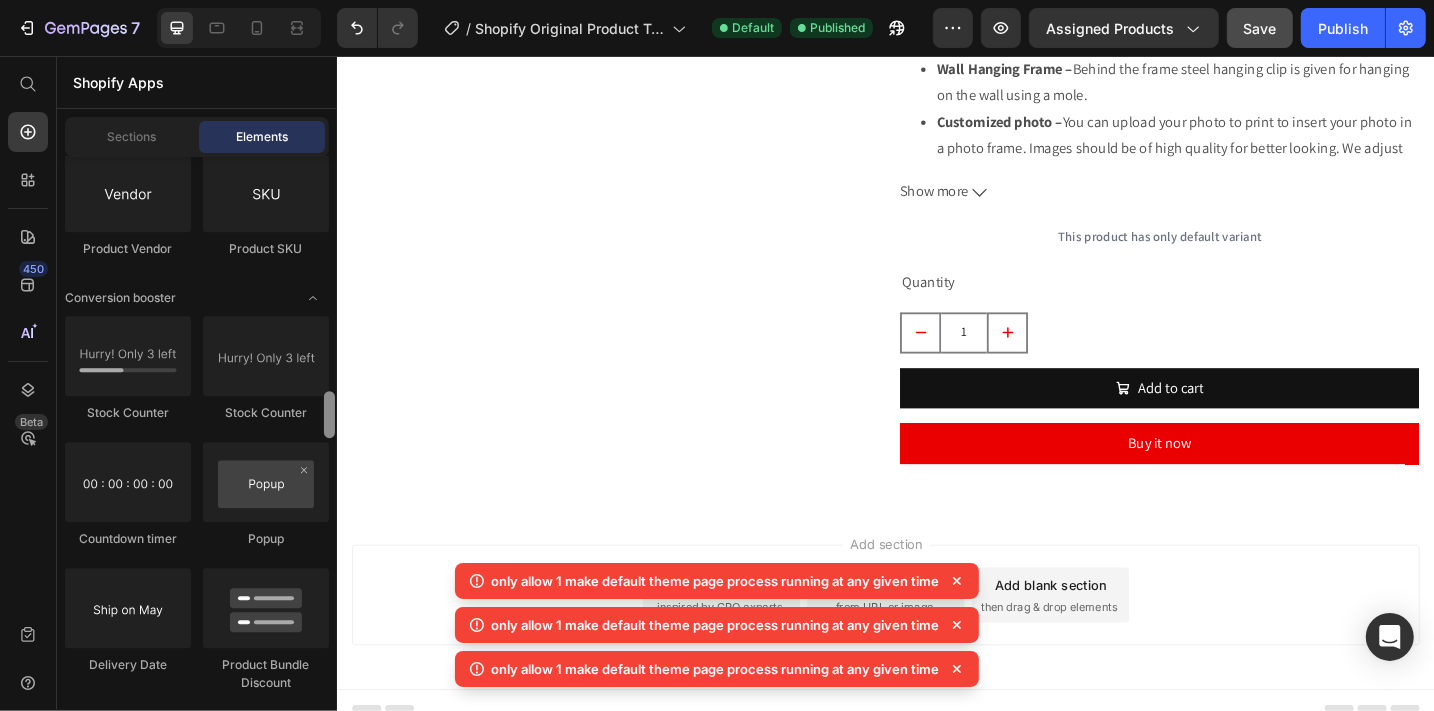 scroll, scrollTop: 4148, scrollLeft: 0, axis: vertical 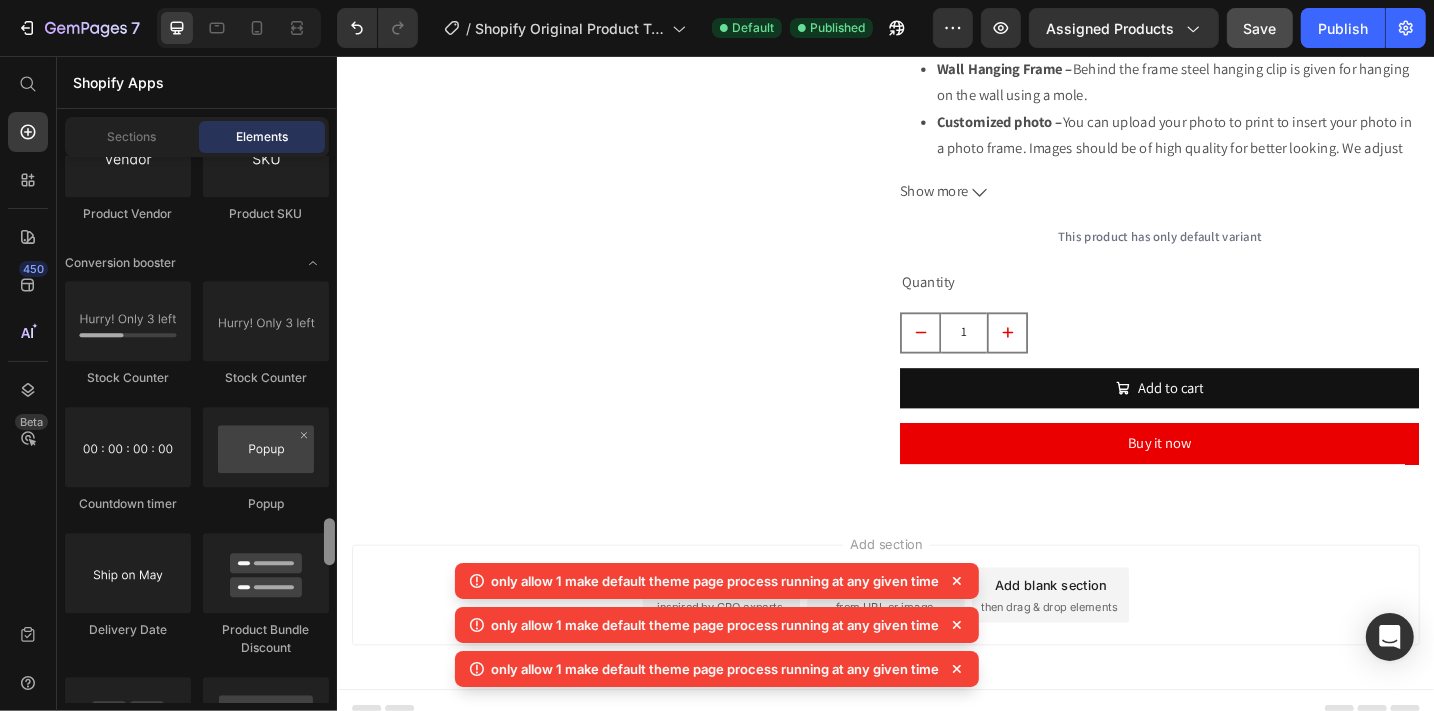 drag, startPoint x: 328, startPoint y: 512, endPoint x: 324, endPoint y: 538, distance: 26.305893 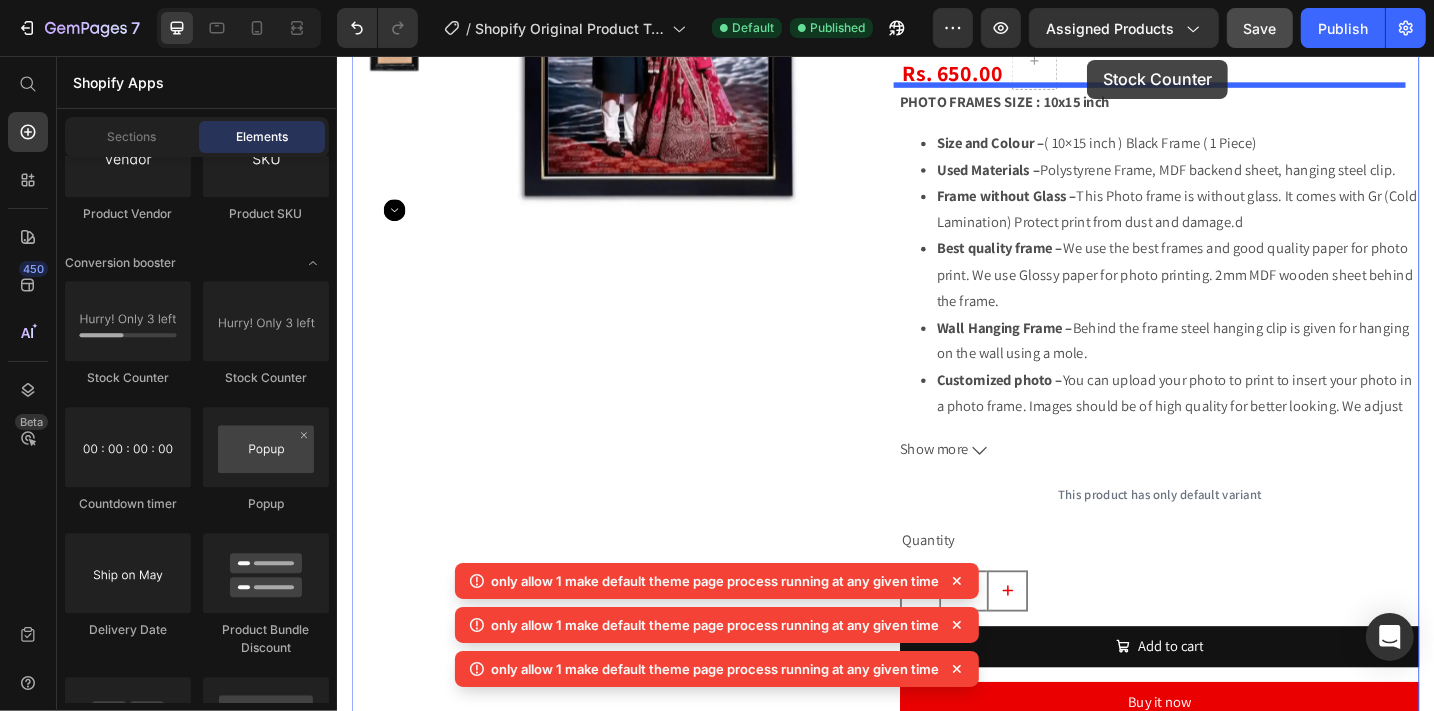 scroll, scrollTop: 1349, scrollLeft: 0, axis: vertical 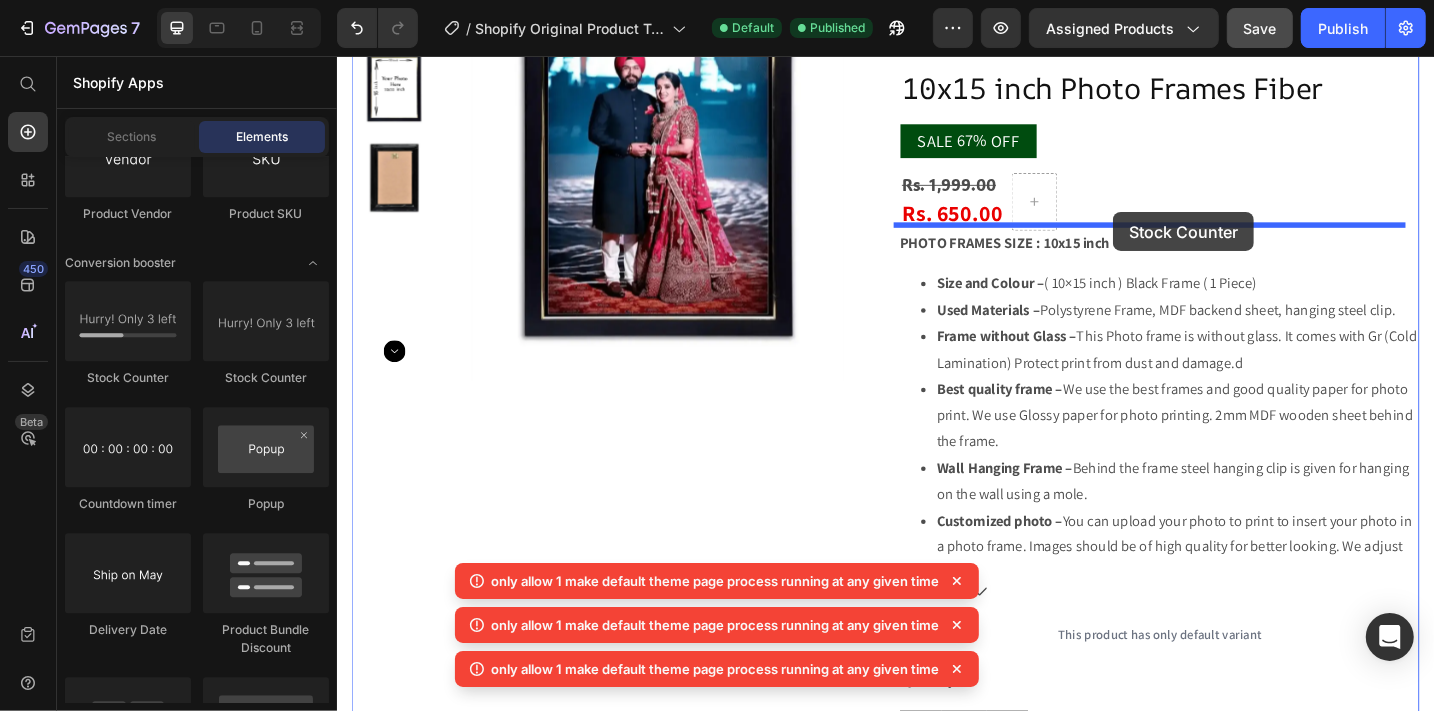 drag, startPoint x: 460, startPoint y: 456, endPoint x: 1185, endPoint y: 227, distance: 760.3065 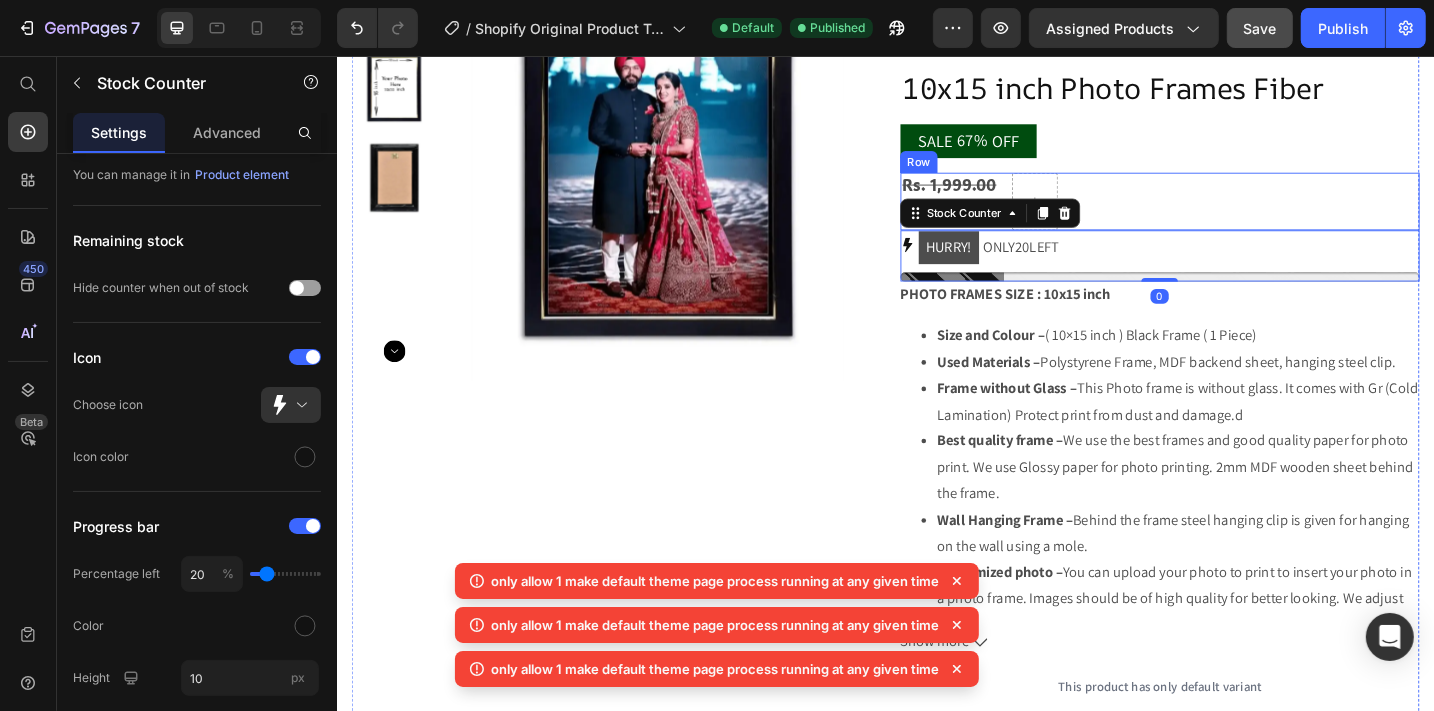 scroll, scrollTop: 0, scrollLeft: 0, axis: both 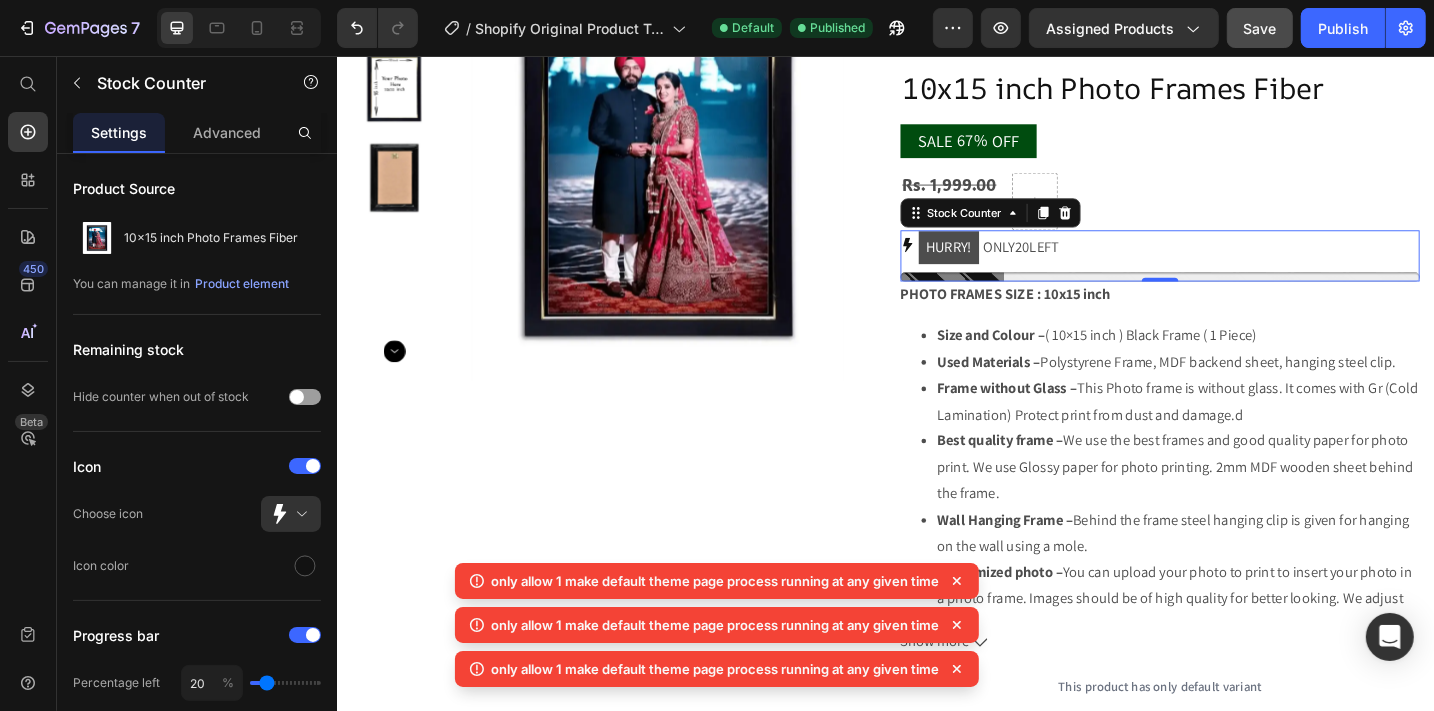 click on "HURRY!  ONLY  20  LEFT" at bounding box center (1236, 266) 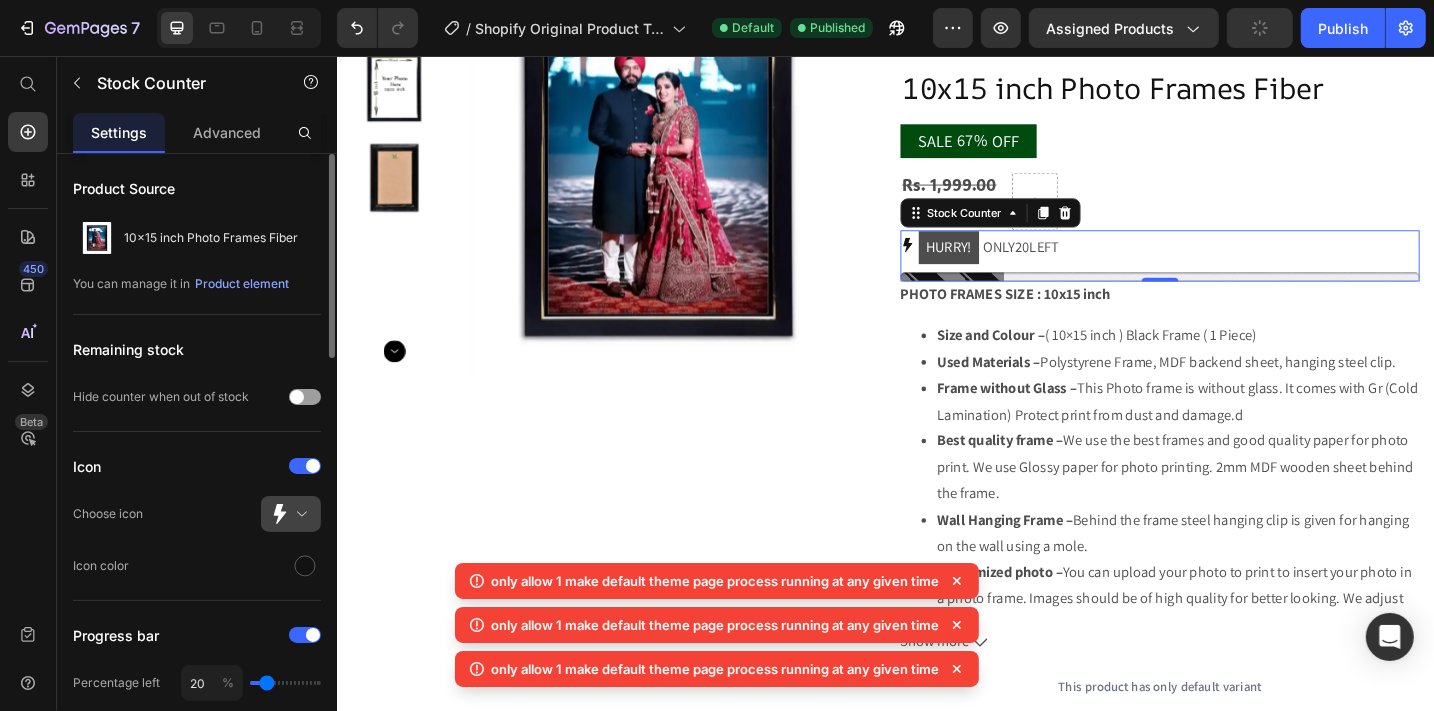 click at bounding box center (299, 514) 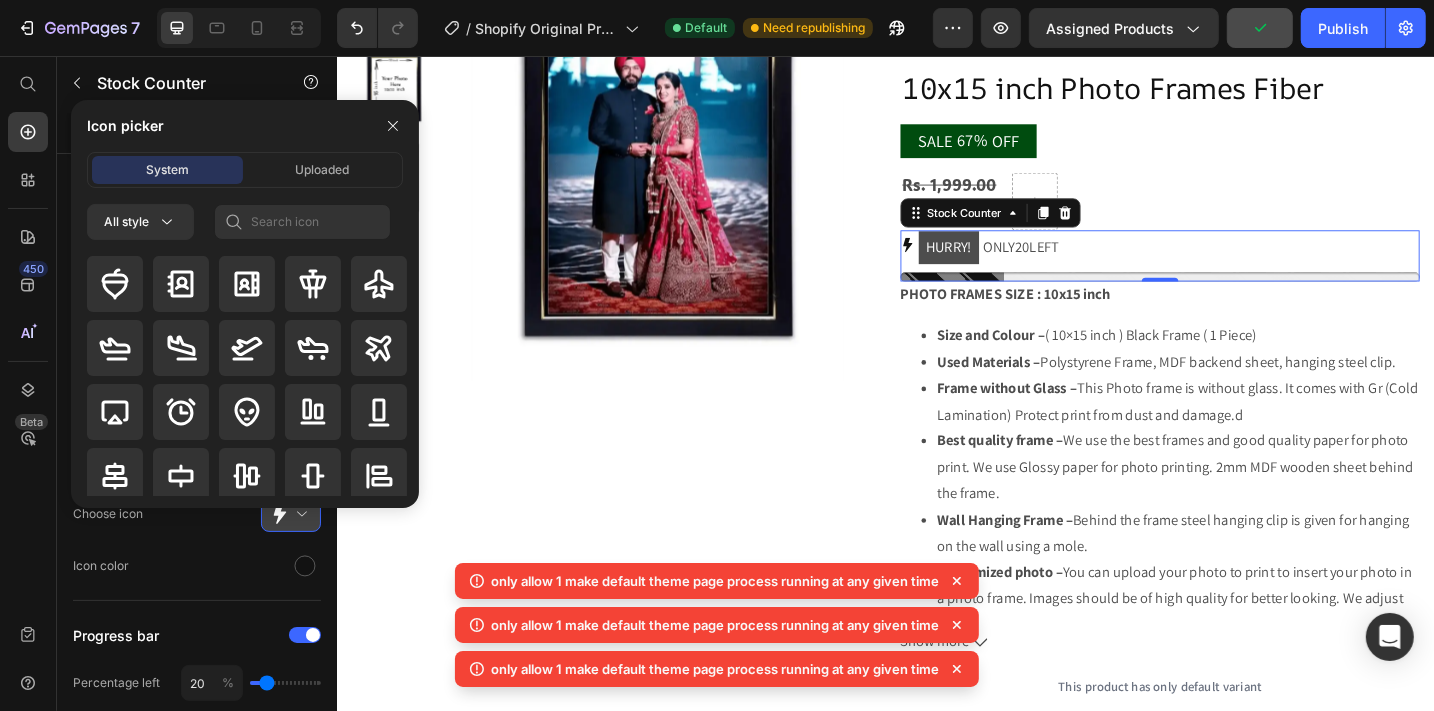click on "Icon picker System Uploaded All style" at bounding box center [237, 304] 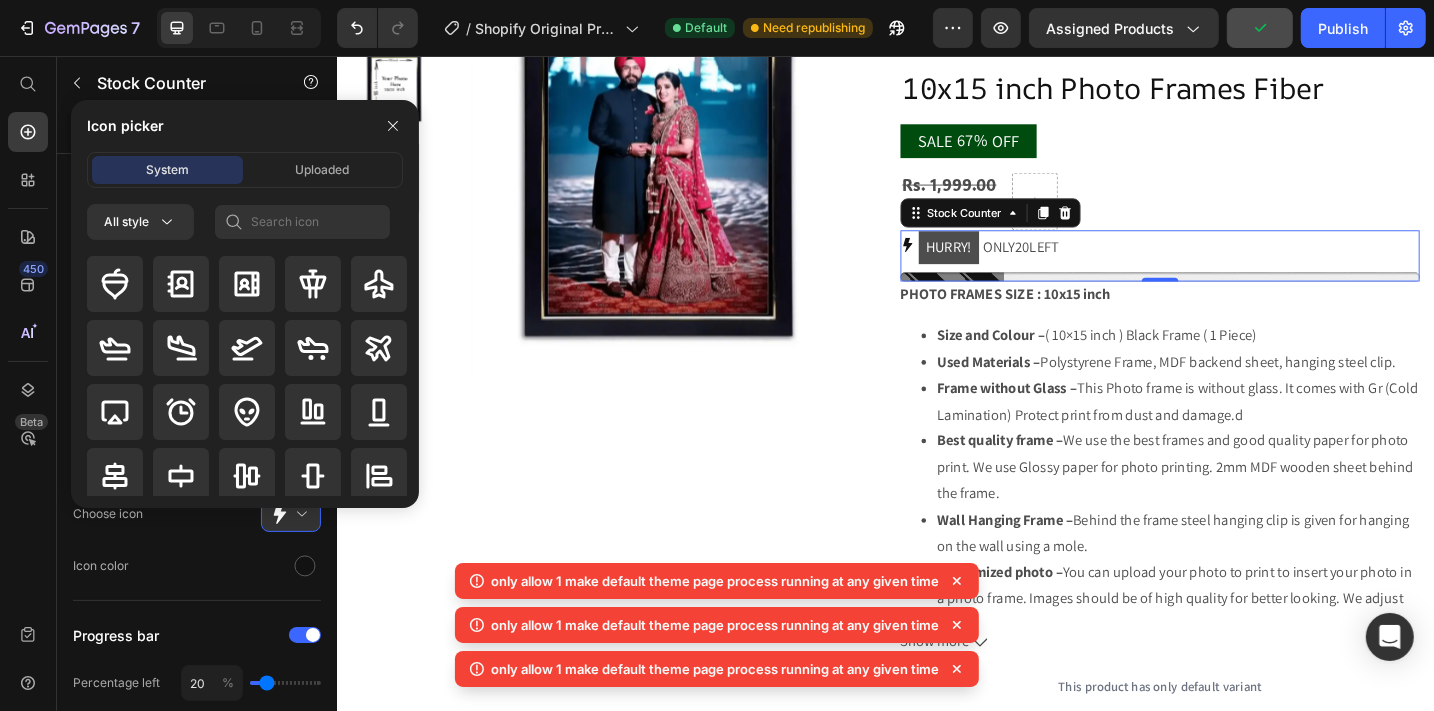 click on "Choose icon" 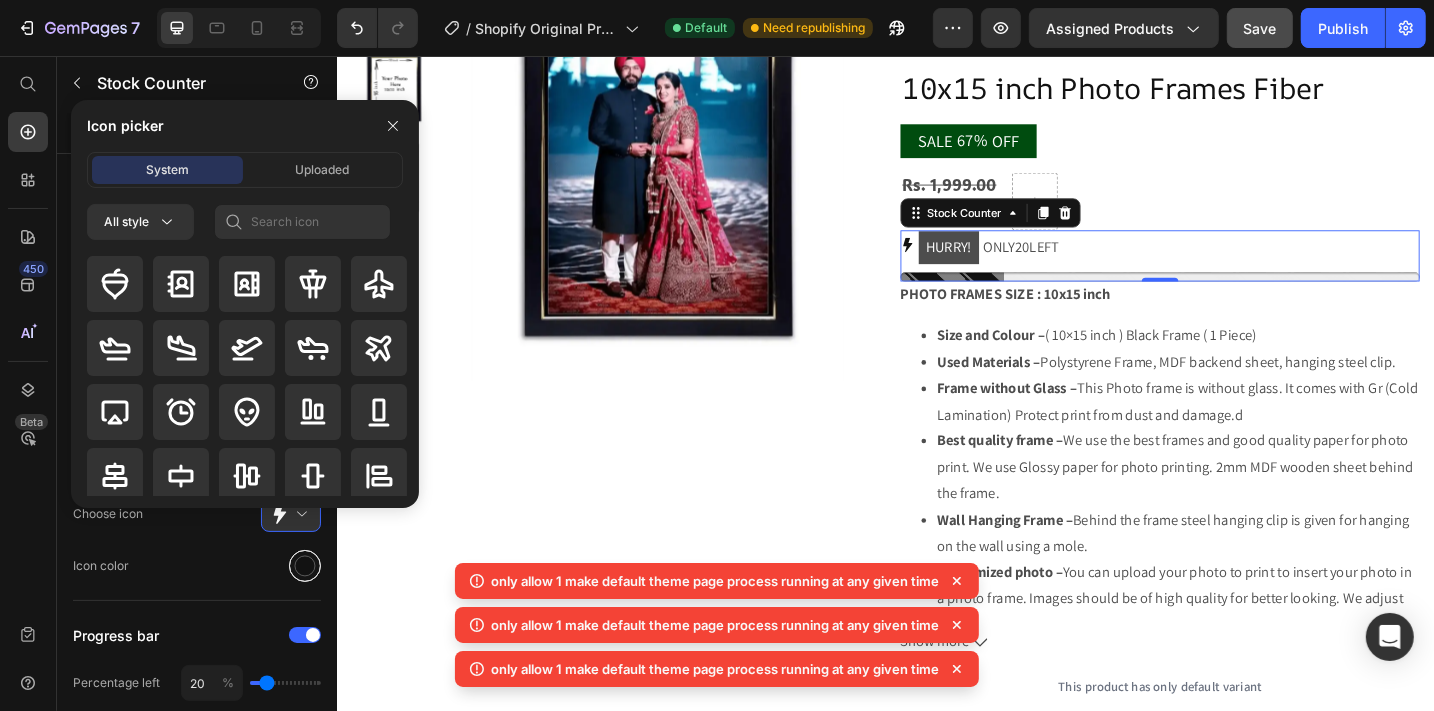 click at bounding box center [305, 566] 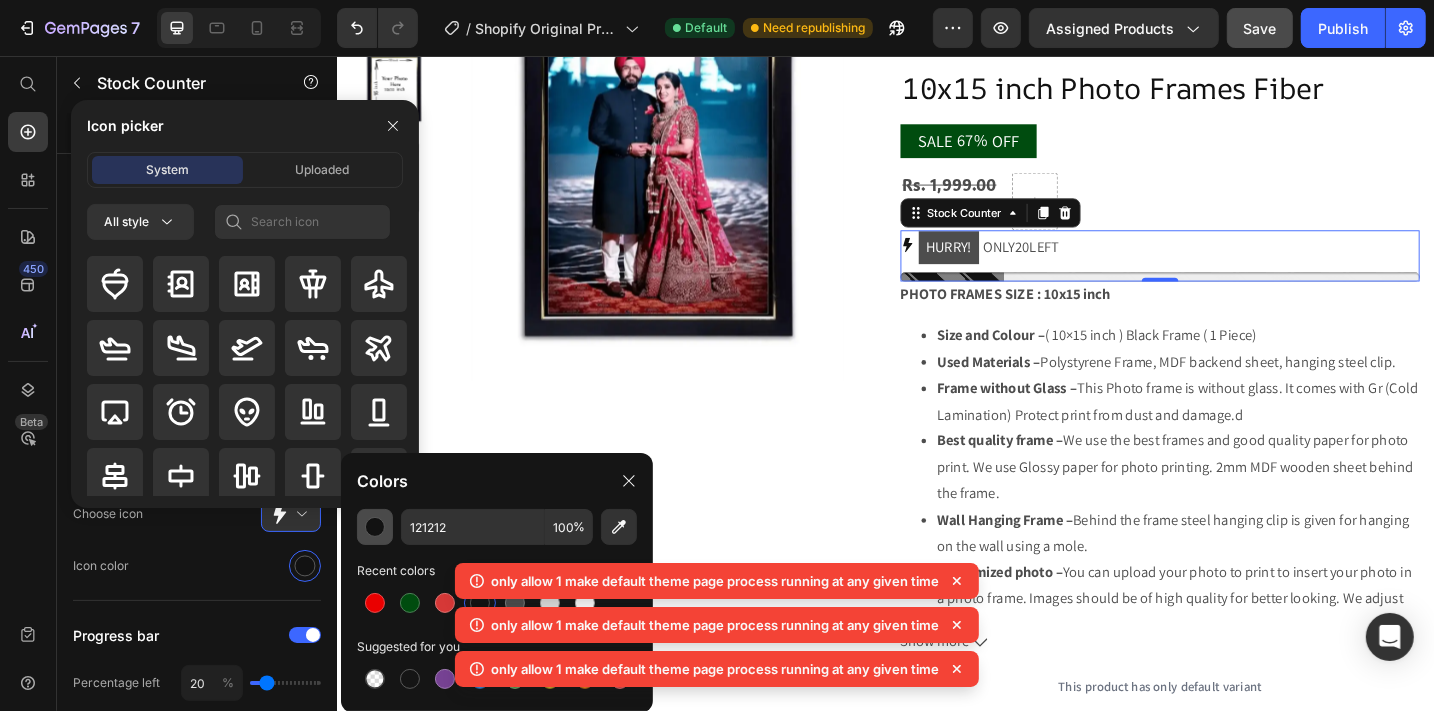 click at bounding box center [375, 527] 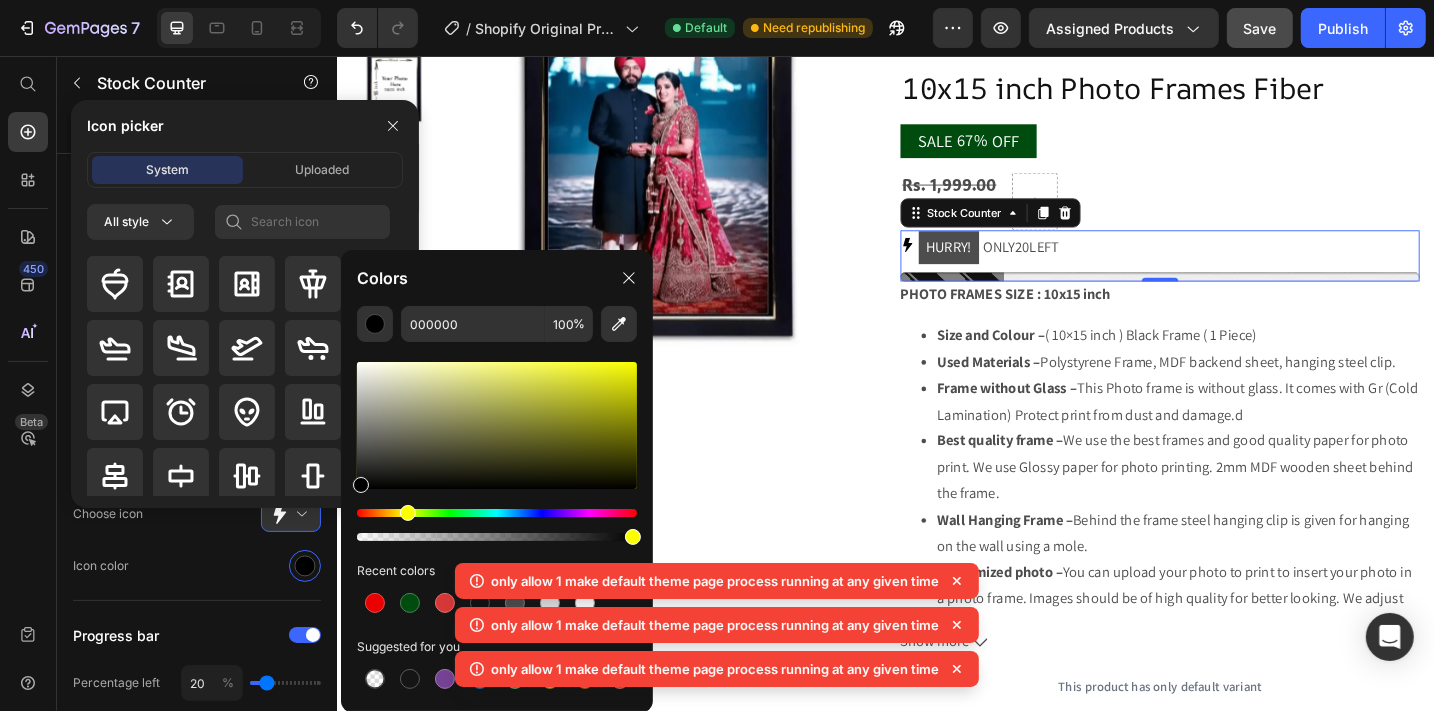 drag, startPoint x: 426, startPoint y: 513, endPoint x: 405, endPoint y: 517, distance: 21.377558 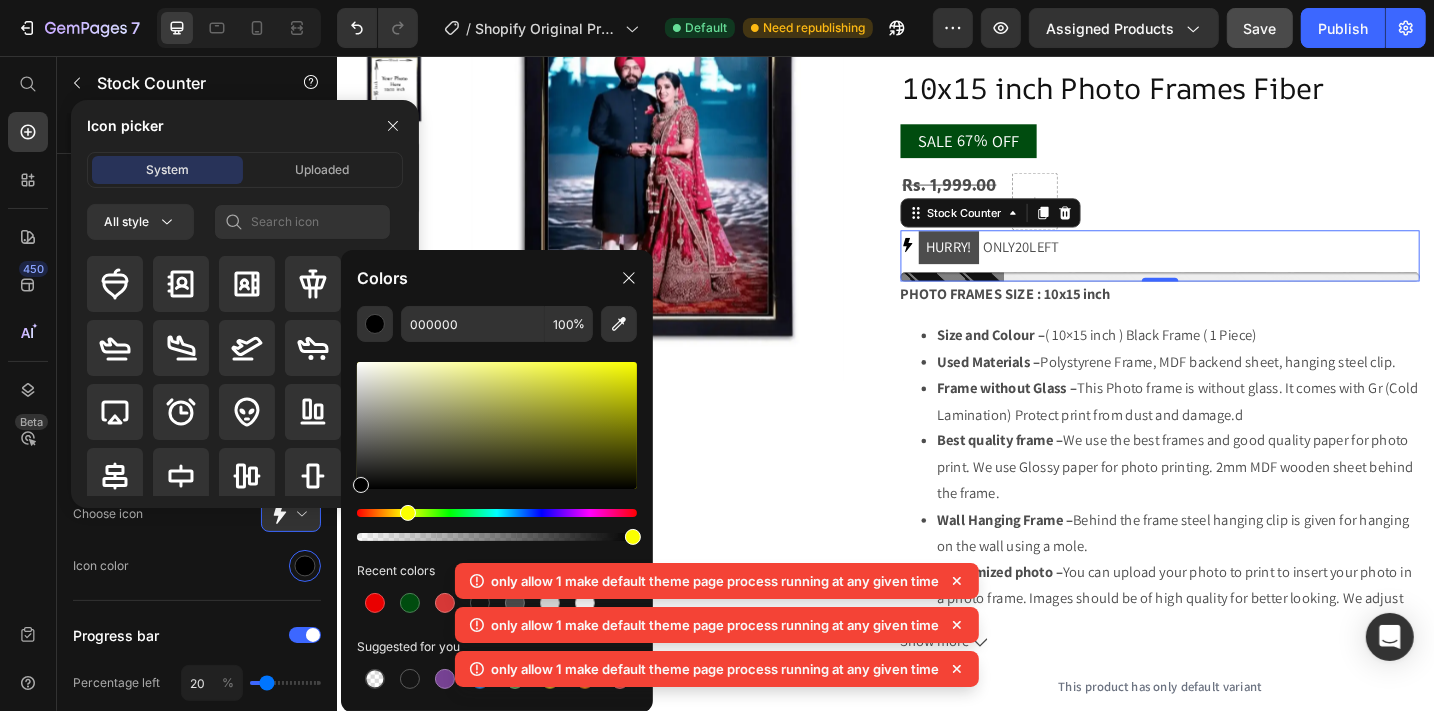 click at bounding box center (497, 513) 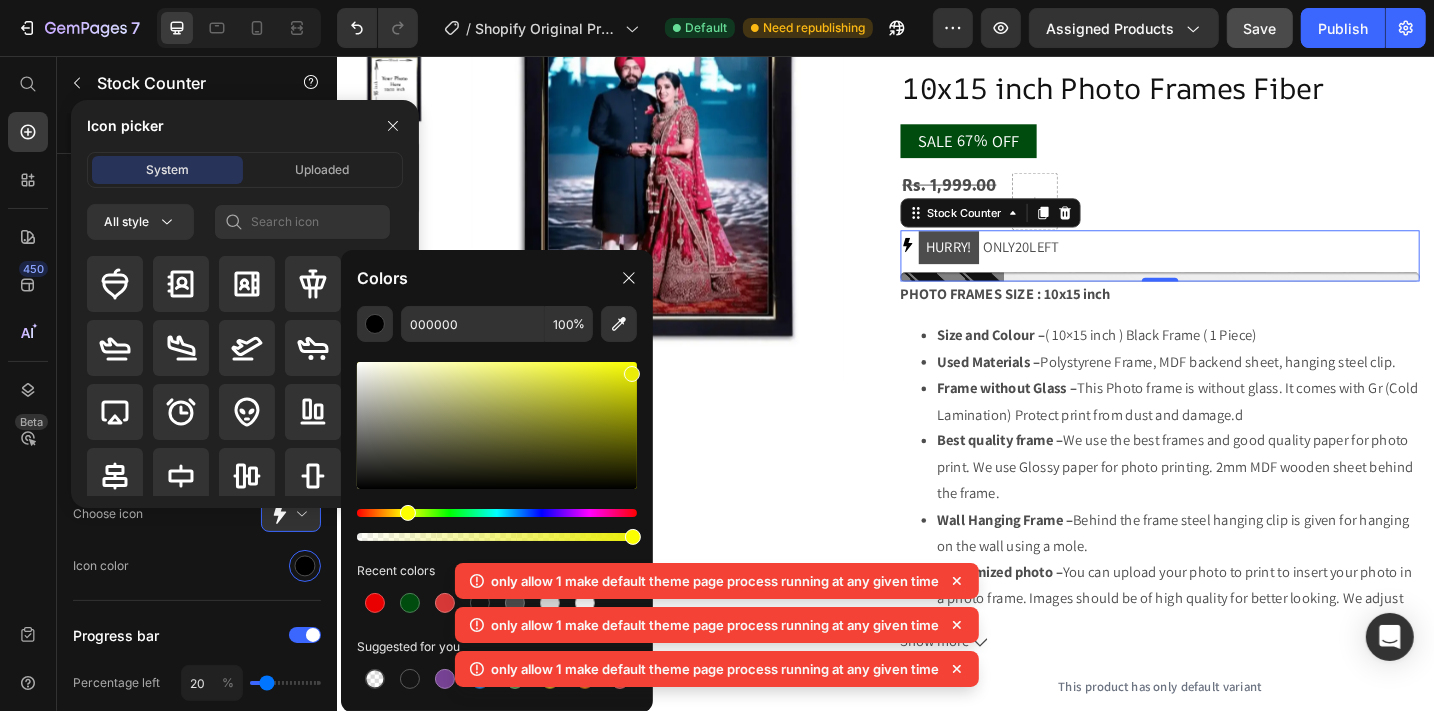 drag, startPoint x: 628, startPoint y: 371, endPoint x: 643, endPoint y: 363, distance: 17 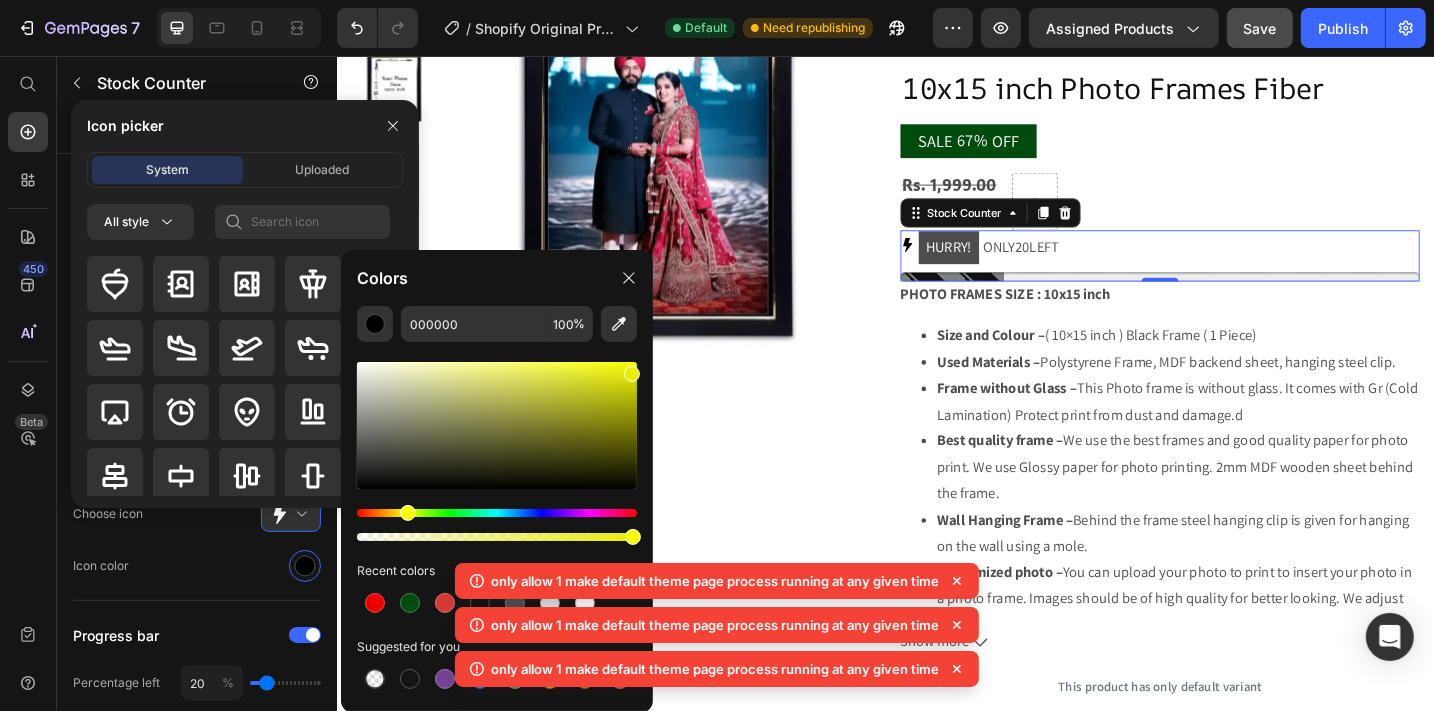 click on "000000 100 % Recent colors Suggested for you" 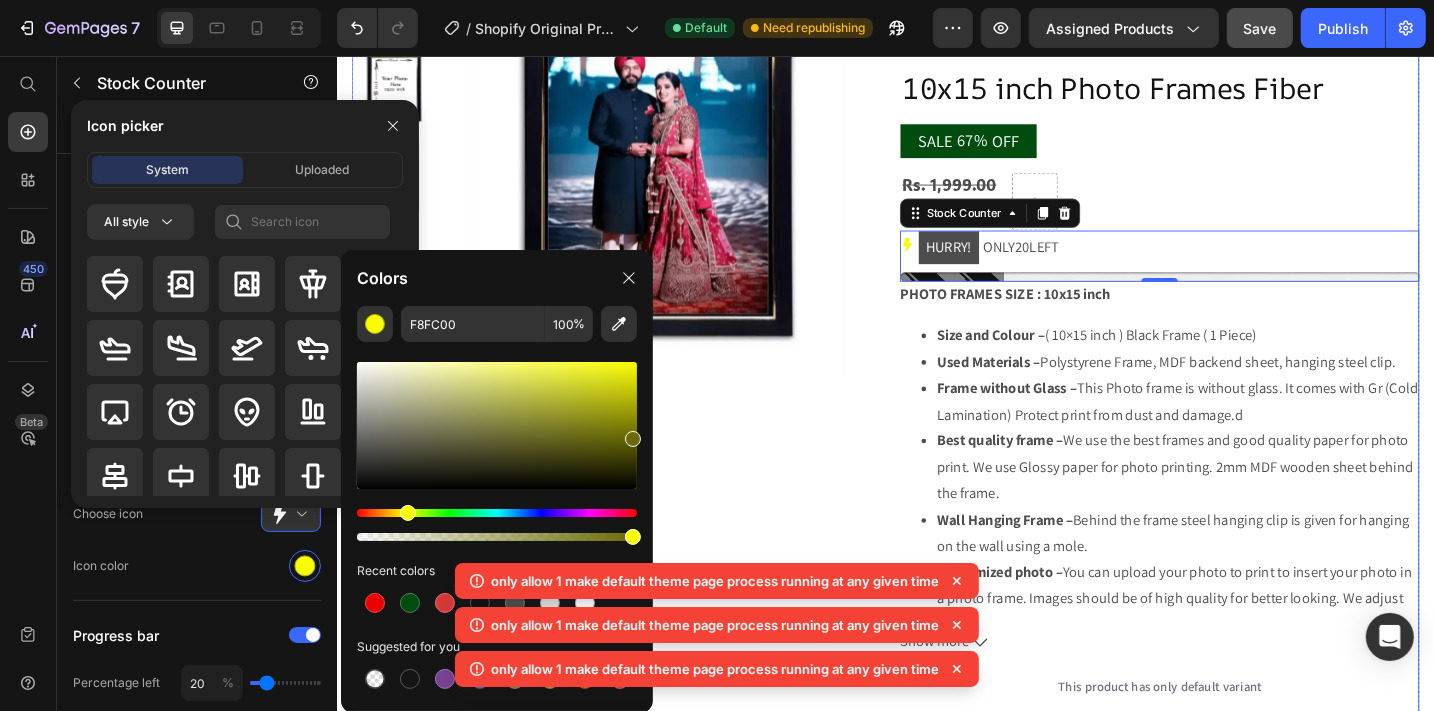 drag, startPoint x: 983, startPoint y: 494, endPoint x: 685, endPoint y: 467, distance: 299.22064 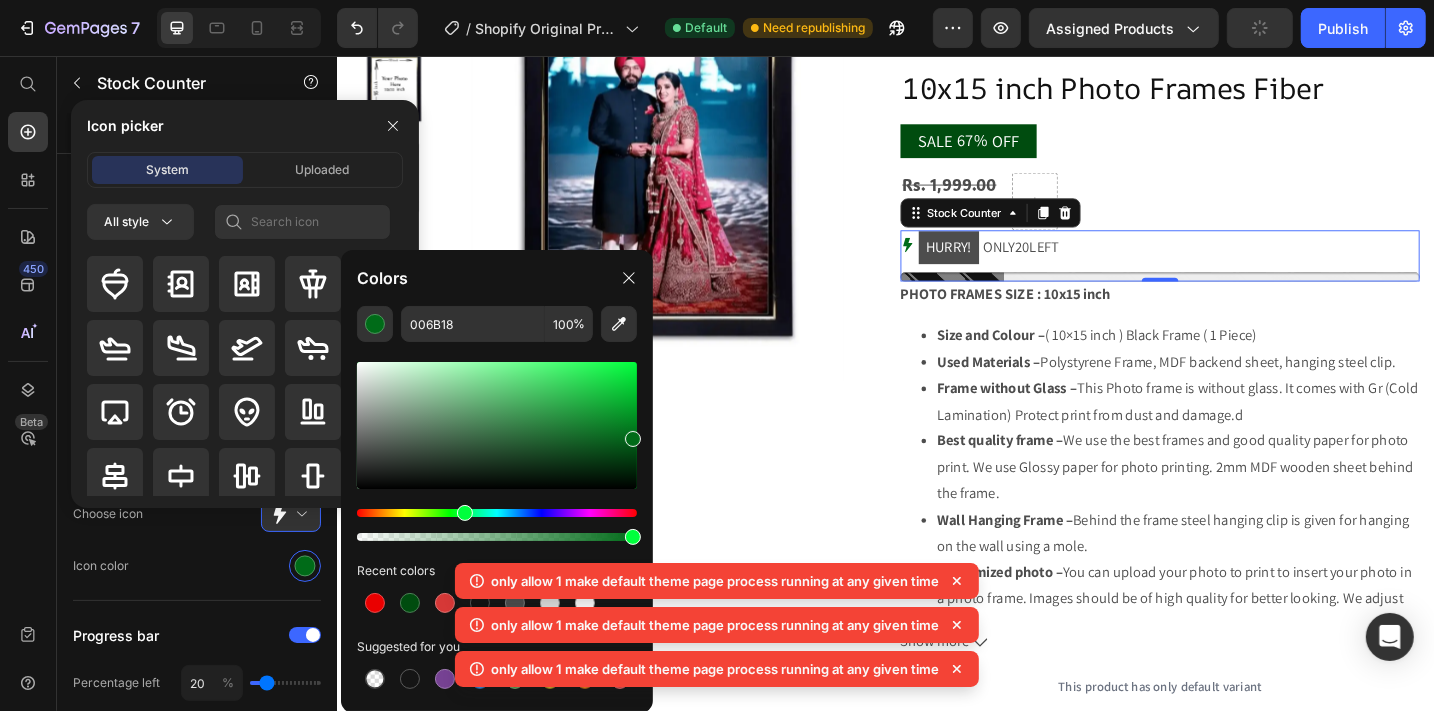 click at bounding box center (497, 513) 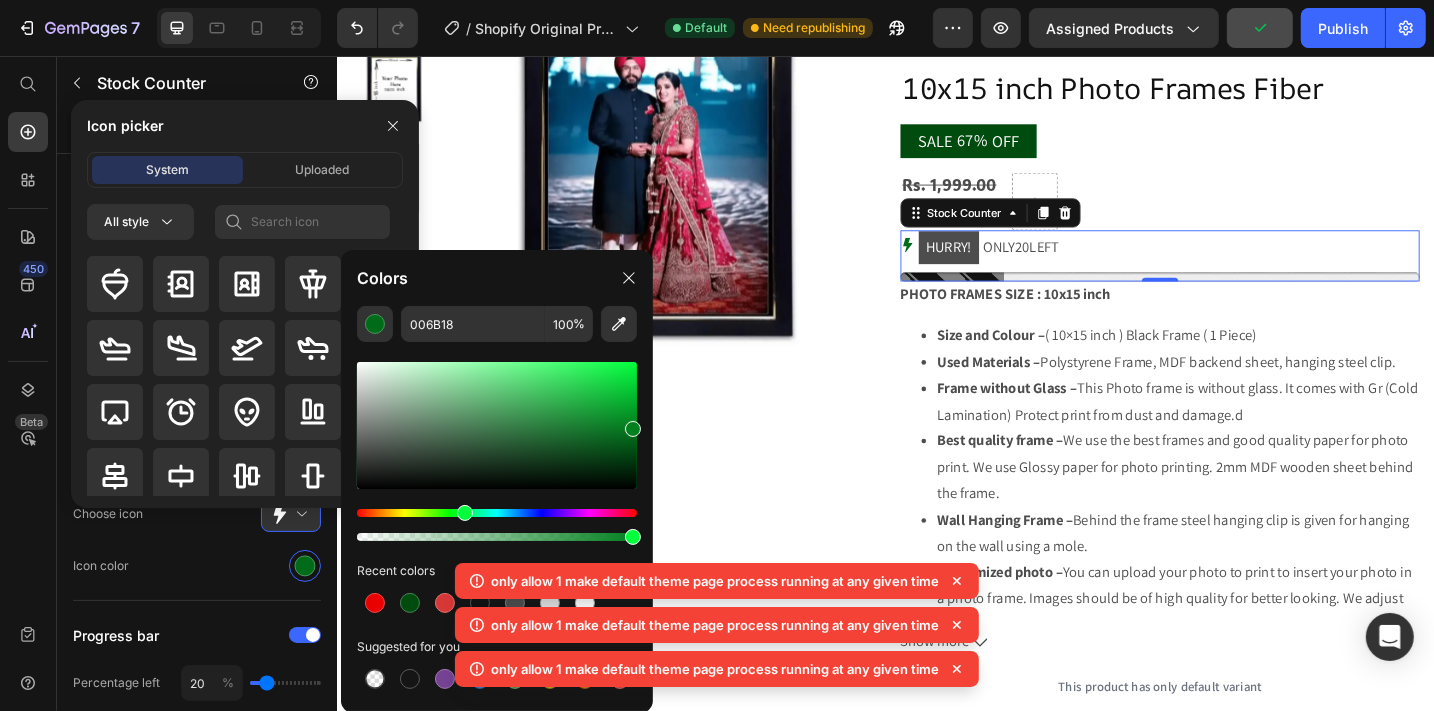drag, startPoint x: 626, startPoint y: 433, endPoint x: 638, endPoint y: 425, distance: 14.422205 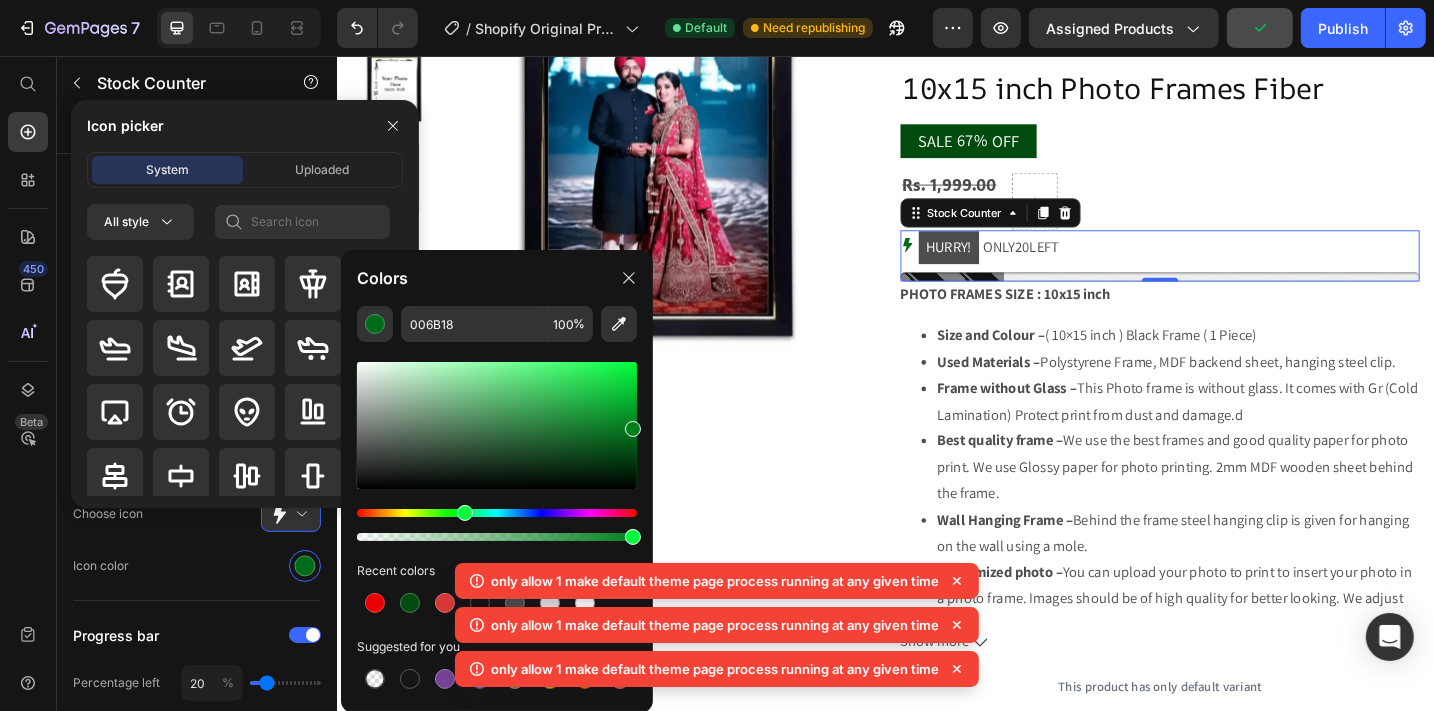 click at bounding box center (633, 429) 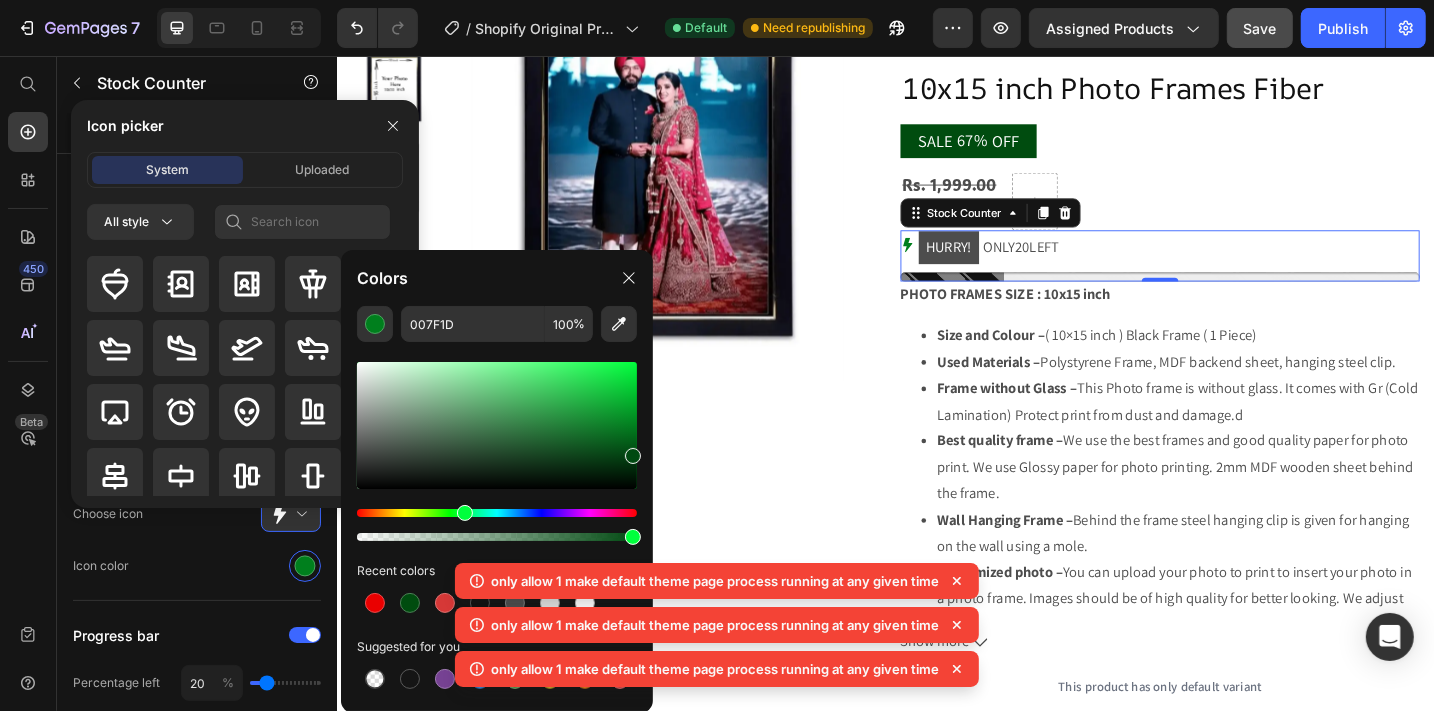 drag, startPoint x: 627, startPoint y: 457, endPoint x: 648, endPoint y: 452, distance: 21.587032 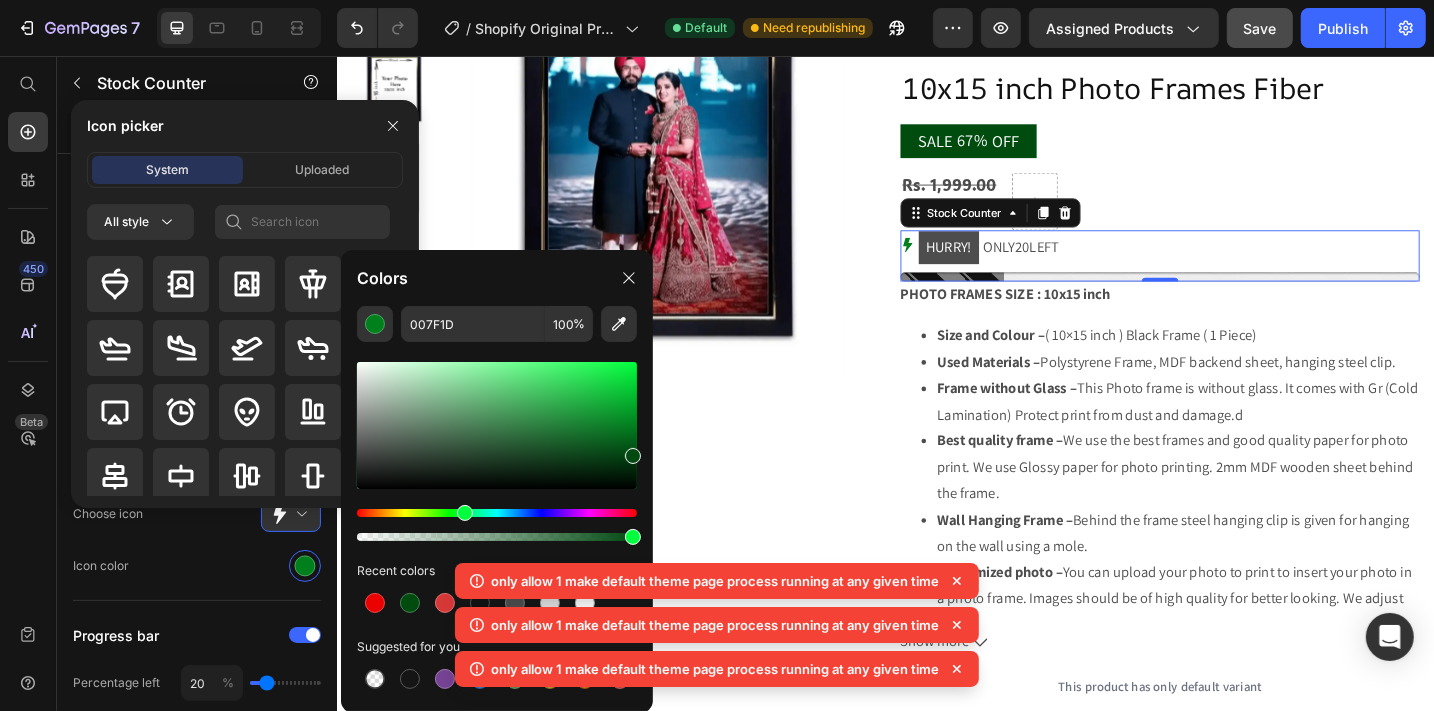 click on "007F1D 100 % Recent colors Suggested for you" 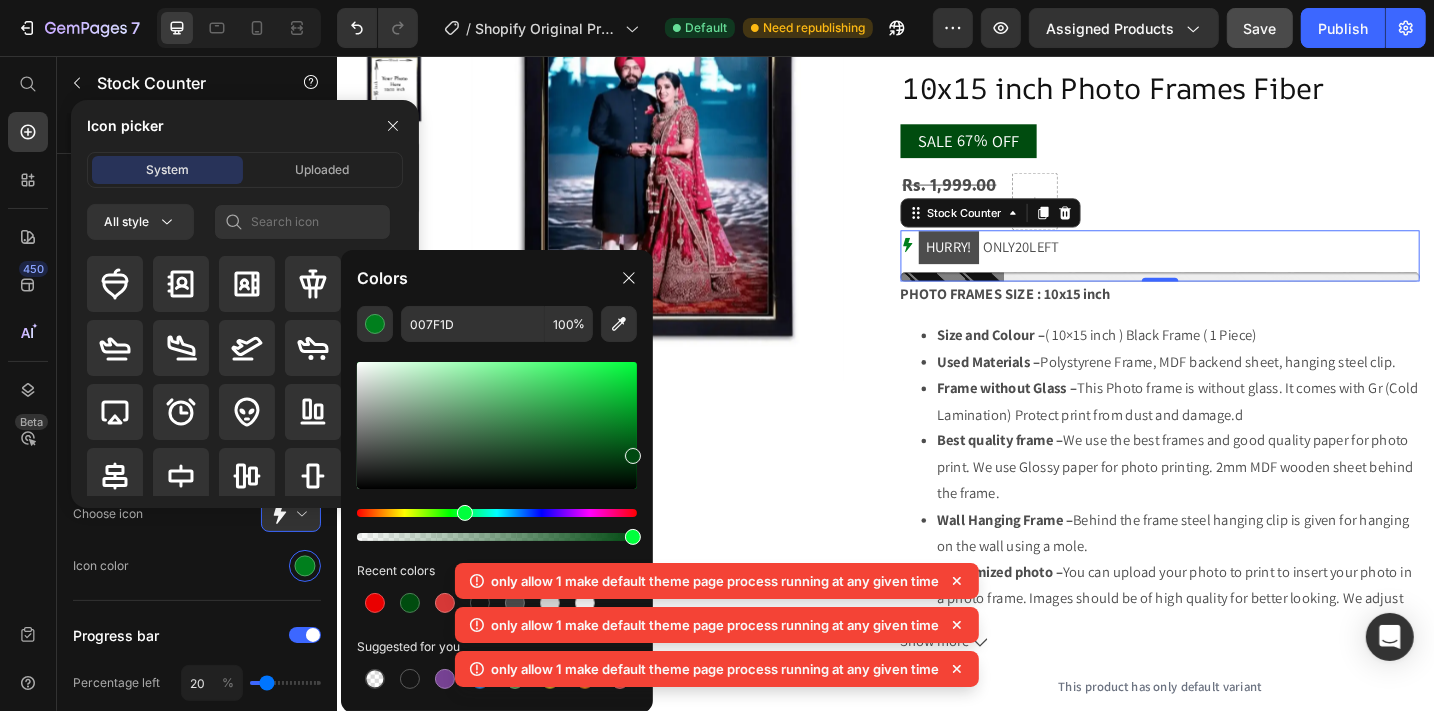 type on "004911" 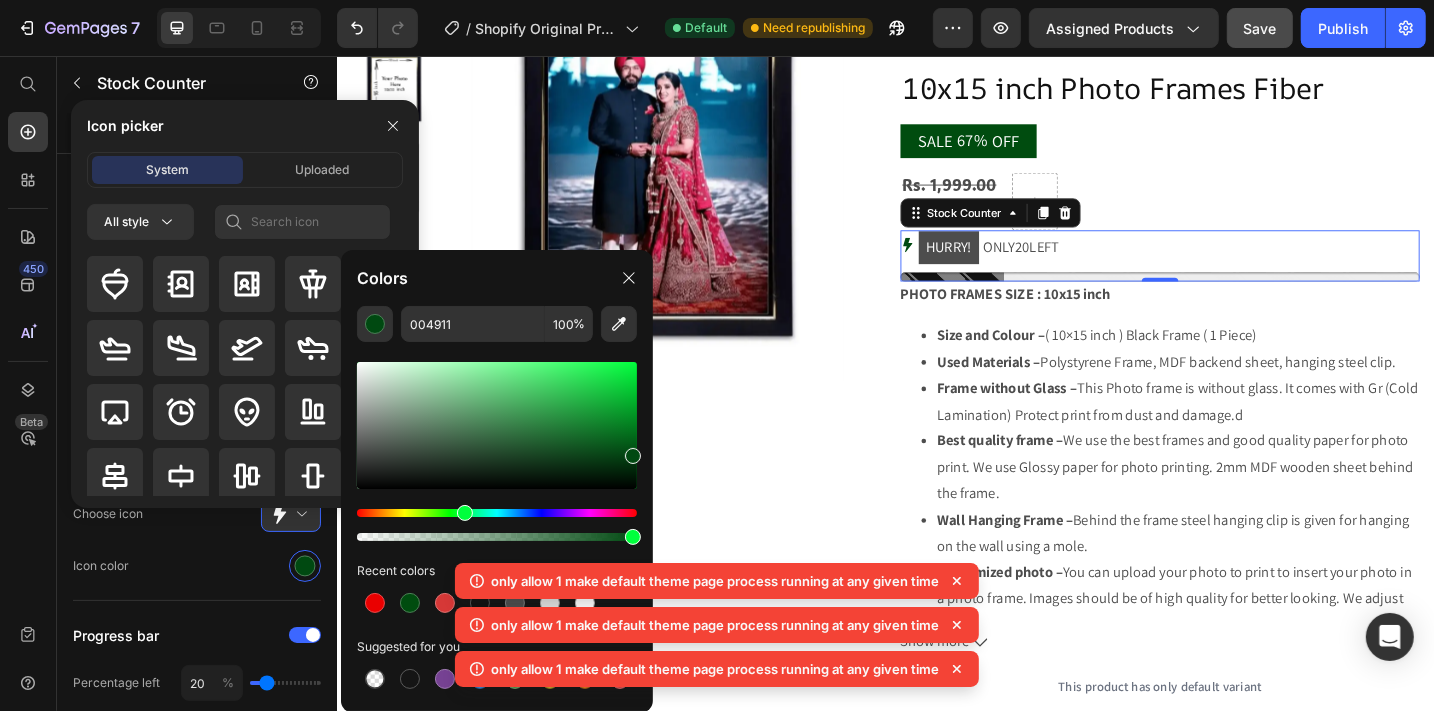 click on "Icon Choose icon   Icon color" 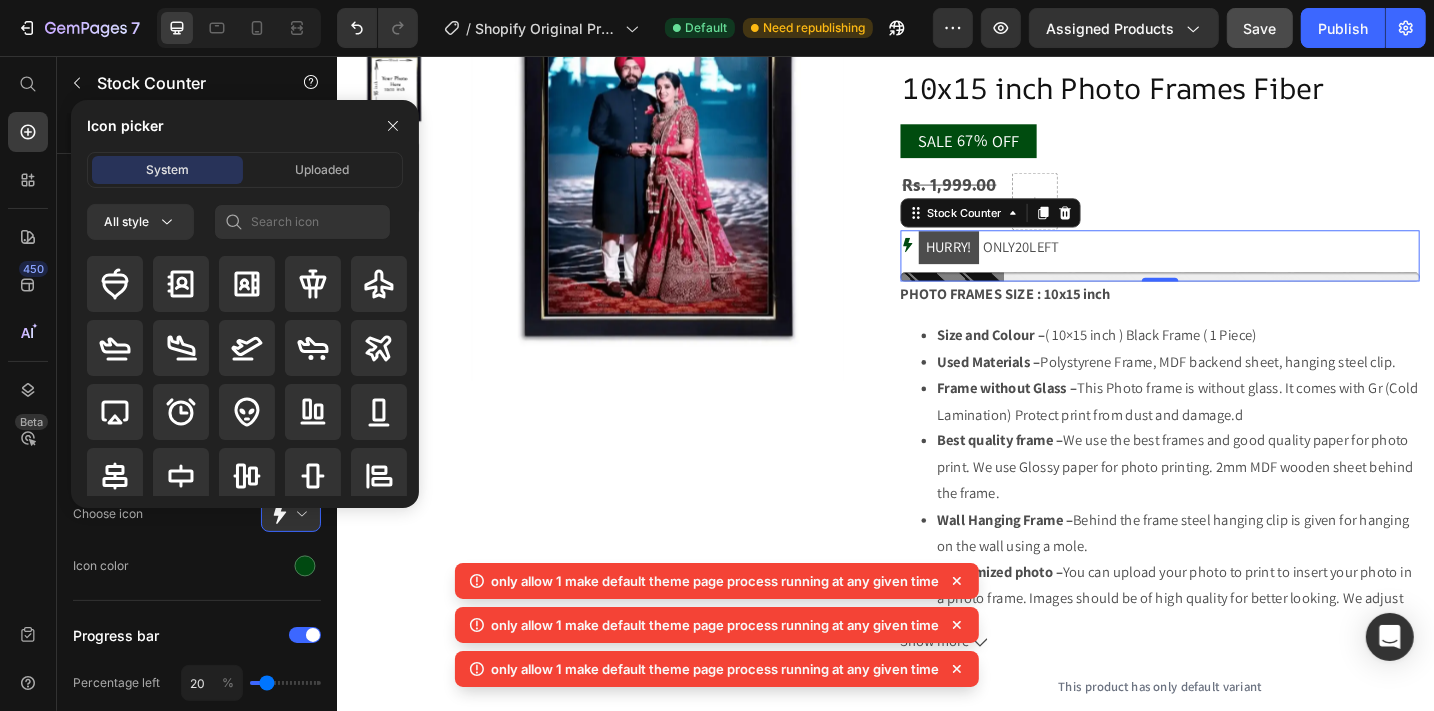 click on "Icon Choose icon   Icon color" 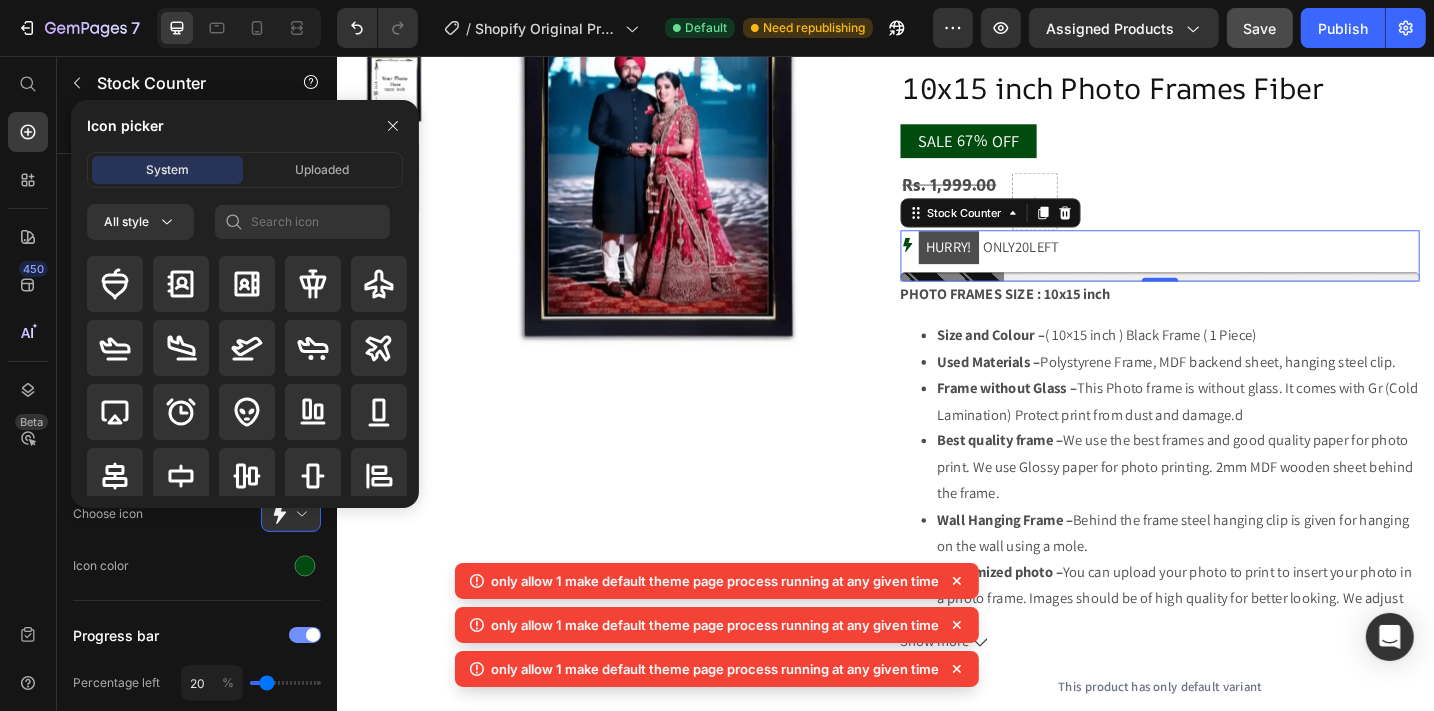 click at bounding box center [305, 635] 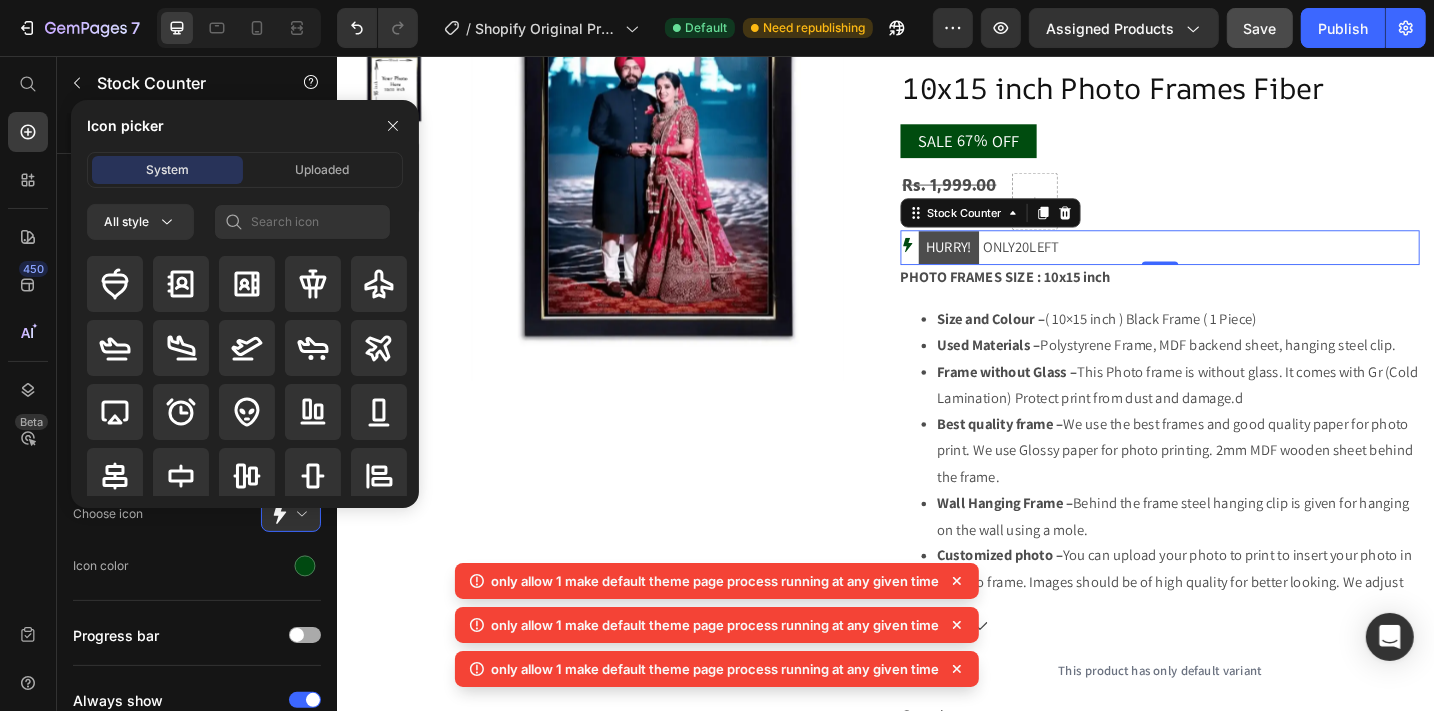 click at bounding box center (297, 635) 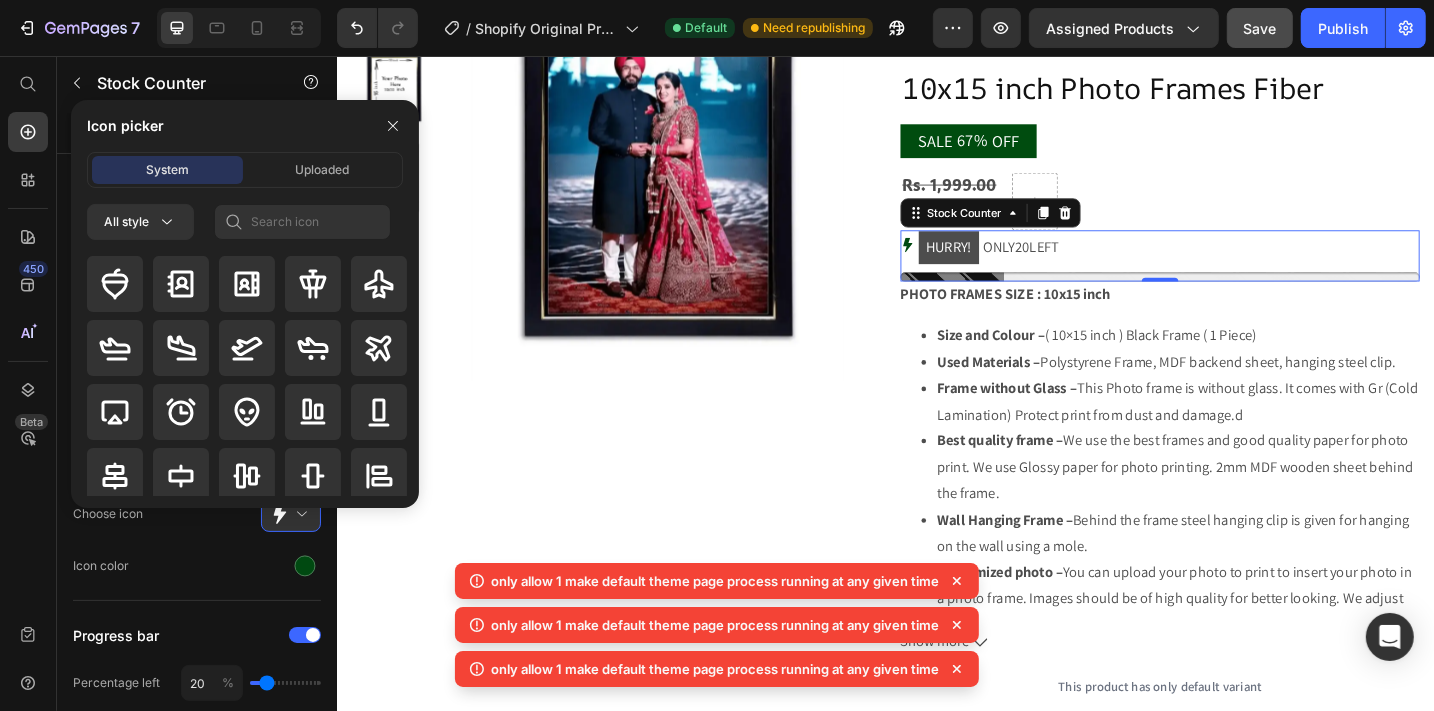 type on "31" 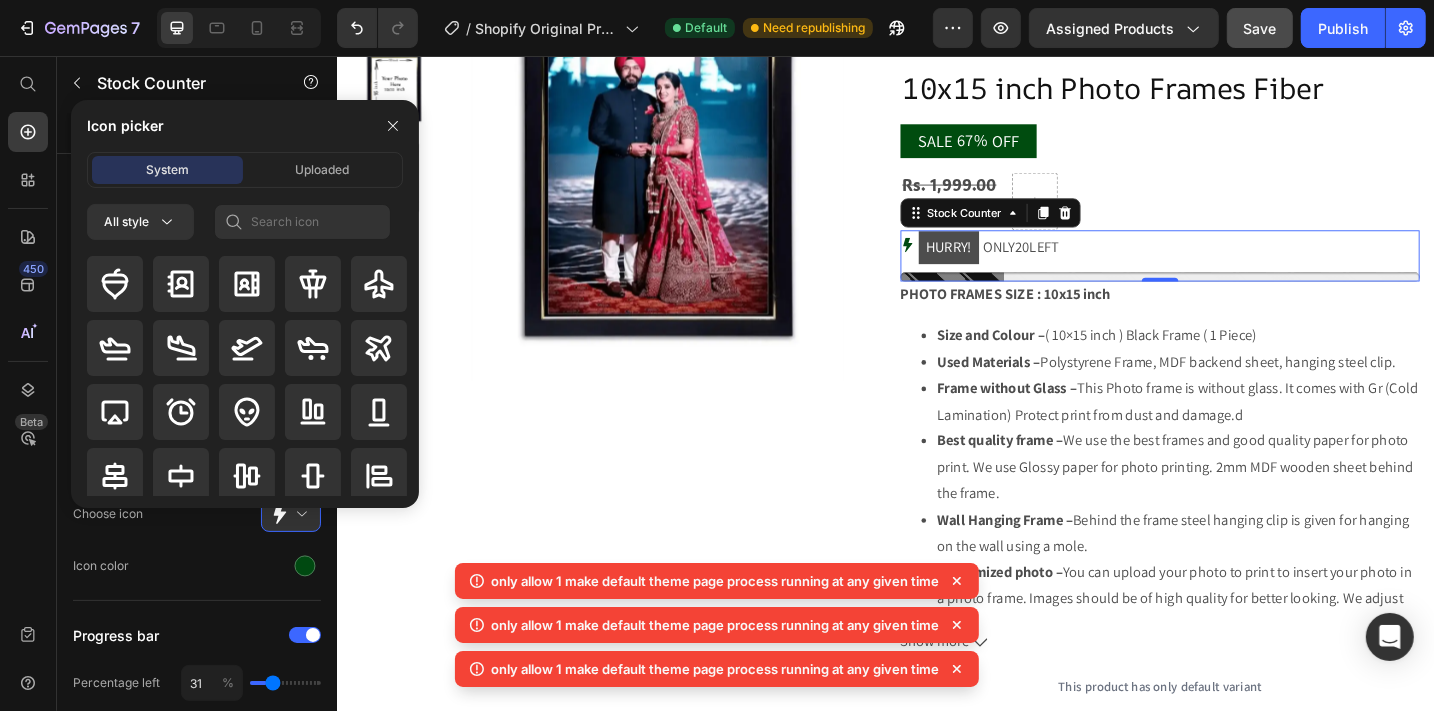 type on "35" 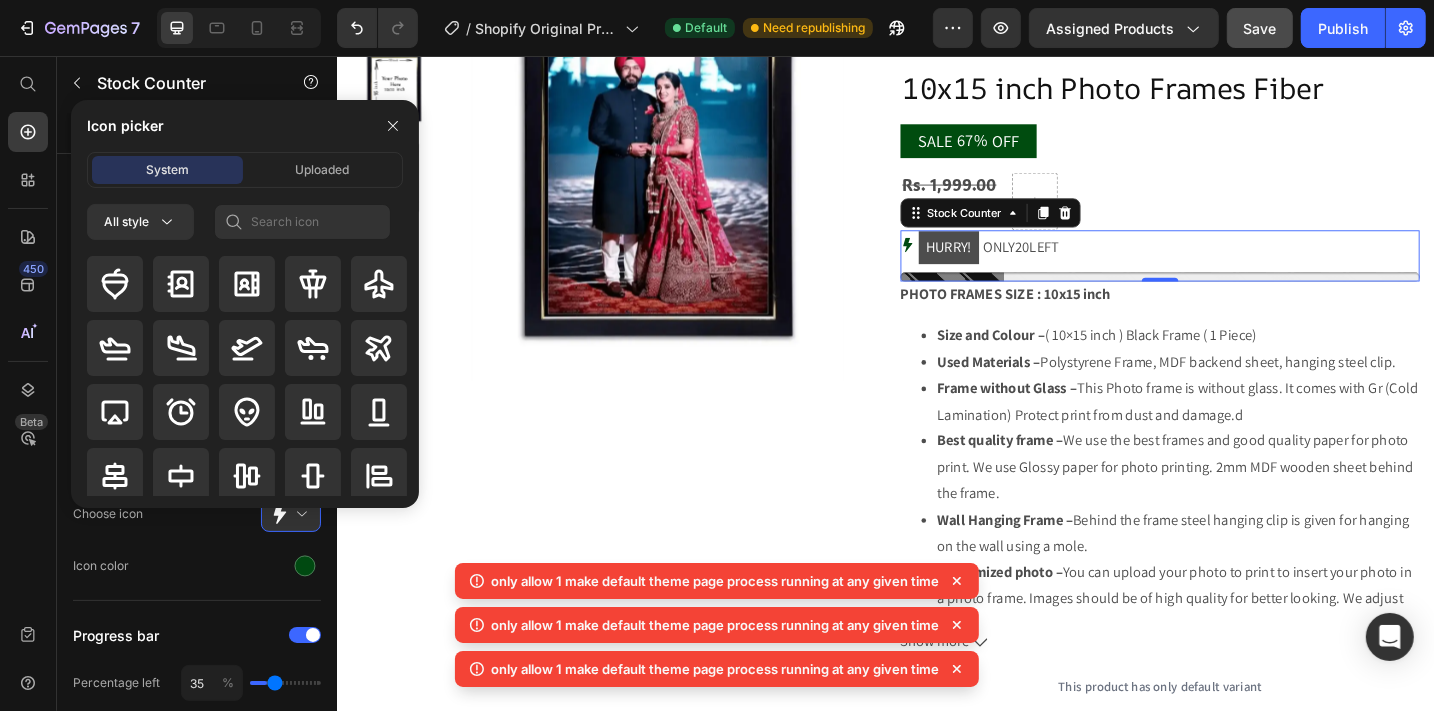 type on "40" 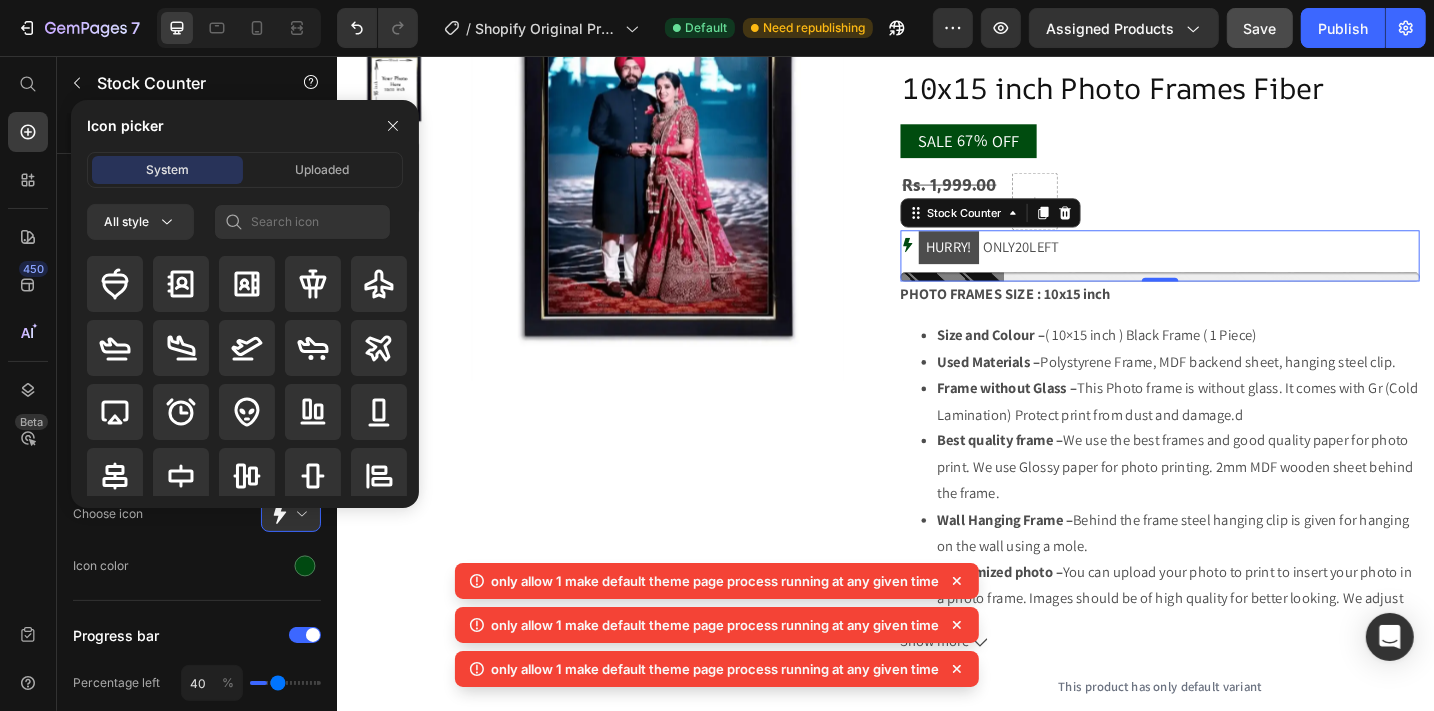 type on "42" 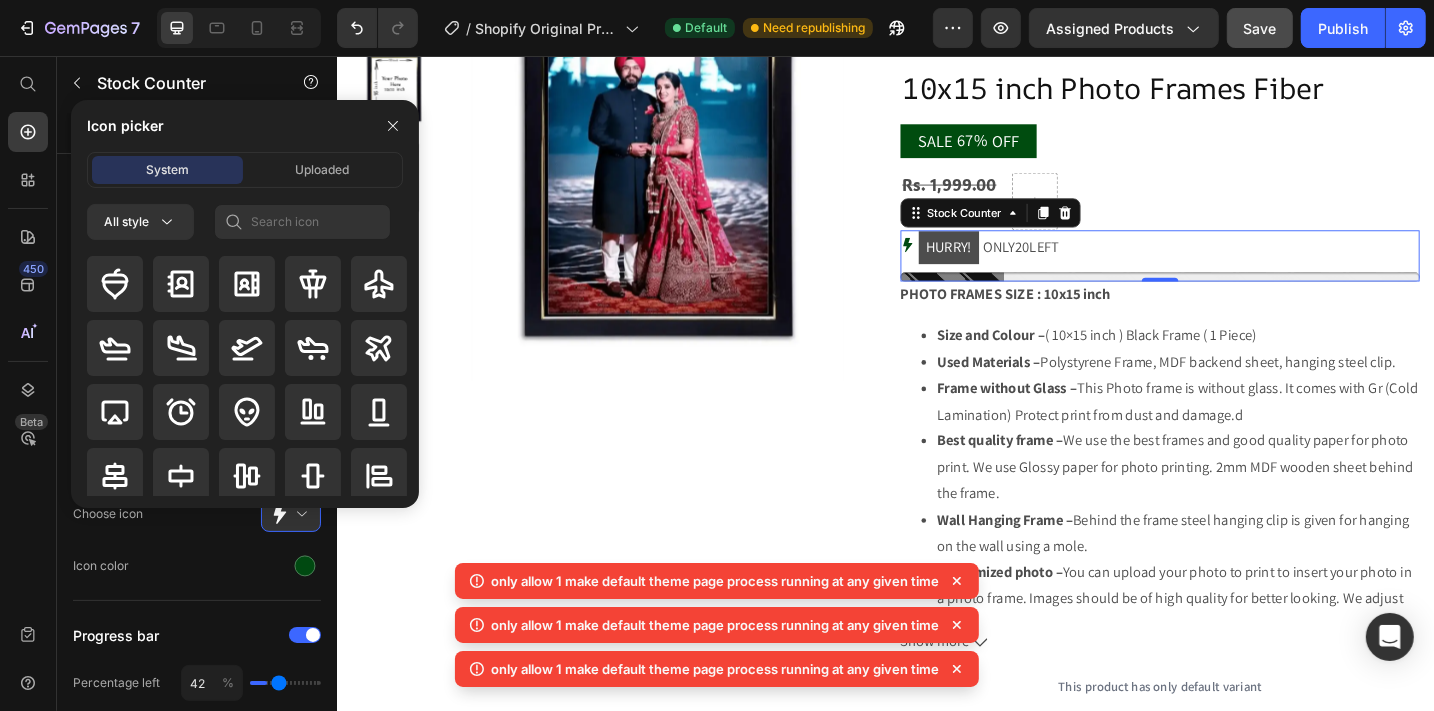 type on "43" 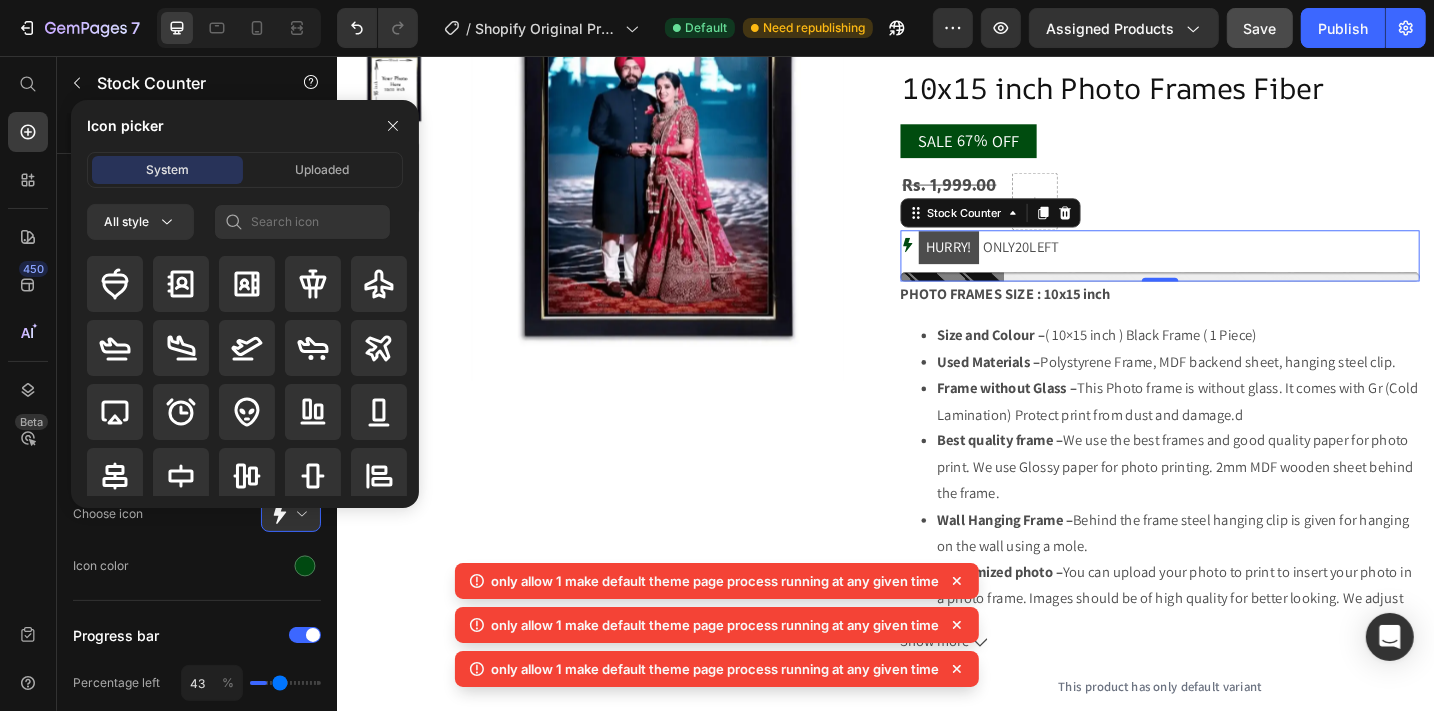 type on "47" 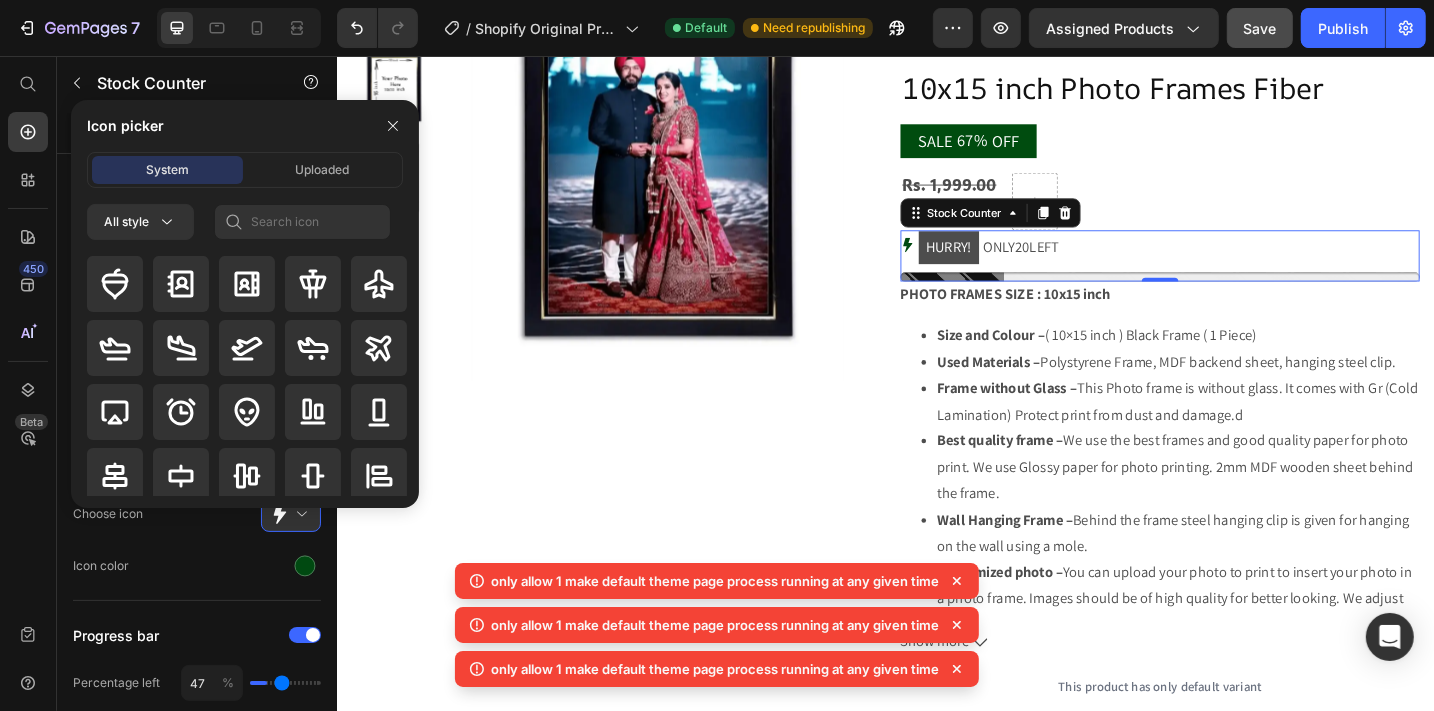 type on "53" 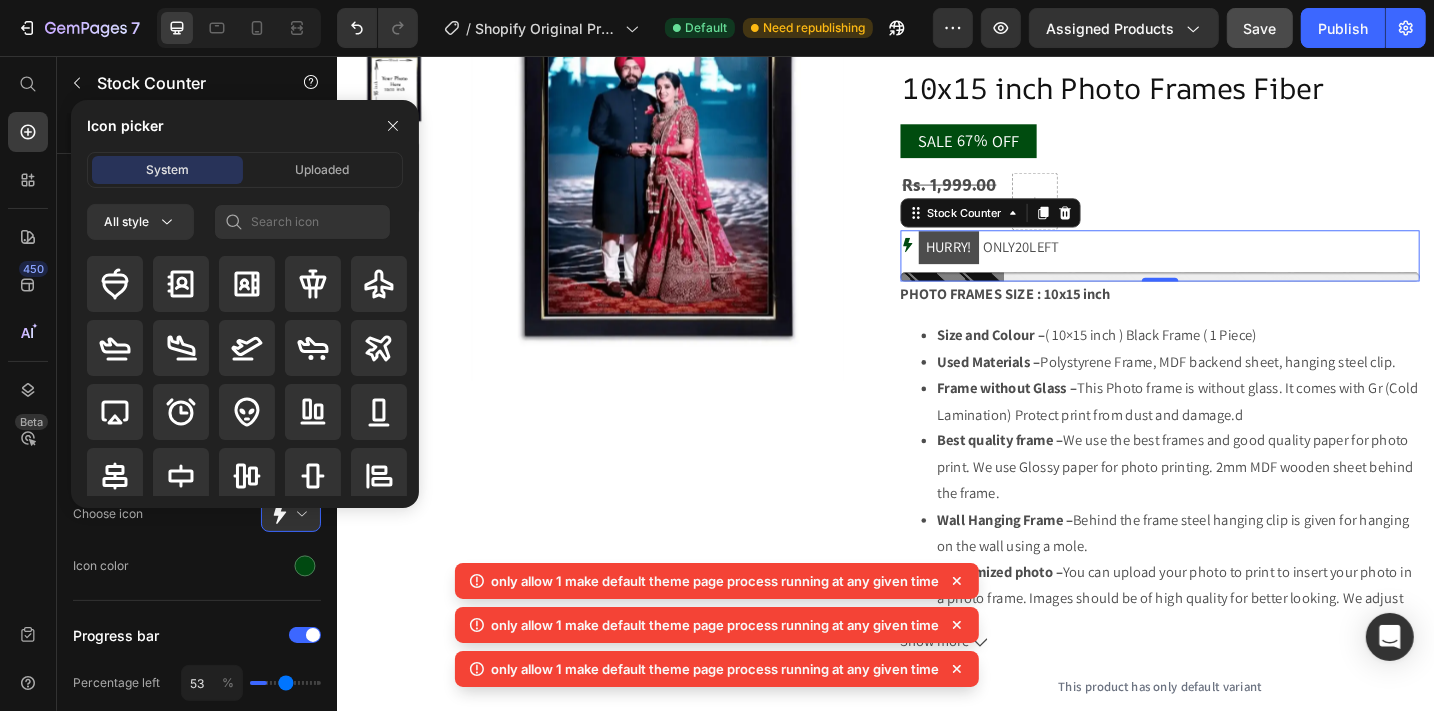 type on "58" 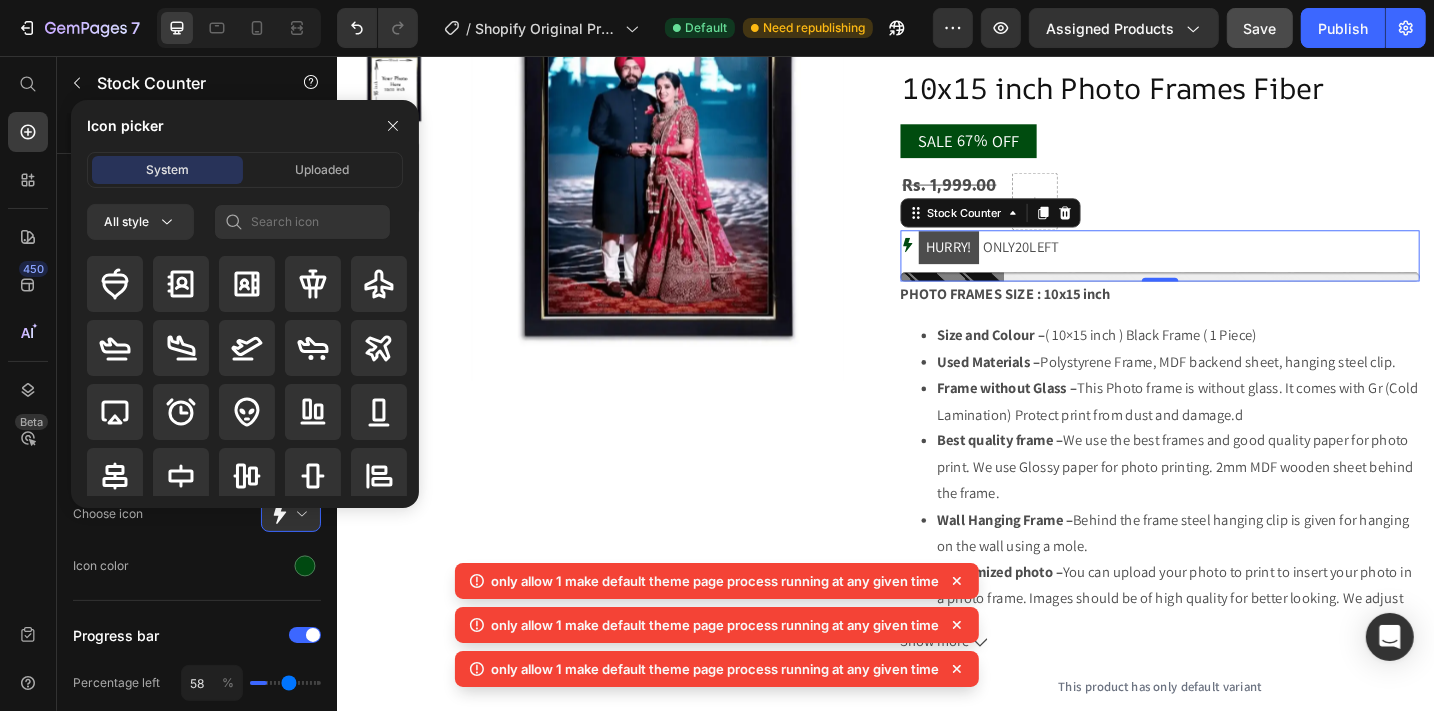 type on "59" 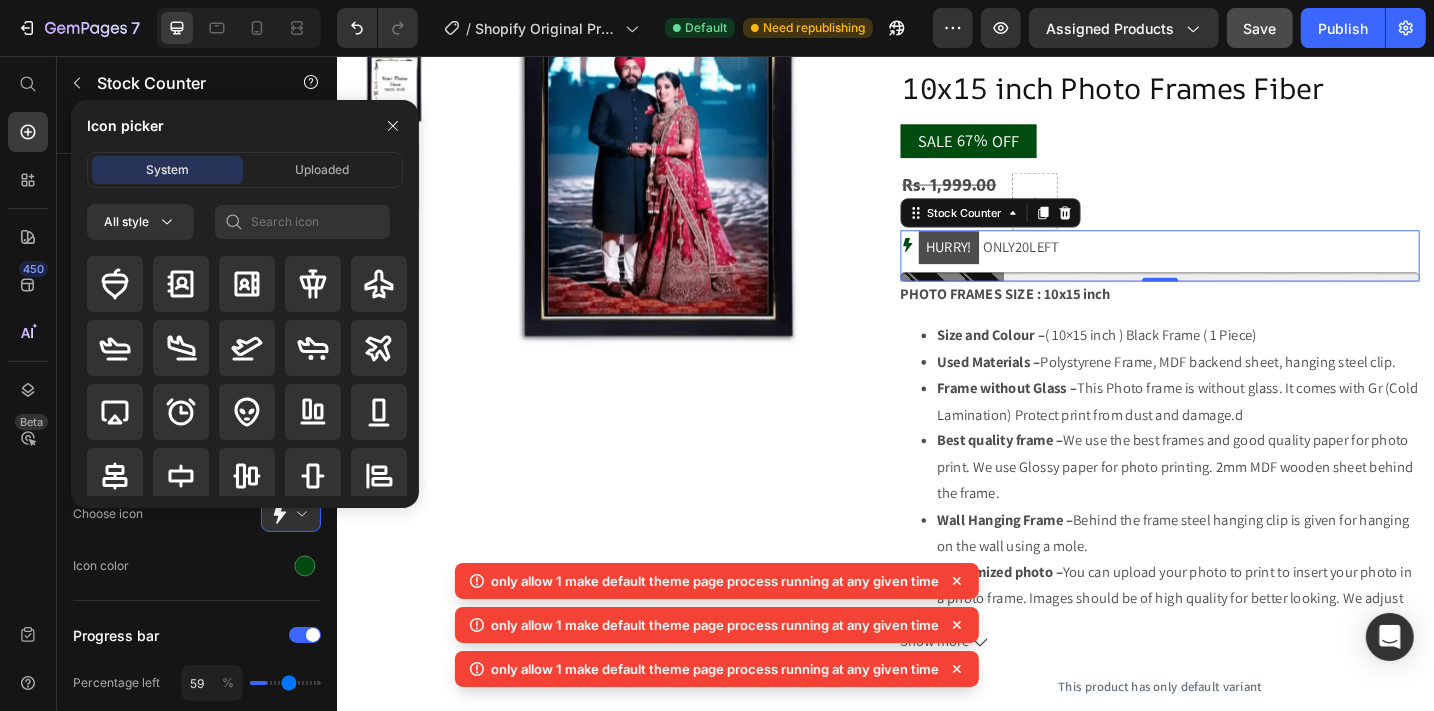 type on "61" 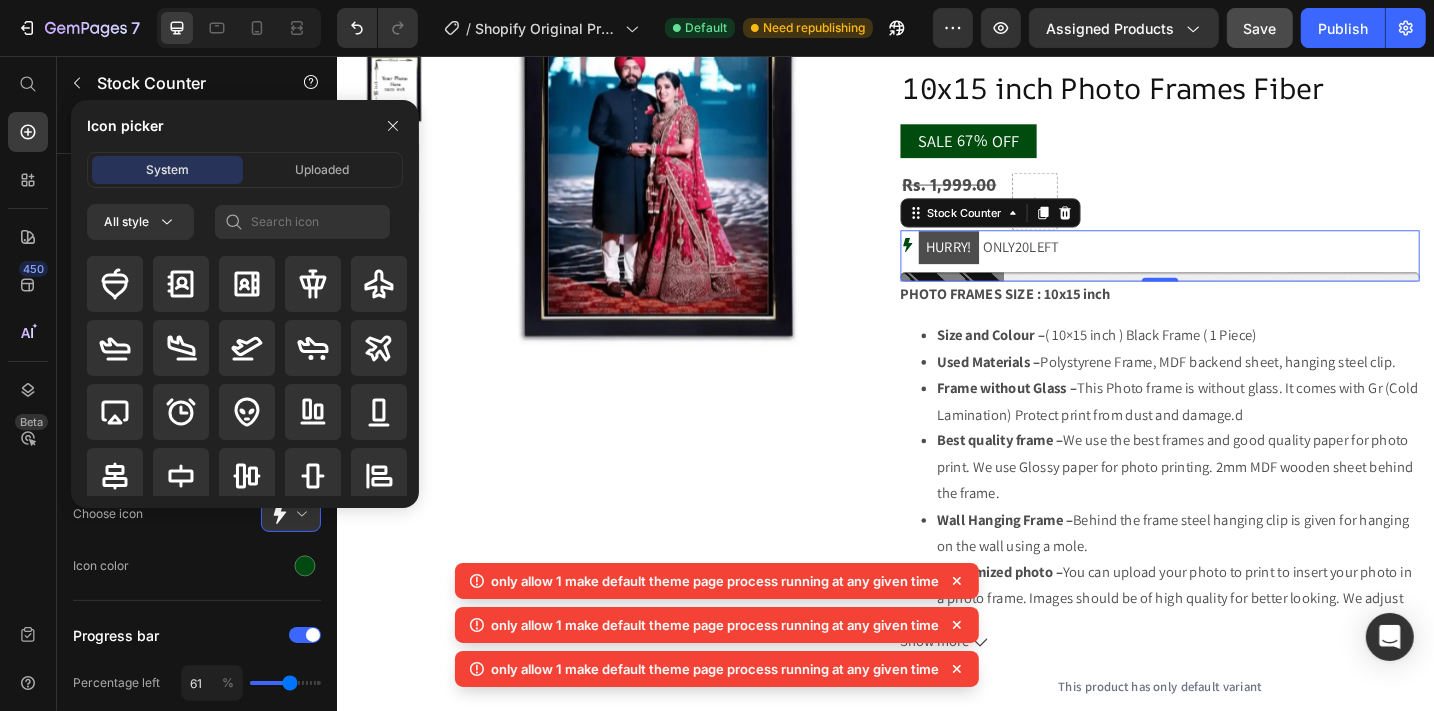 drag, startPoint x: 270, startPoint y: 682, endPoint x: 290, endPoint y: 685, distance: 20.22375 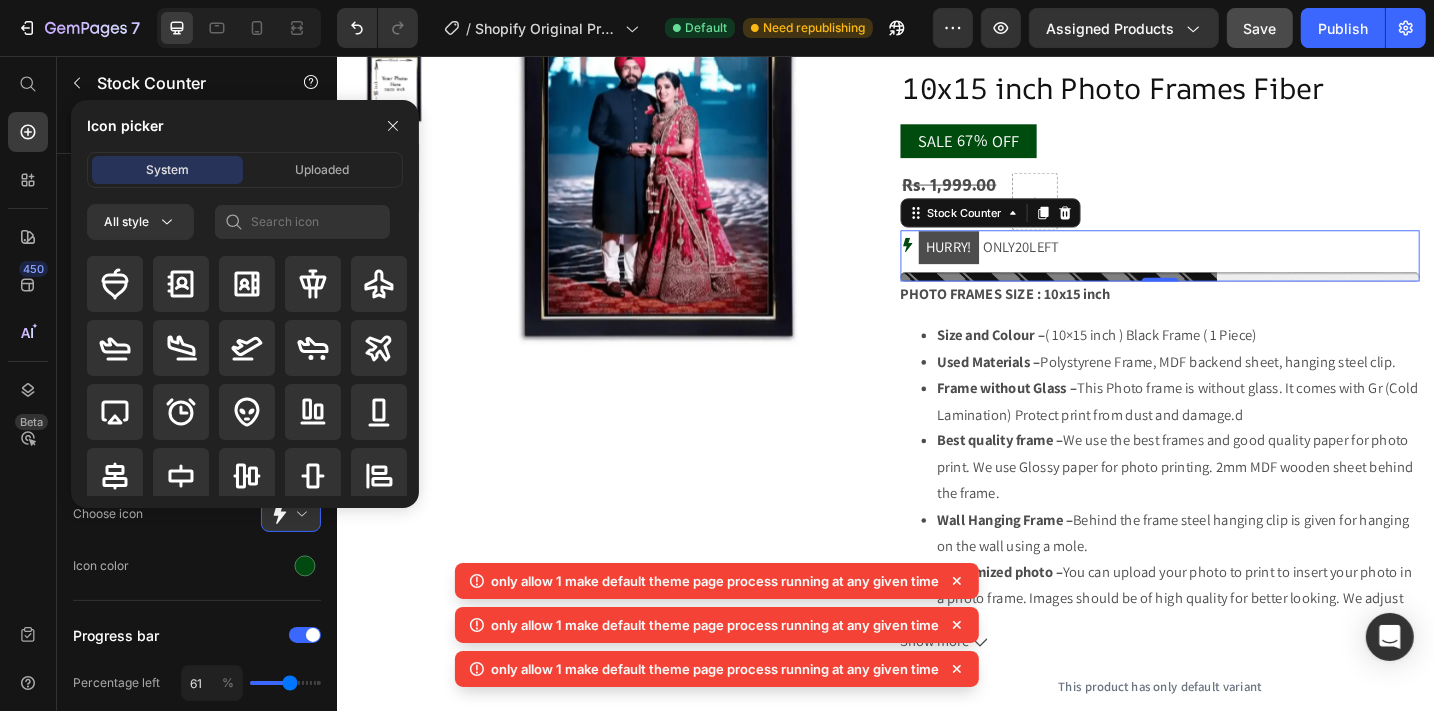 type on "69" 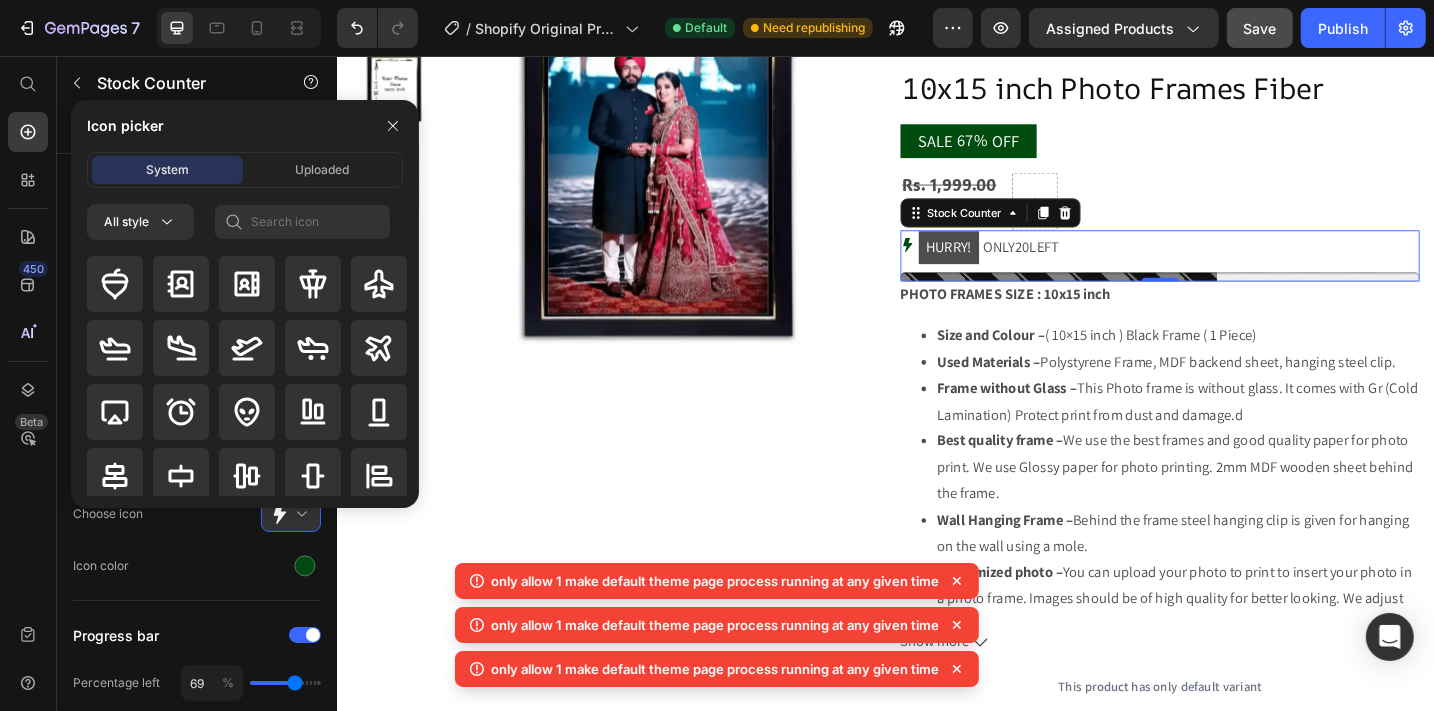 type on "82" 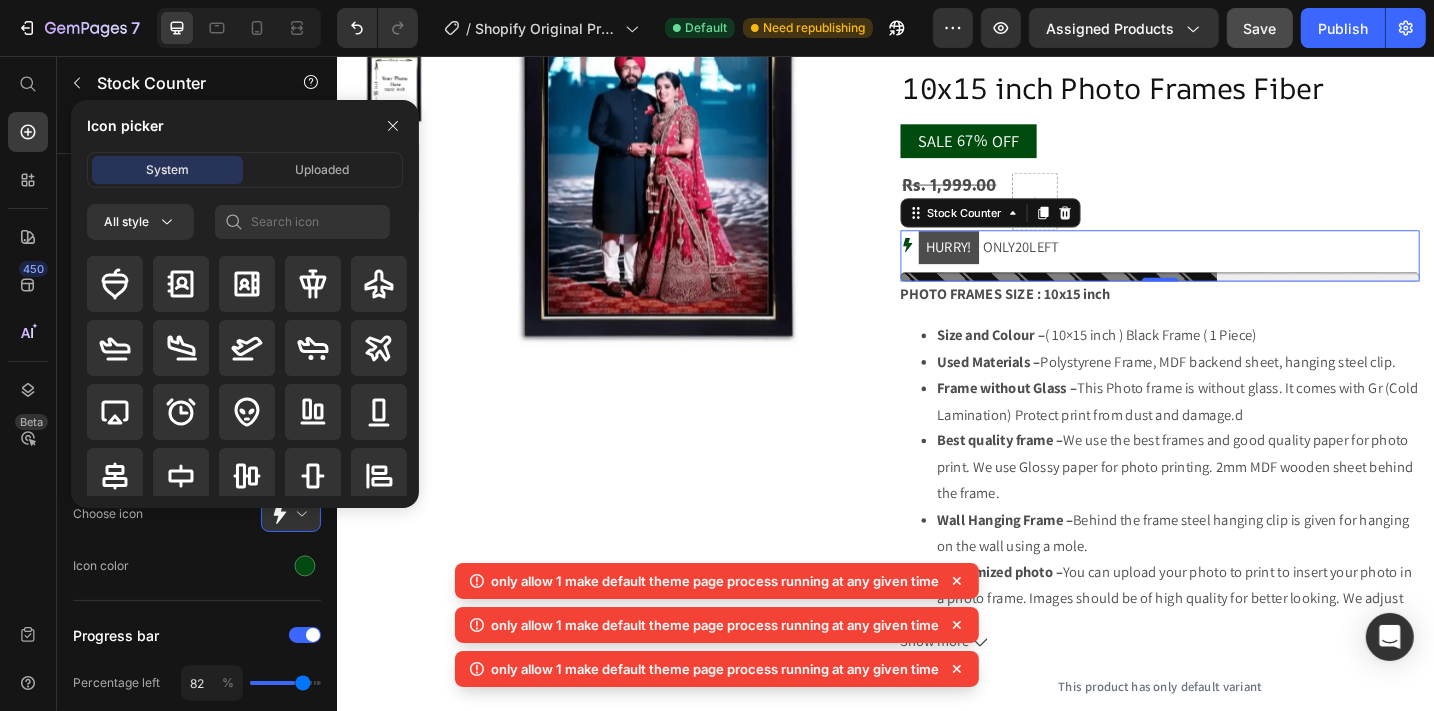 type on "100" 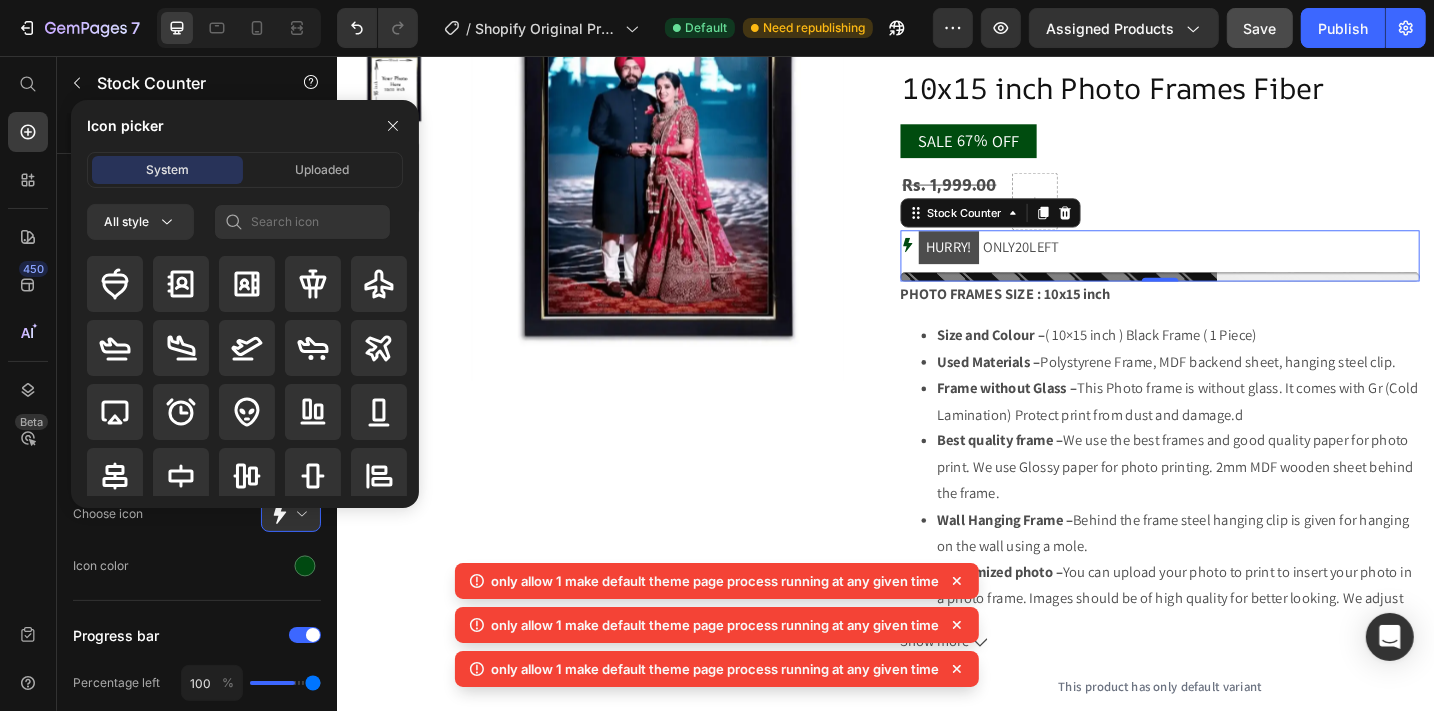drag, startPoint x: 293, startPoint y: 681, endPoint x: 350, endPoint y: 683, distance: 57.035076 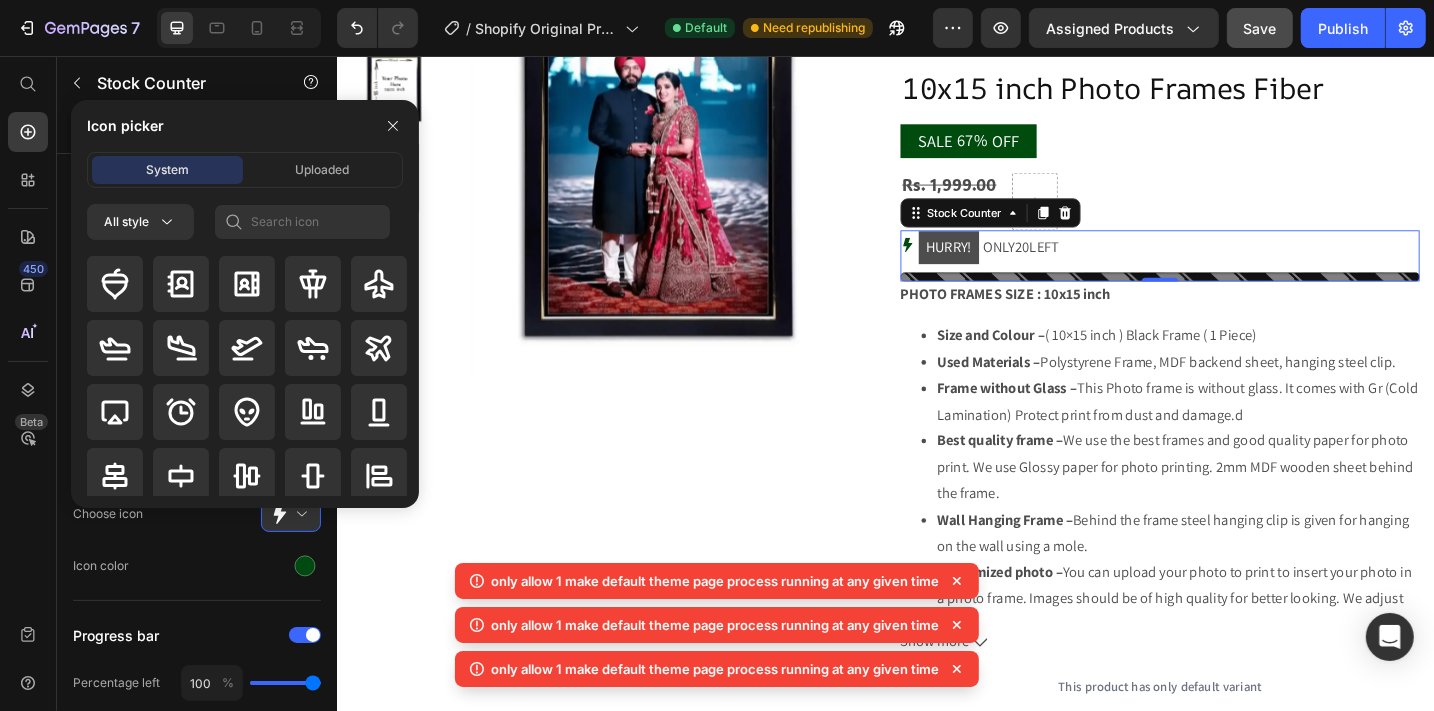 type on "40" 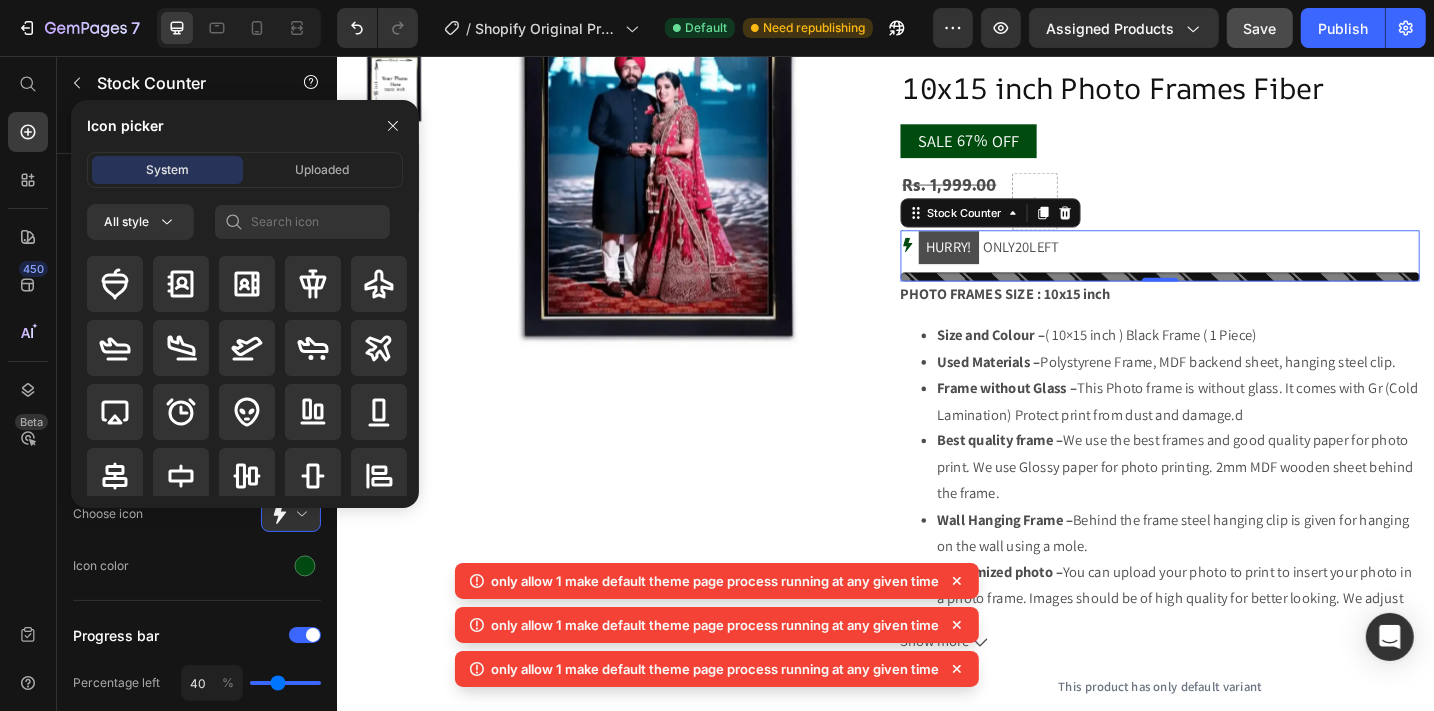 type on "40" 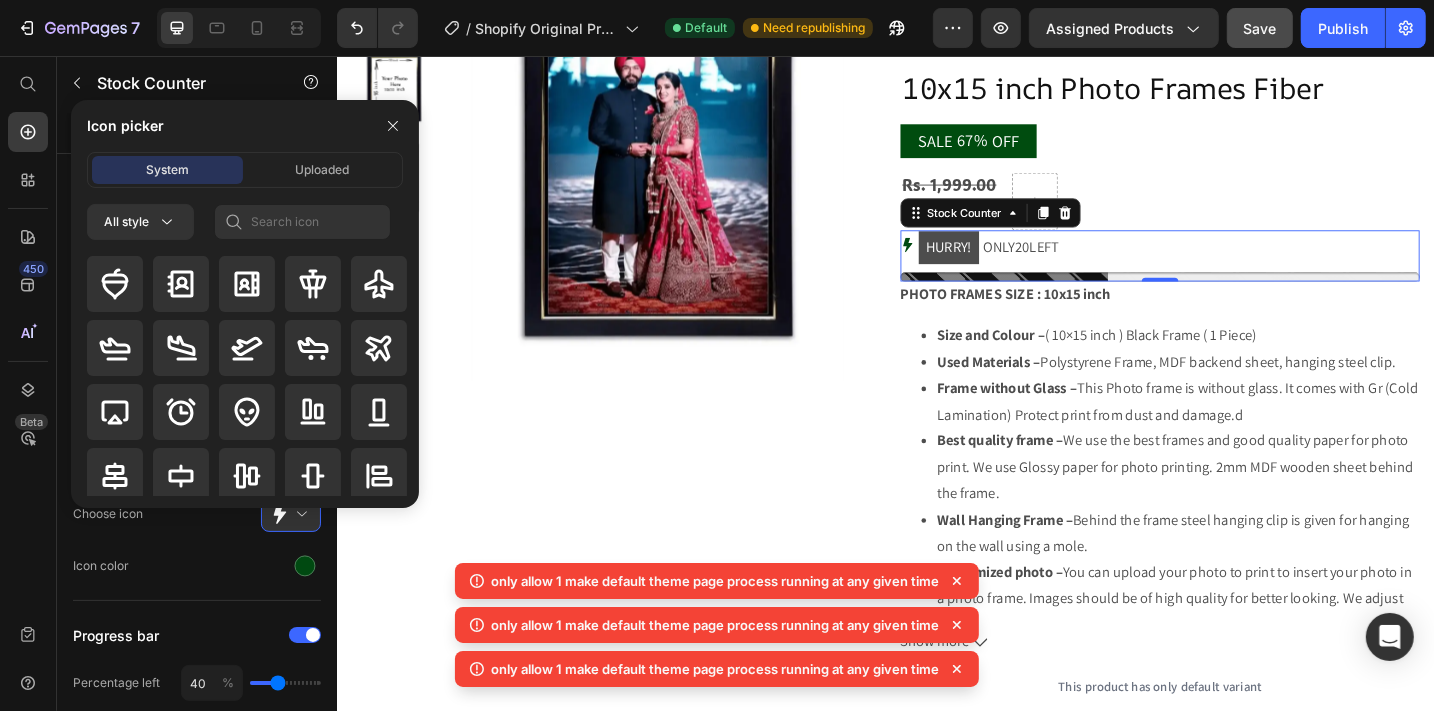 type on "24" 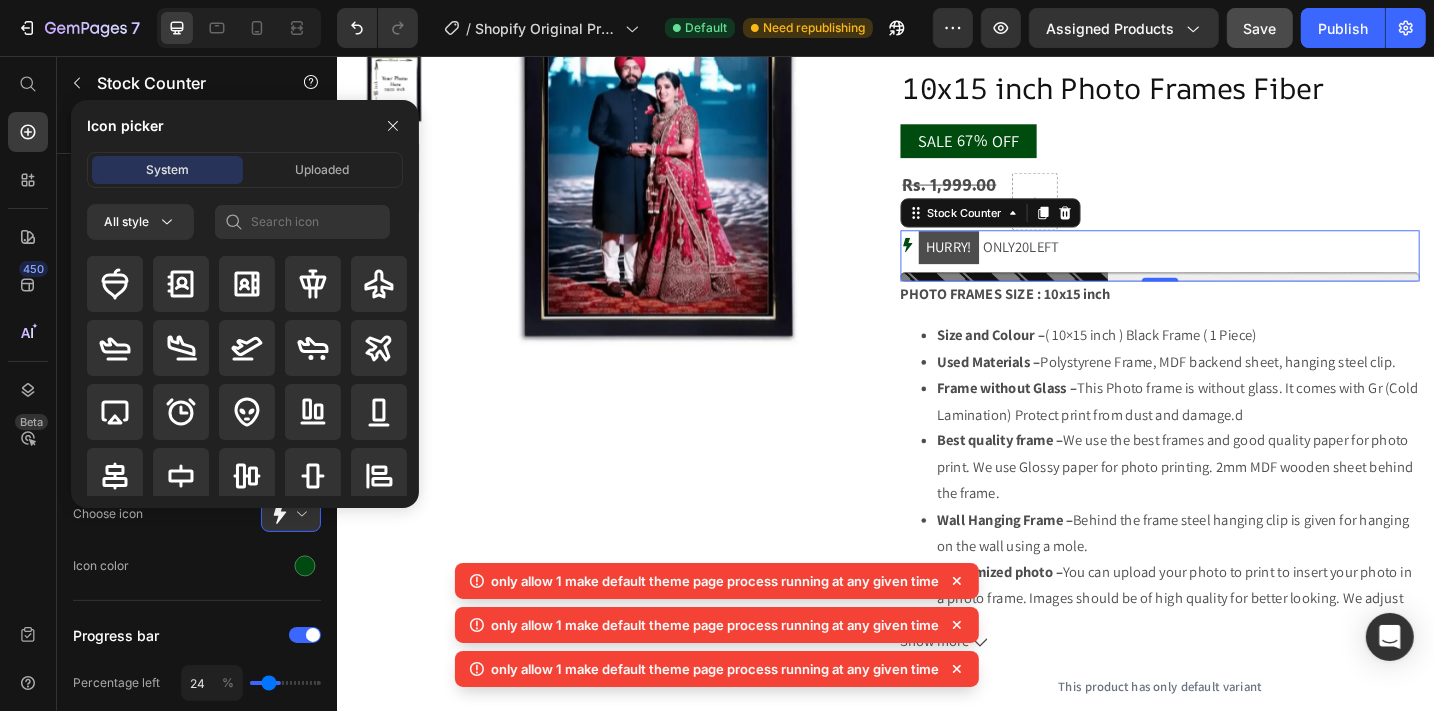 type on "24" 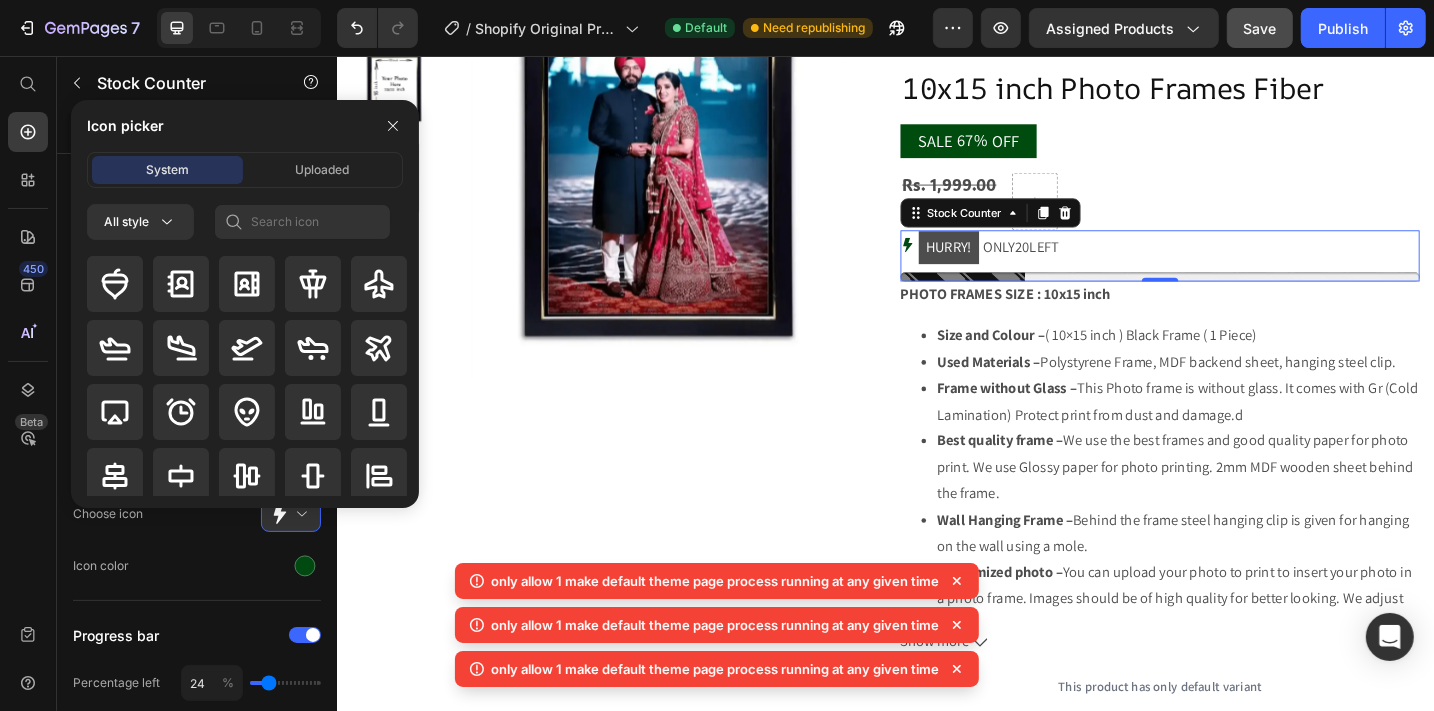type on "32" 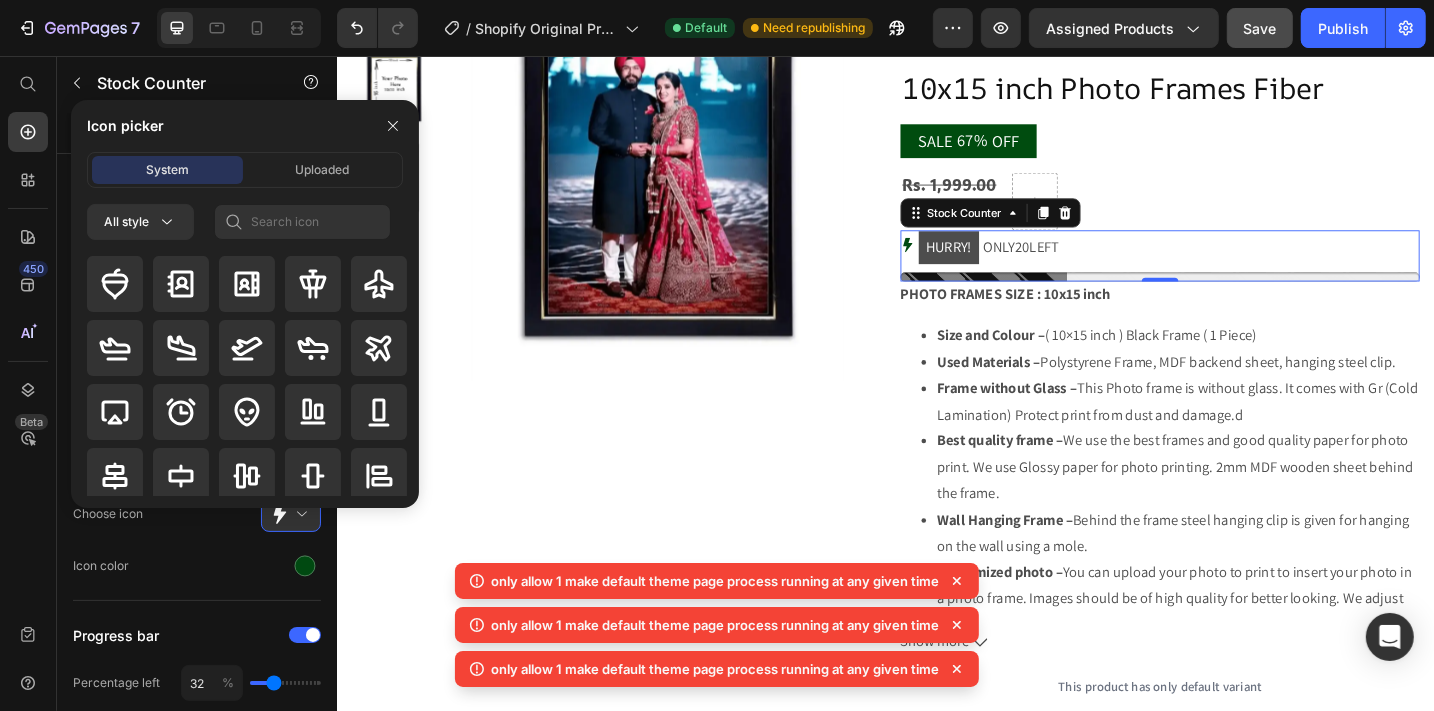 type on "32" 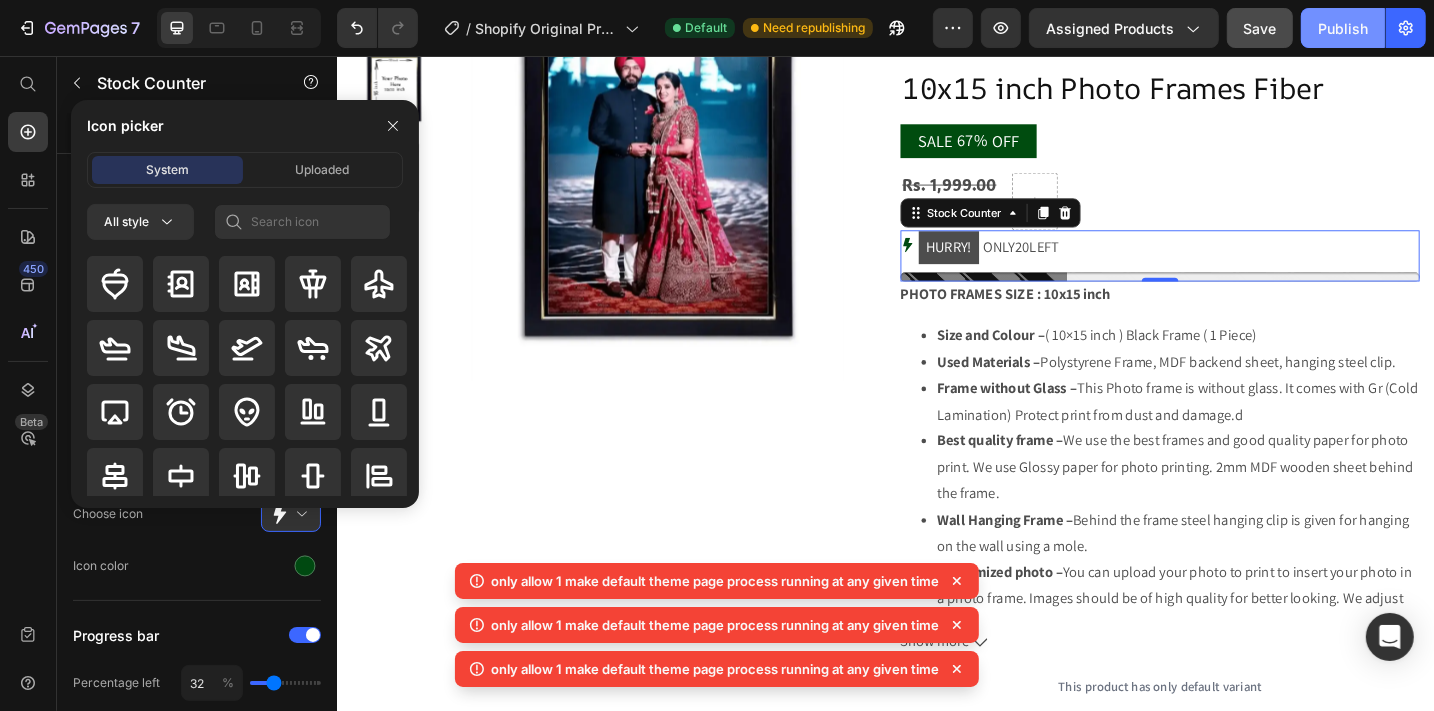 click on "Publish" at bounding box center [1343, 28] 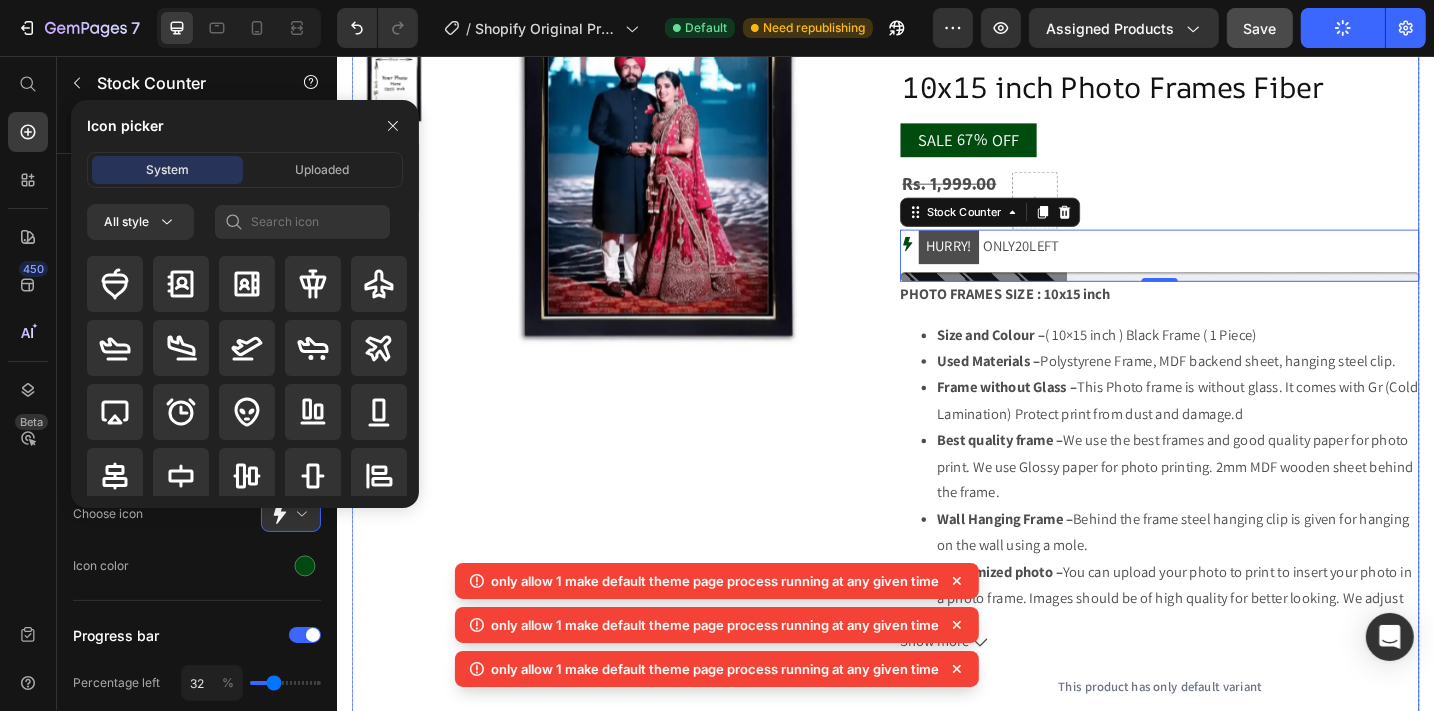 scroll, scrollTop: 1837, scrollLeft: 0, axis: vertical 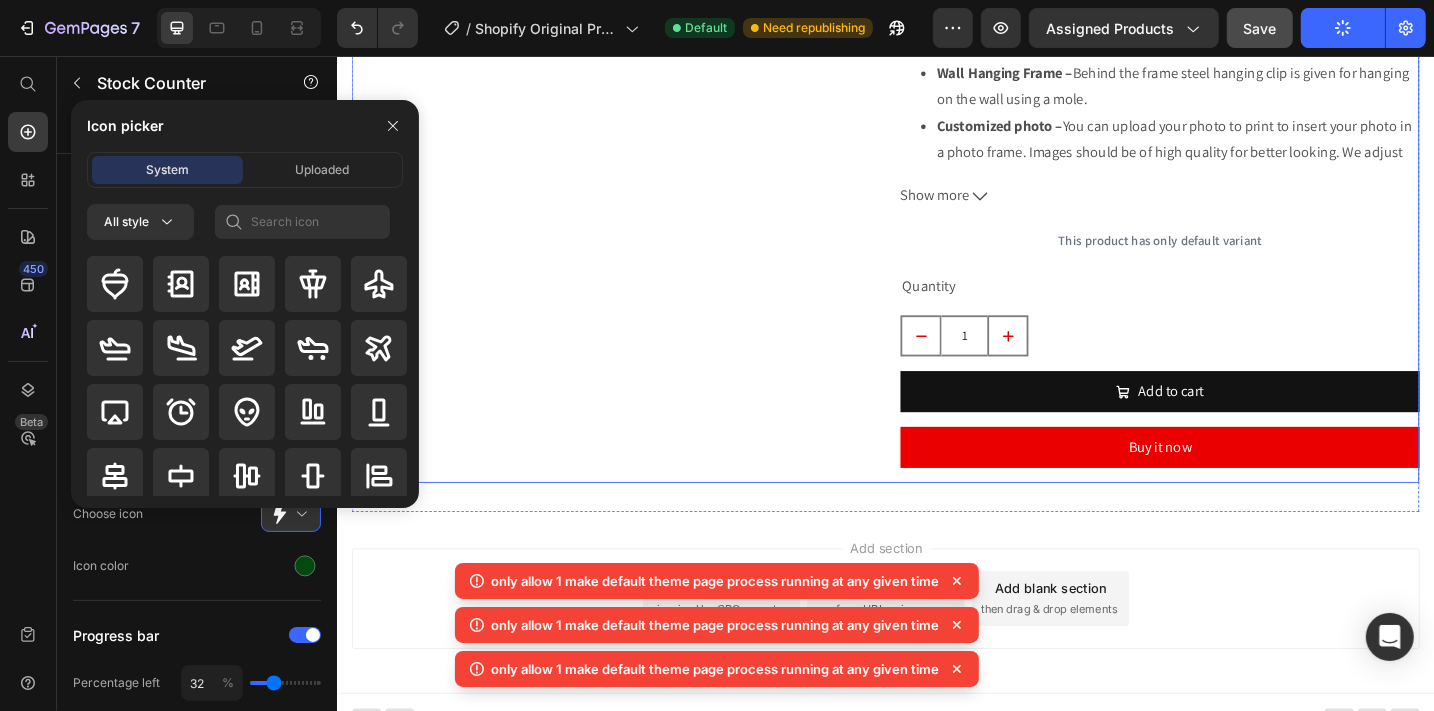 click on "Product Images" at bounding box center [636, -10] 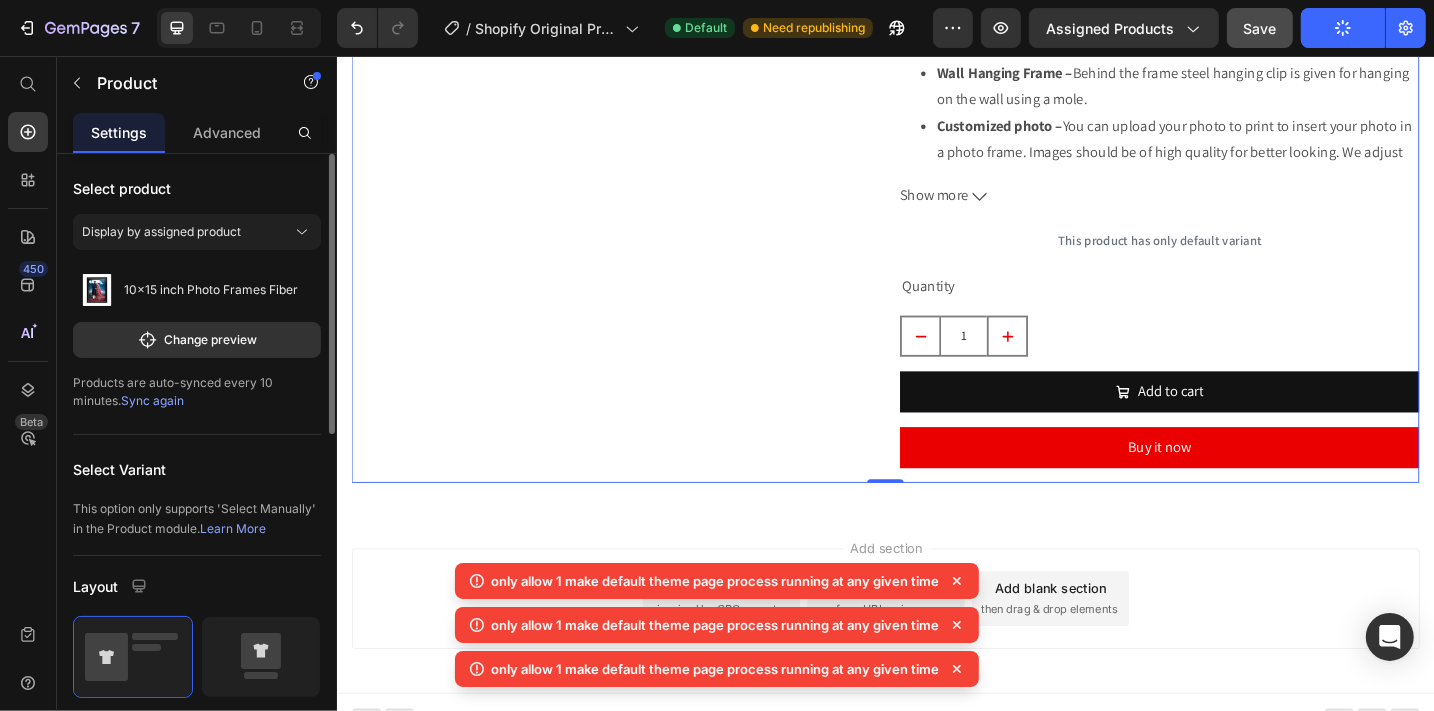 scroll, scrollTop: 0, scrollLeft: 0, axis: both 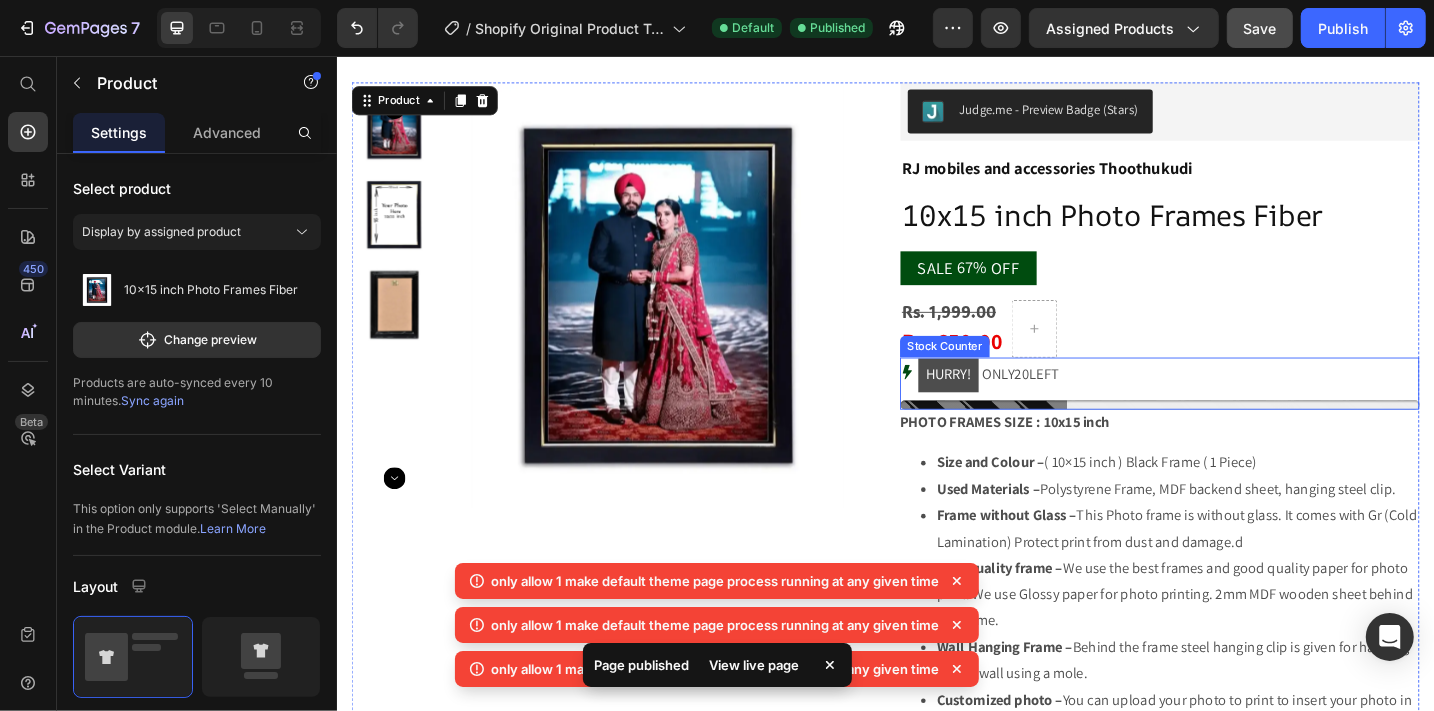 click at bounding box center (1236, 438) 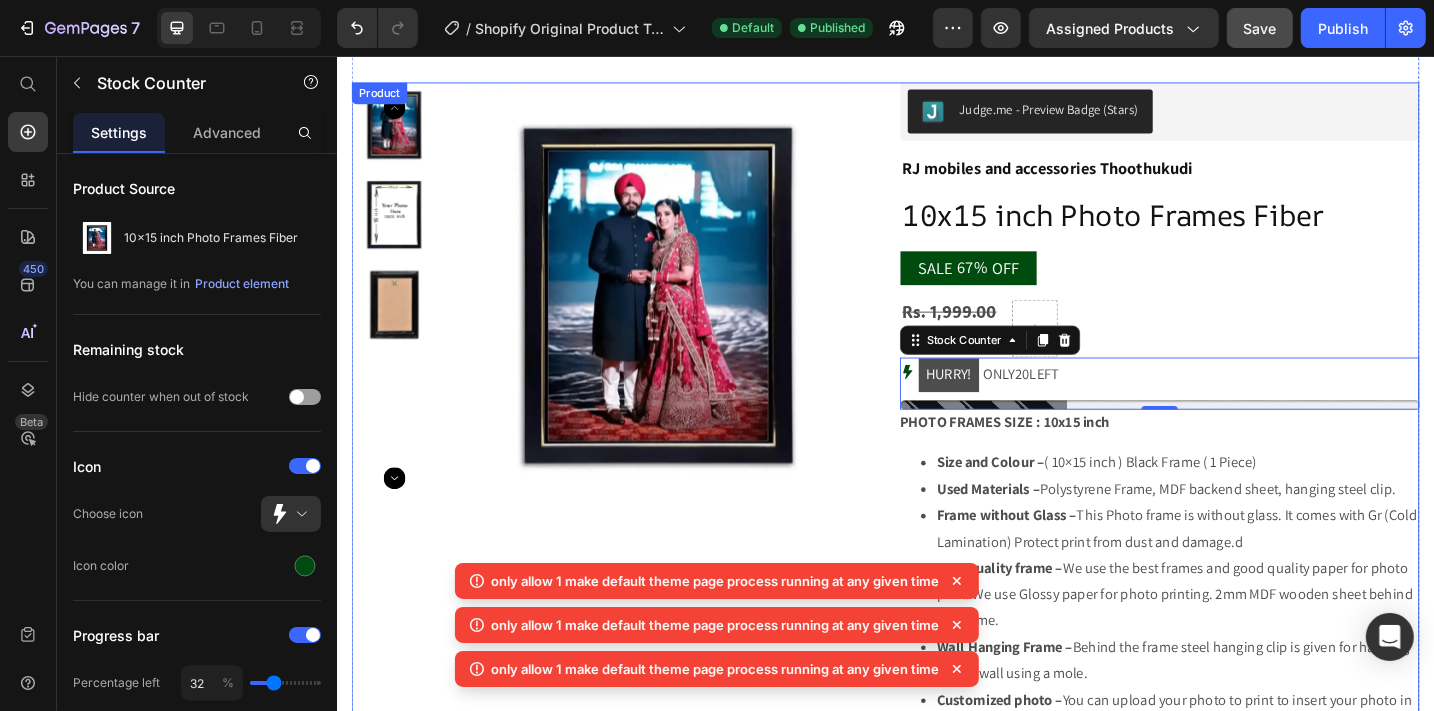 drag, startPoint x: 621, startPoint y: 741, endPoint x: 345, endPoint y: 748, distance: 276.08875 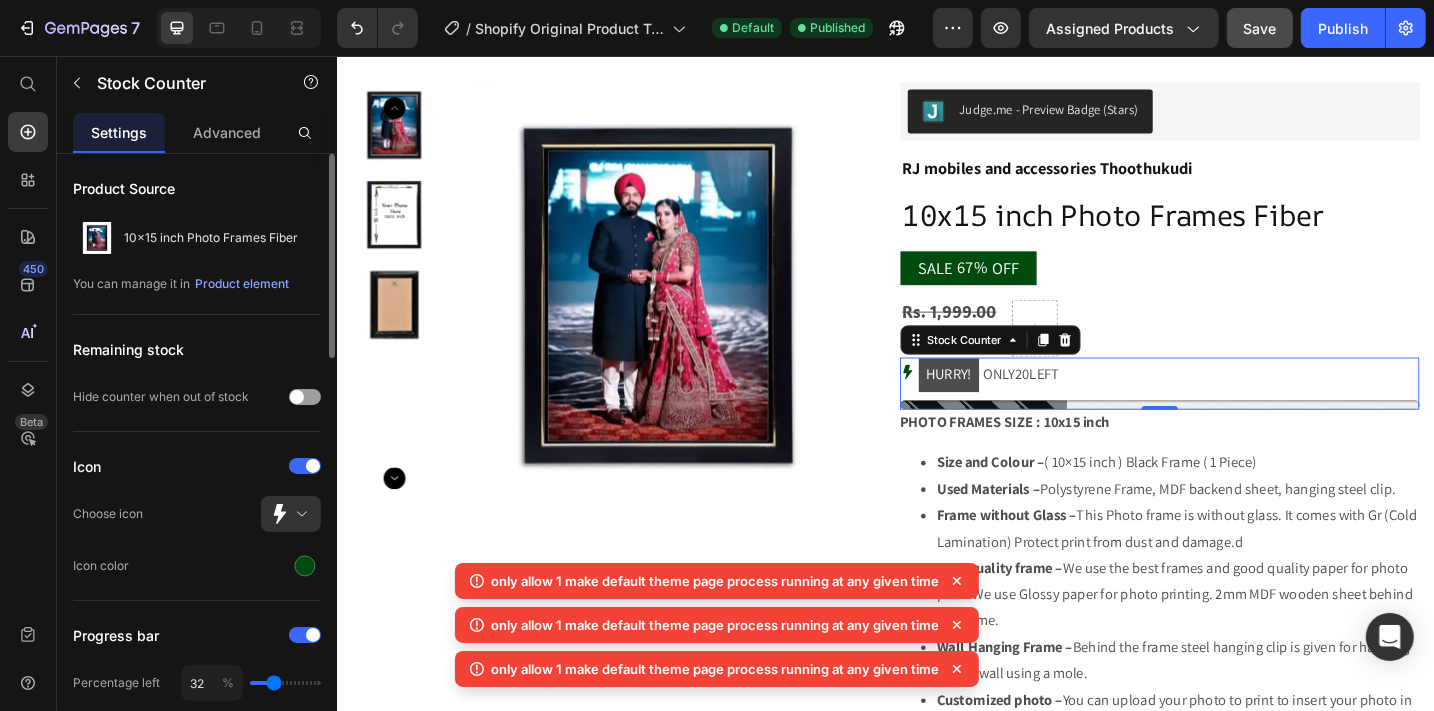 type on "48" 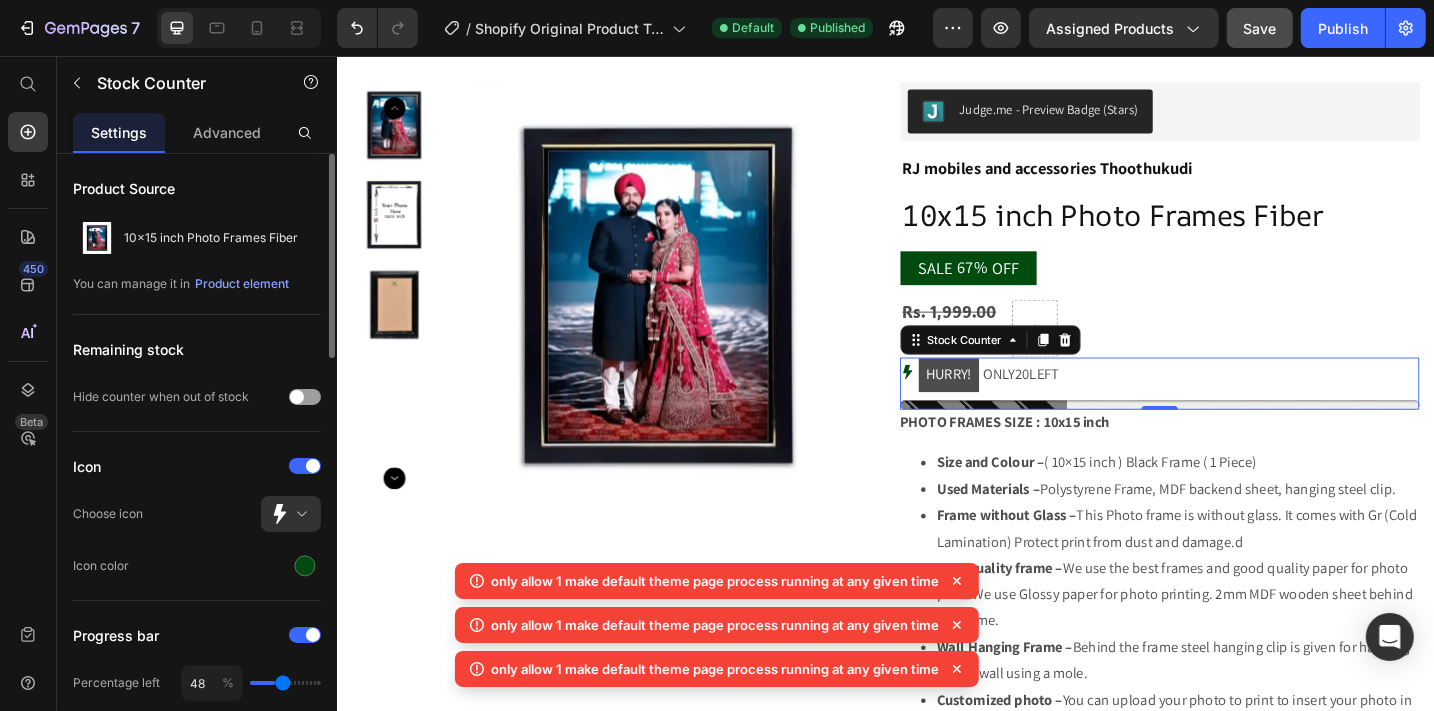 type on "66" 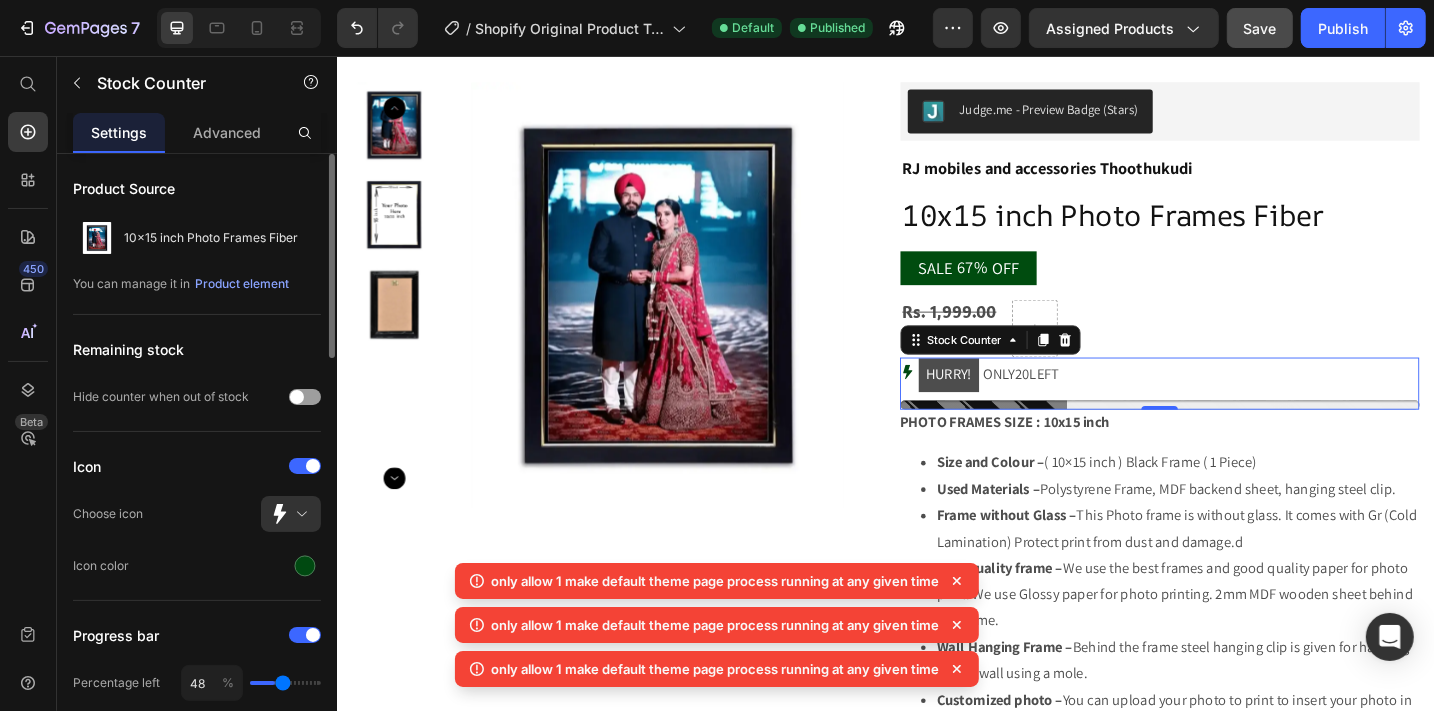 type on "66" 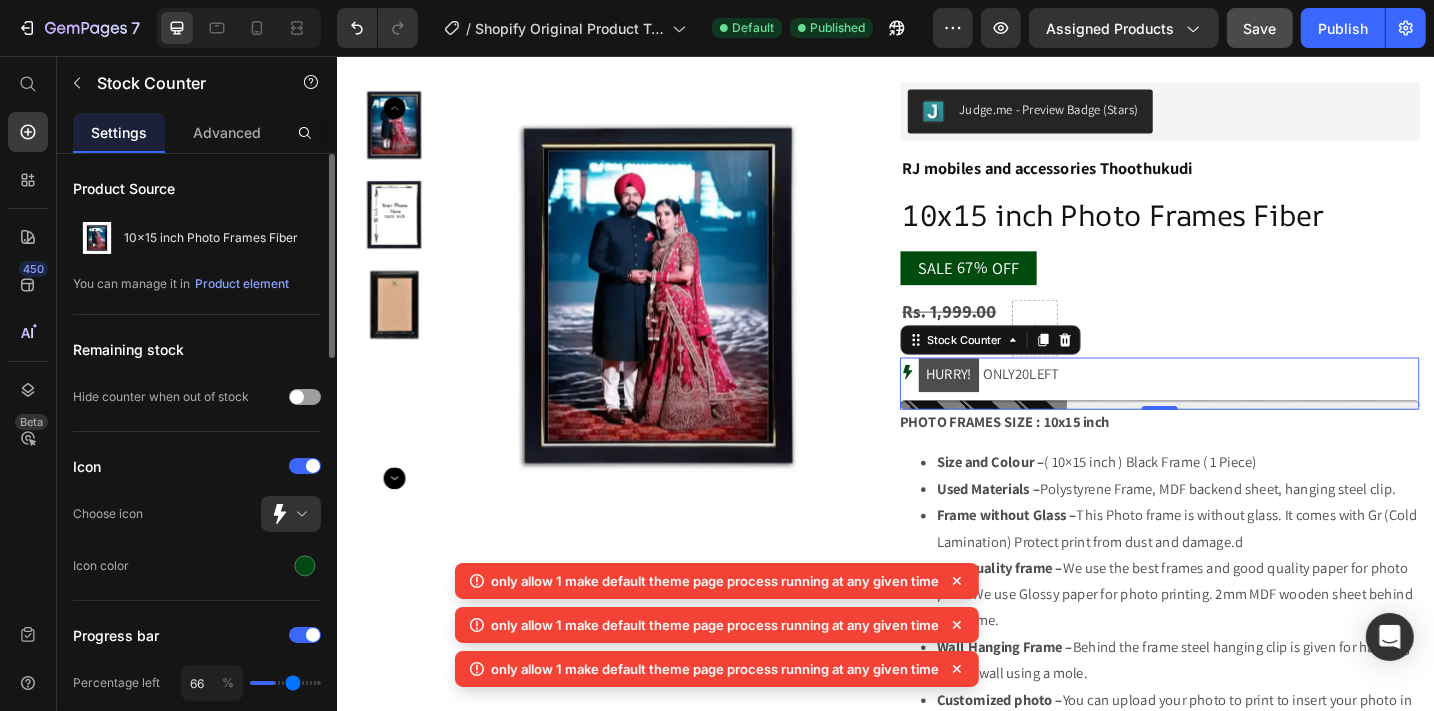 type on "82" 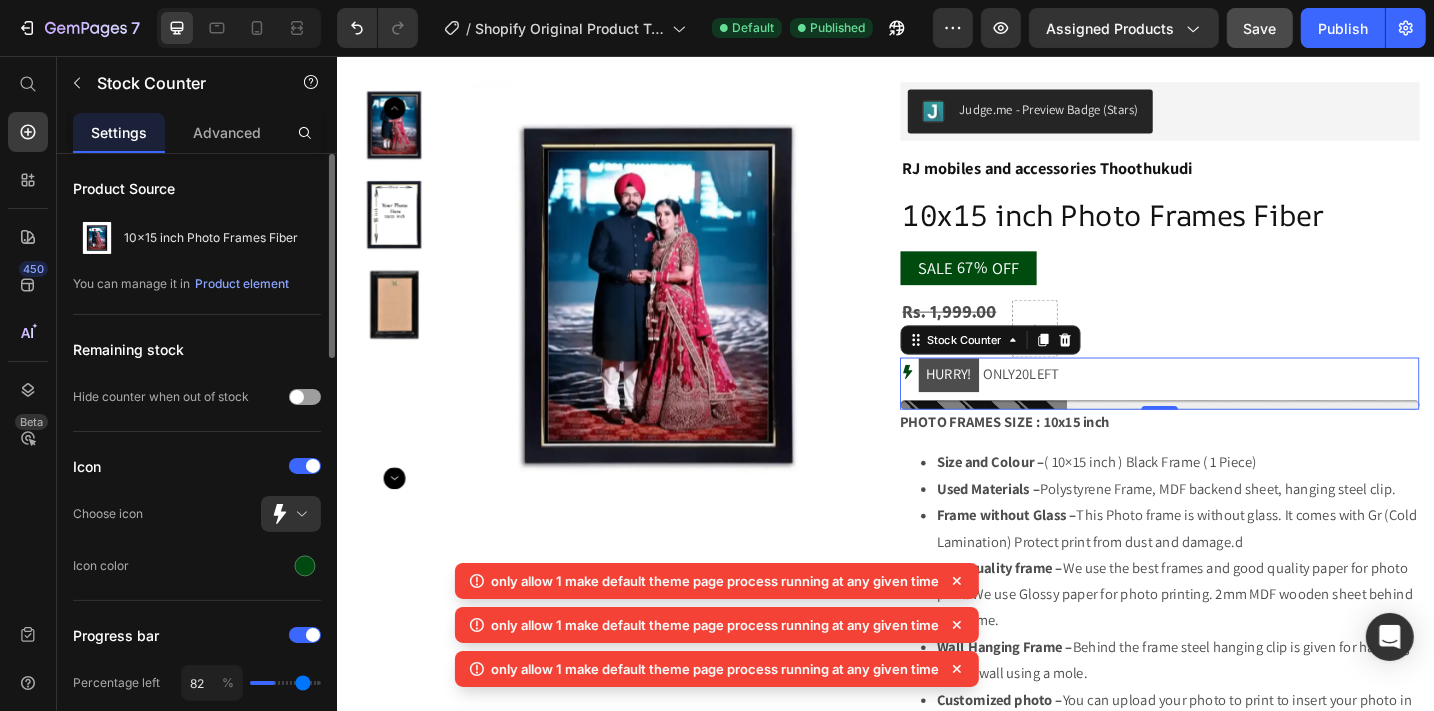 type on "98" 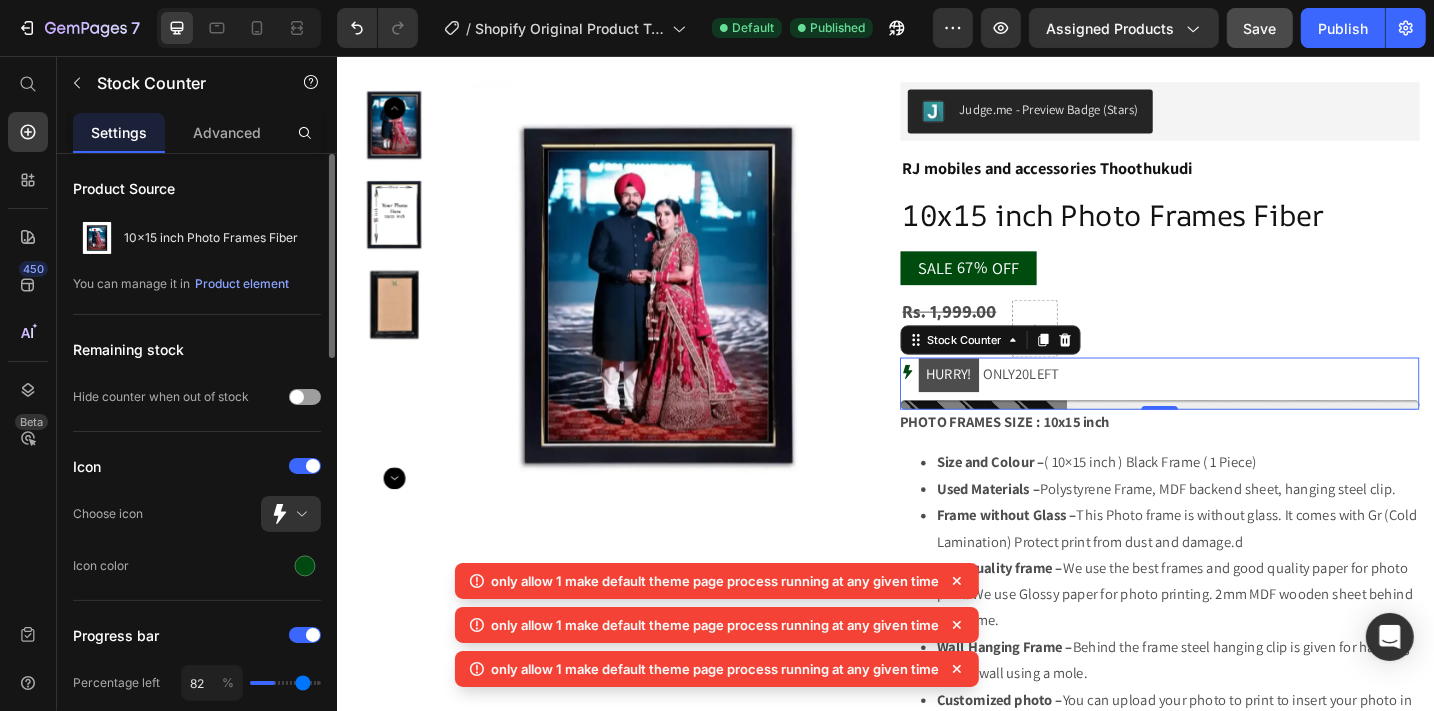 type on "98" 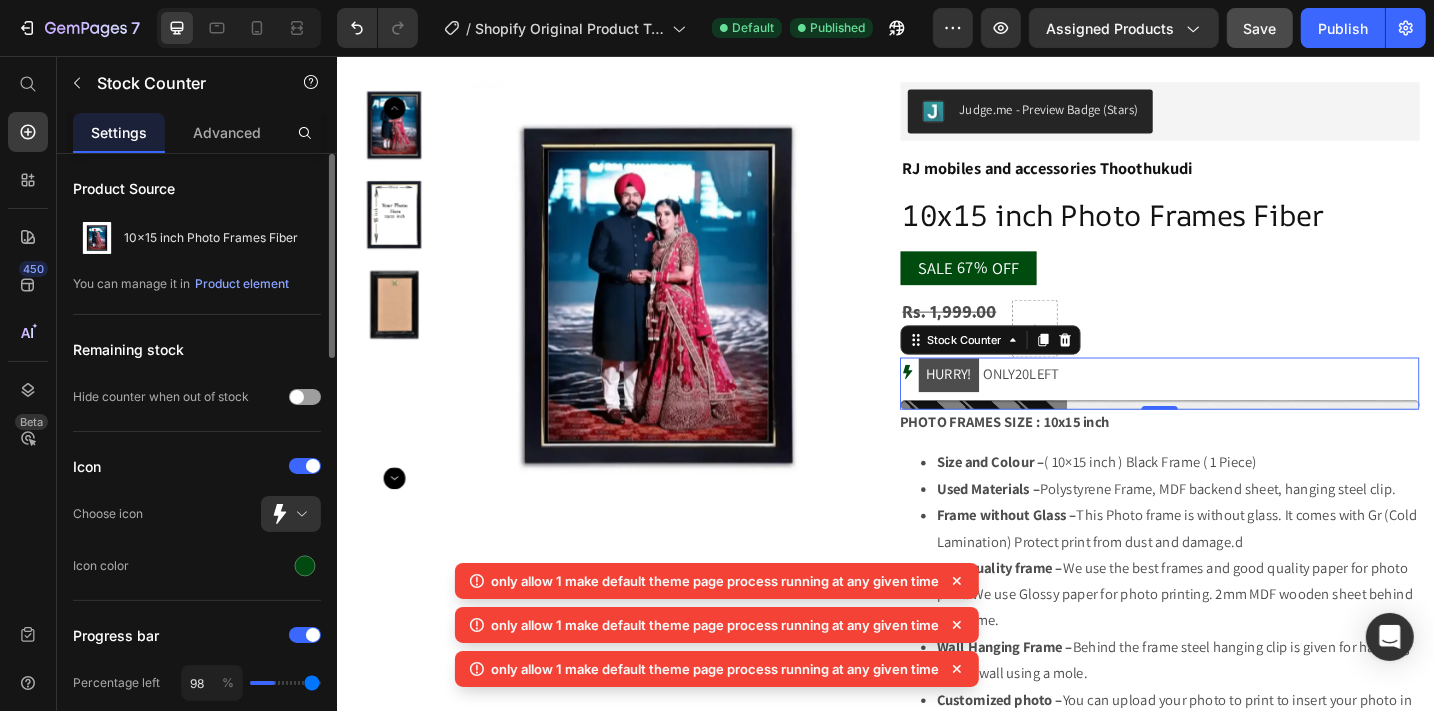type on "100" 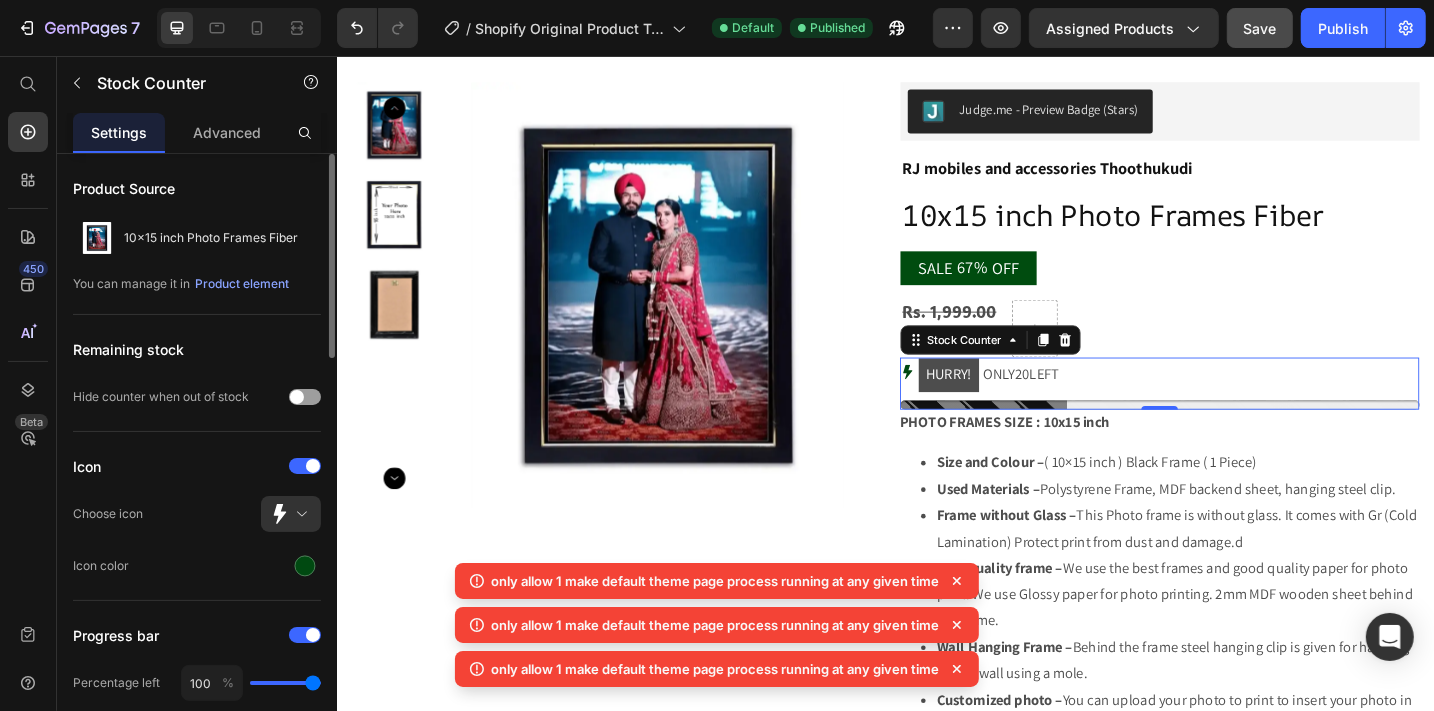 drag, startPoint x: 279, startPoint y: 682, endPoint x: 324, endPoint y: 682, distance: 45 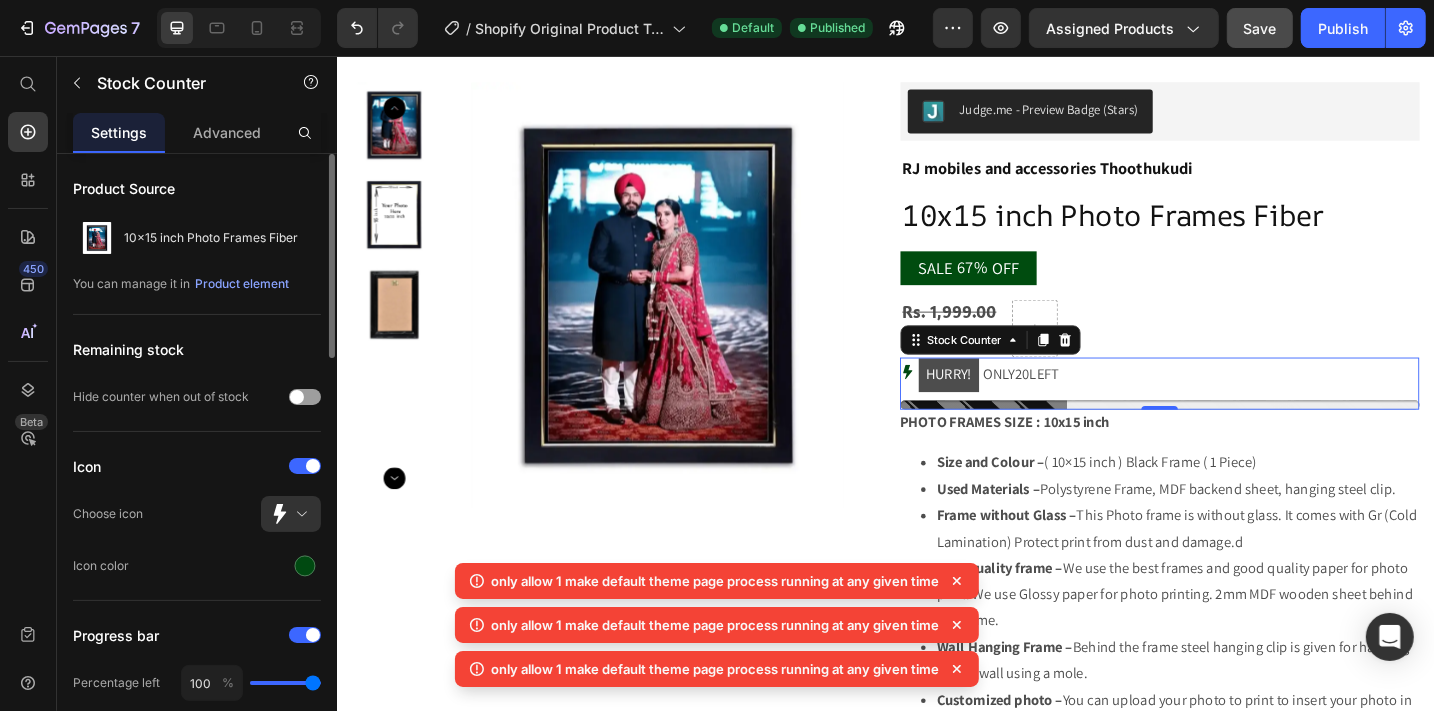 type on "100" 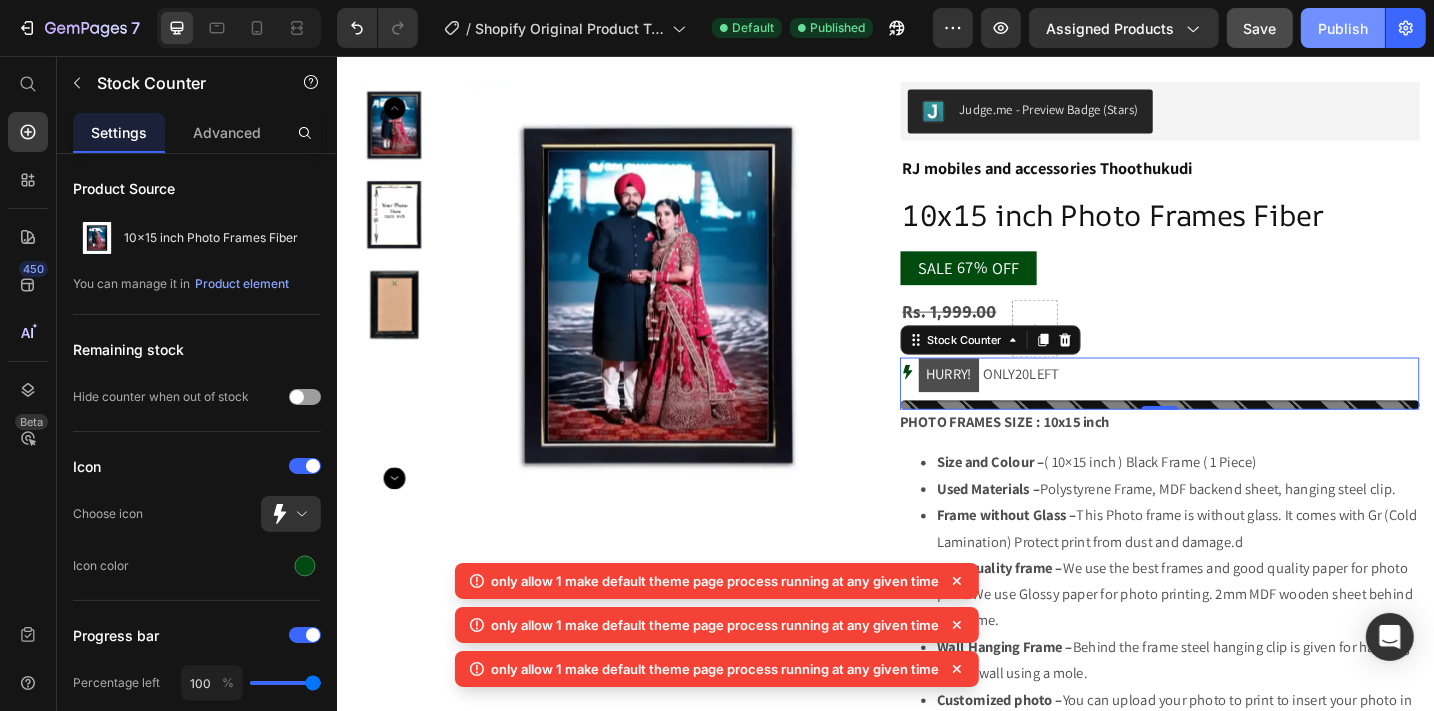 click on "Publish" 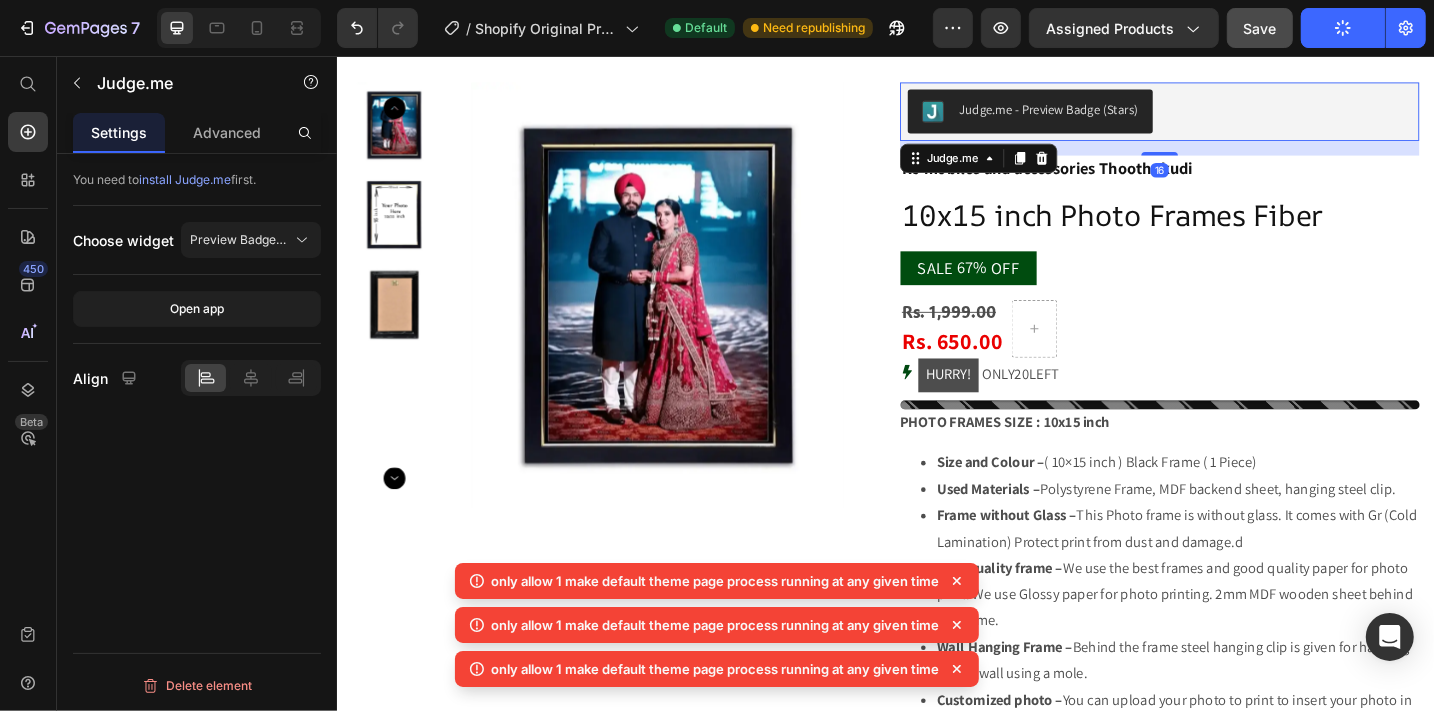 click on "Judge.me - Preview Badge (Stars)" at bounding box center (1114, 115) 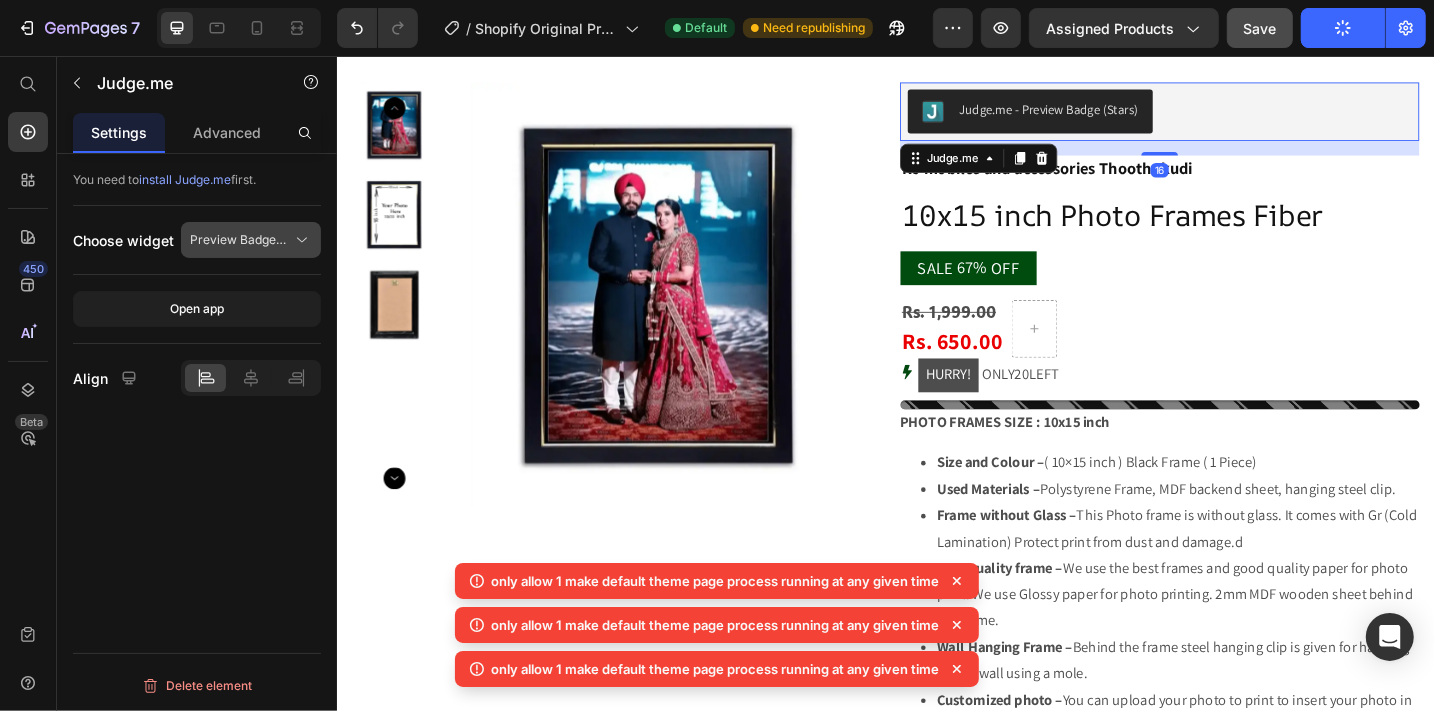 click on "Preview Badge (Stars)" at bounding box center [239, 240] 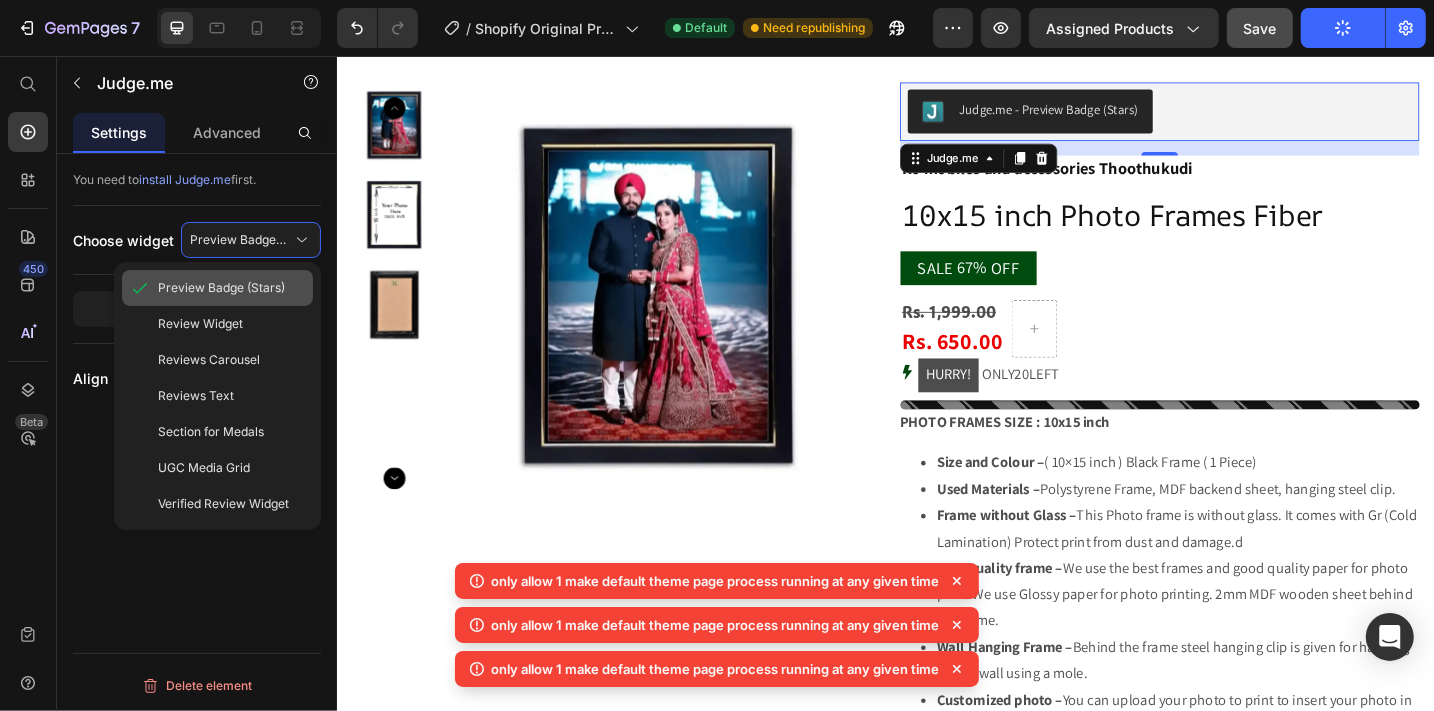 click on "Preview Badge (Stars)" at bounding box center (221, 288) 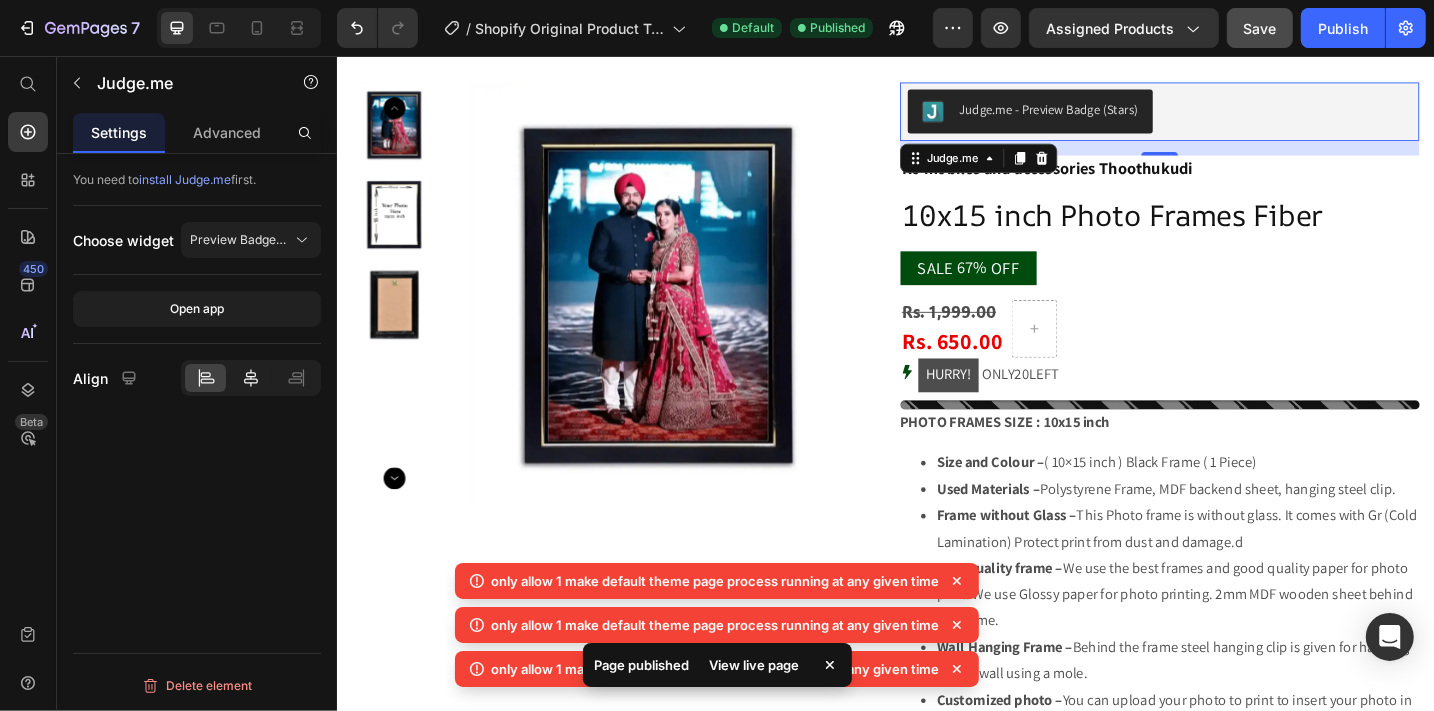 click 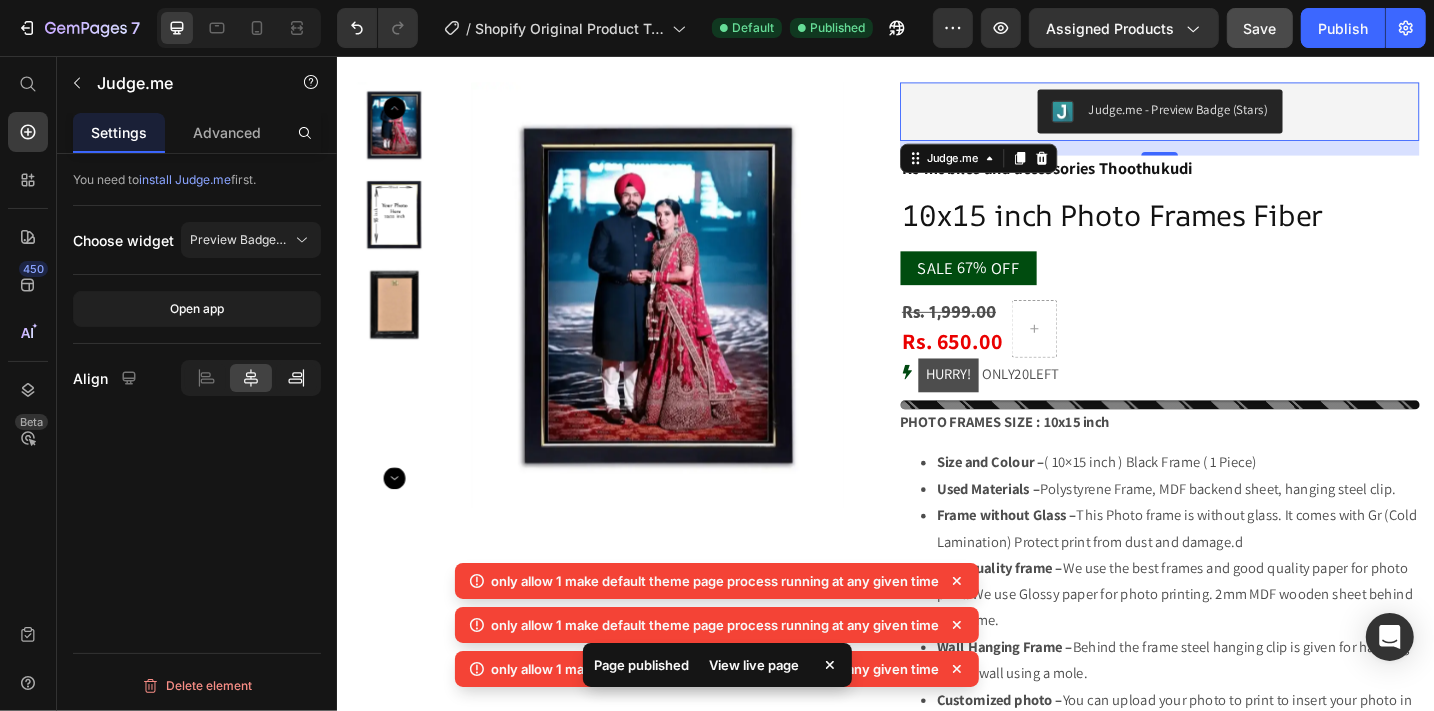 click 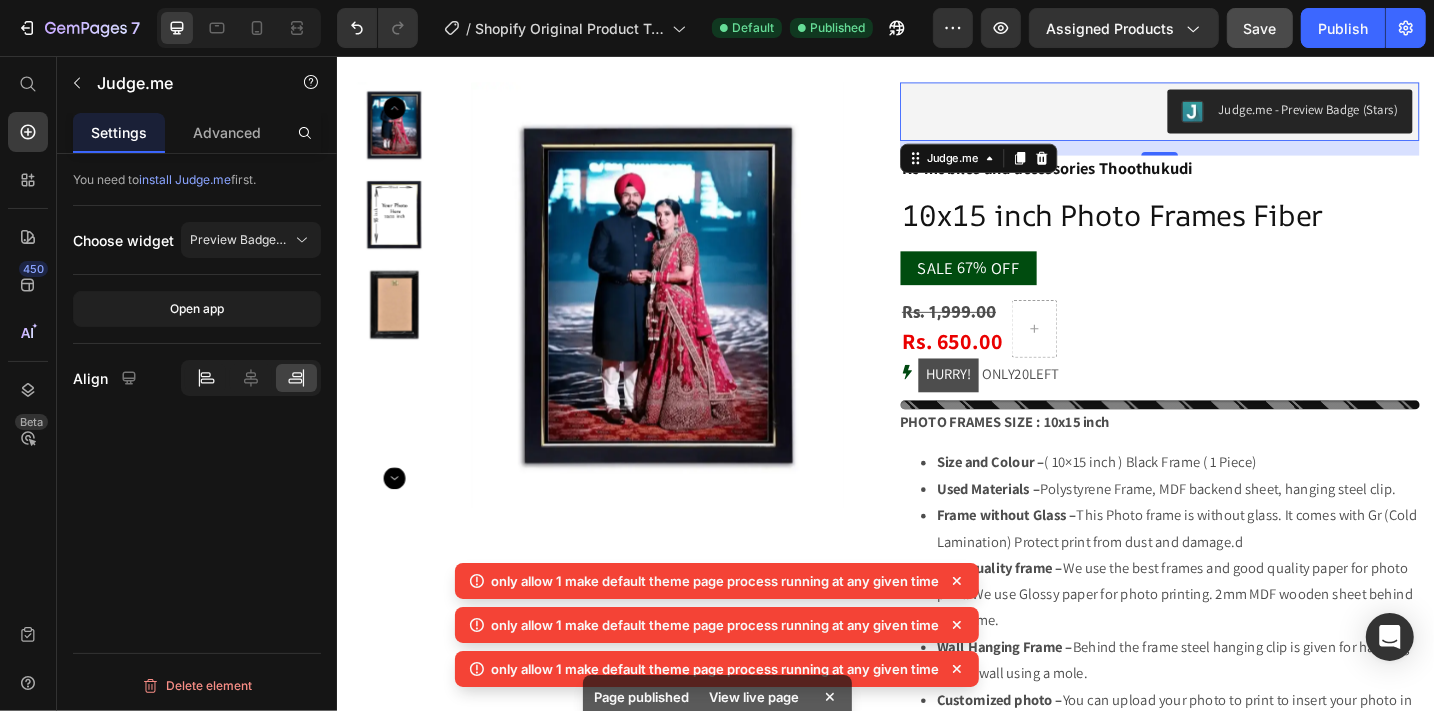 click 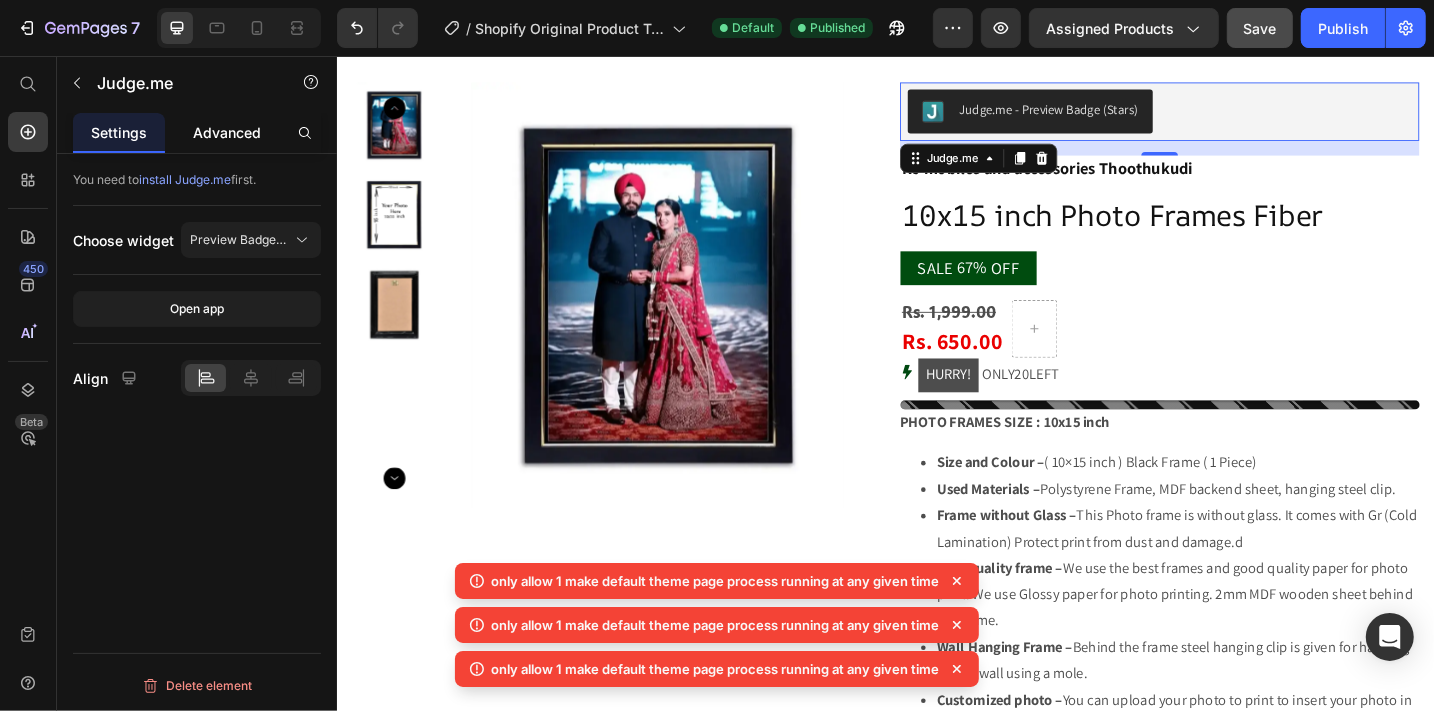 click on "Advanced" 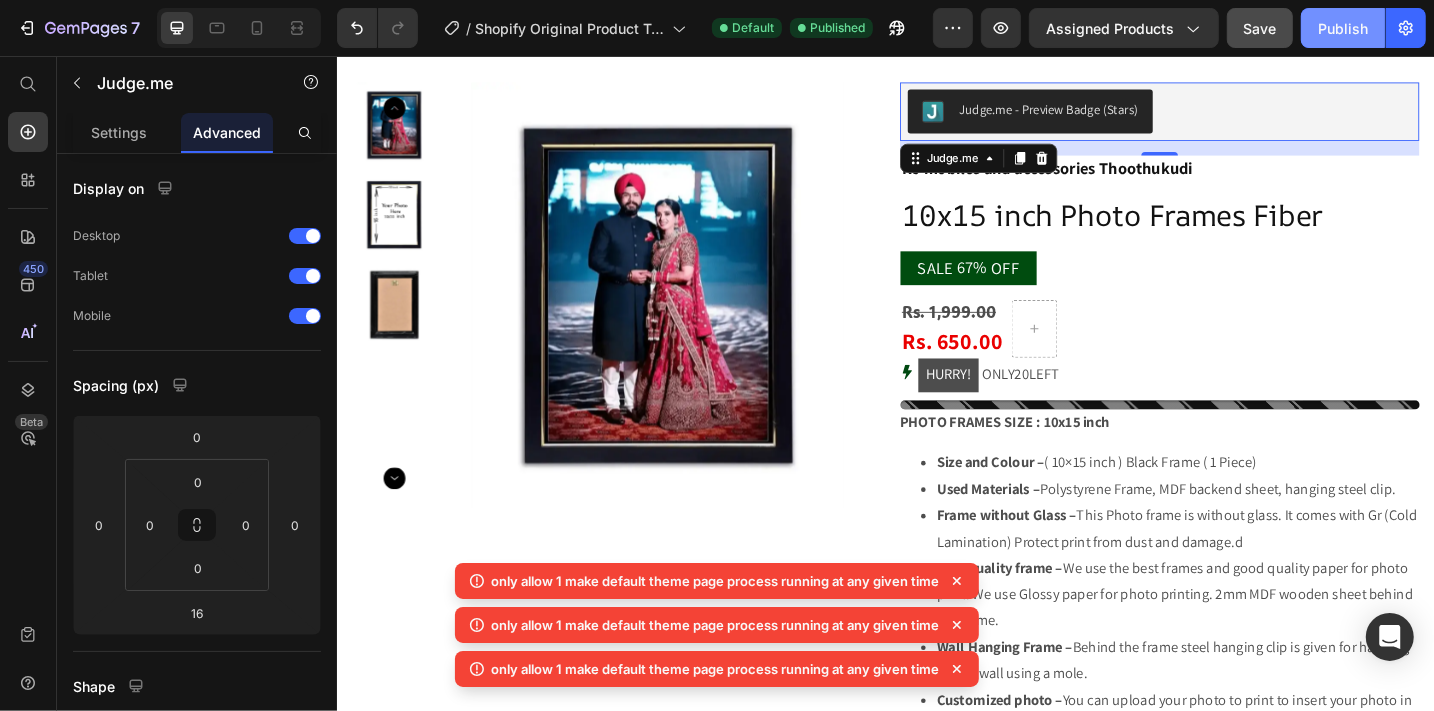 click on "Publish" 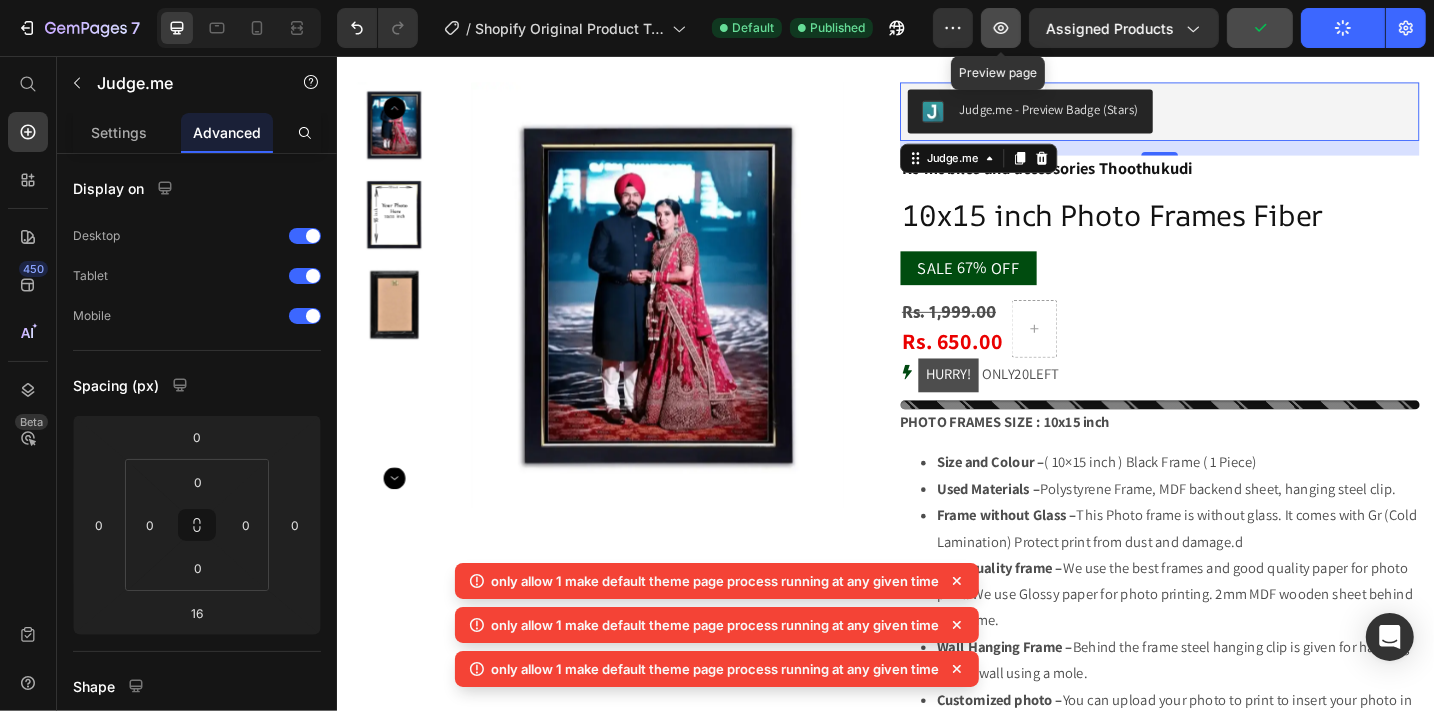 click 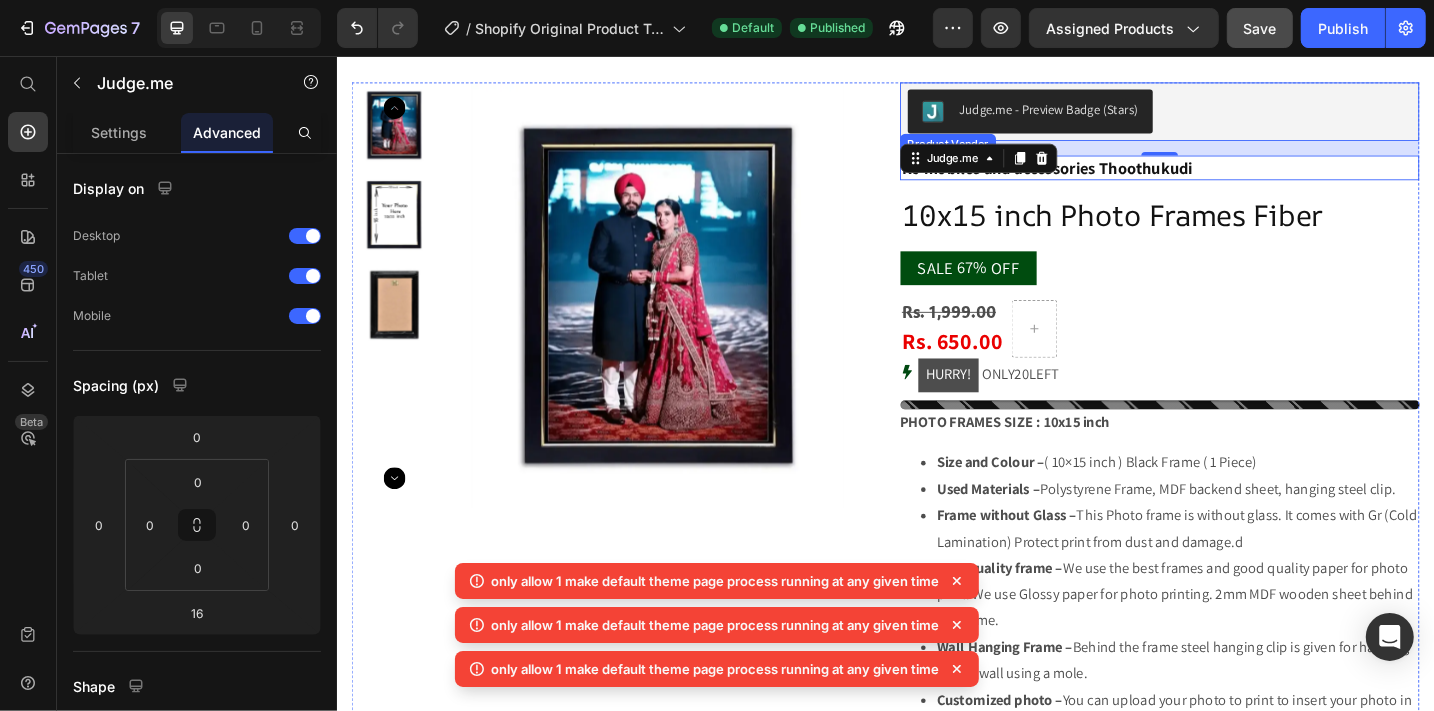 click on "RJ mobiles and accessories Thoothukudi" at bounding box center [1236, 178] 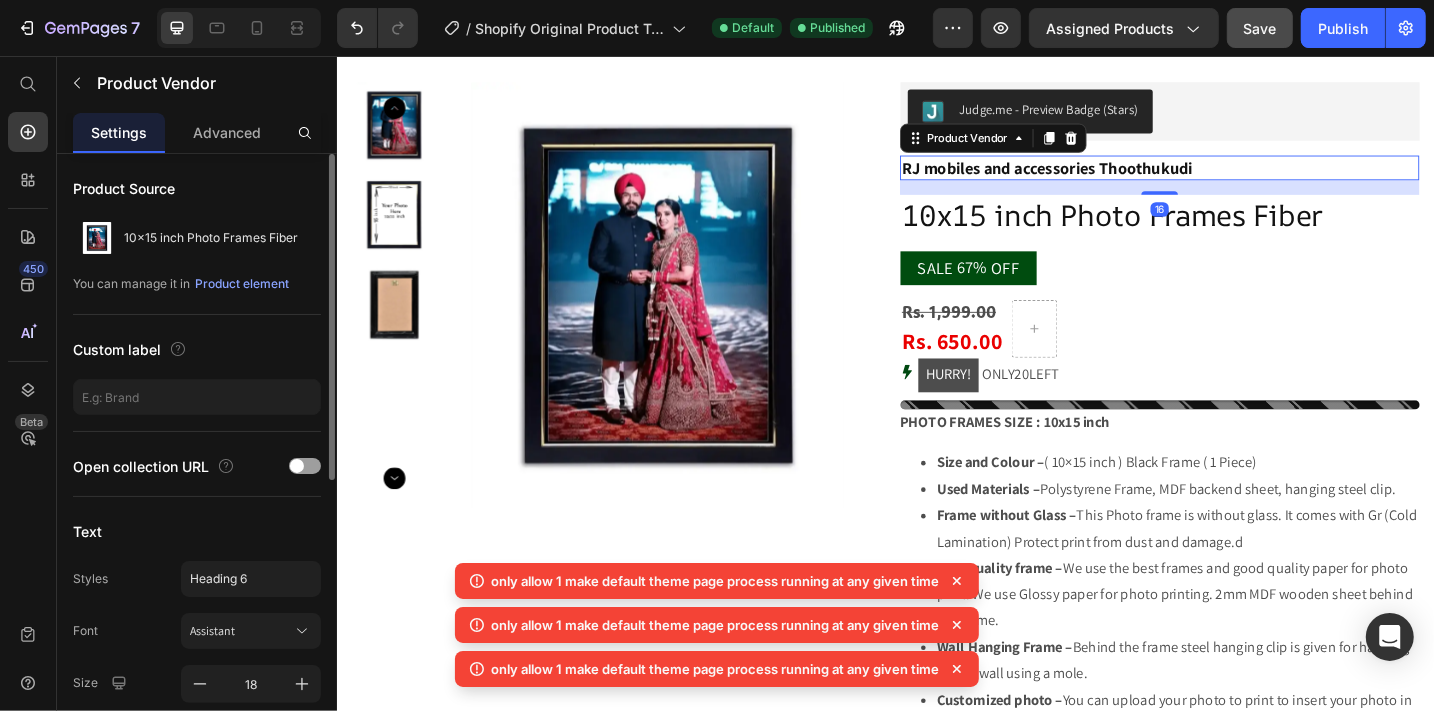scroll, scrollTop: 1, scrollLeft: 0, axis: vertical 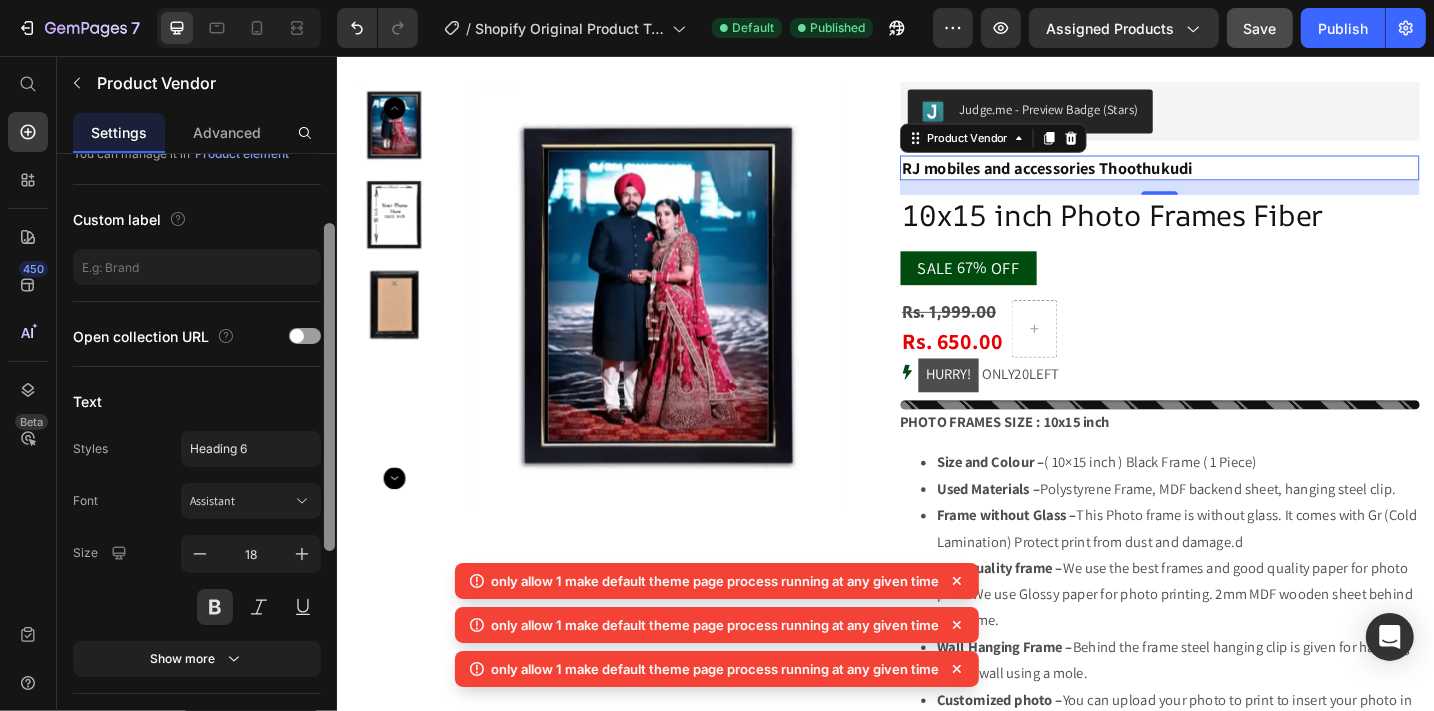 drag, startPoint x: 329, startPoint y: 474, endPoint x: 266, endPoint y: 573, distance: 117.34564 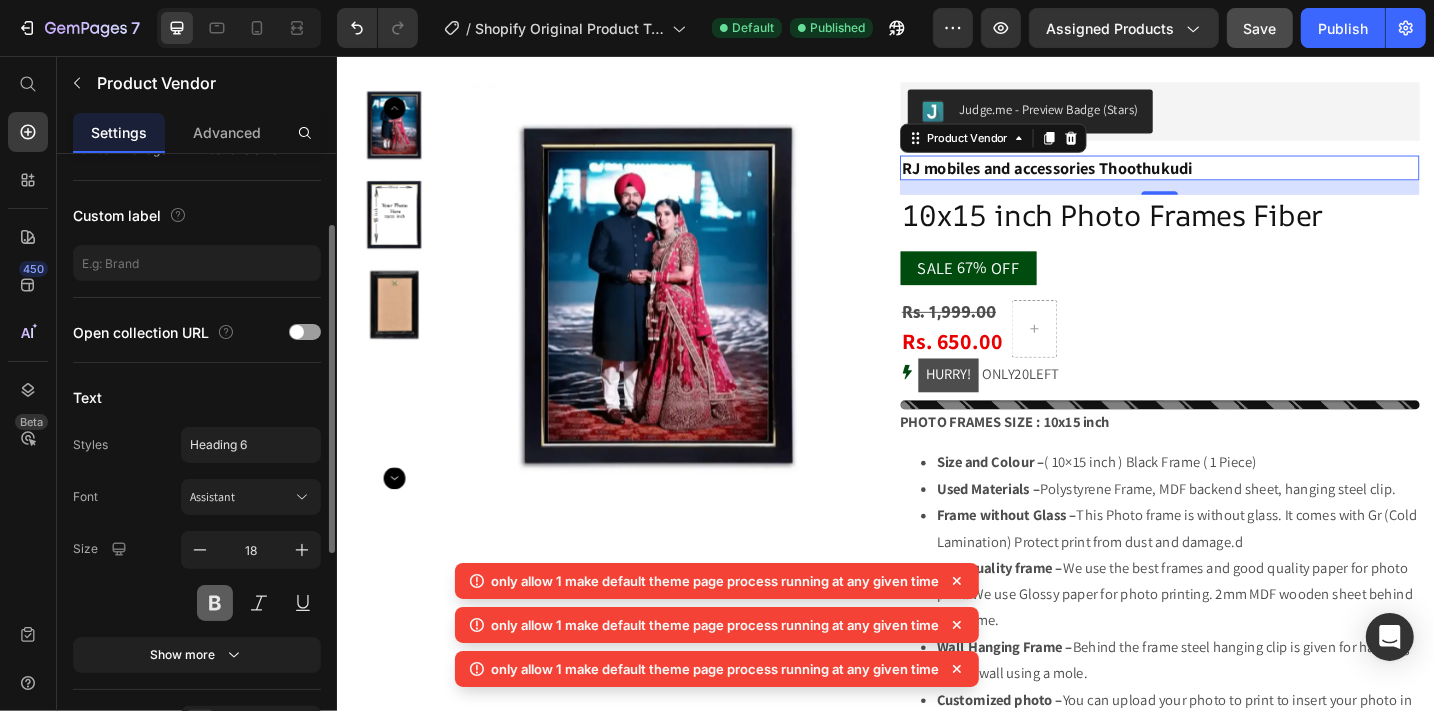 click at bounding box center [215, 603] 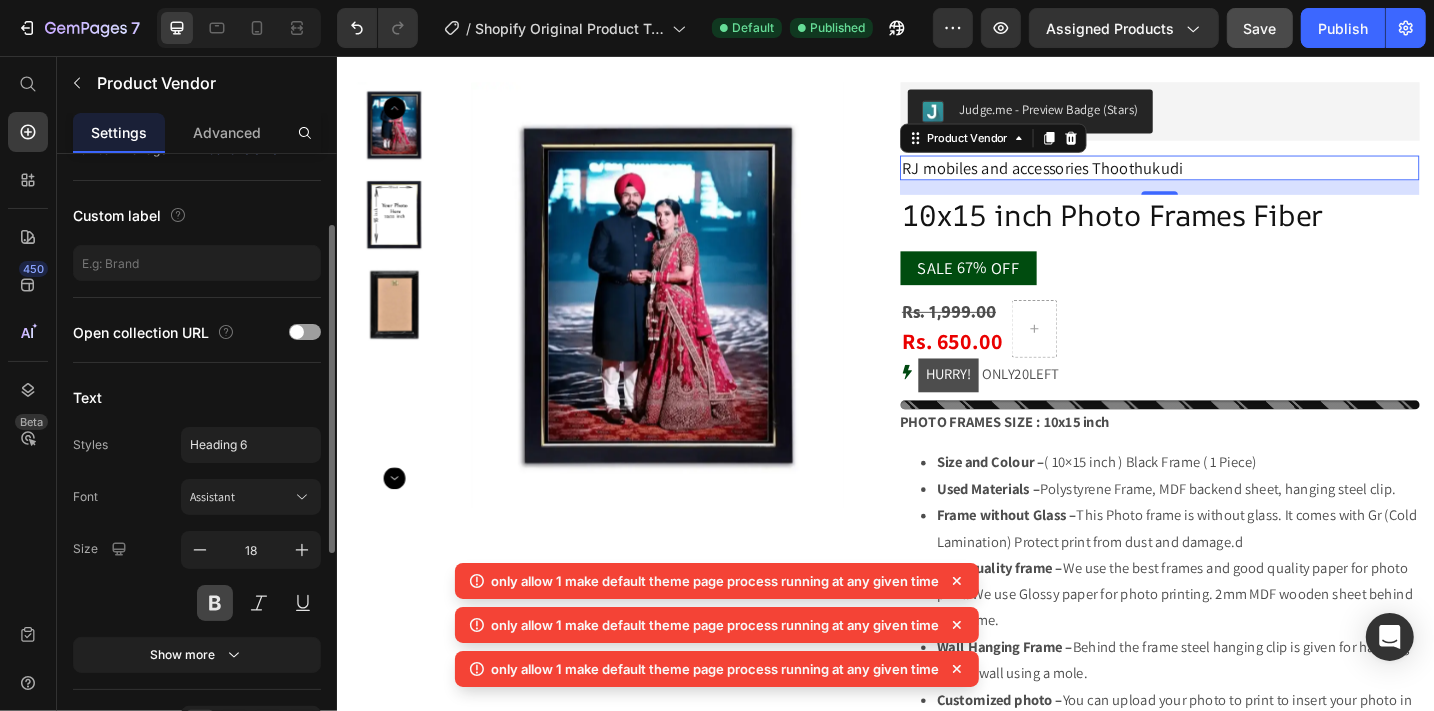 click at bounding box center [215, 603] 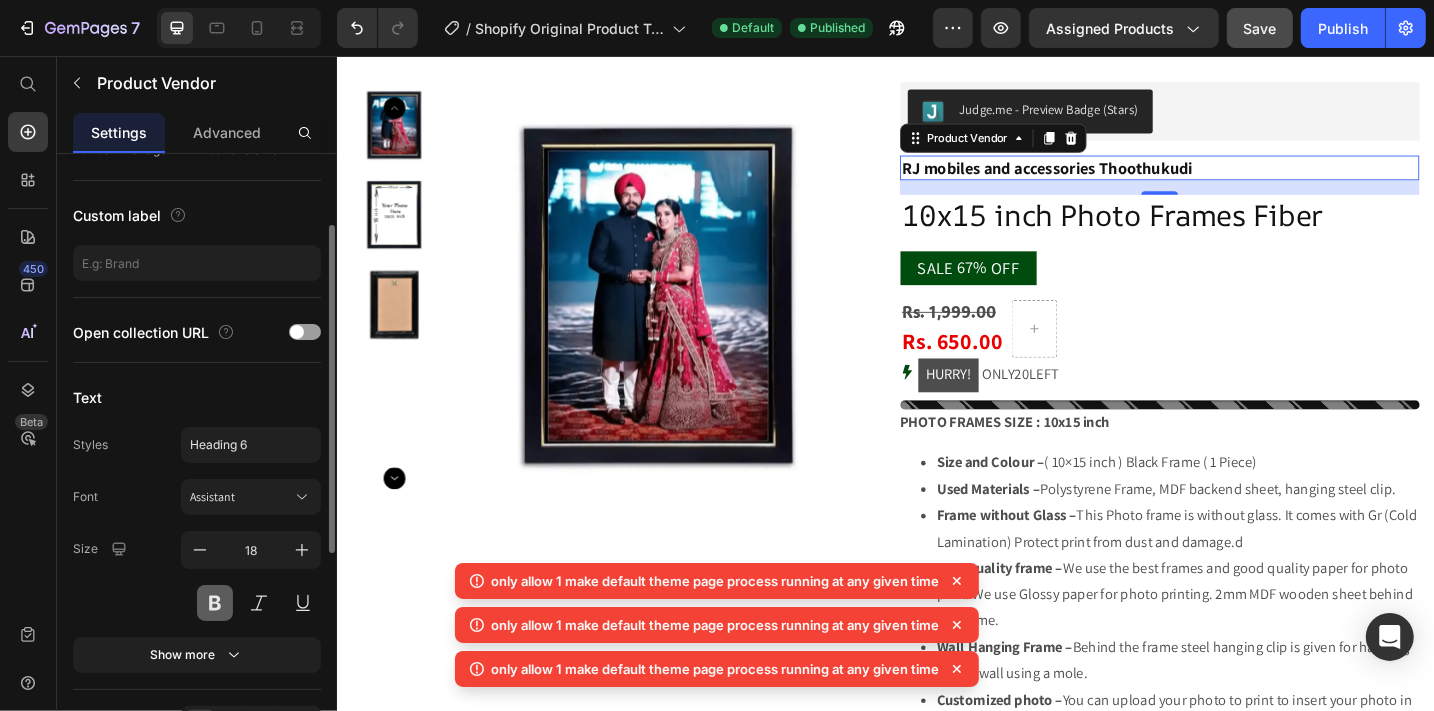 click at bounding box center [215, 603] 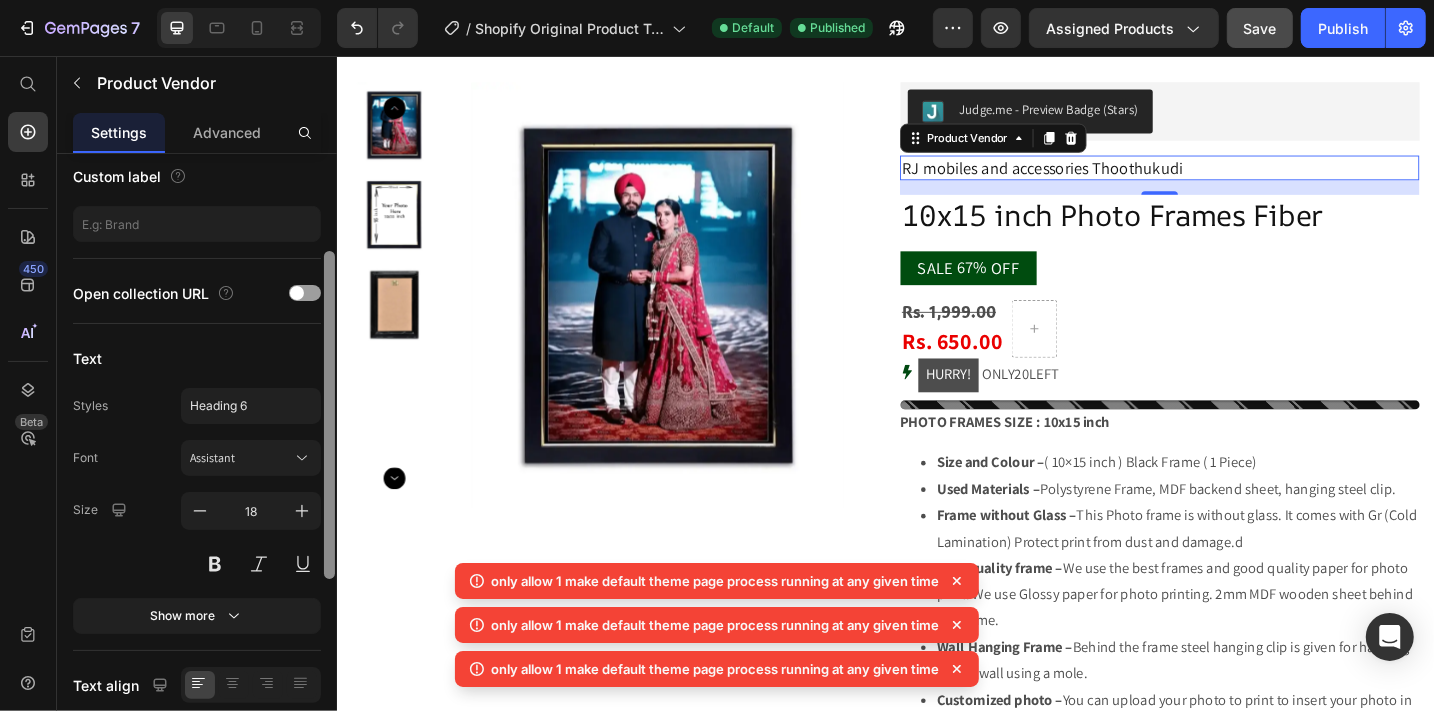 scroll, scrollTop: 181, scrollLeft: 0, axis: vertical 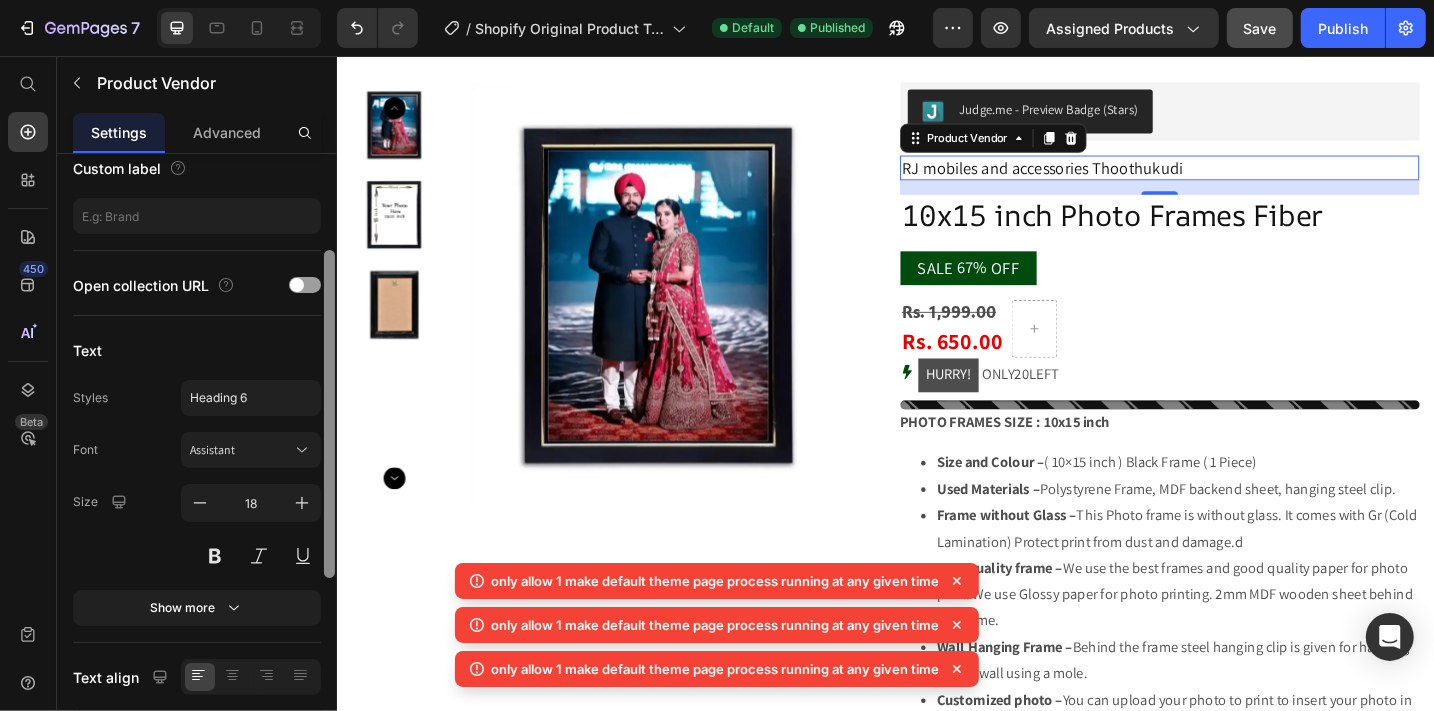drag, startPoint x: 331, startPoint y: 532, endPoint x: 333, endPoint y: 557, distance: 25.079872 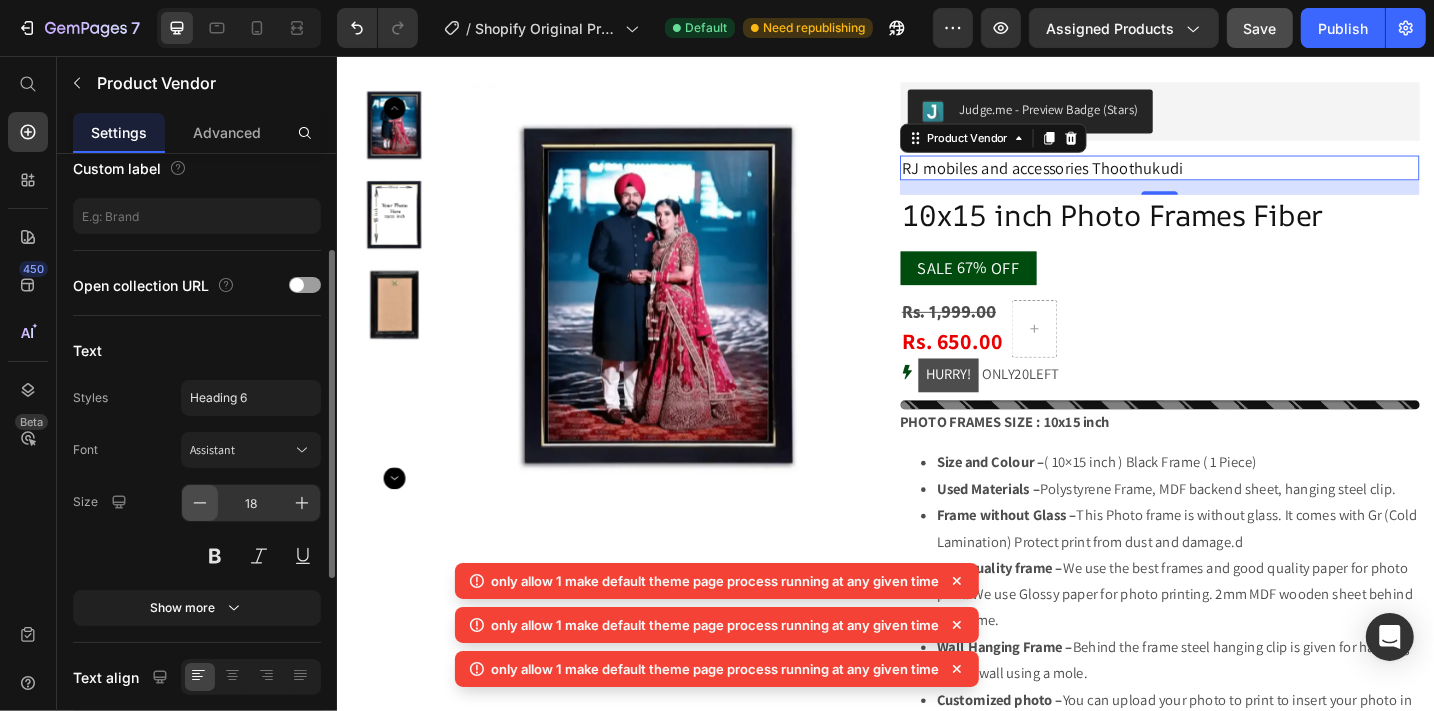 click 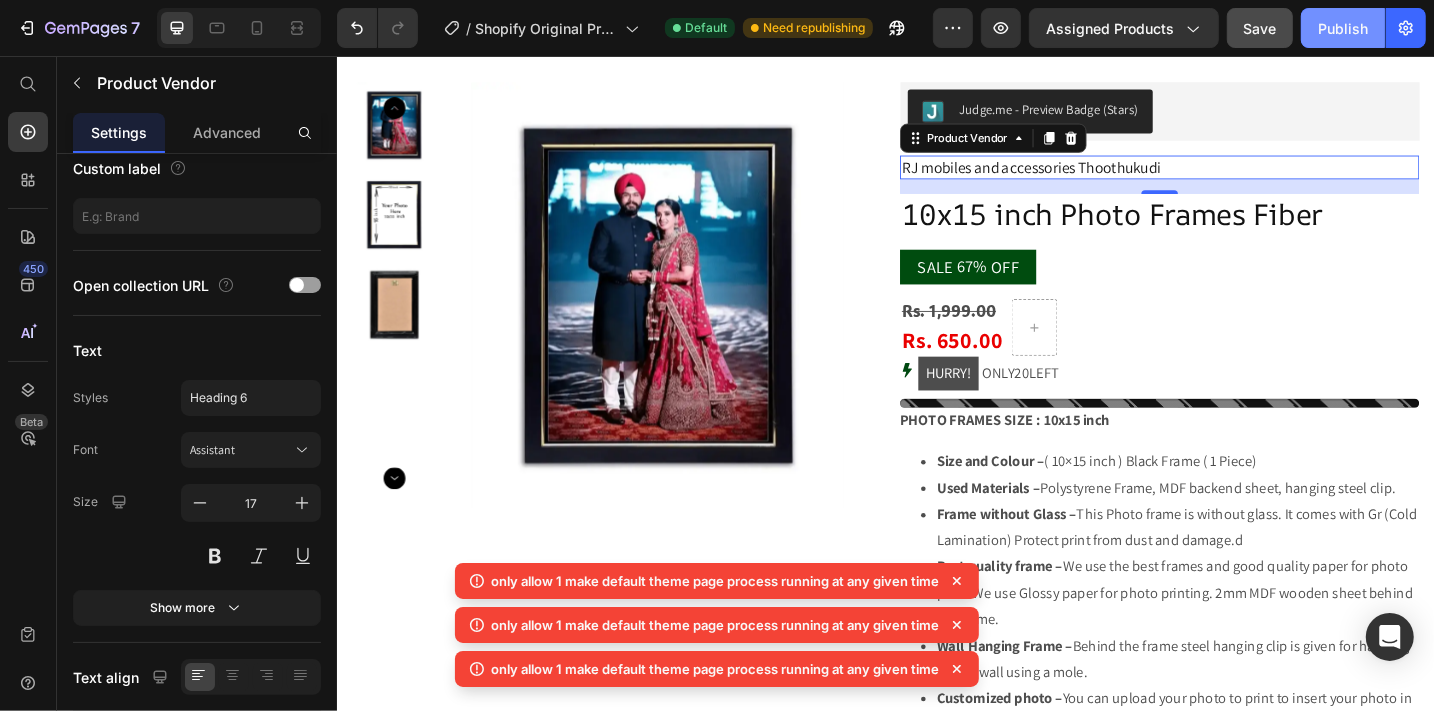 click on "Publish" 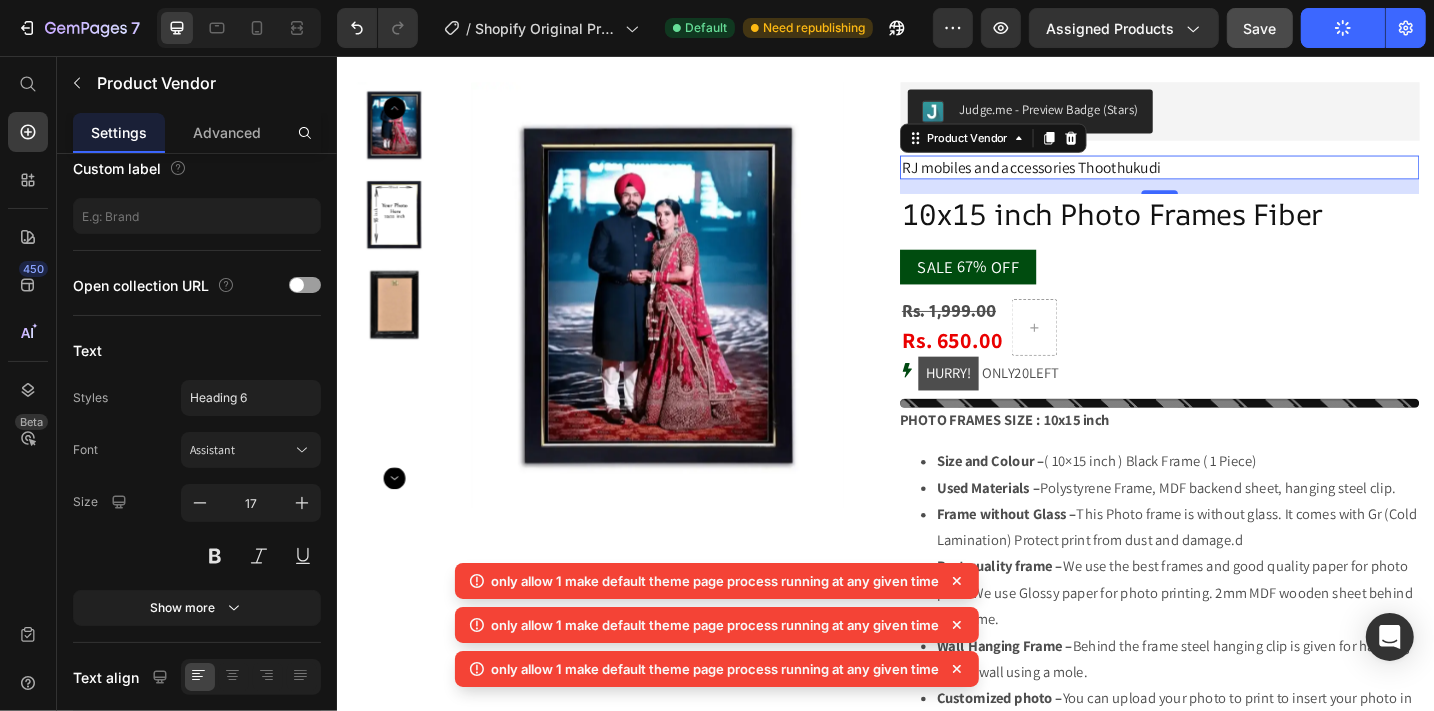 click on "RJ mobiles and accessories Thoothukudi" at bounding box center [1236, 178] 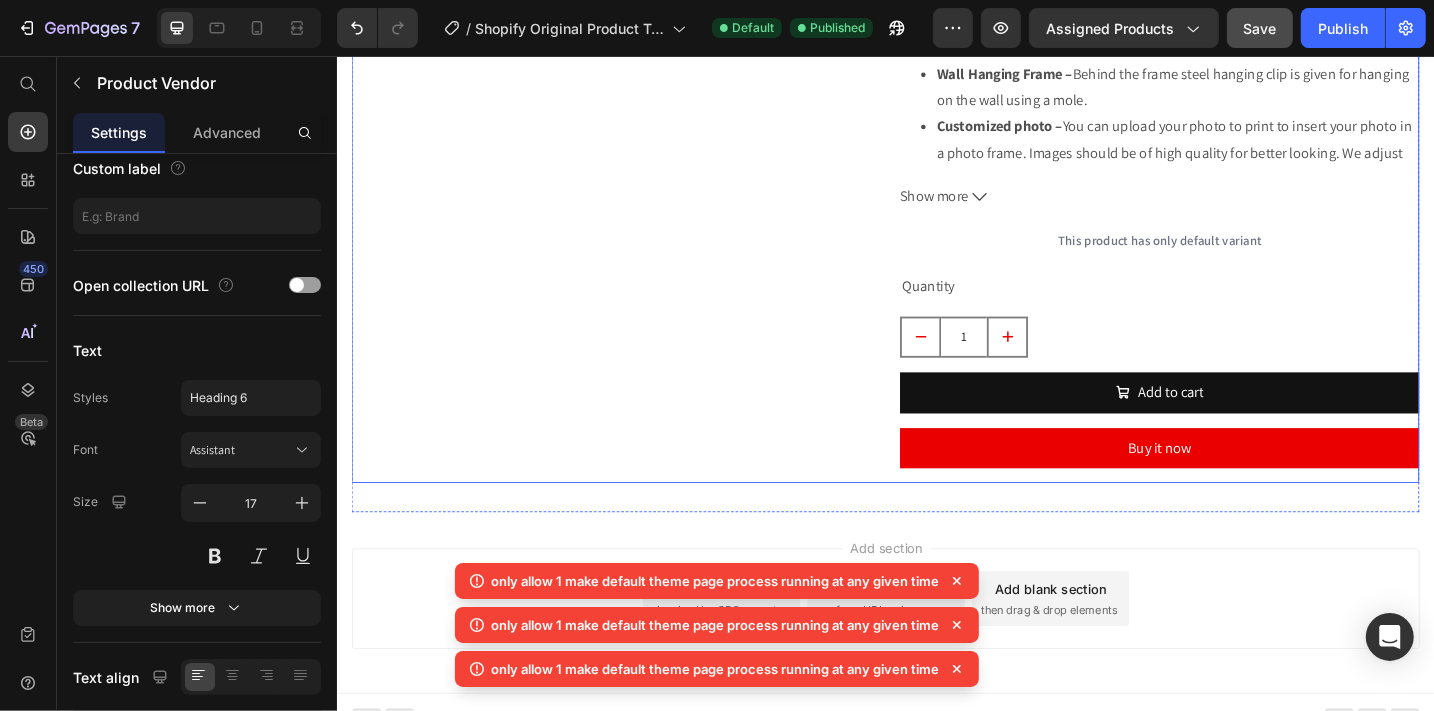 scroll, scrollTop: 1209, scrollLeft: 0, axis: vertical 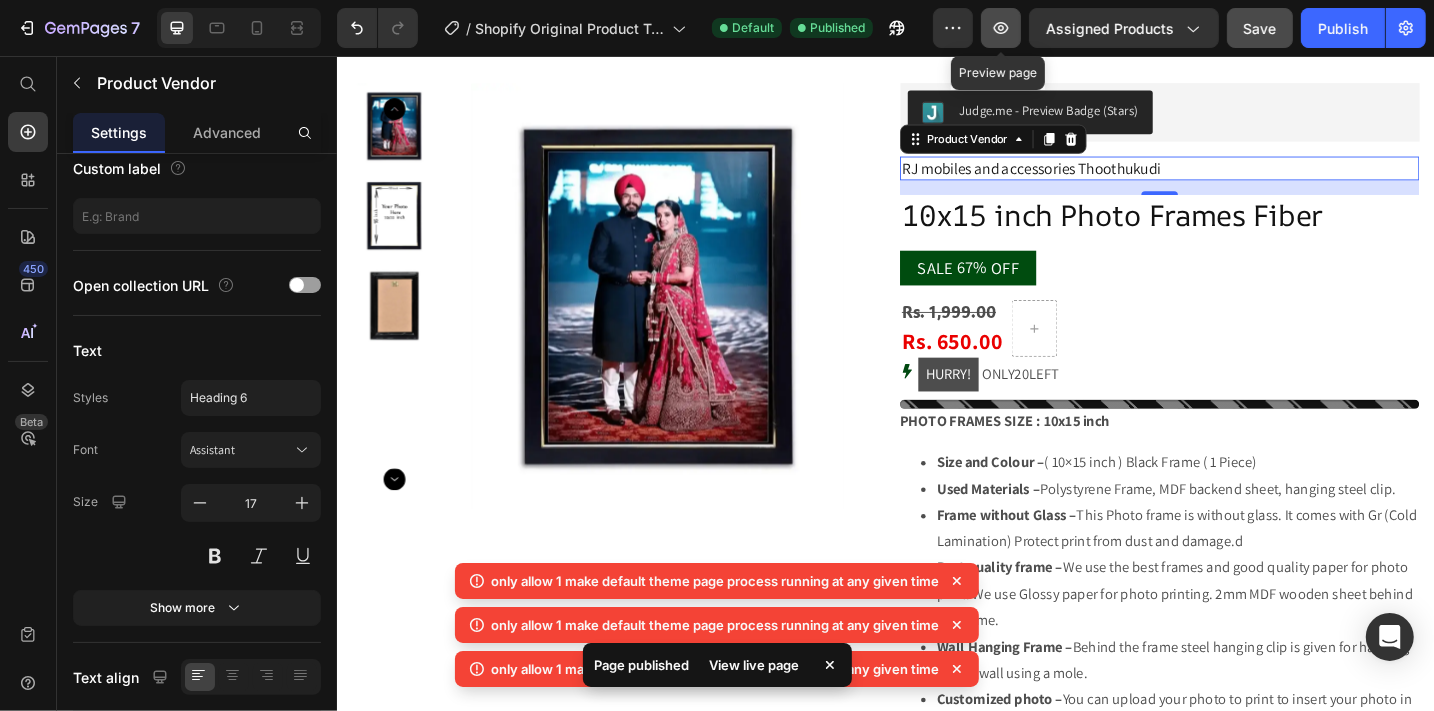 click 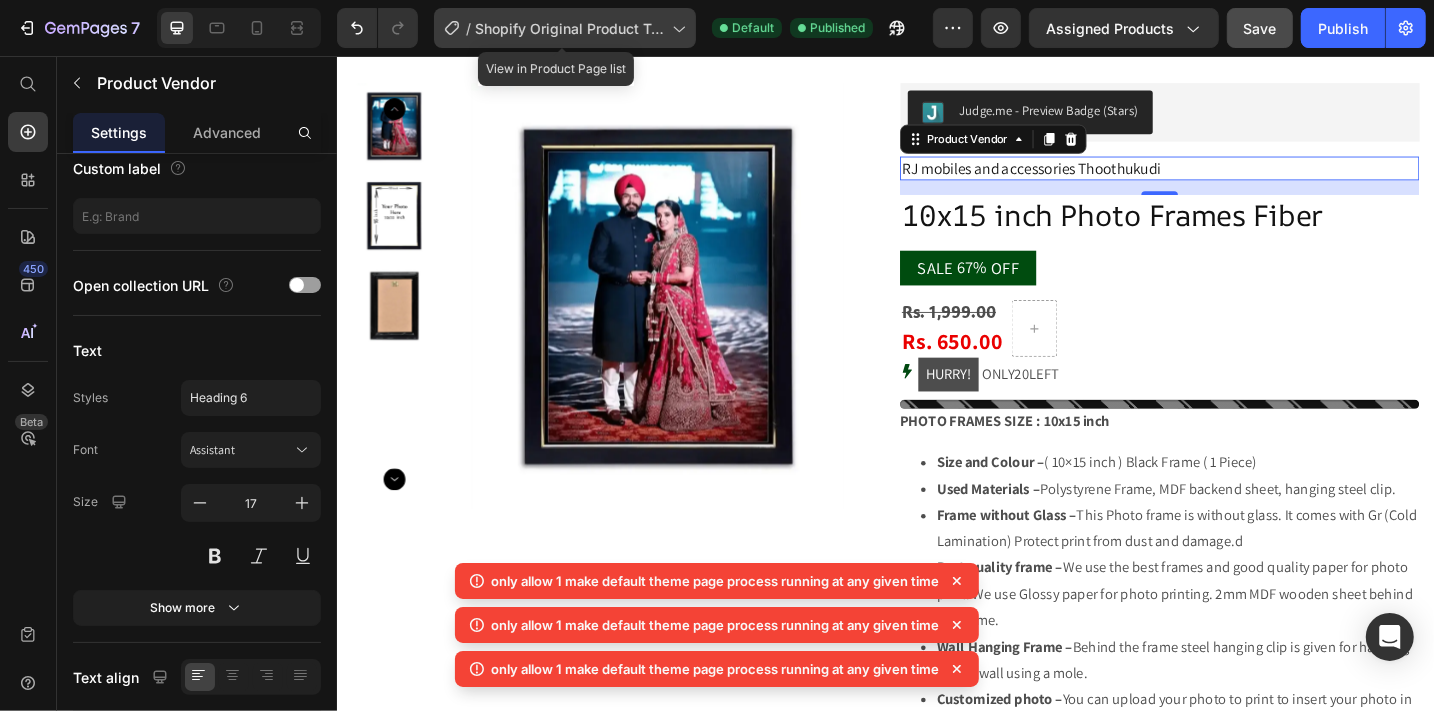 click 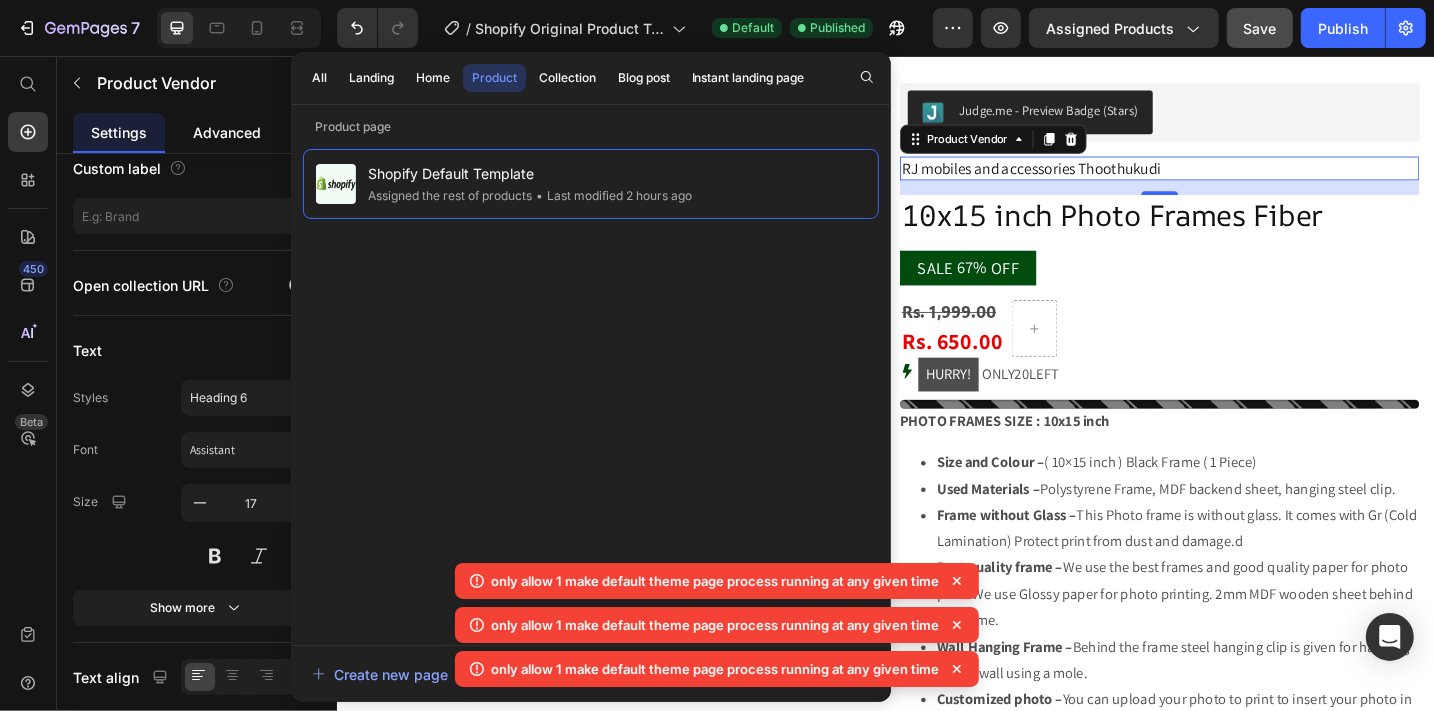 click on "Advanced" at bounding box center [227, 132] 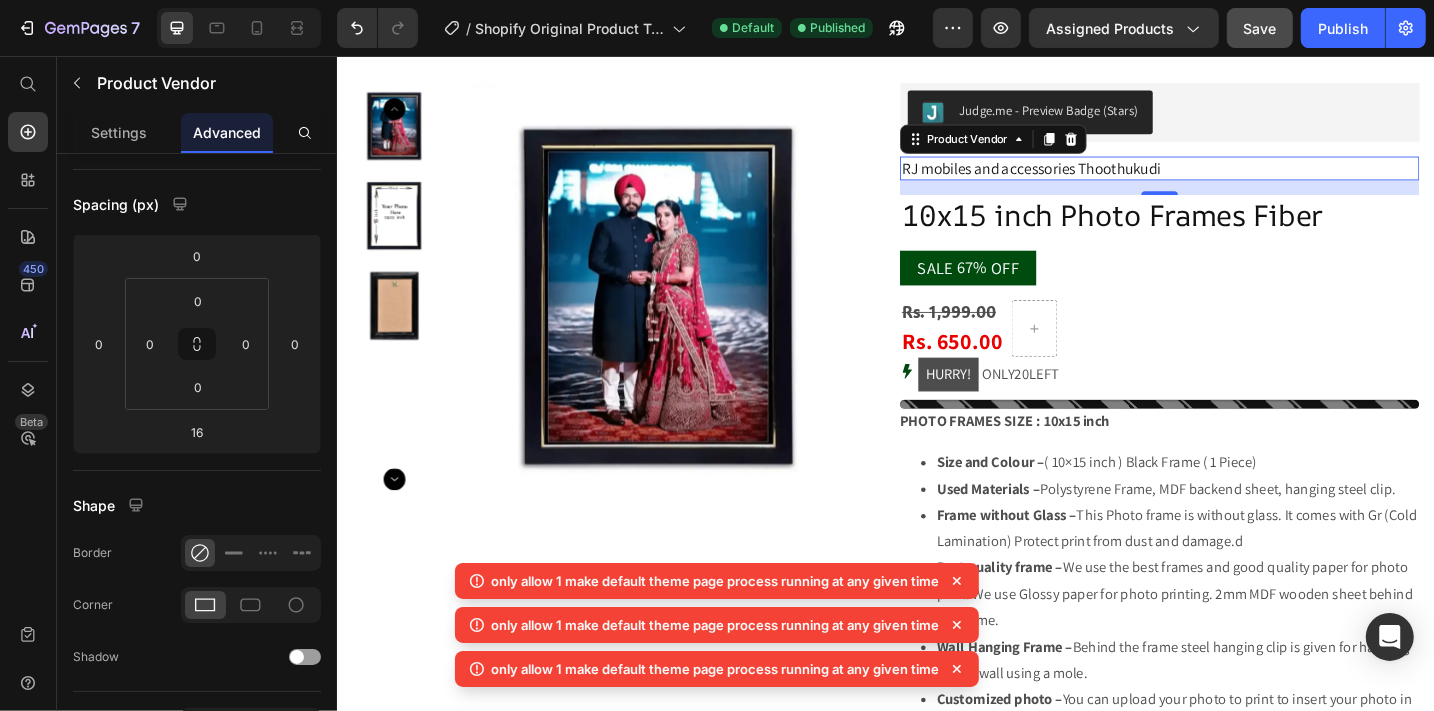 scroll, scrollTop: 0, scrollLeft: 0, axis: both 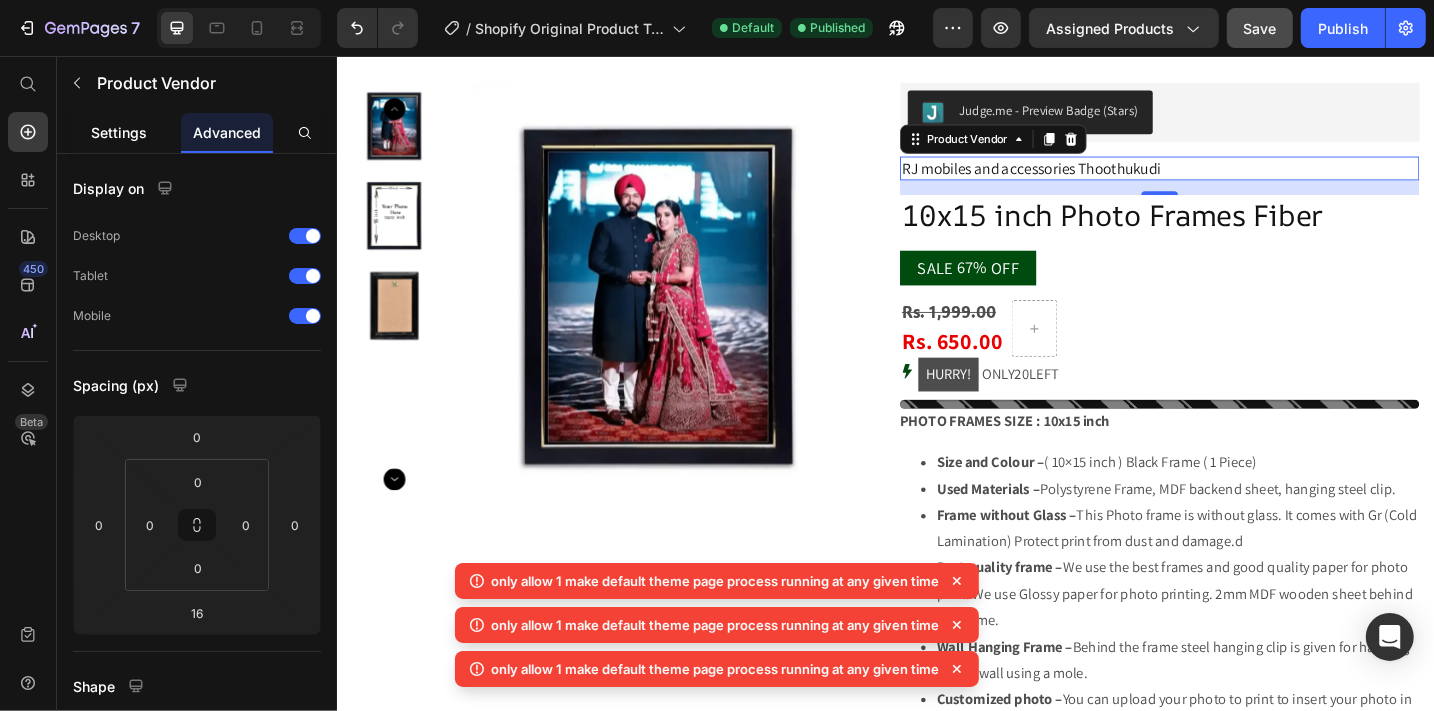 click on "Settings" at bounding box center (119, 132) 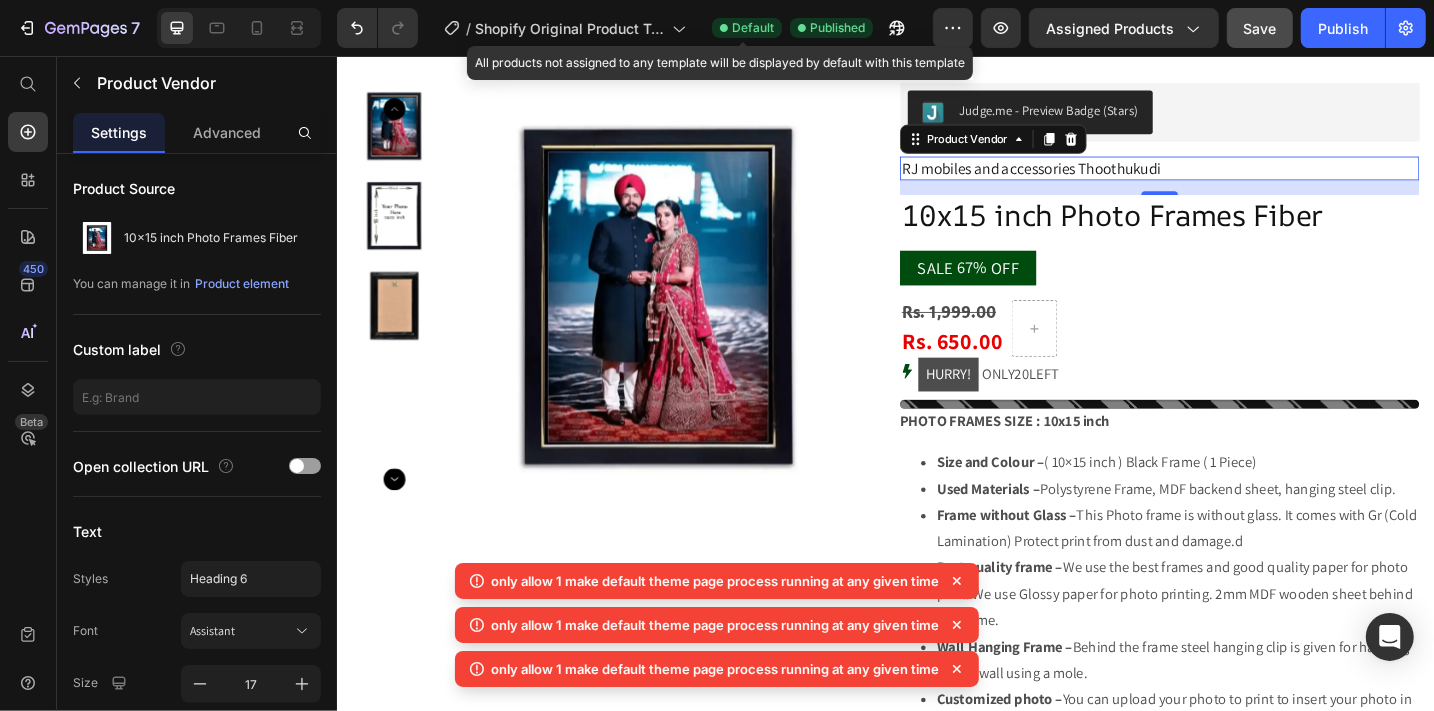 click on "Default" at bounding box center [753, 28] 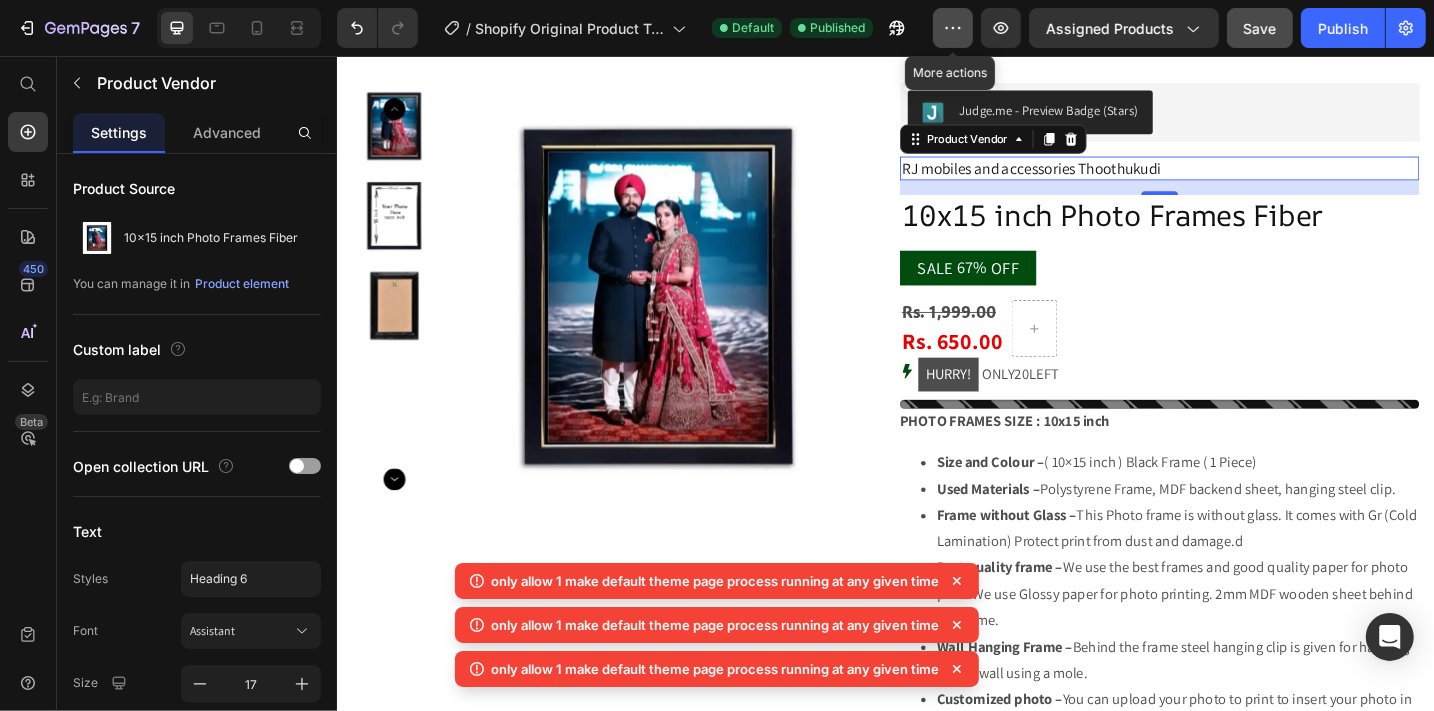 click 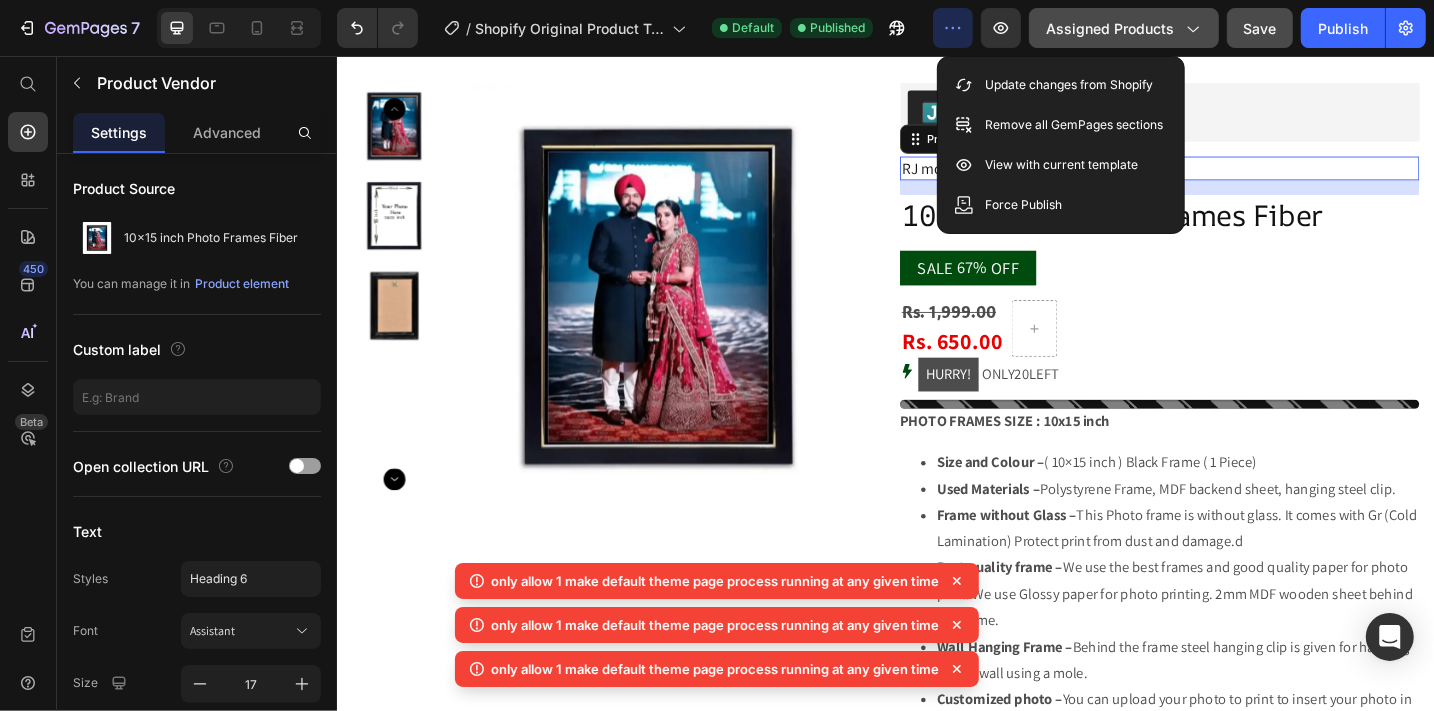 click on "Assigned Products" 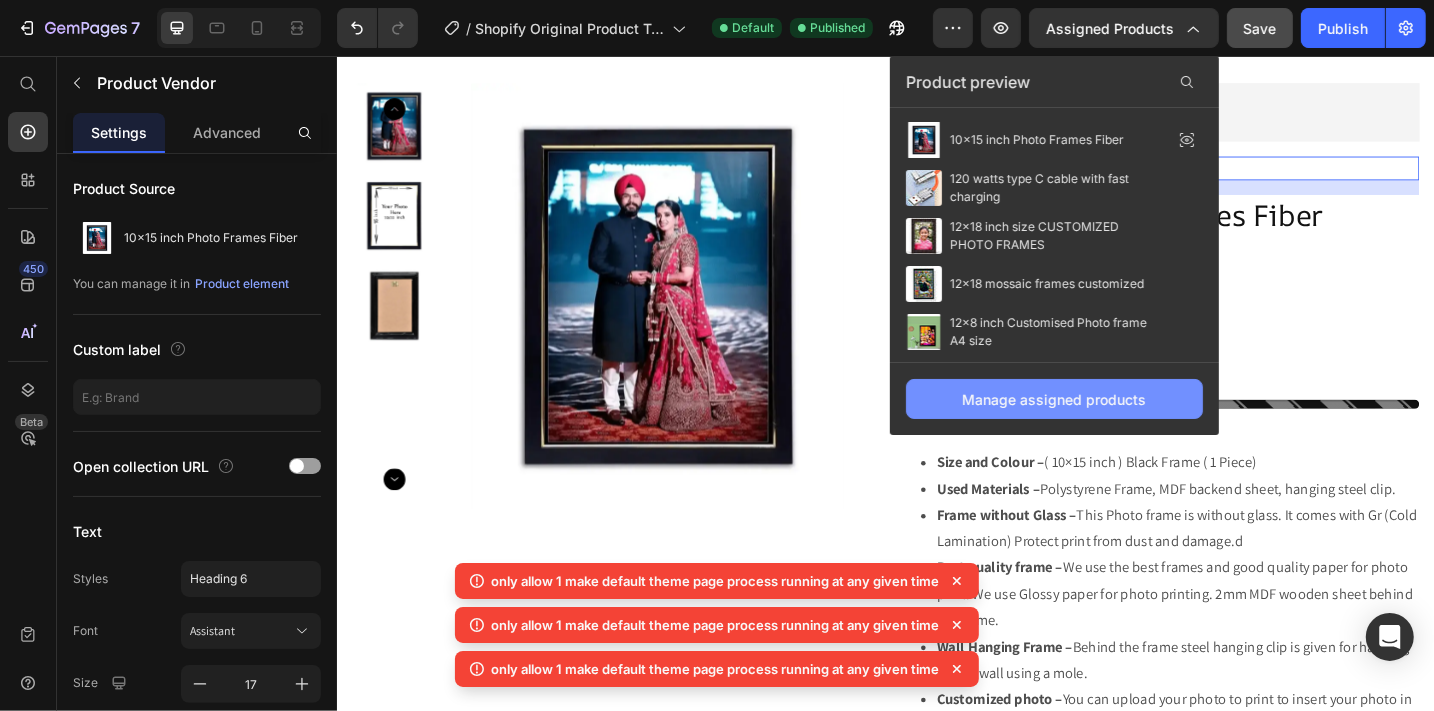 click on "Manage assigned products" at bounding box center [1055, 399] 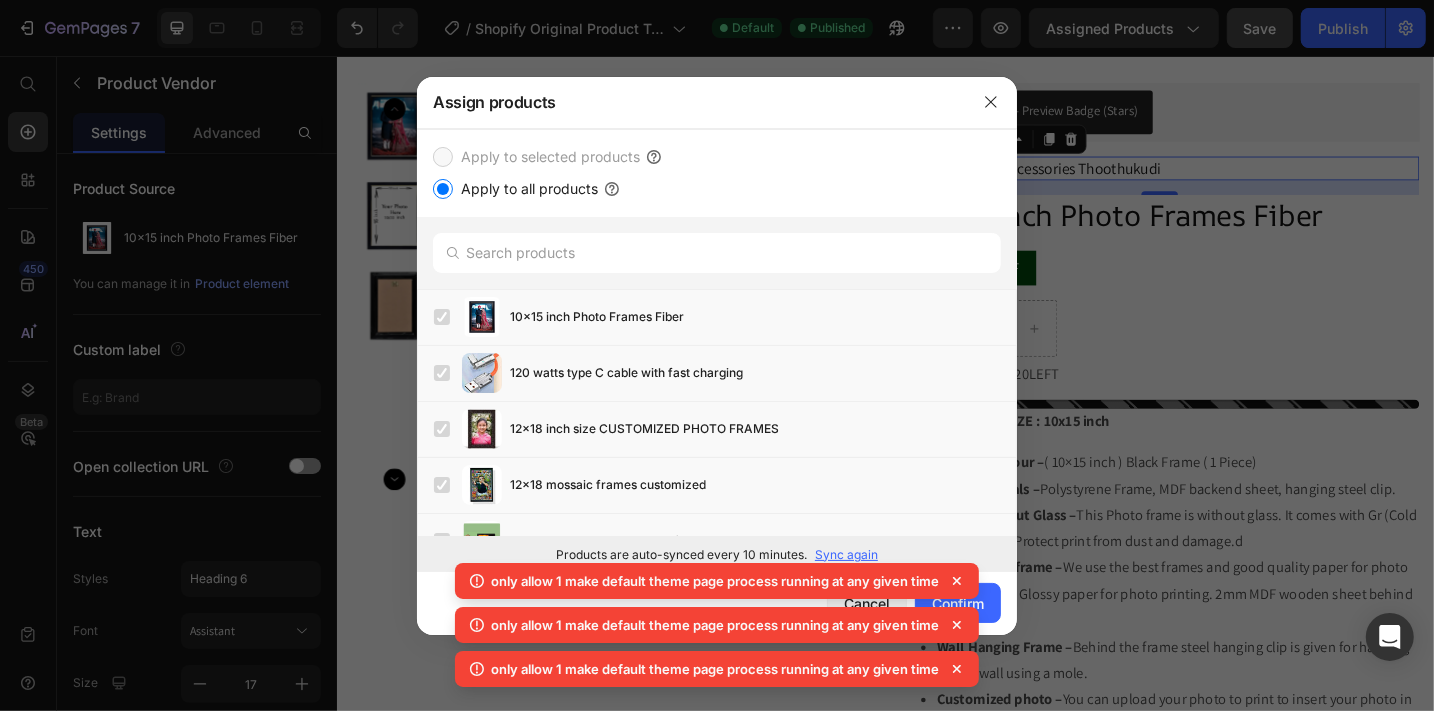 click on "Apply to all products" at bounding box center [525, 189] 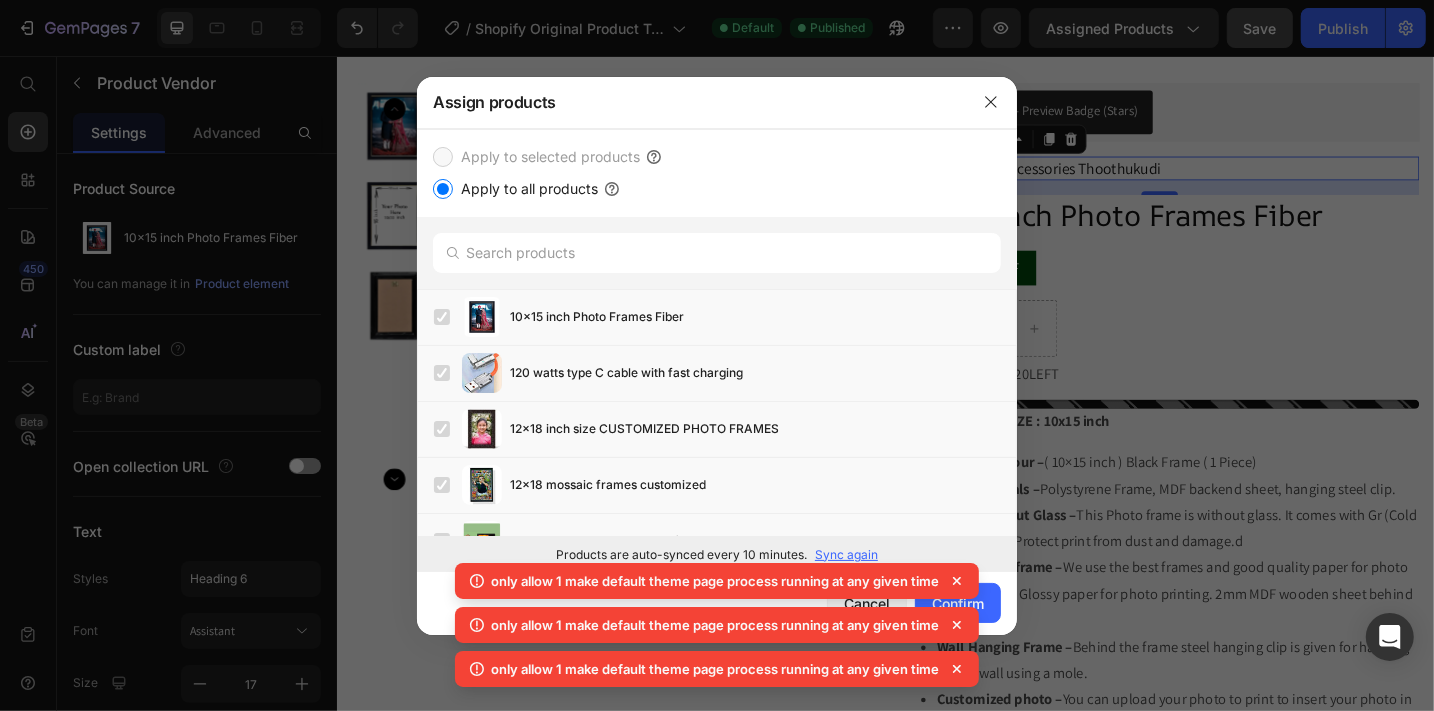 click on "only allow 1 make default theme page process running at any given time only allow 1 make default theme page process running at any given time only allow 1 make default theme page process running at any given time" 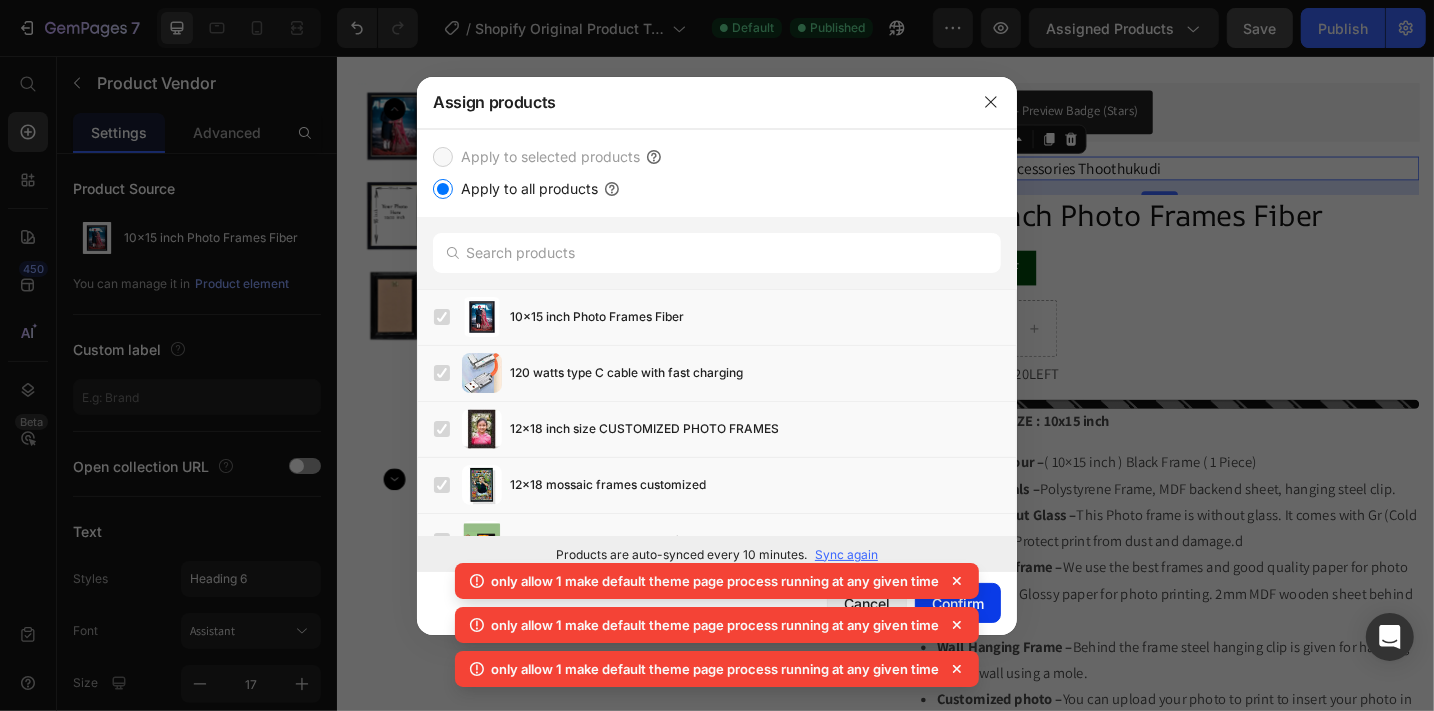 click on "Confirm" 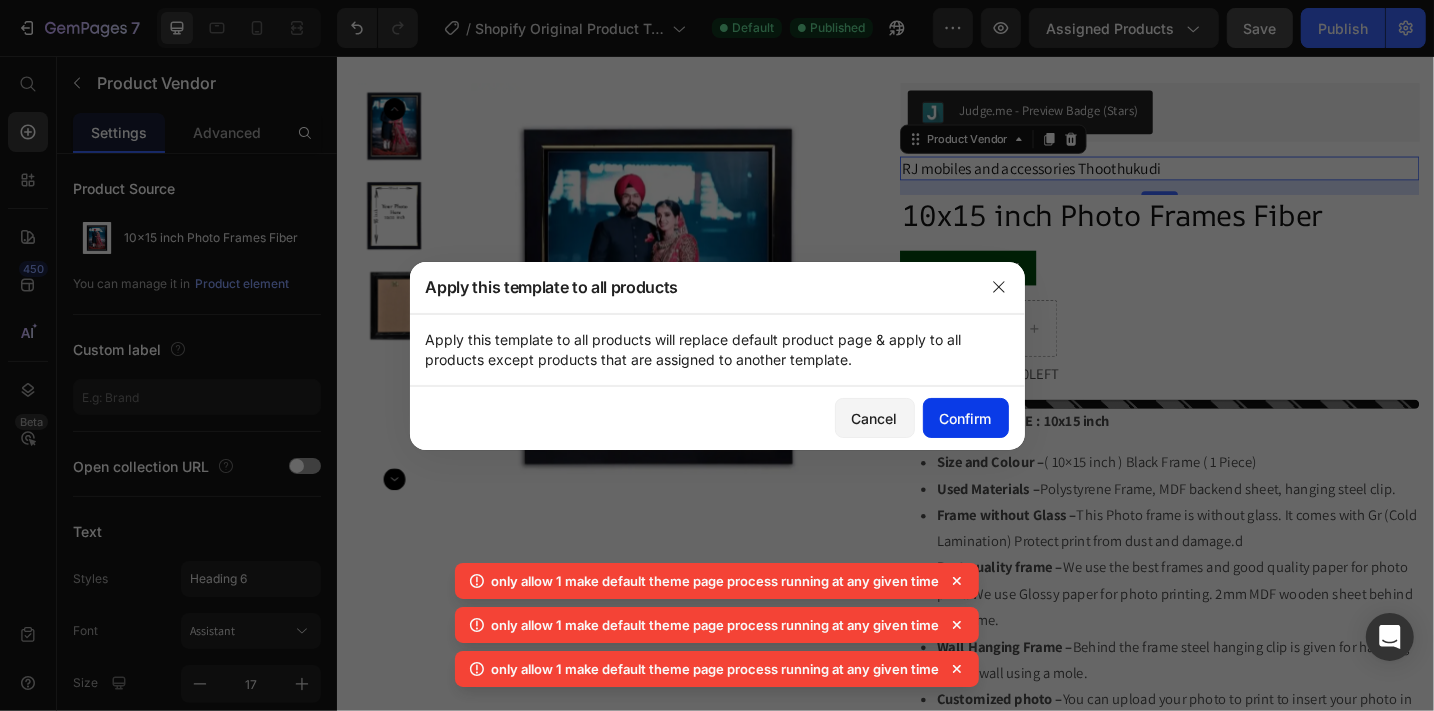 click on "Confirm" at bounding box center [966, 418] 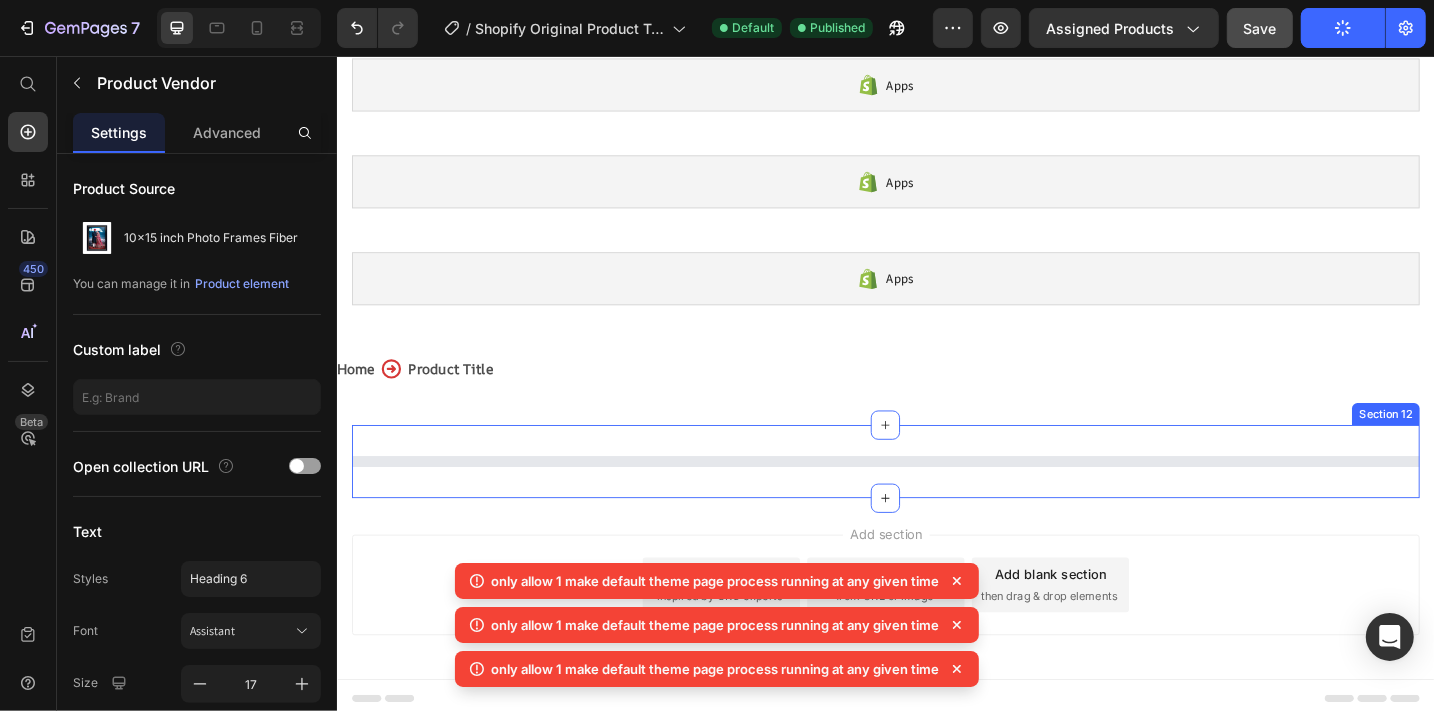 scroll, scrollTop: 1209, scrollLeft: 0, axis: vertical 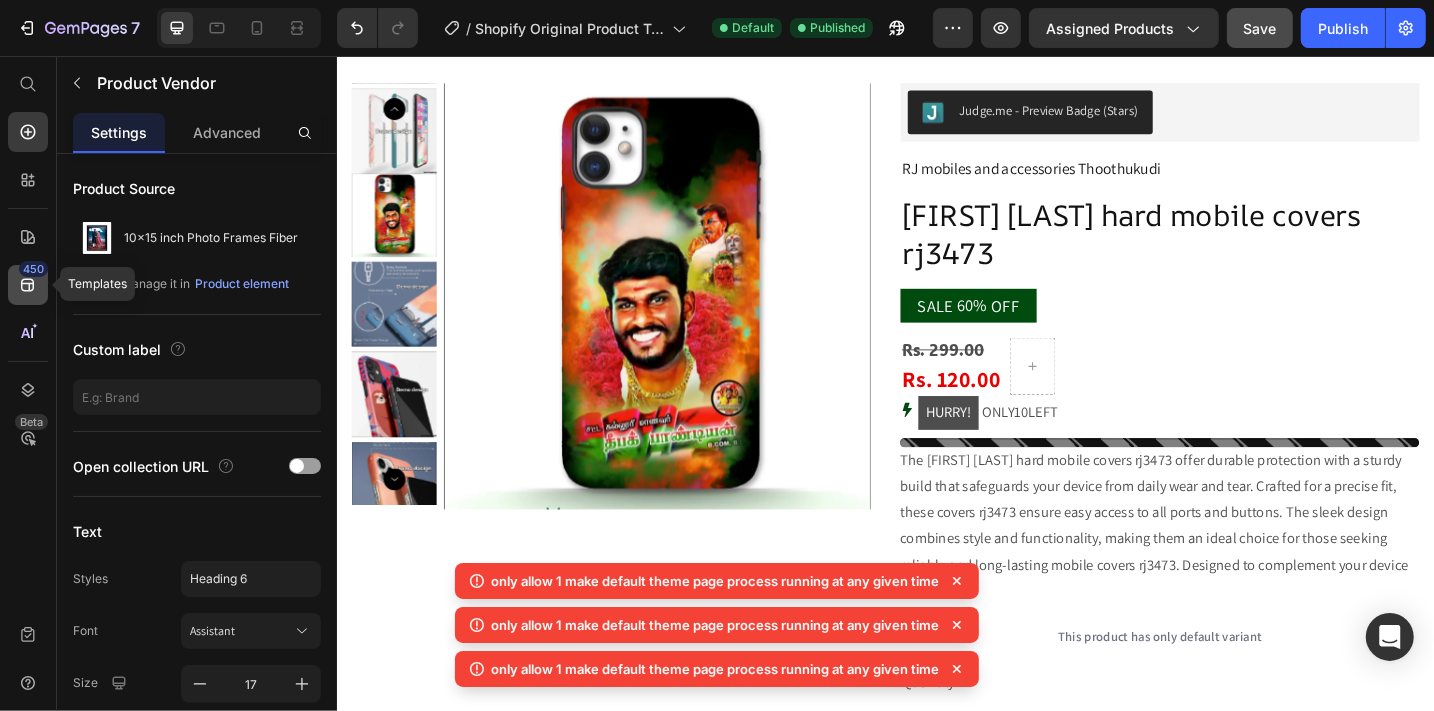click 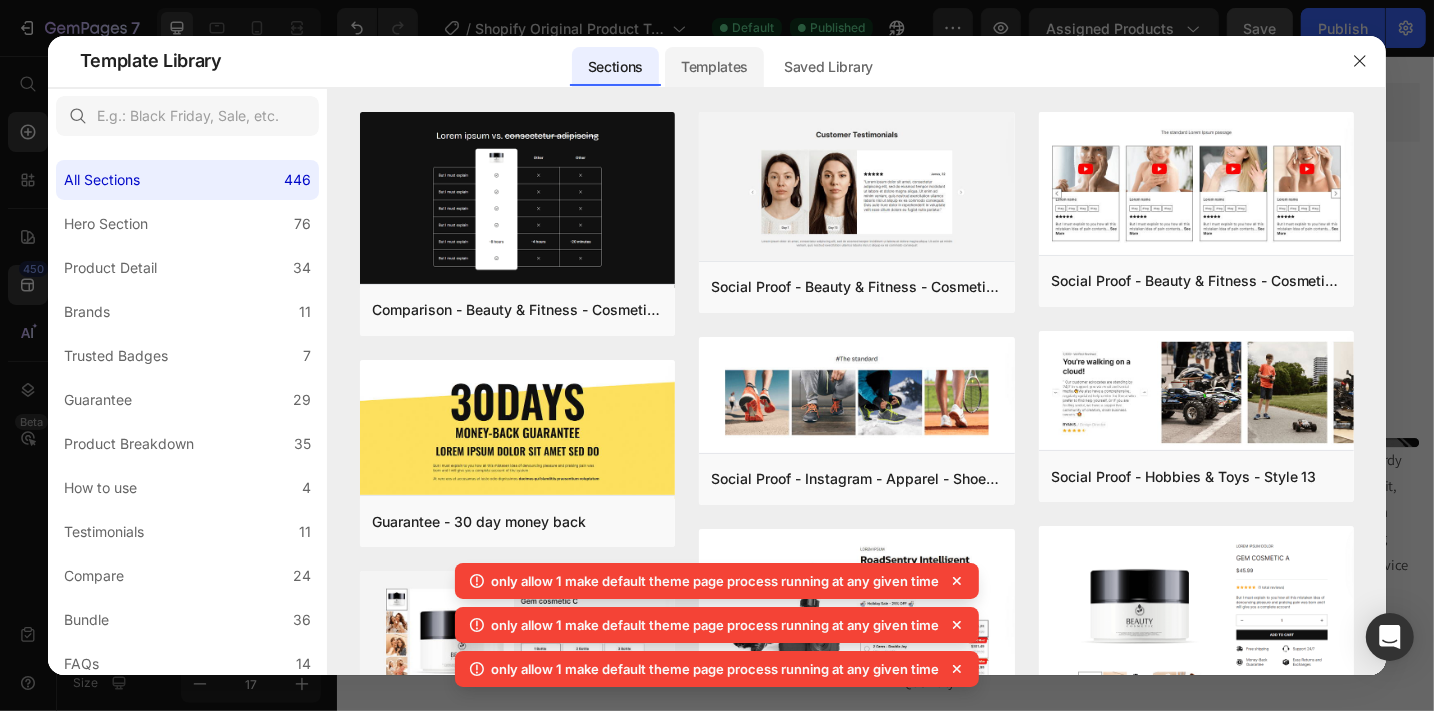 click on "Templates" 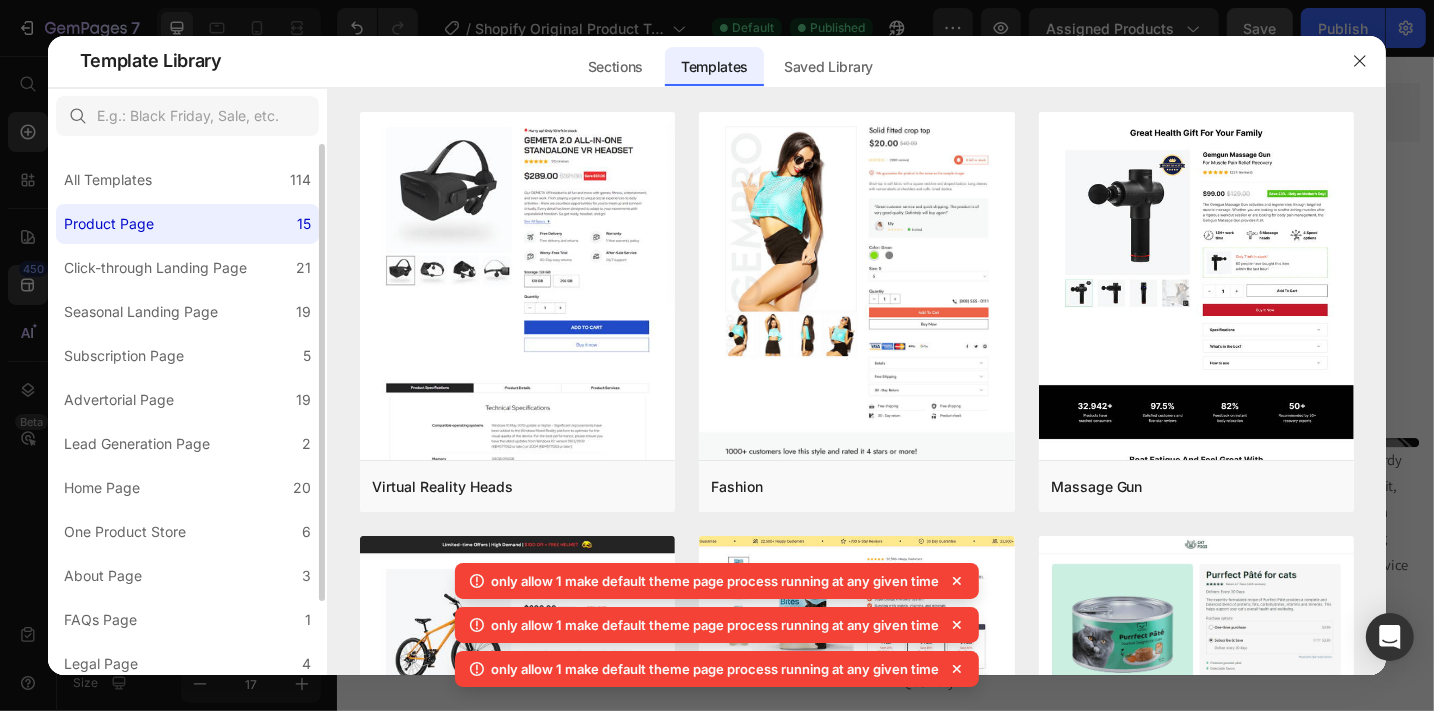 click on "Product Page 15" 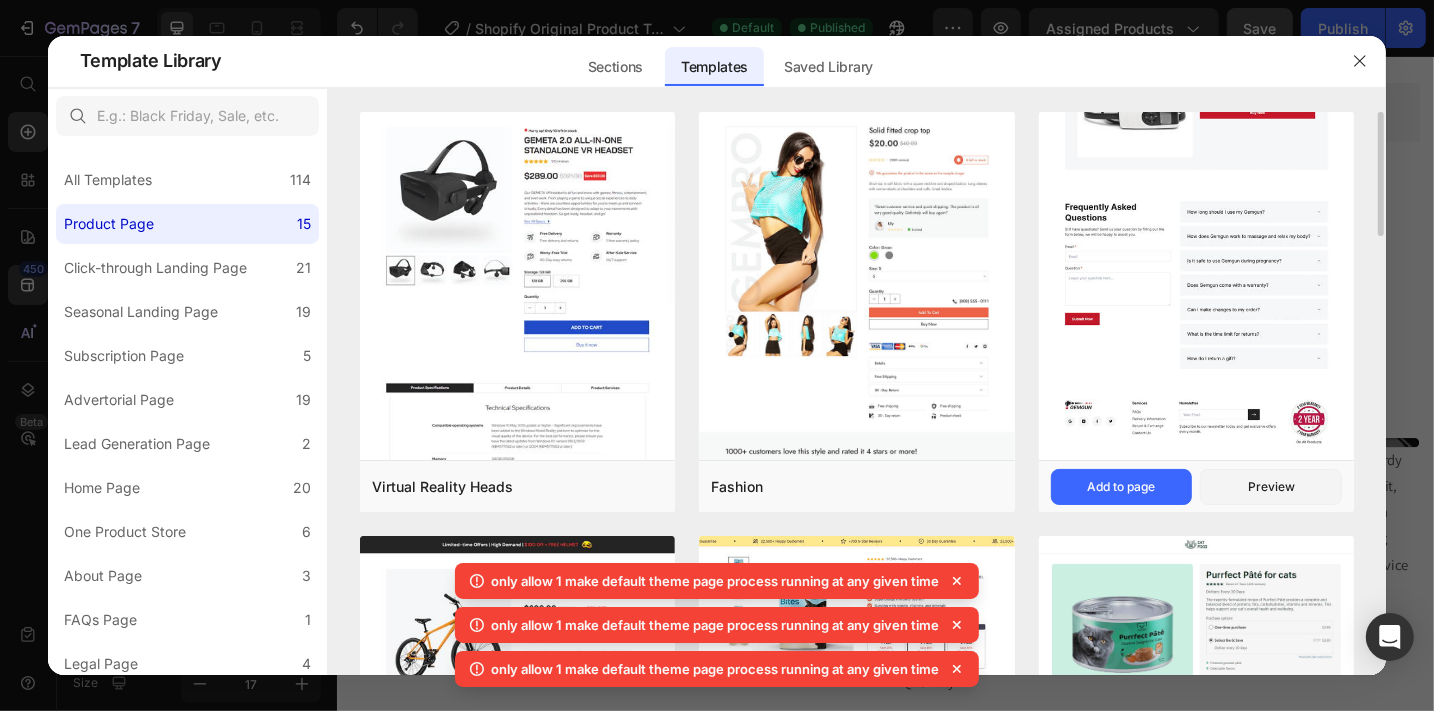 click at bounding box center [1196, -357] 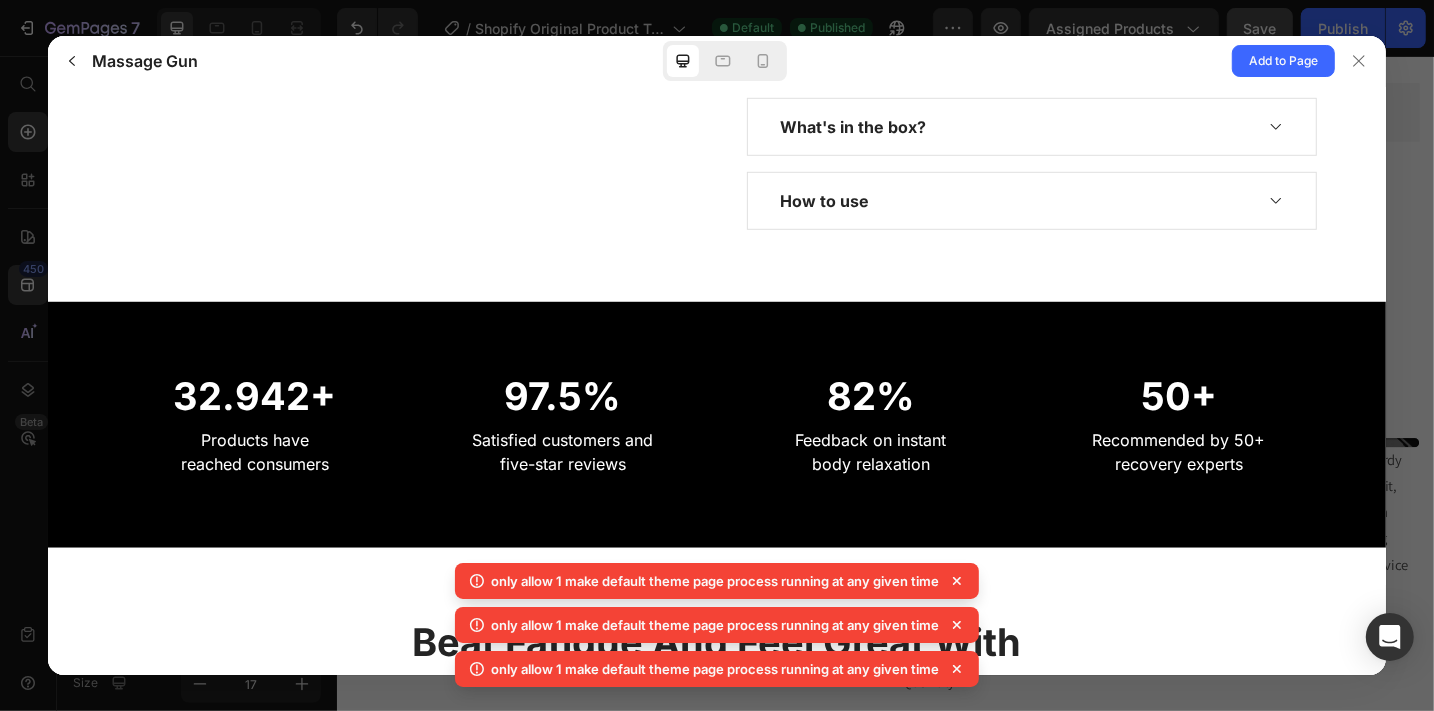 scroll, scrollTop: 514, scrollLeft: 0, axis: vertical 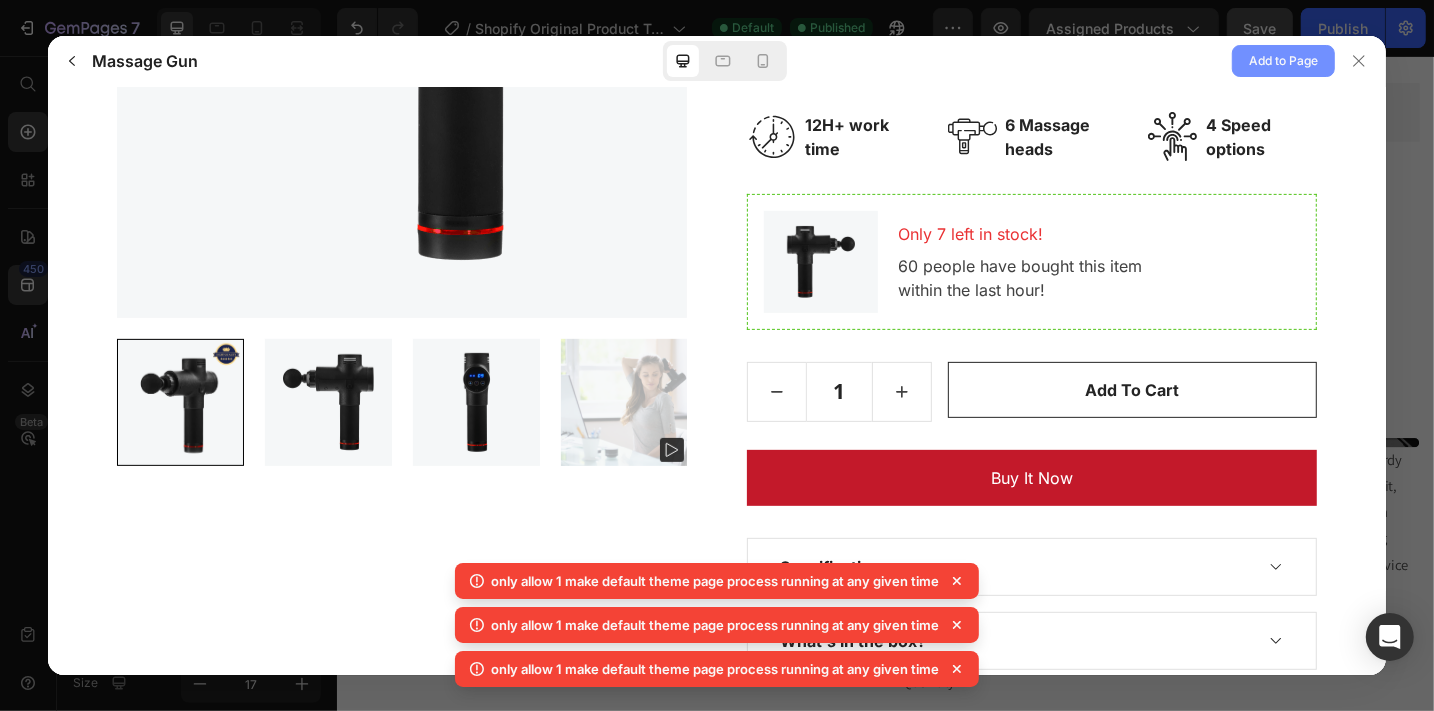 click on "Add to Page" 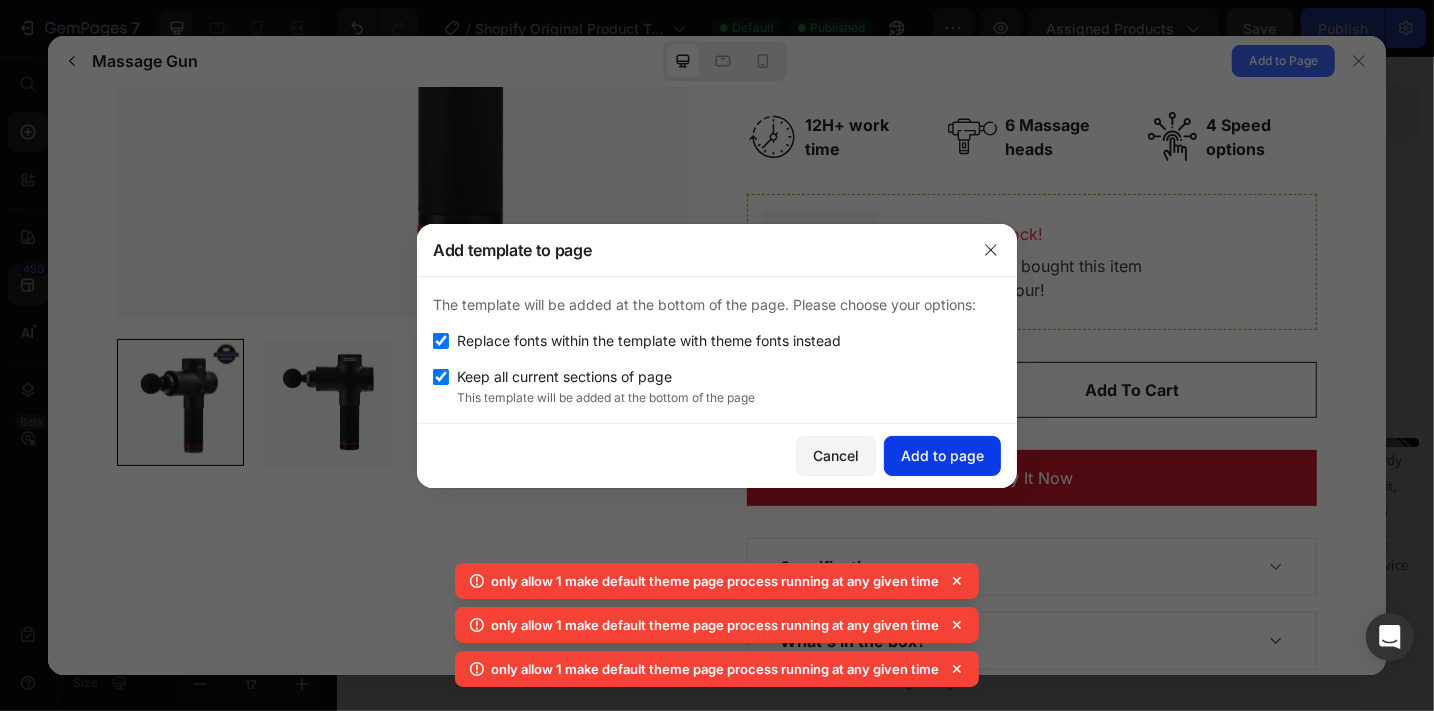 click on "Add to page" 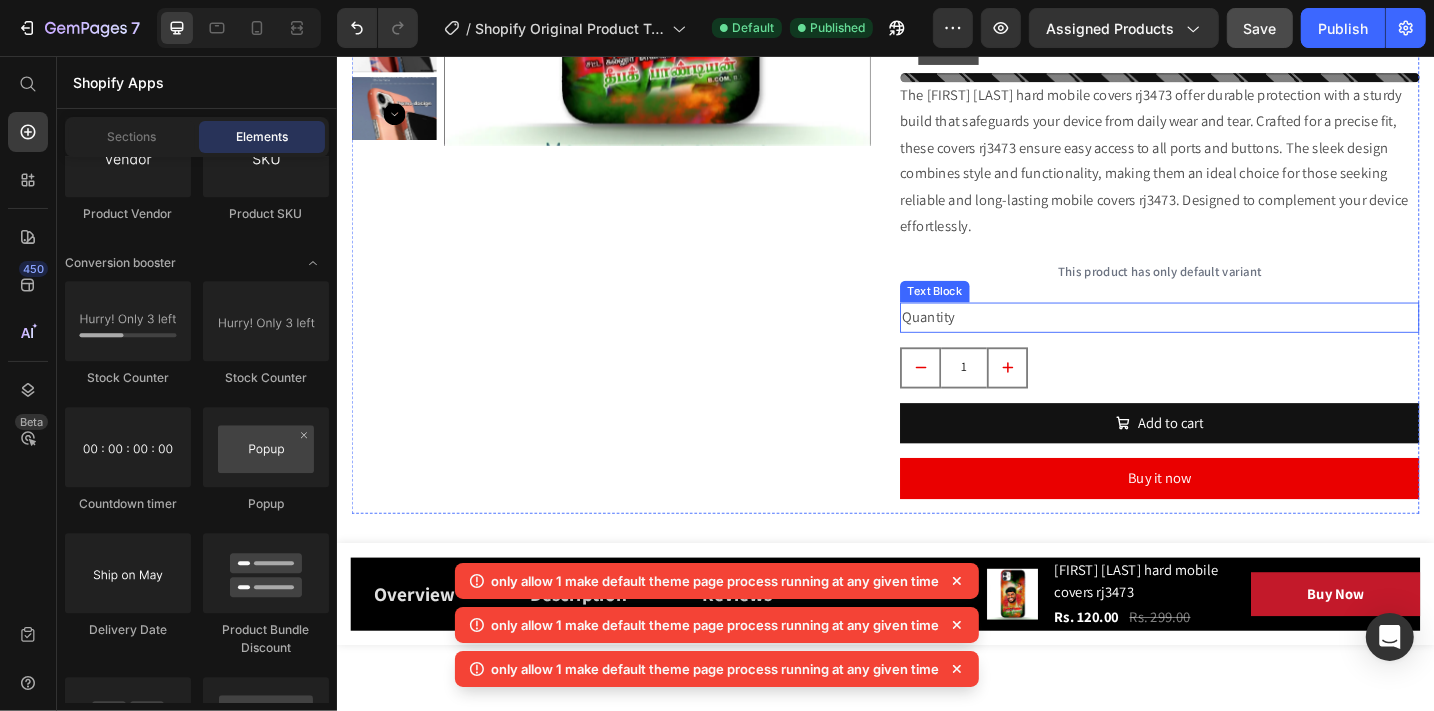 scroll, scrollTop: 2234, scrollLeft: 0, axis: vertical 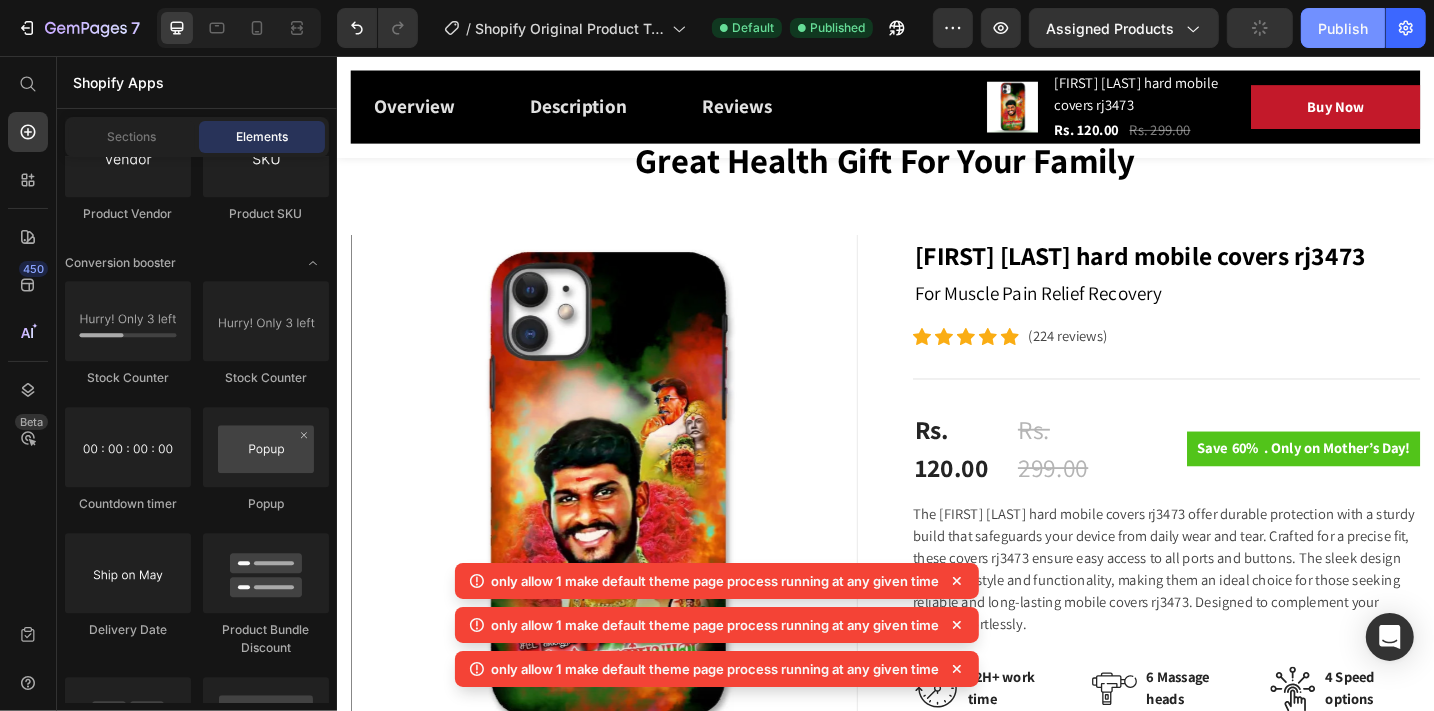 click on "Publish" at bounding box center [1343, 28] 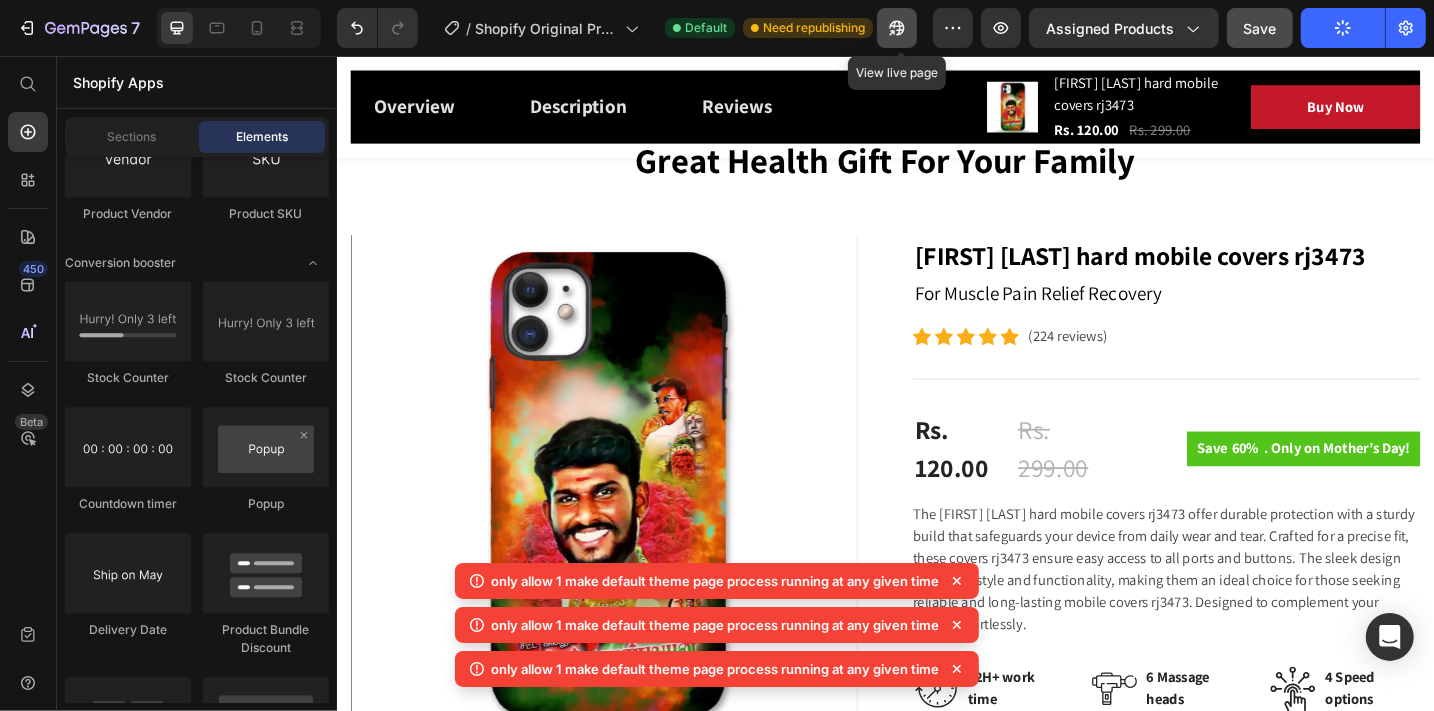 click 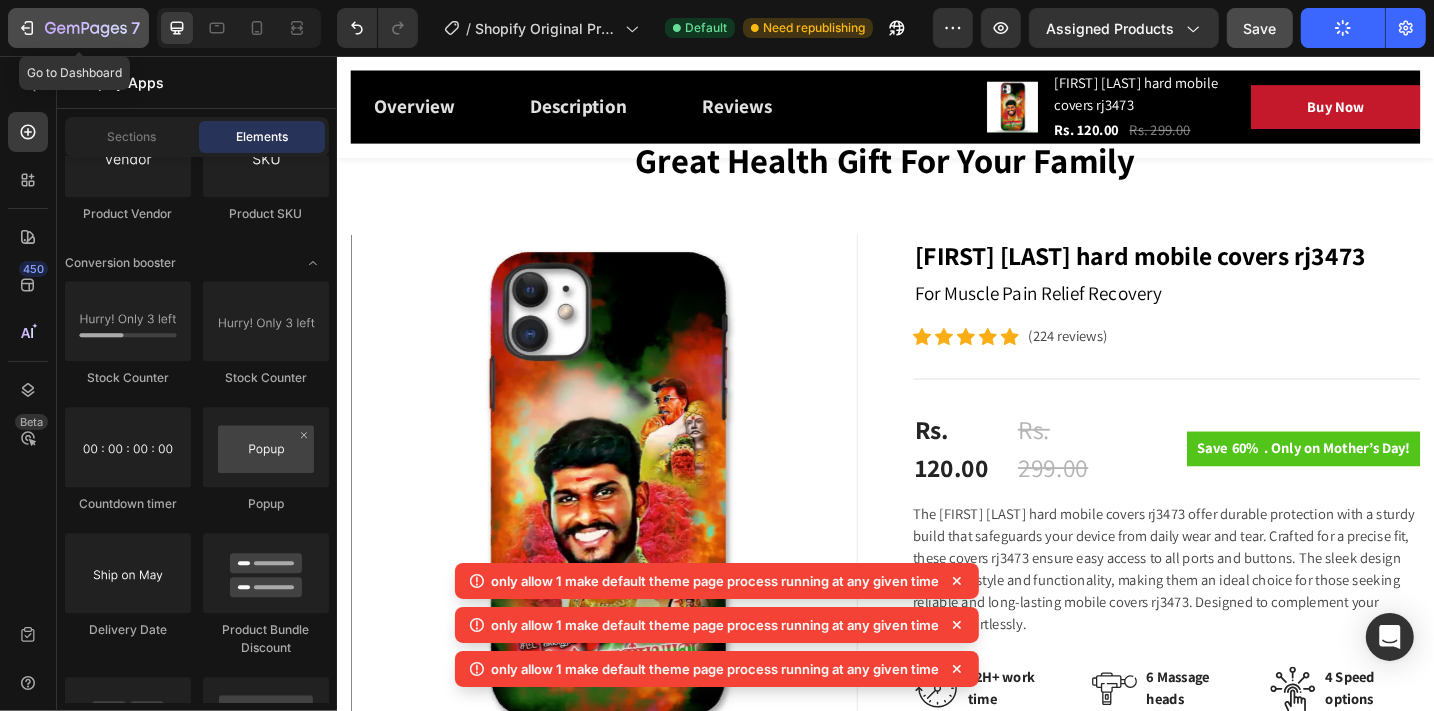 click 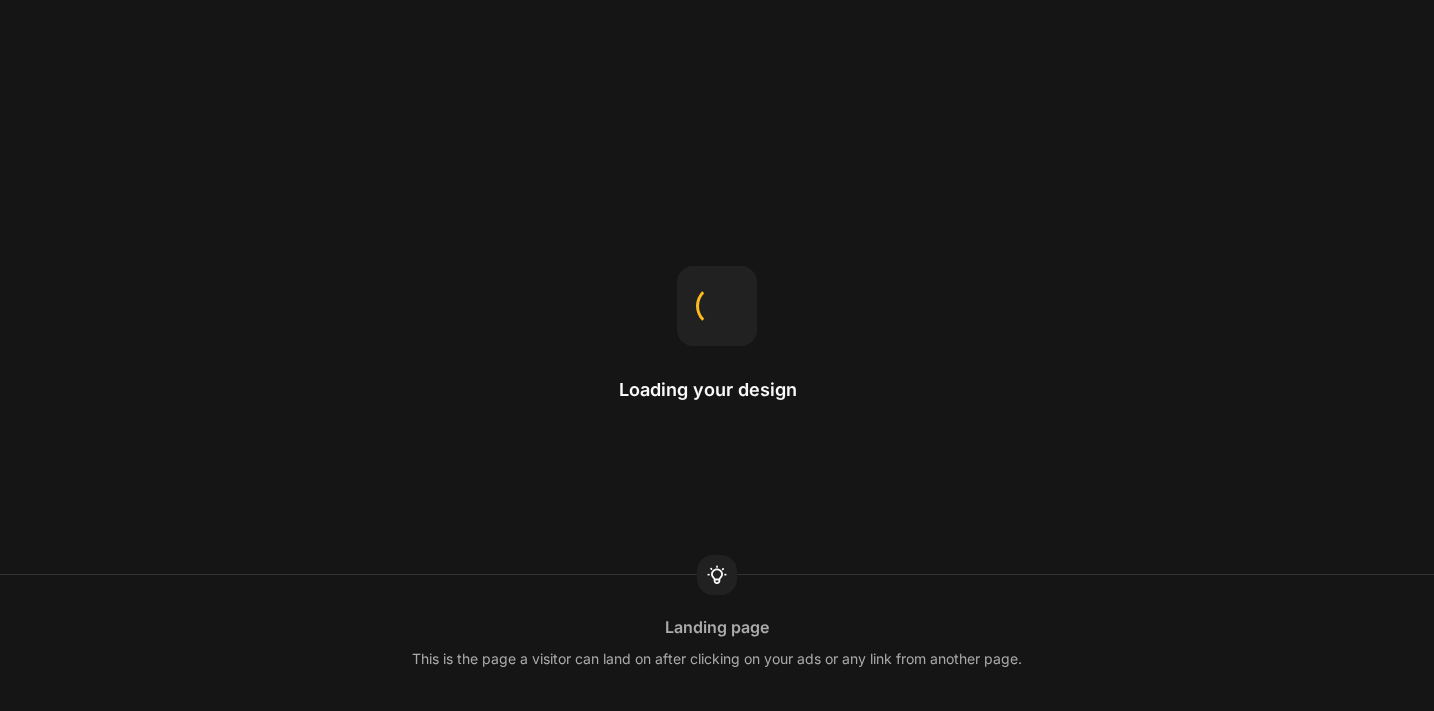 scroll, scrollTop: 0, scrollLeft: 0, axis: both 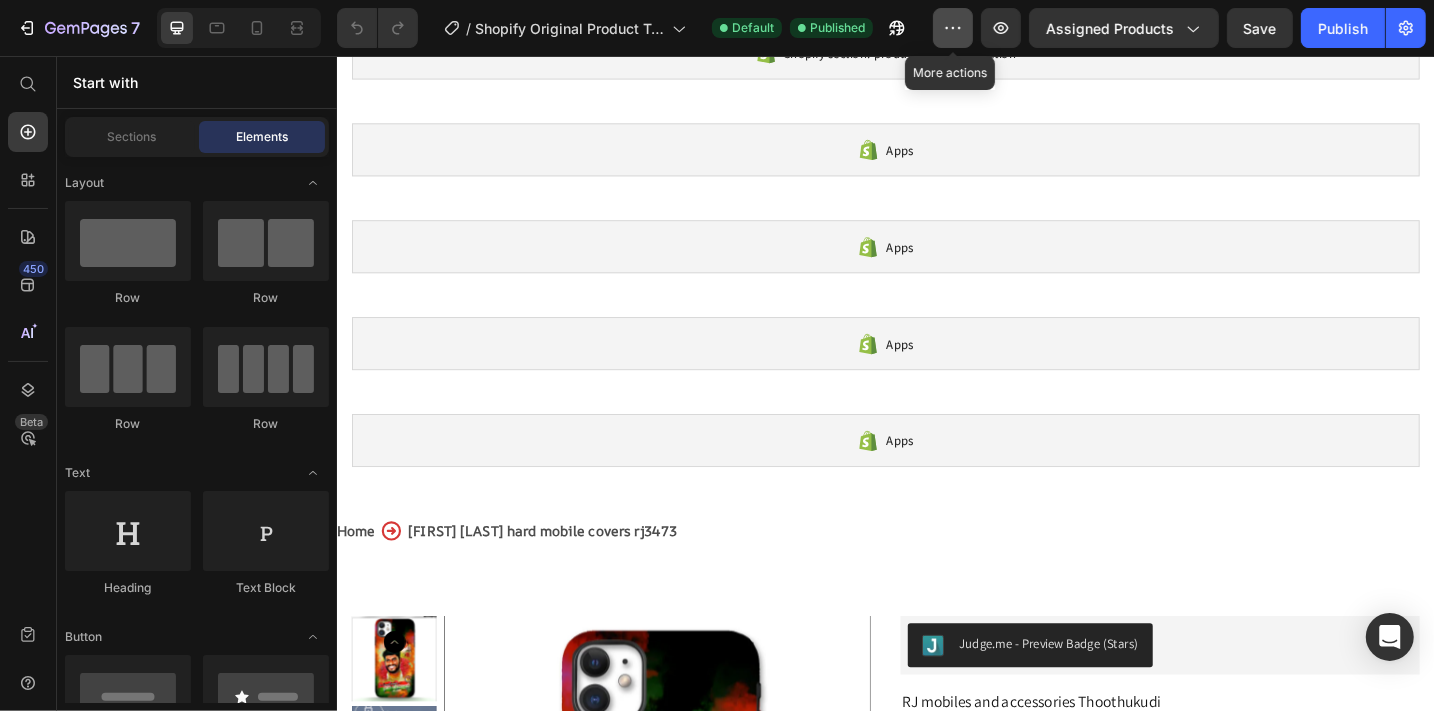 click 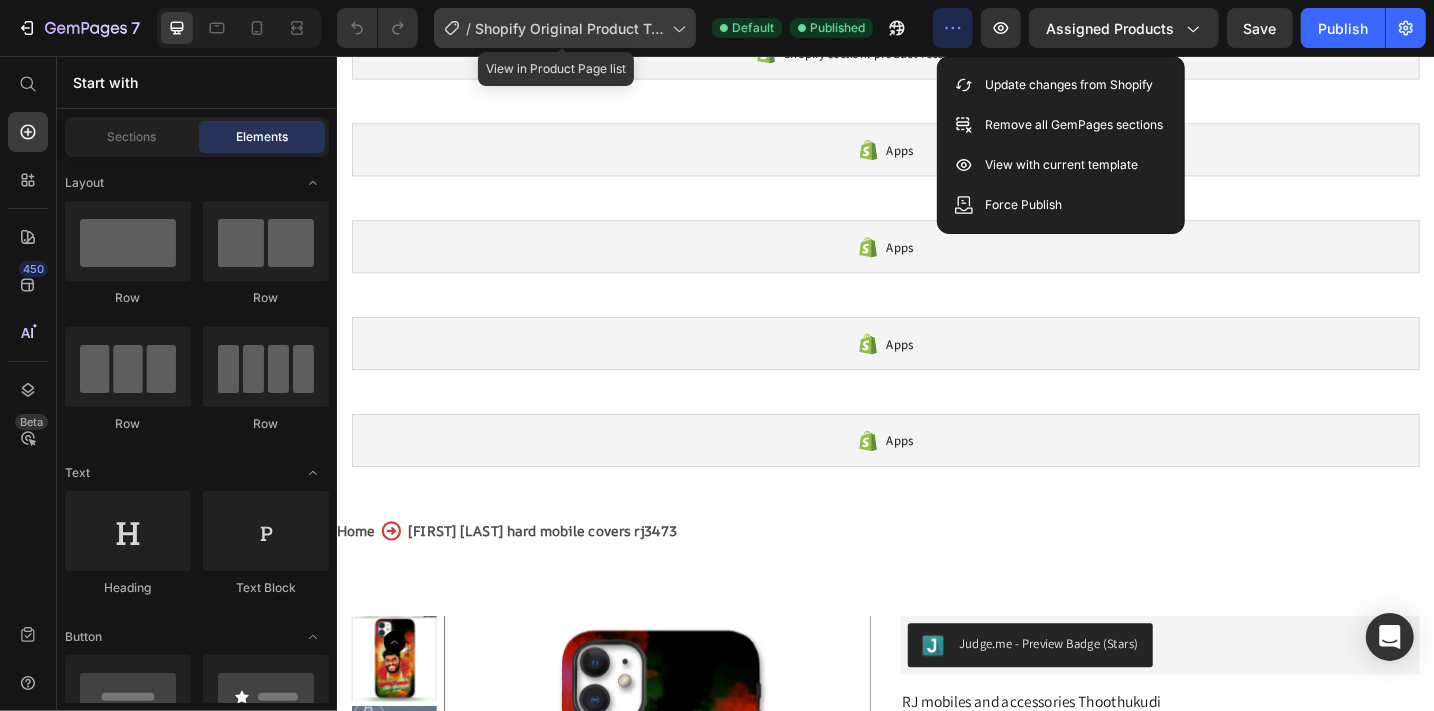 click on "Shopify Original Product Template" at bounding box center (569, 28) 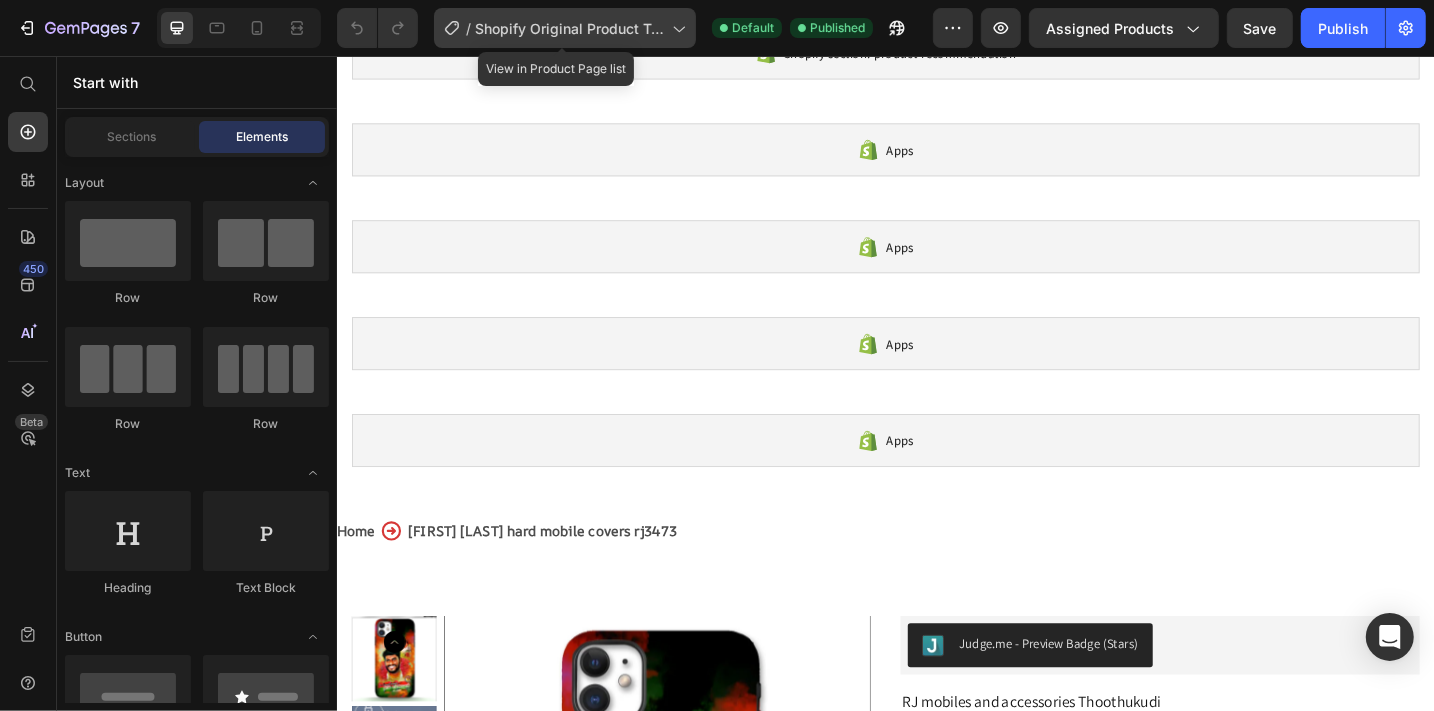 click on "Shopify Original Product Template" at bounding box center [569, 28] 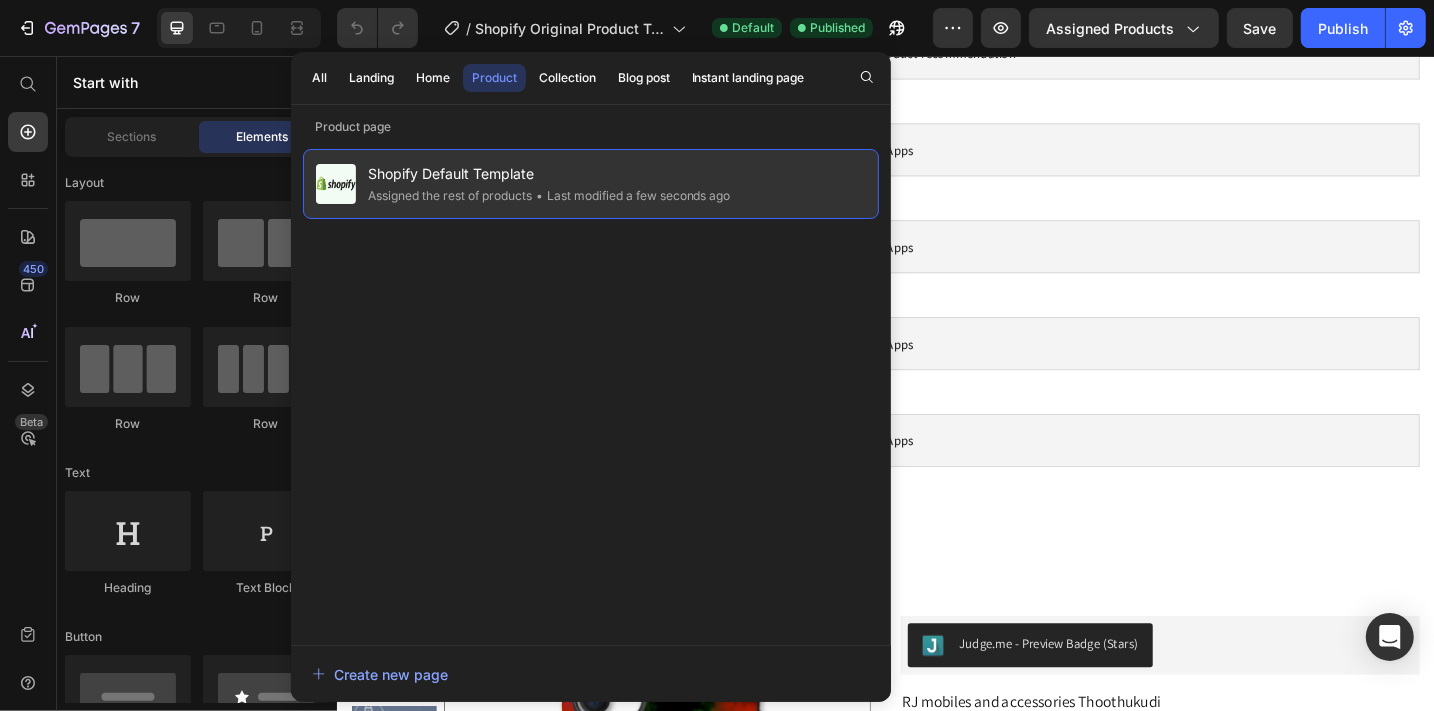 click on "Shopify Default Template" at bounding box center (549, 174) 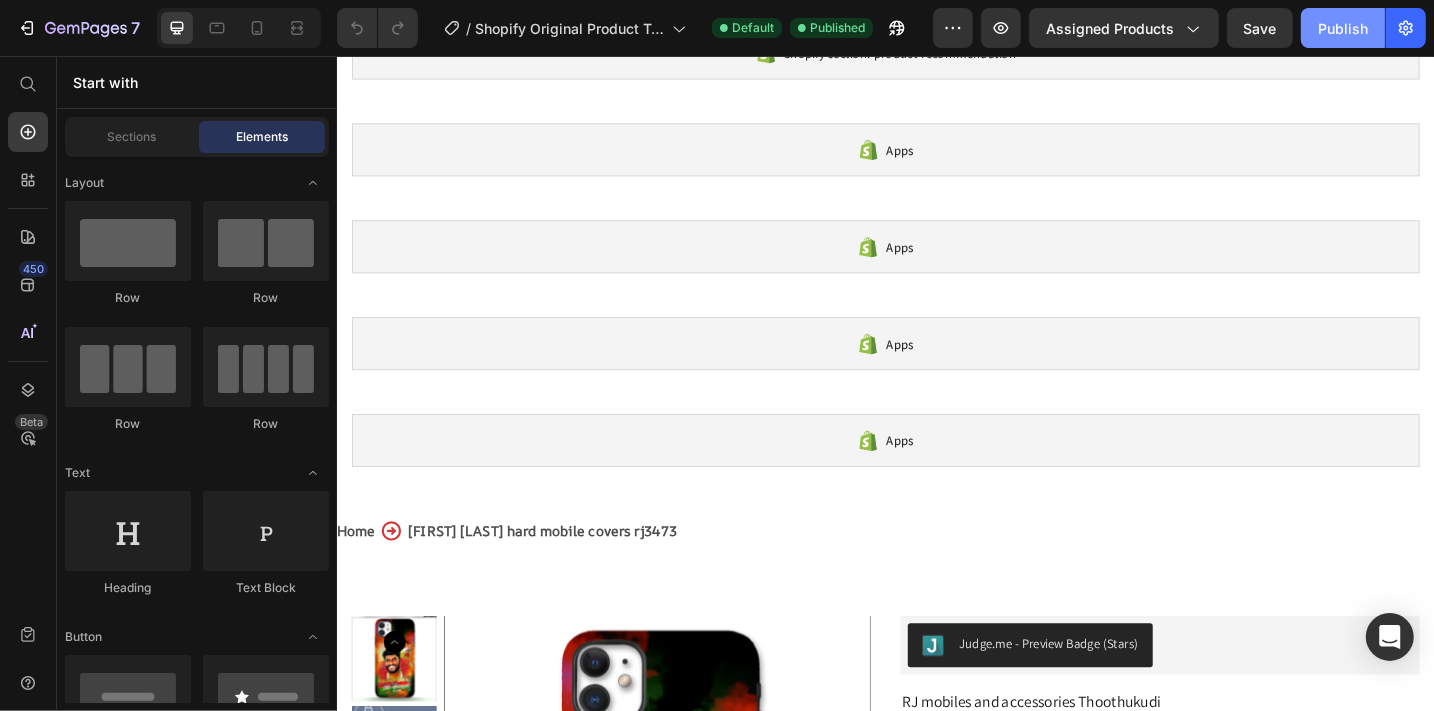 click on "Publish" at bounding box center (1343, 28) 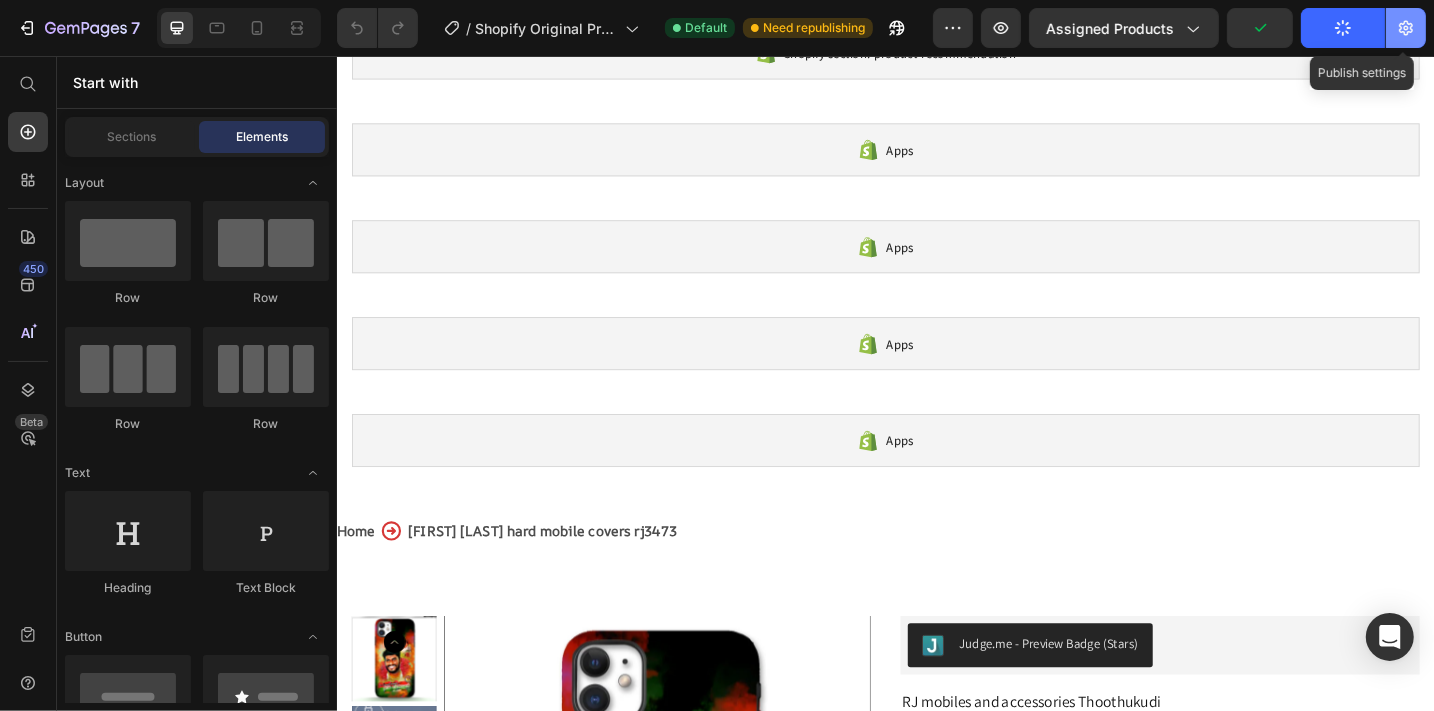 click 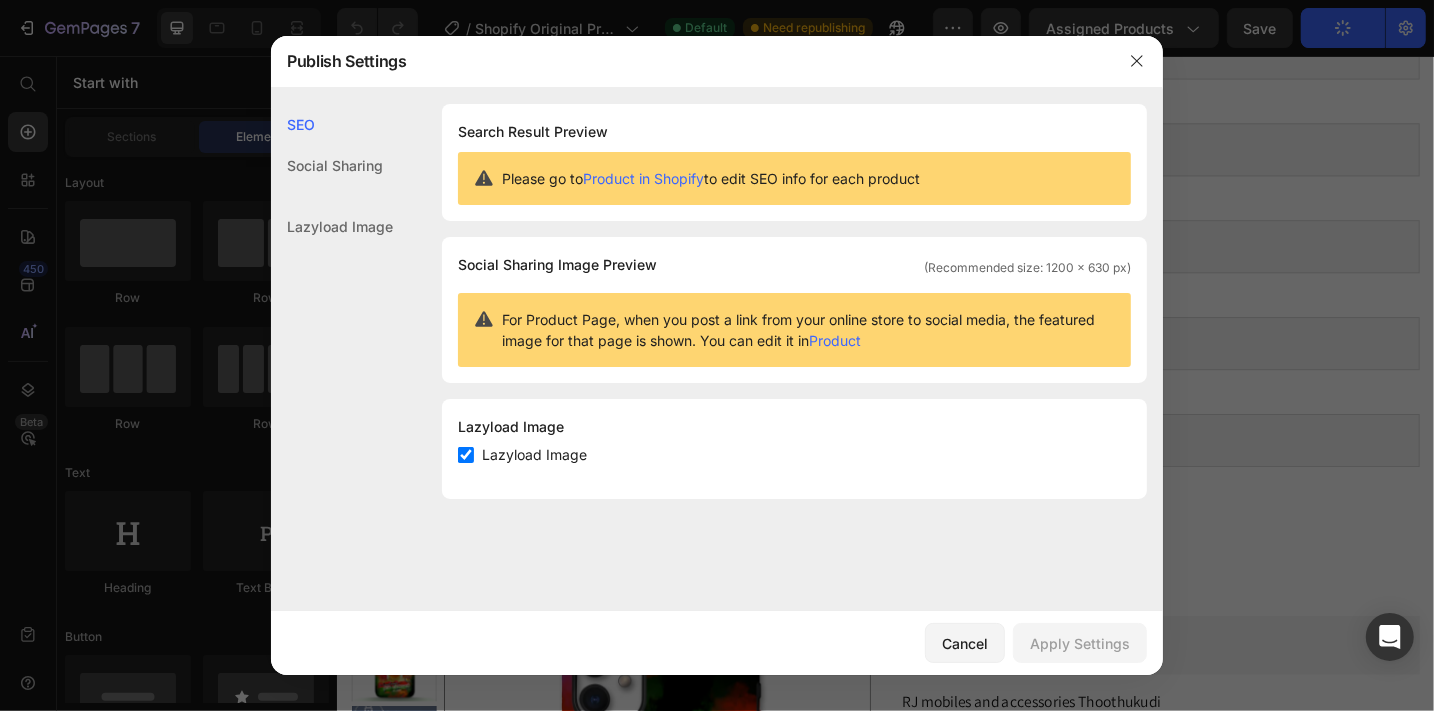 click on "Social Sharing" 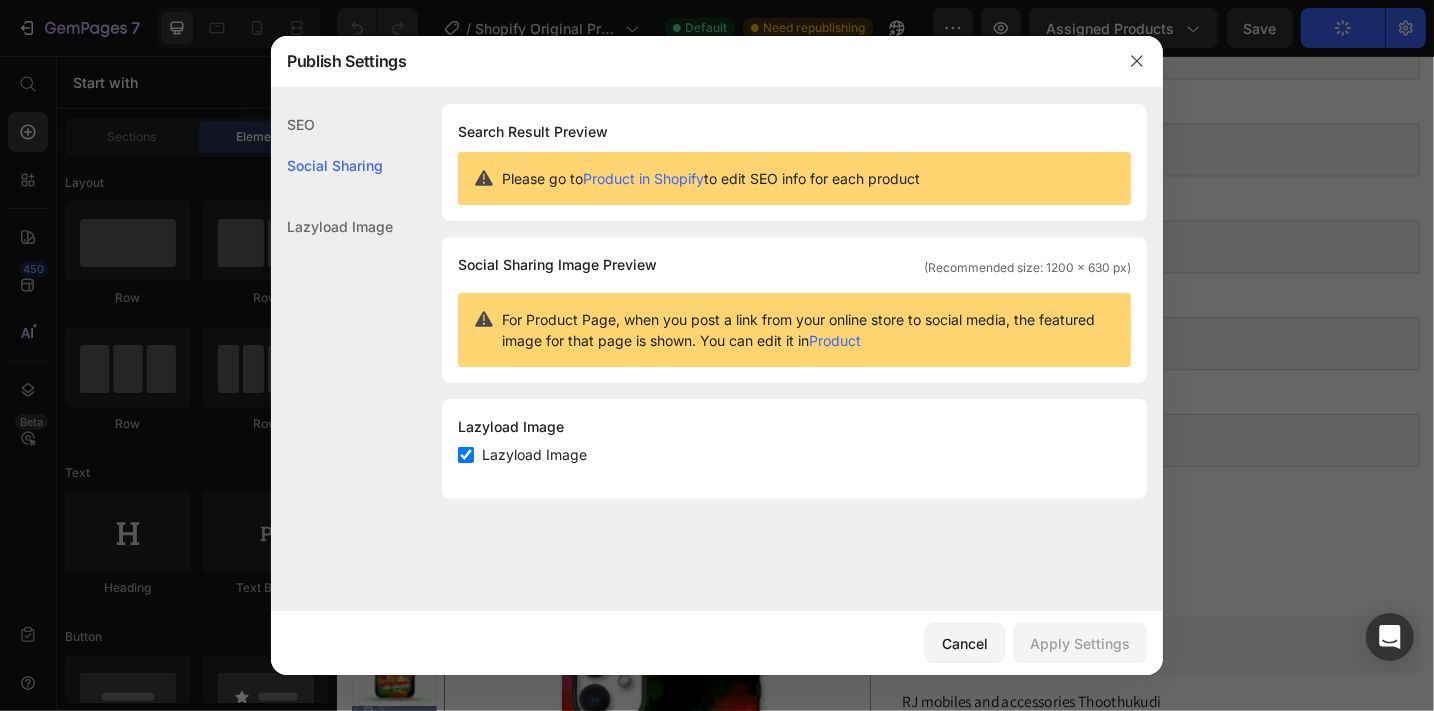 click on "Lazyload Image" 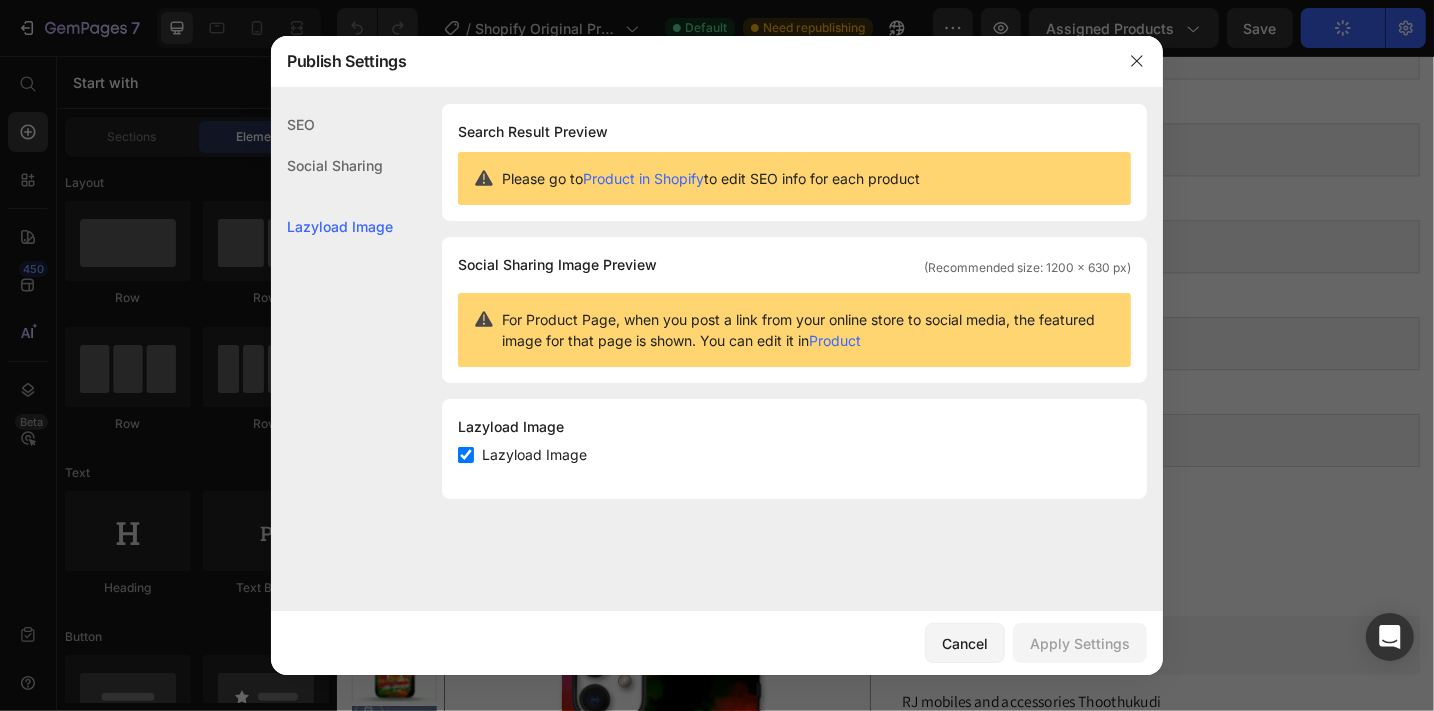 click on "SEO" 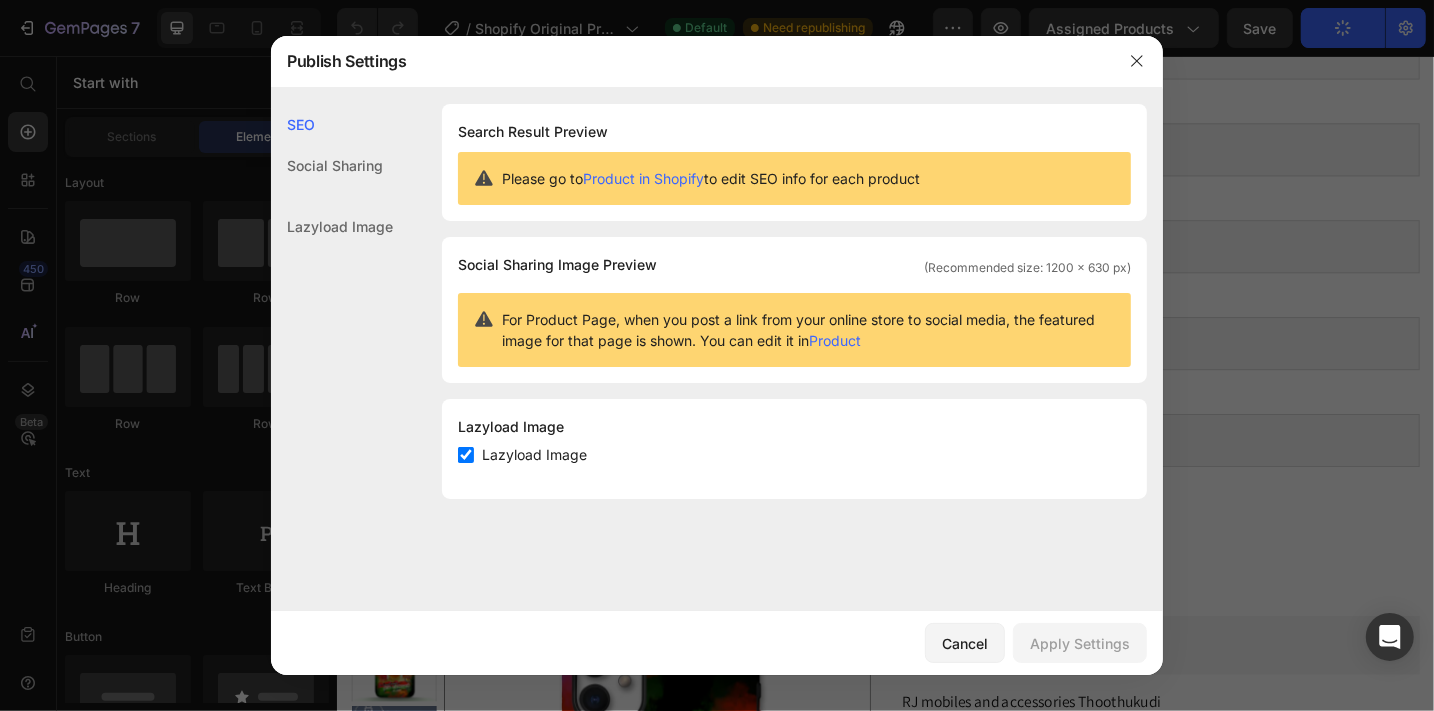 click on "SEO" 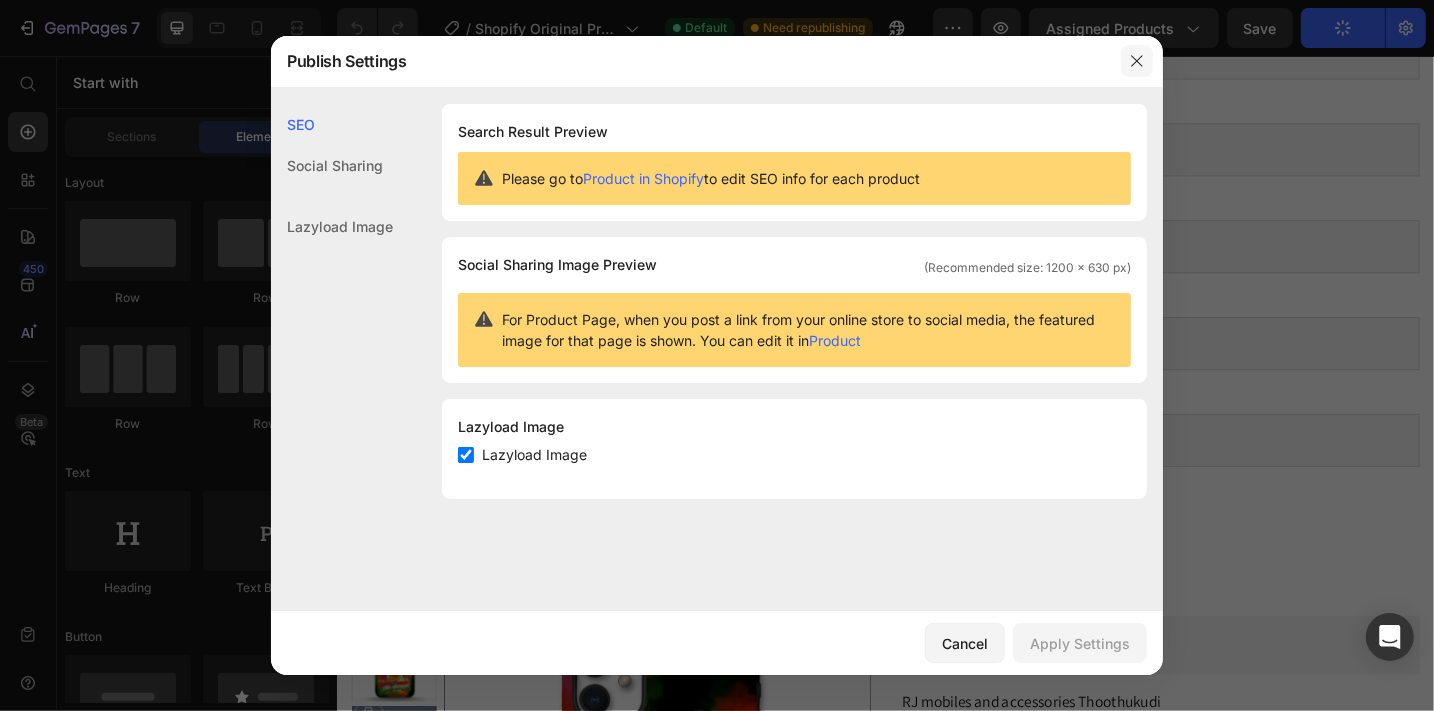 click at bounding box center [1137, 61] 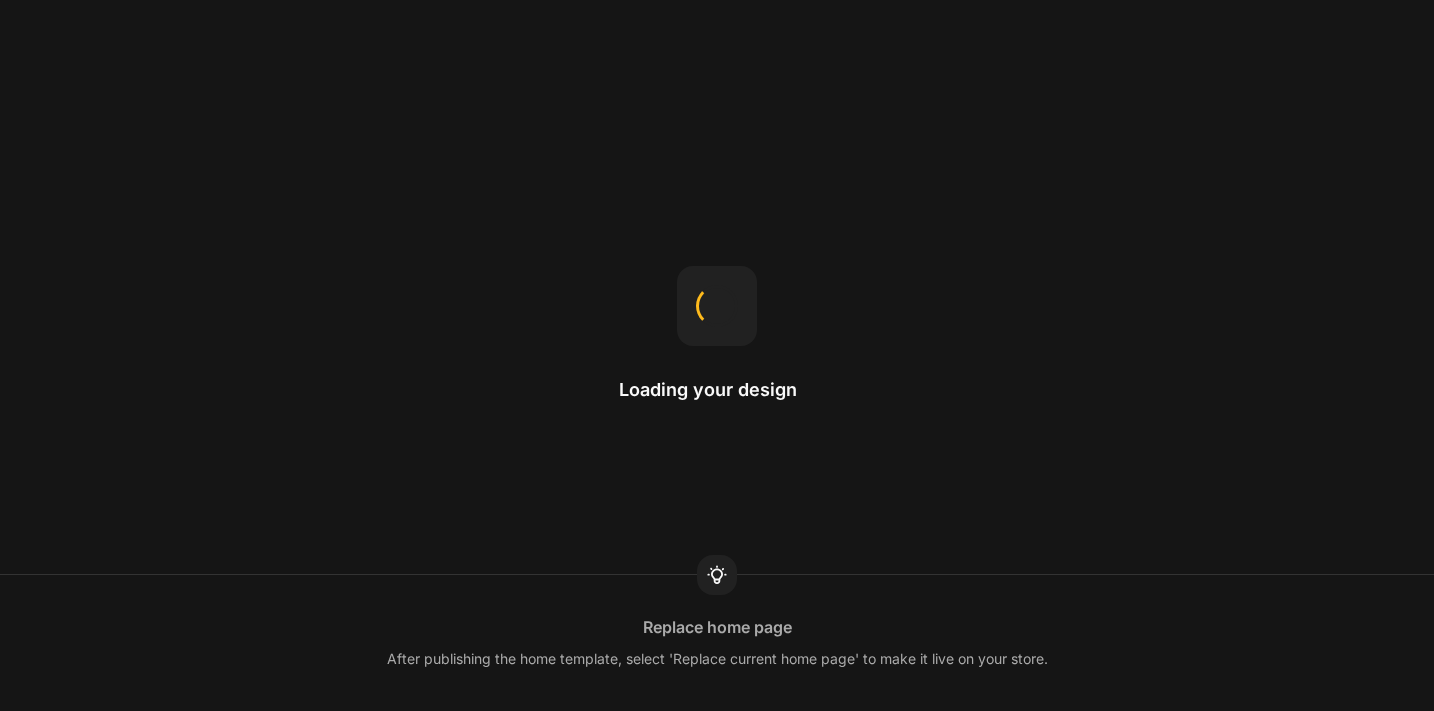 scroll, scrollTop: 0, scrollLeft: 0, axis: both 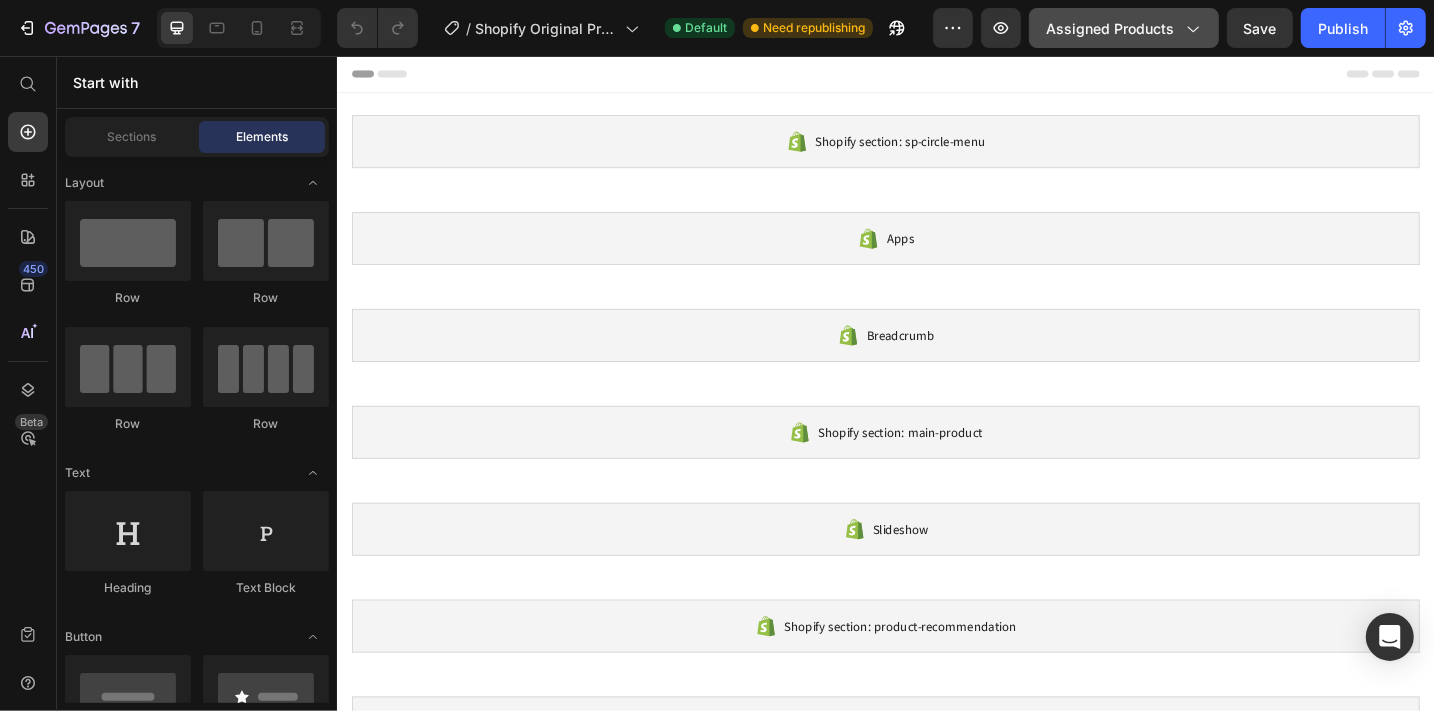 click on "Assigned Products" at bounding box center [1124, 28] 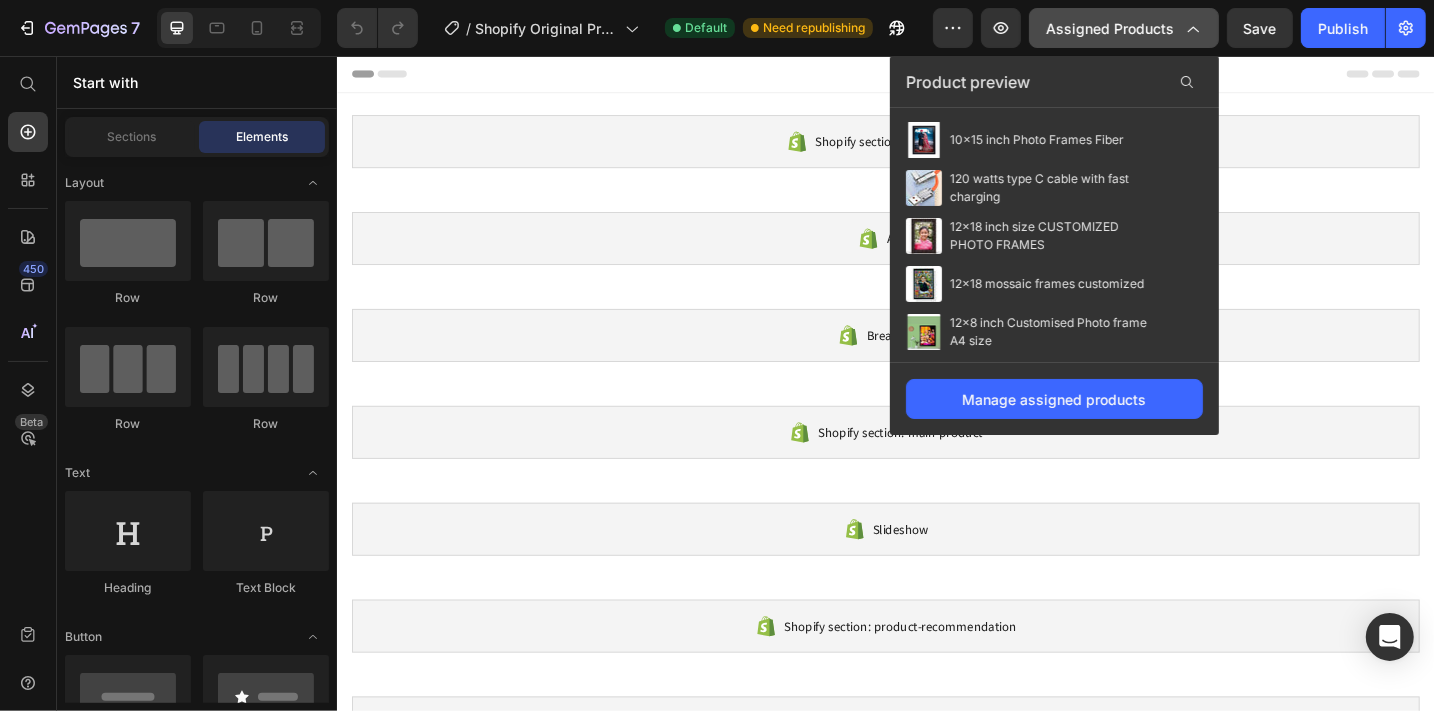 click on "Assigned Products" at bounding box center [1124, 28] 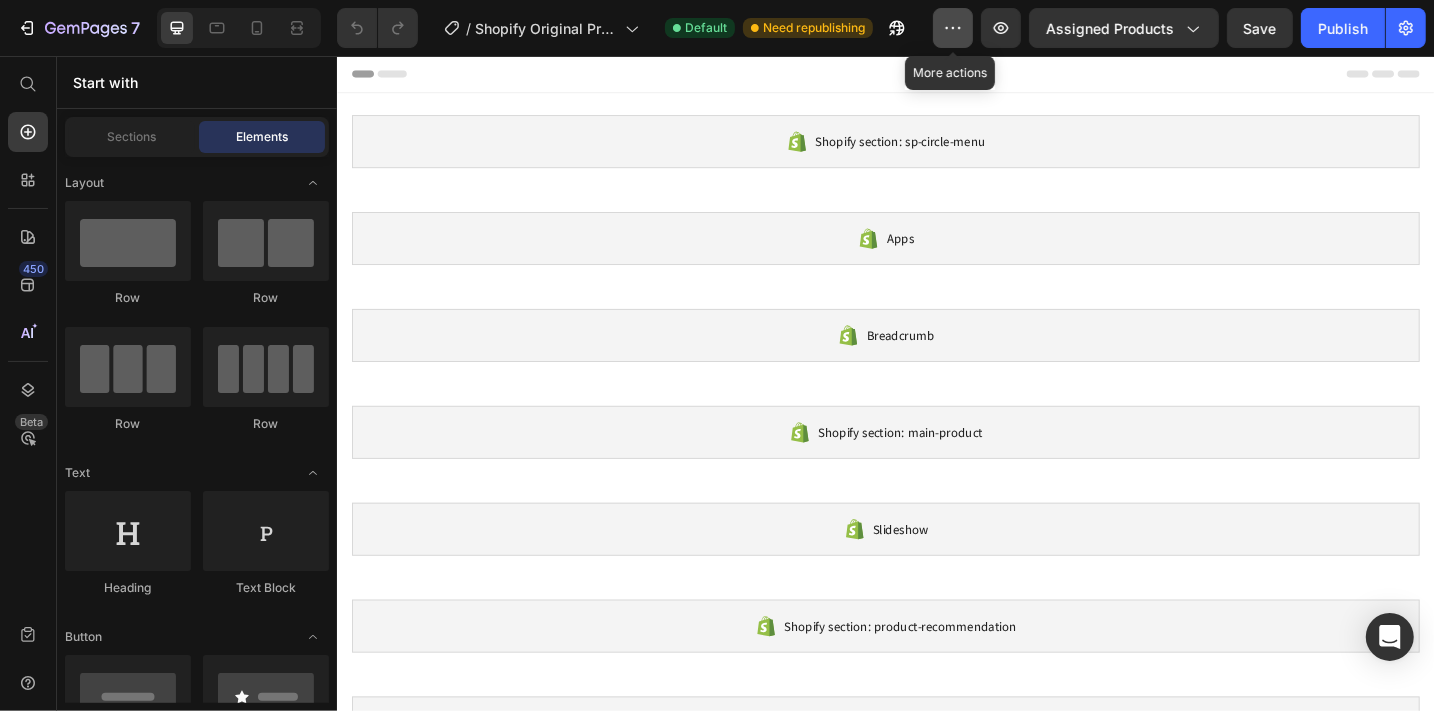 click 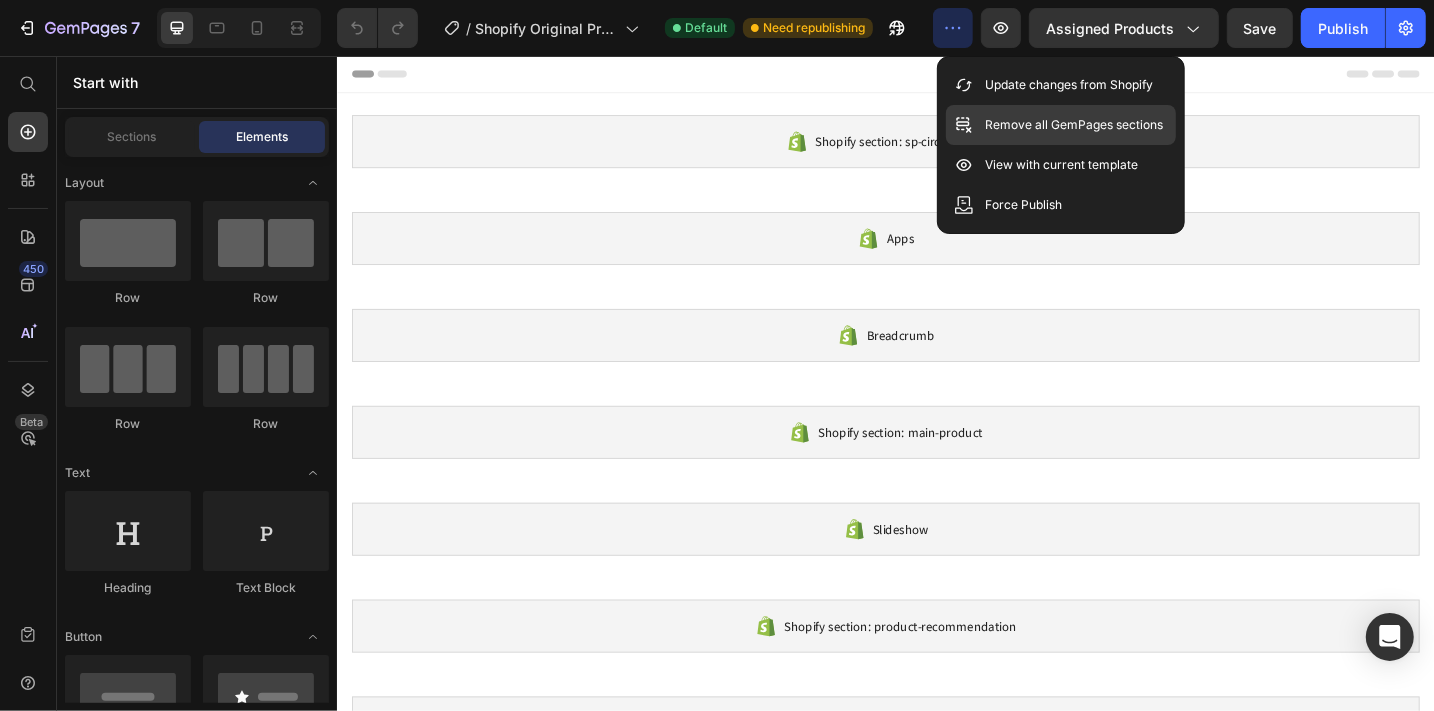 click on "Remove all GemPages sections" at bounding box center (1075, 125) 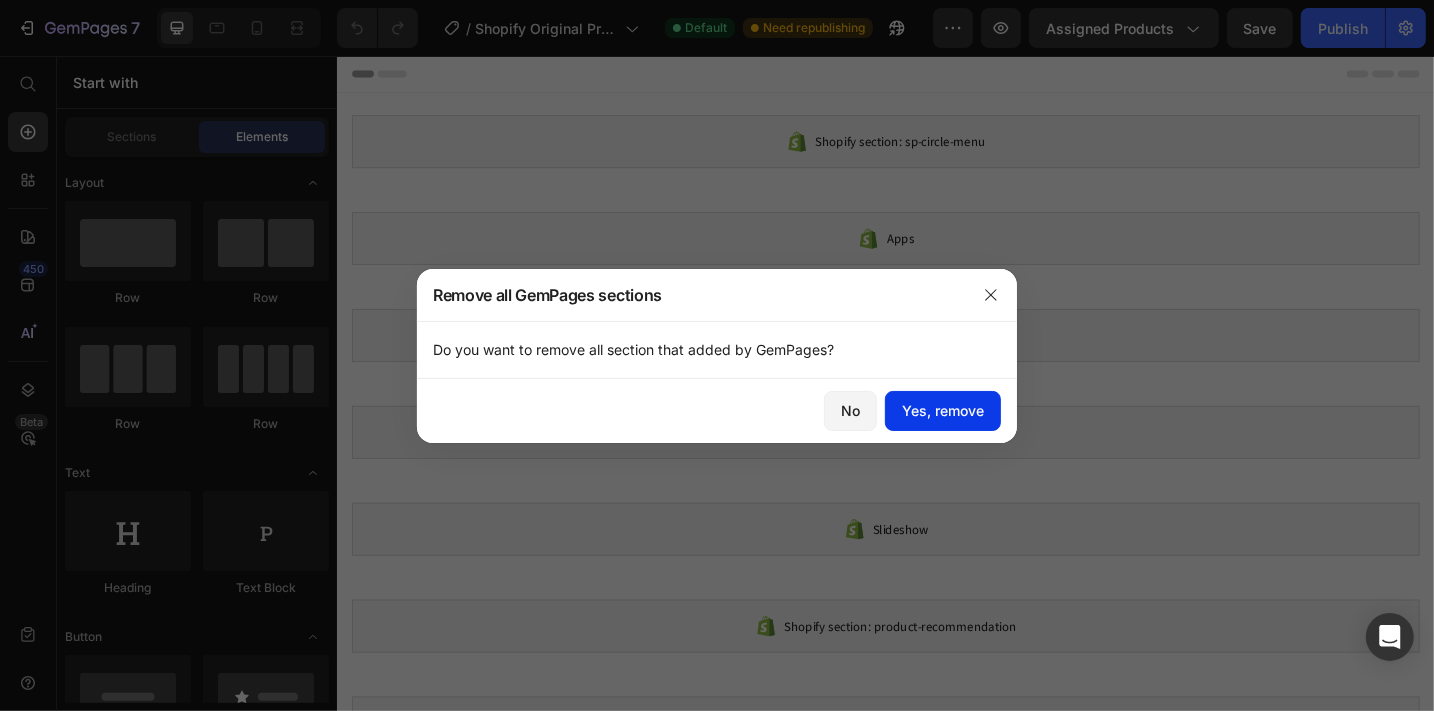 click on "Yes, remove" at bounding box center (943, 410) 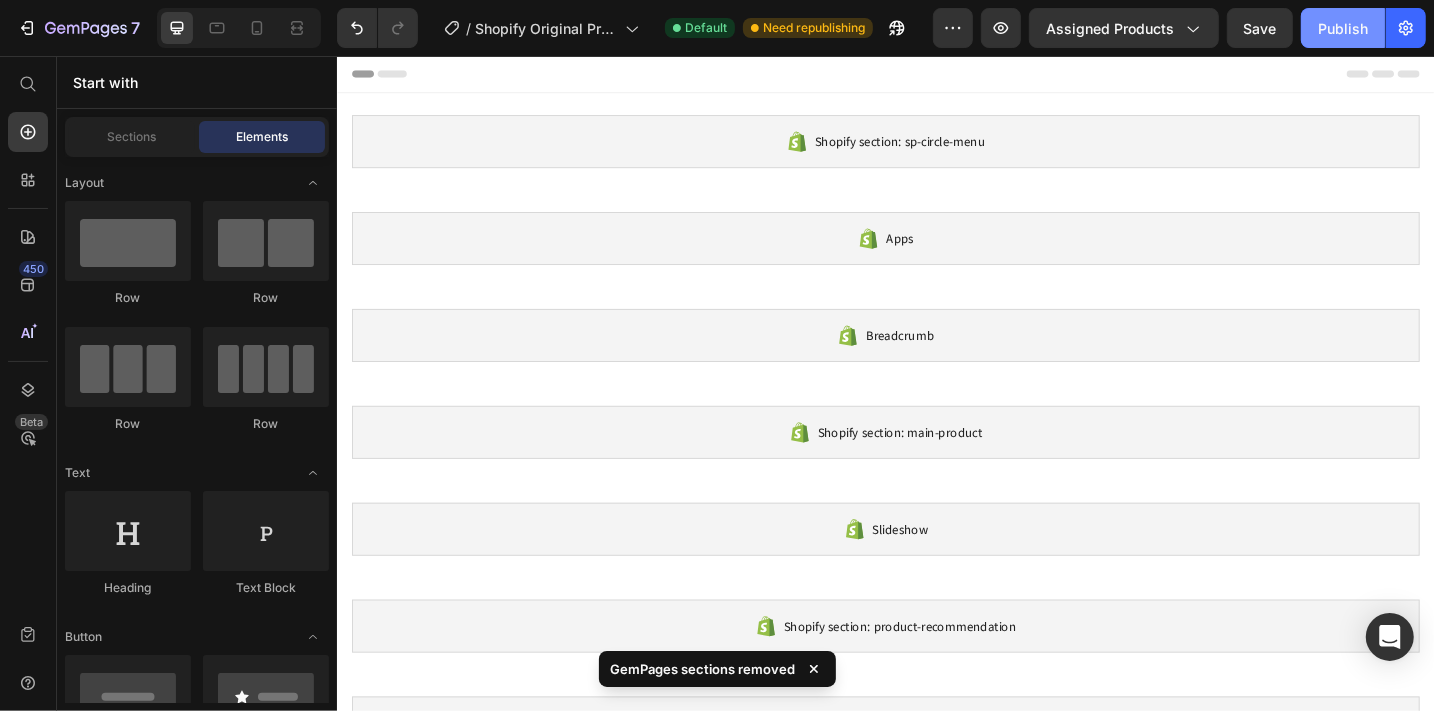 click on "Publish" at bounding box center (1343, 28) 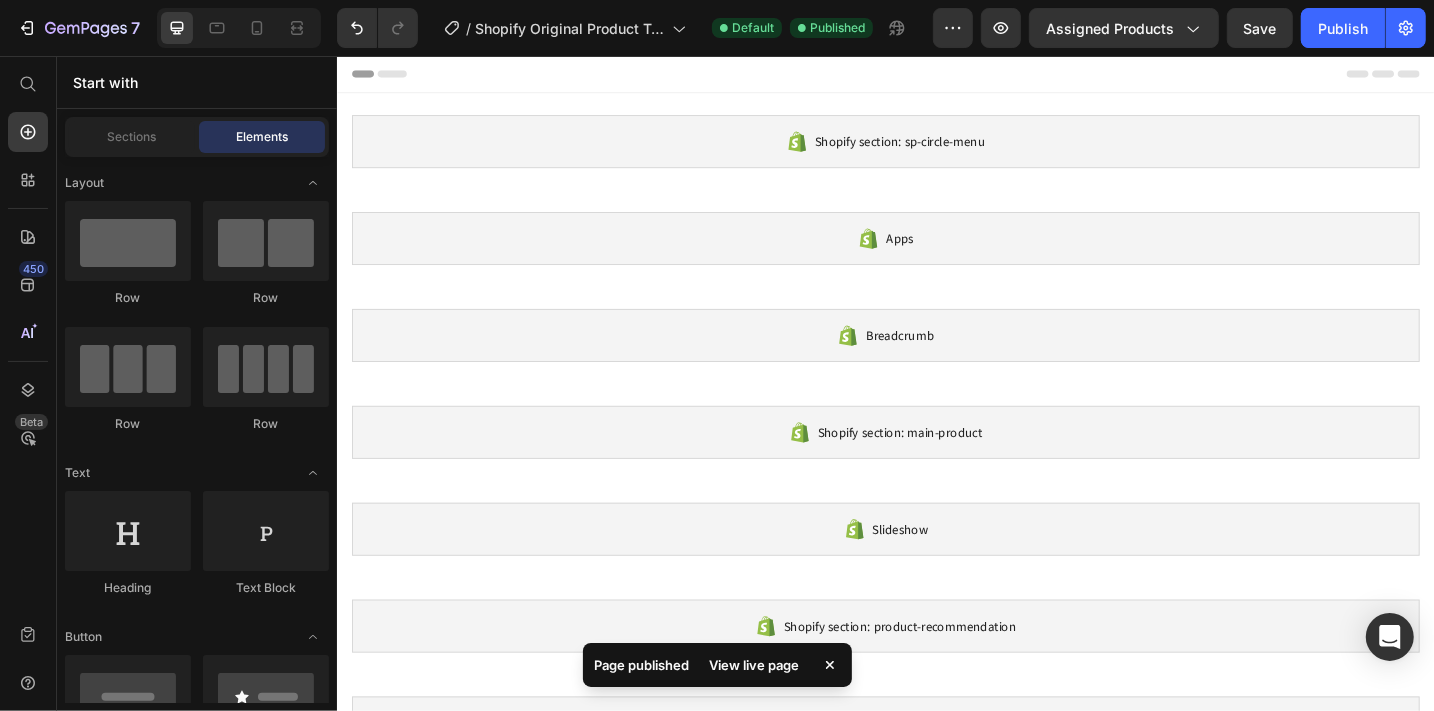 click on "View live page" at bounding box center [755, 665] 